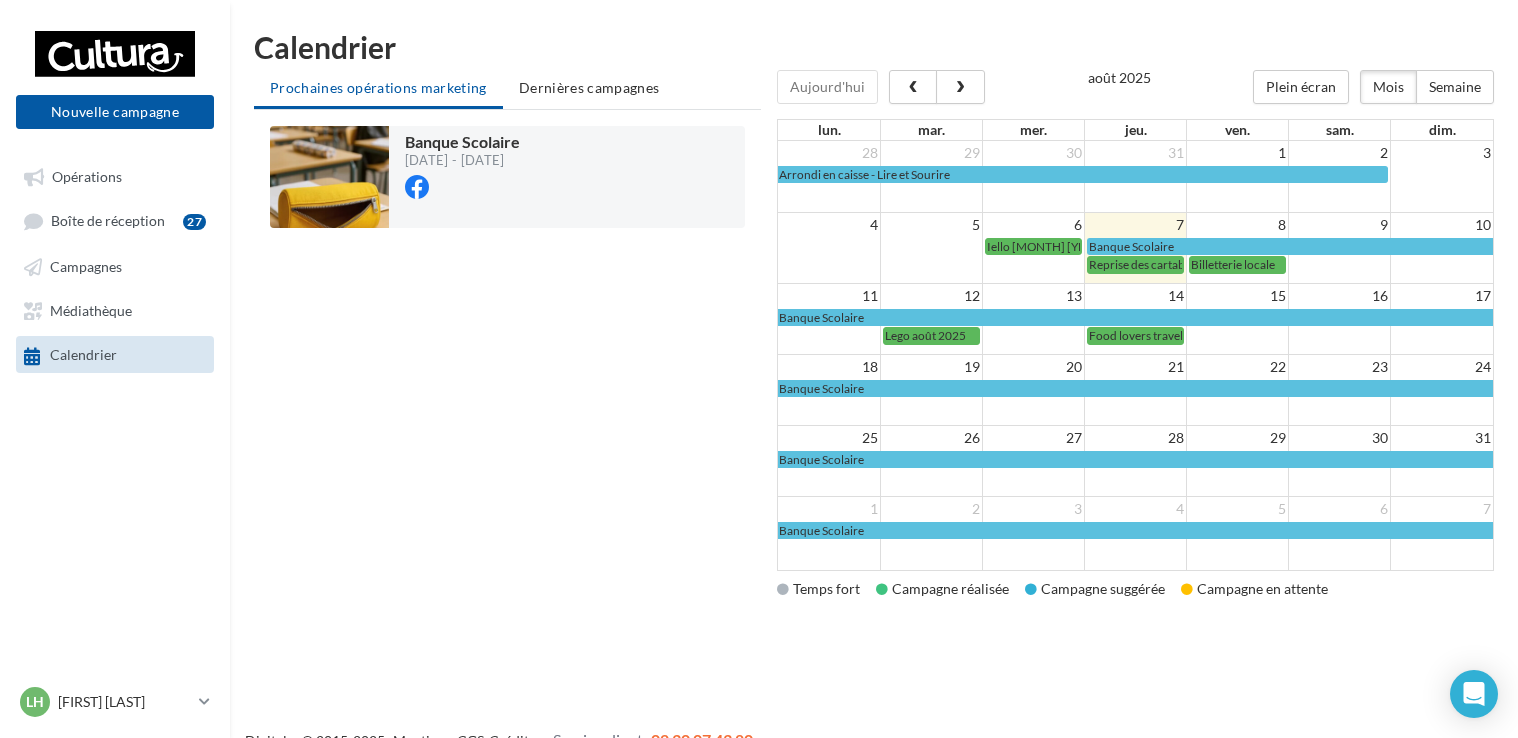 scroll, scrollTop: 0, scrollLeft: 0, axis: both 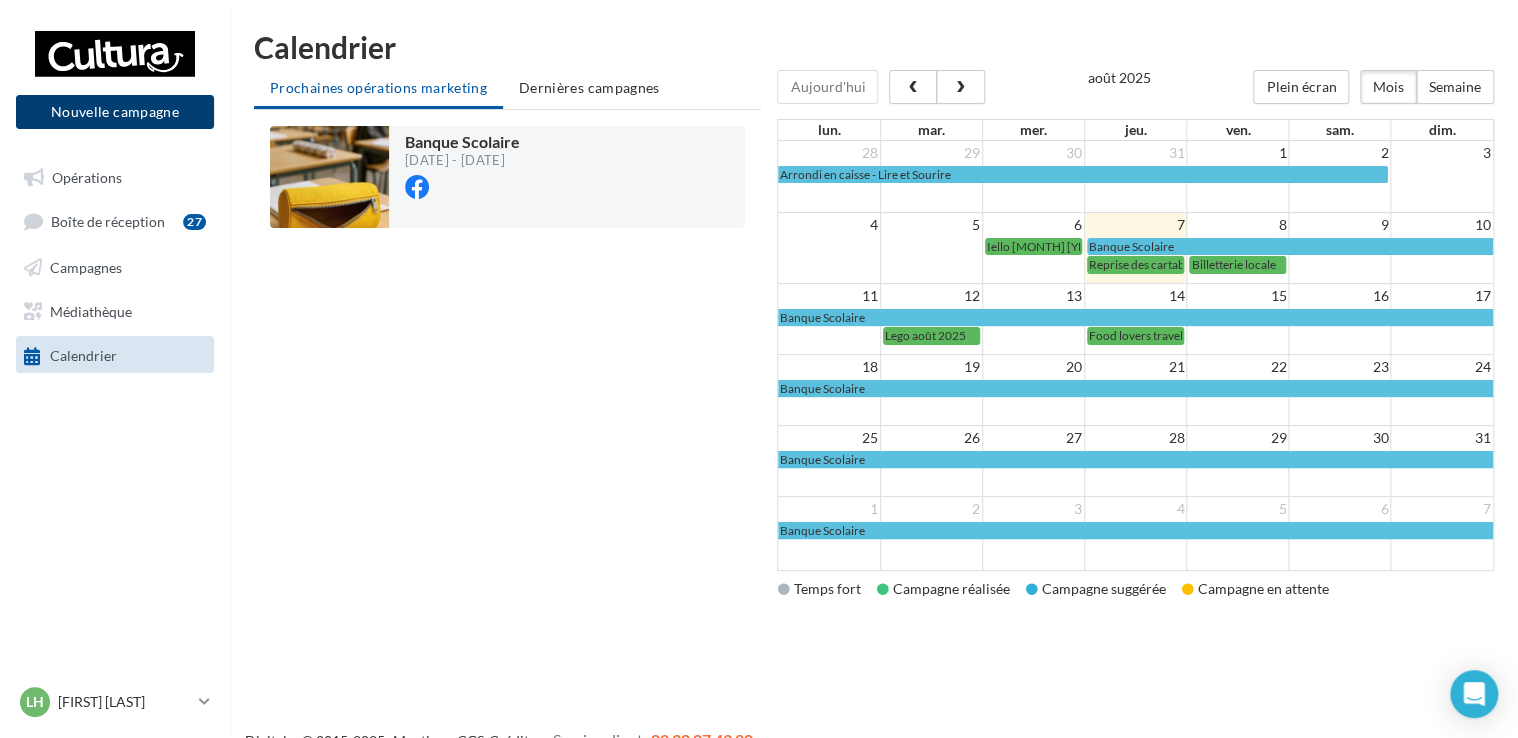 click on "Nouvelle campagne" at bounding box center (115, 112) 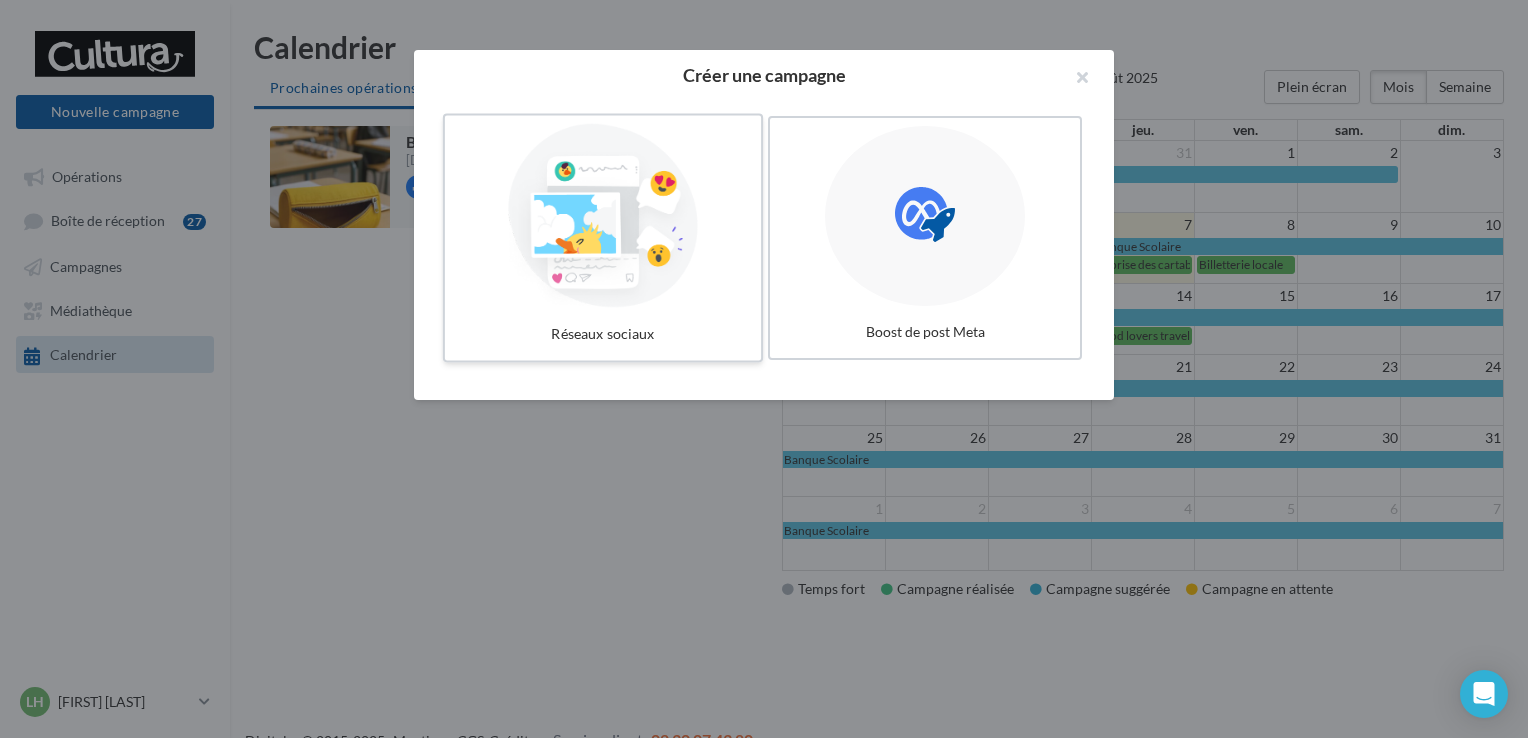 click at bounding box center (603, 216) 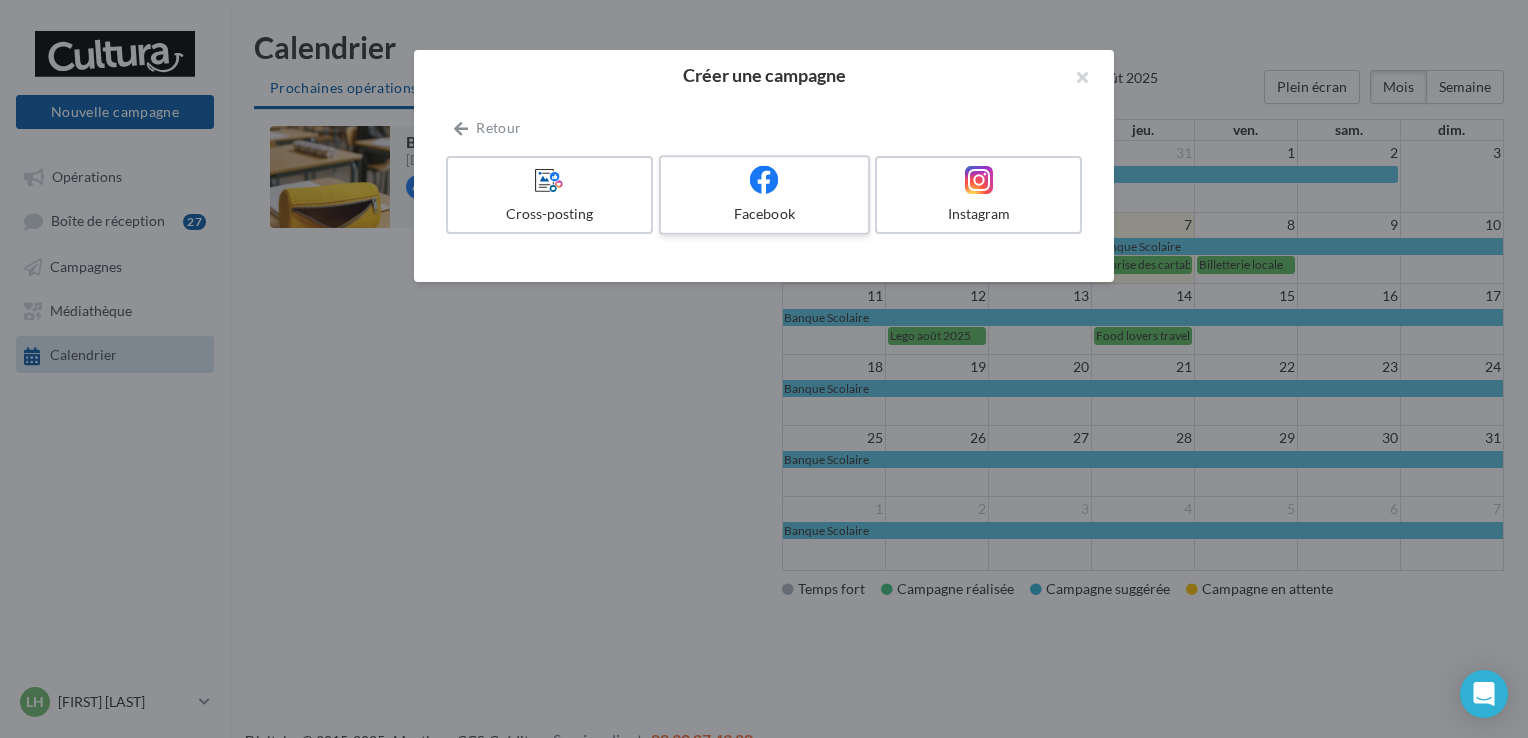 click on "Facebook" at bounding box center [764, 214] 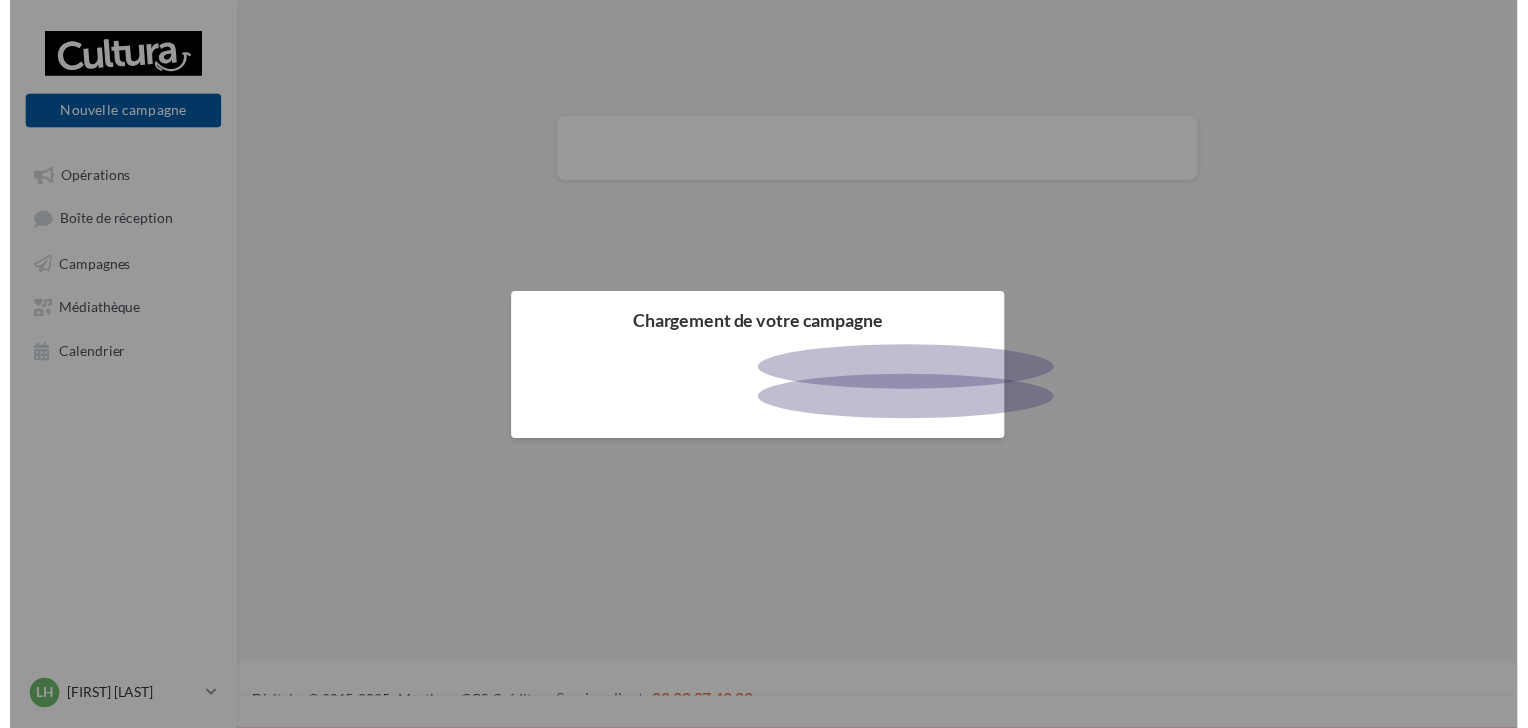 scroll, scrollTop: 0, scrollLeft: 0, axis: both 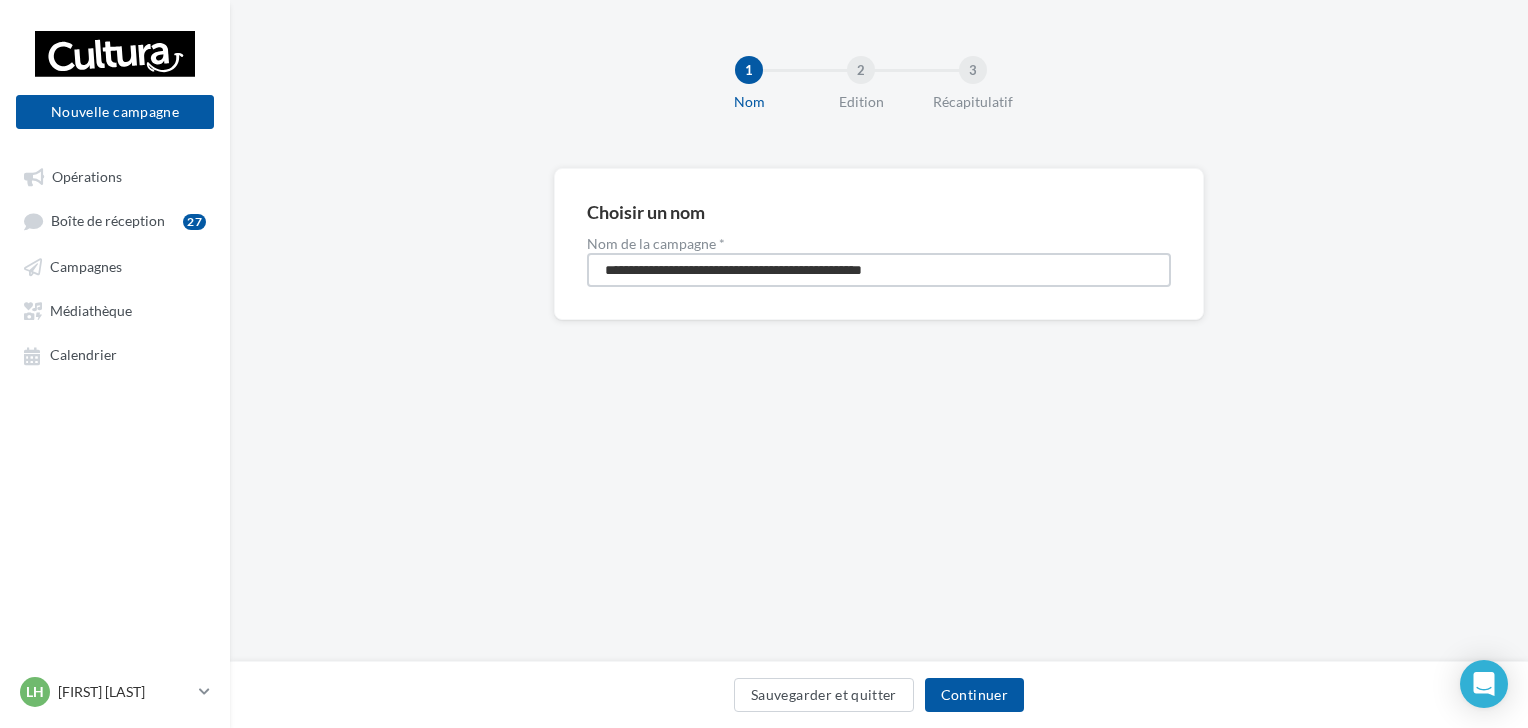 drag, startPoint x: 964, startPoint y: 277, endPoint x: 579, endPoint y: 270, distance: 385.06363 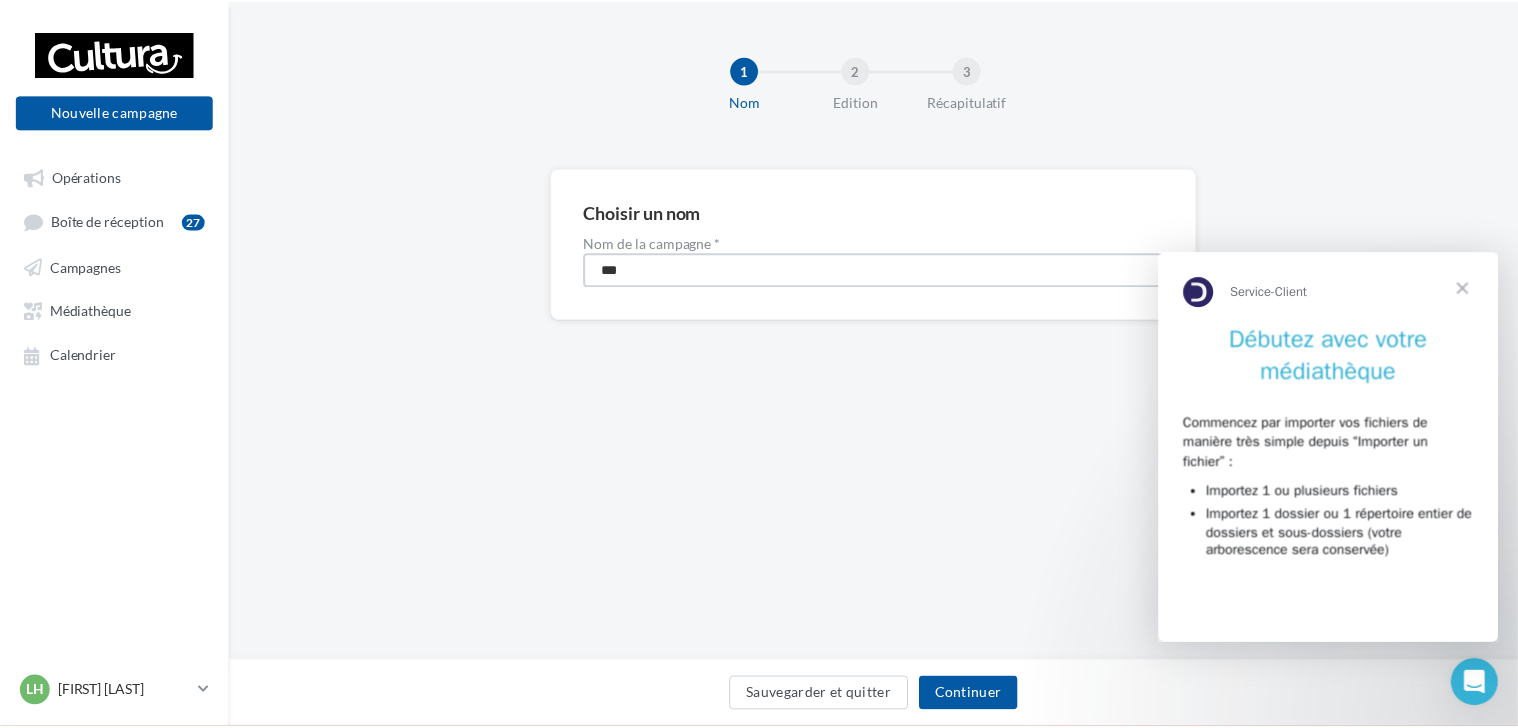 scroll, scrollTop: 0, scrollLeft: 0, axis: both 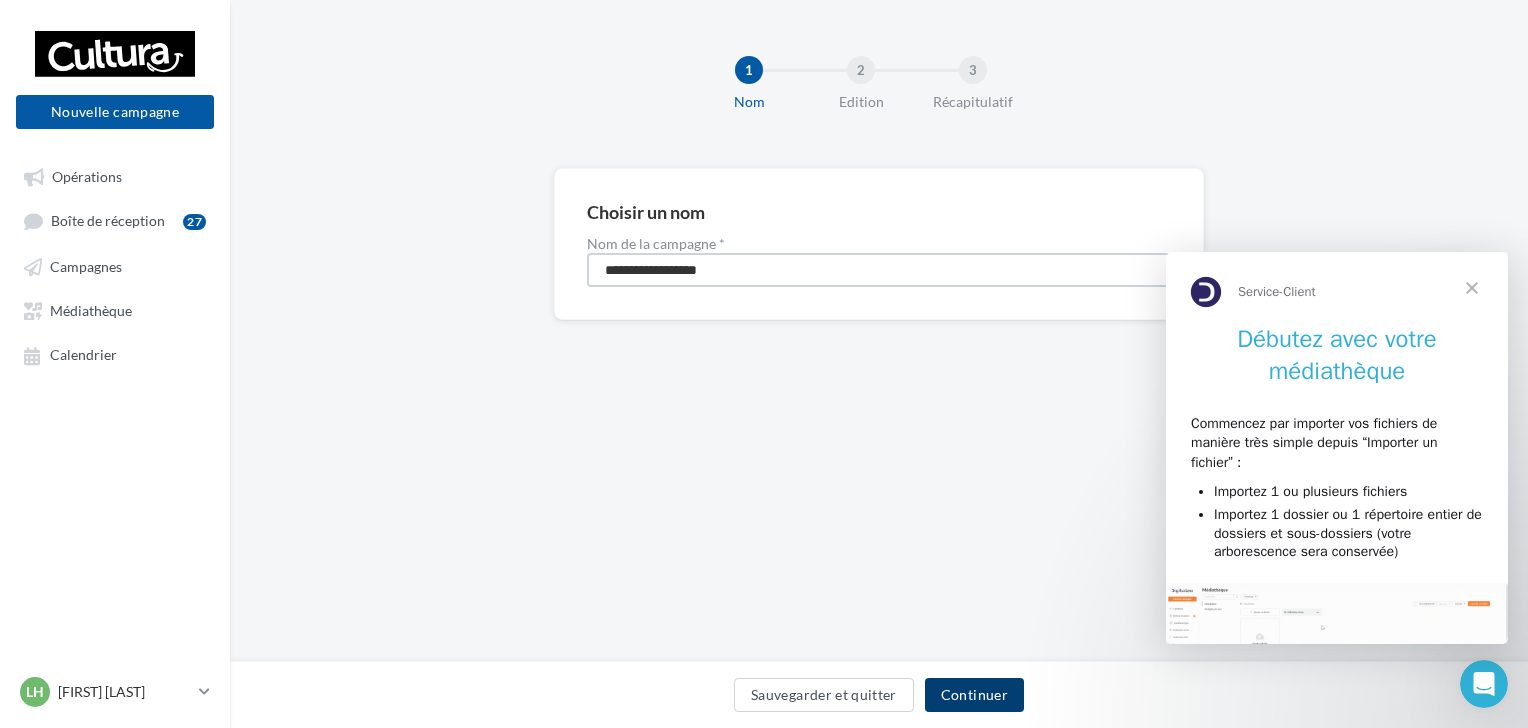 type on "**********" 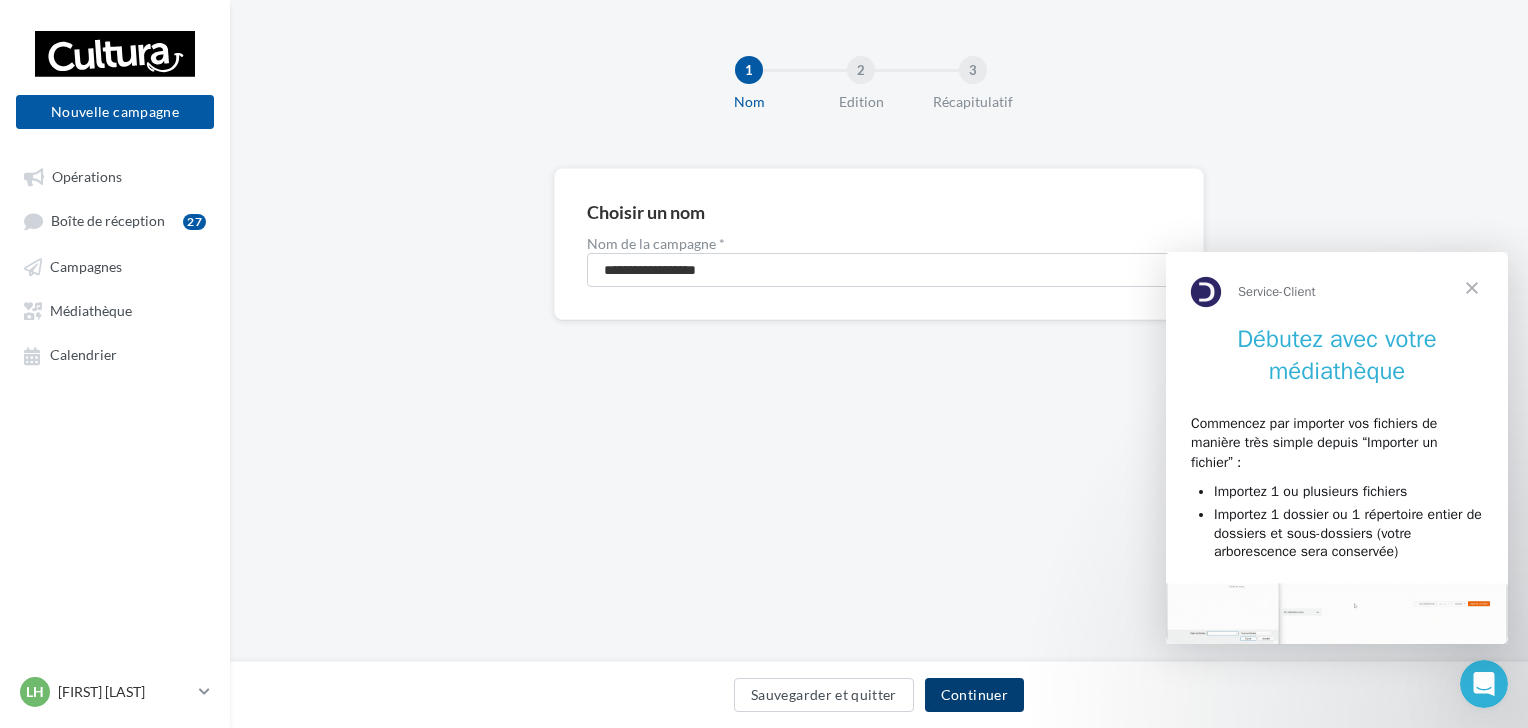 click on "Continuer" at bounding box center (974, 695) 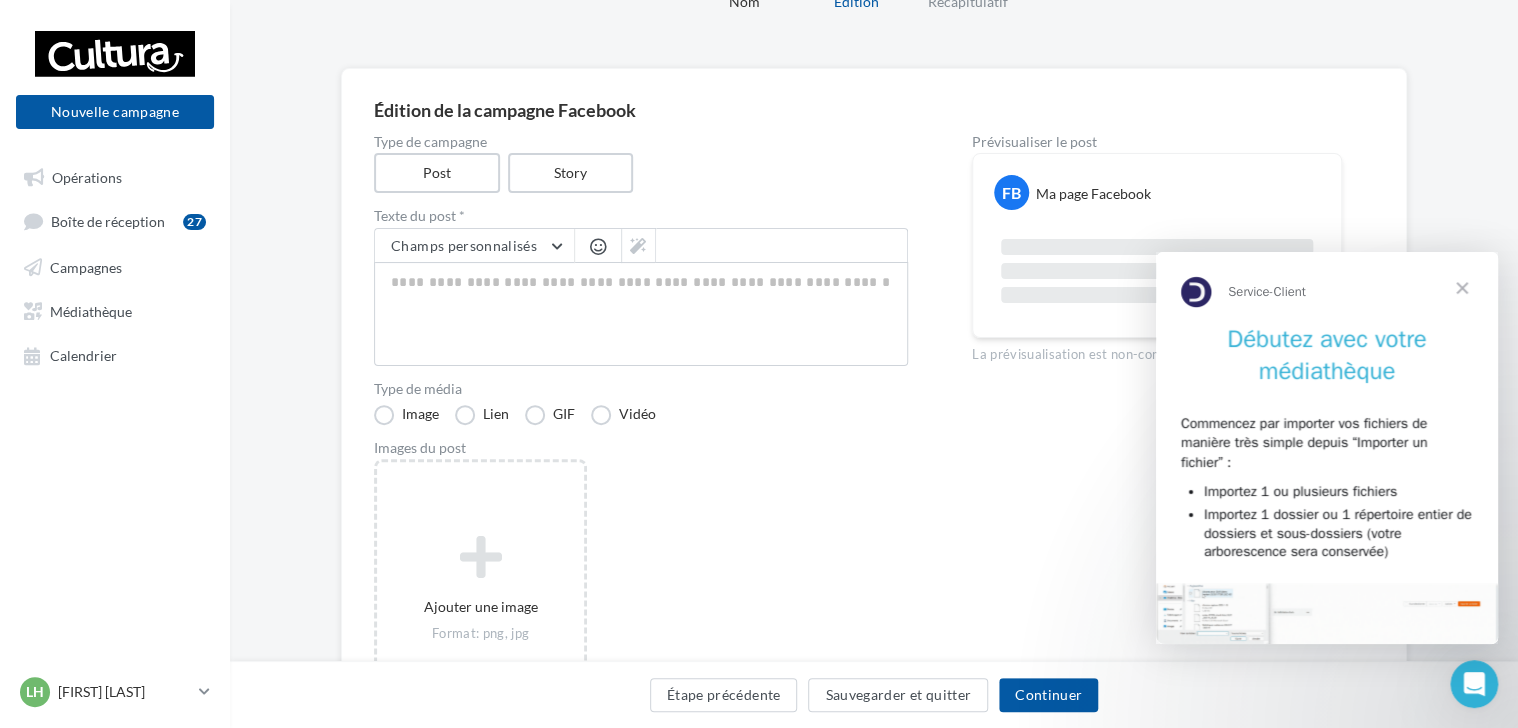 scroll, scrollTop: 254, scrollLeft: 0, axis: vertical 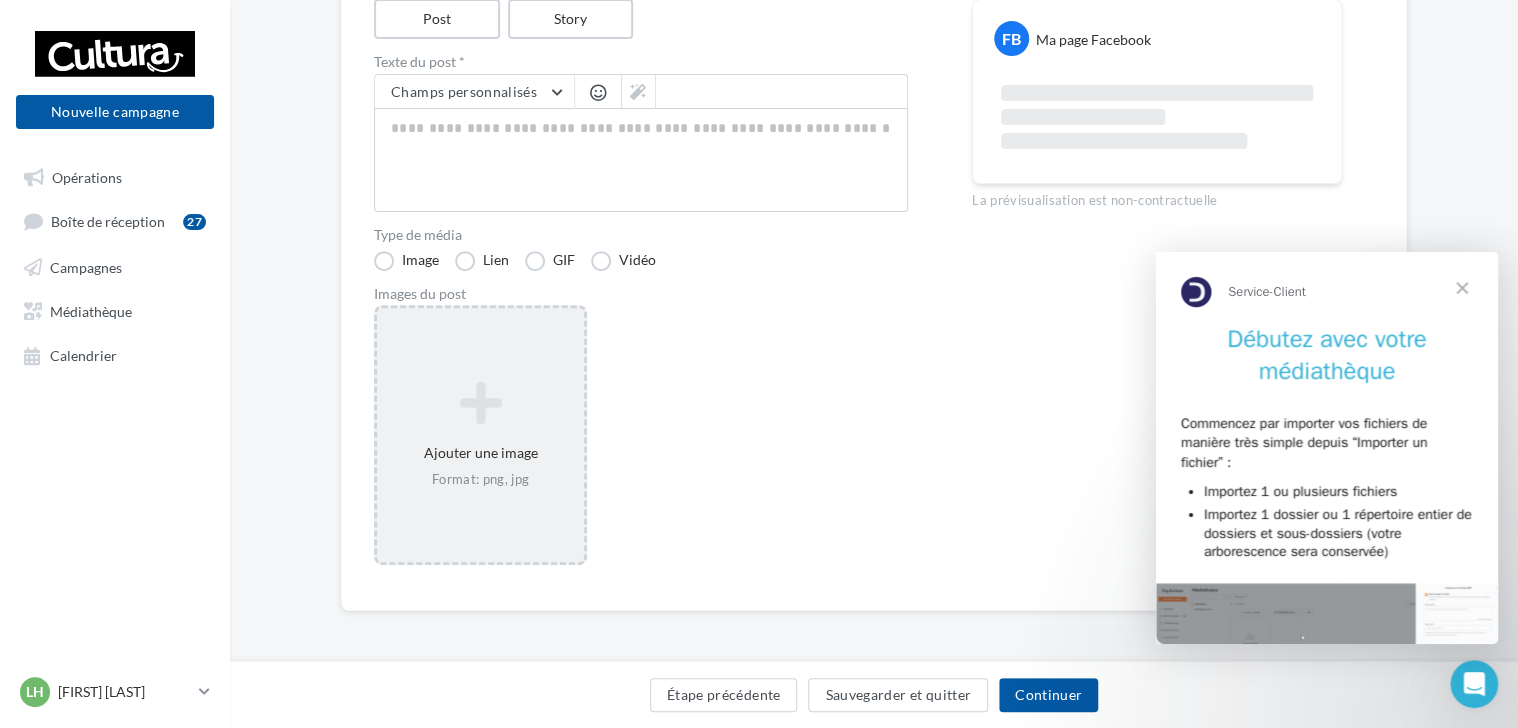click on "Ajouter une image     Format: png, jpg" at bounding box center [480, 435] 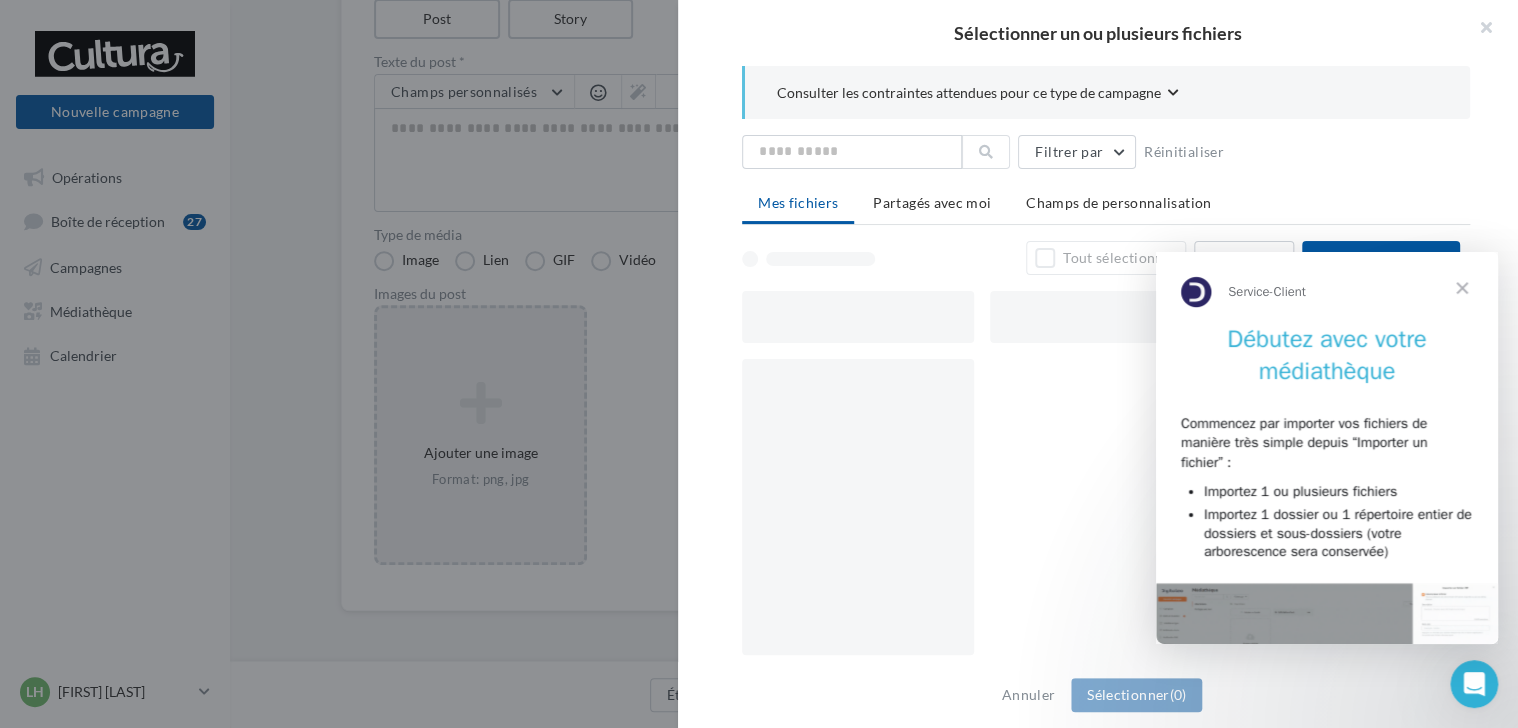 scroll, scrollTop: 244, scrollLeft: 0, axis: vertical 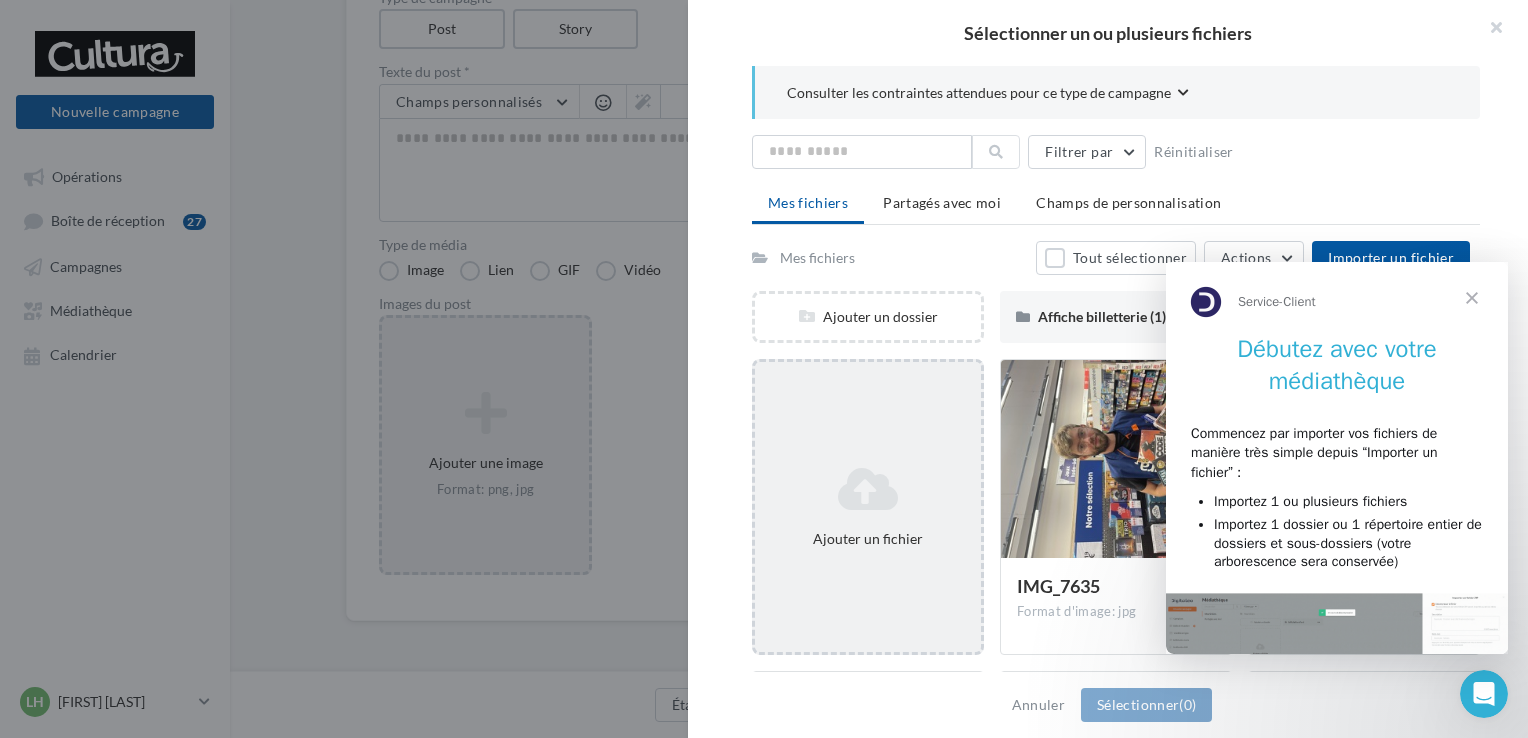 click on "Ajouter un fichier" at bounding box center (868, 507) 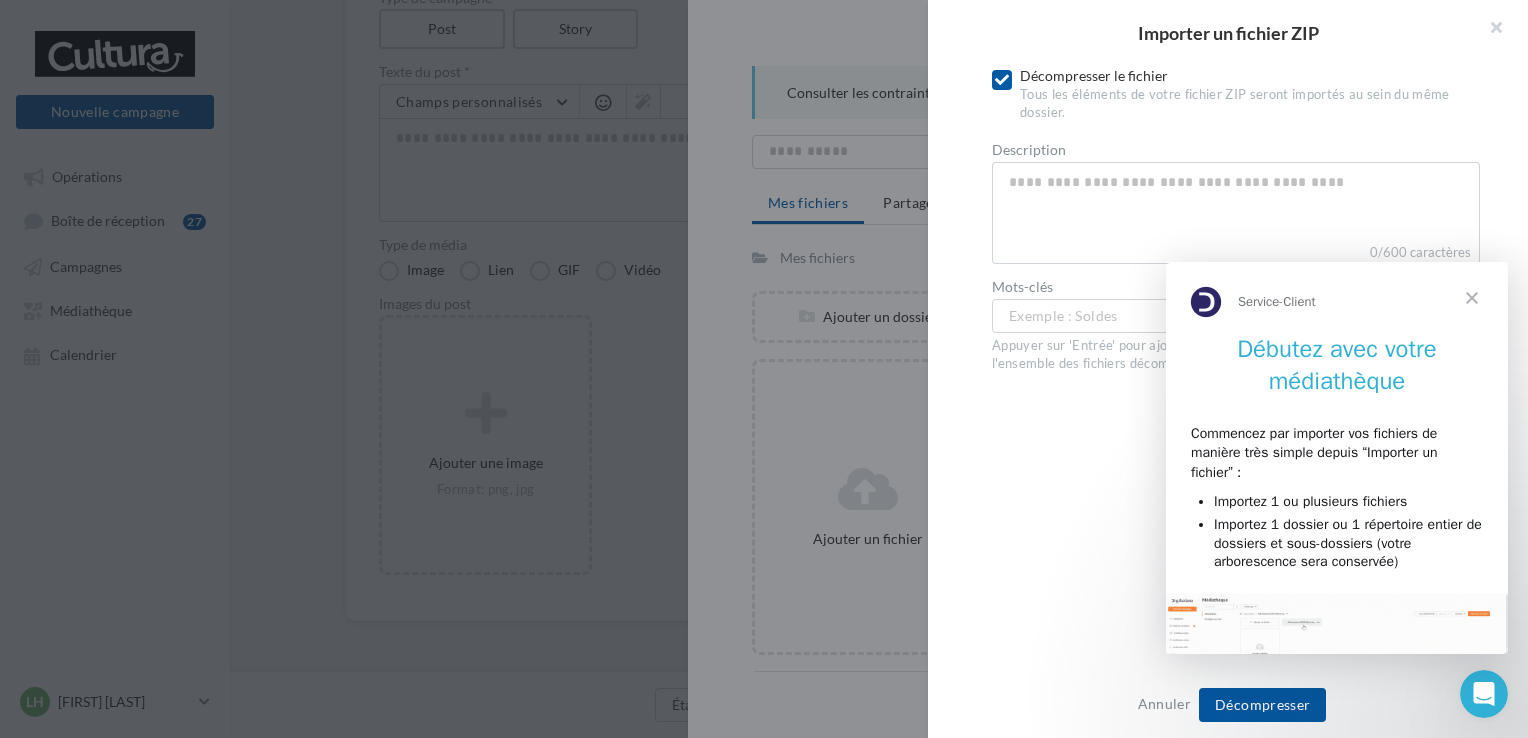 click at bounding box center (1472, 298) 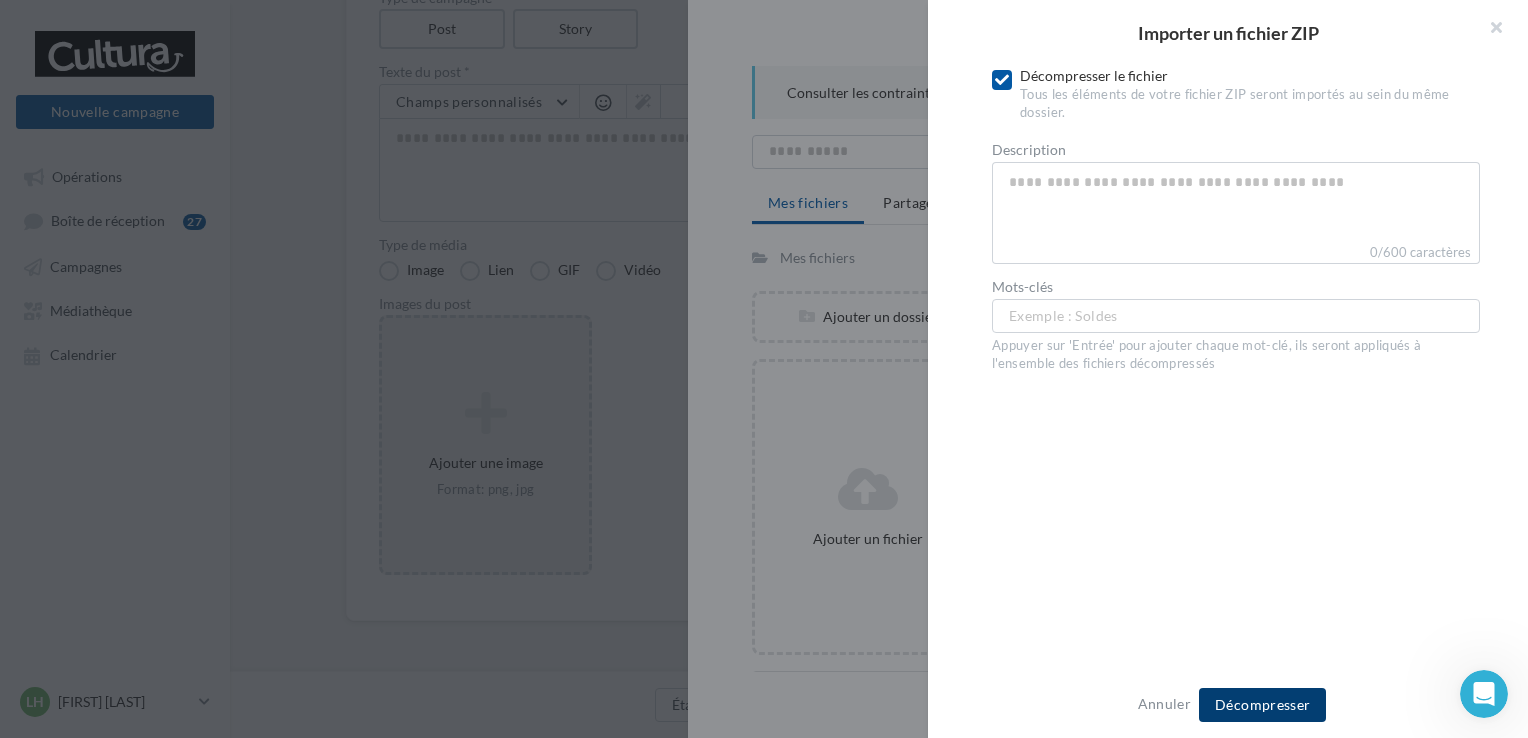 click on "Décompresser" at bounding box center (1262, 705) 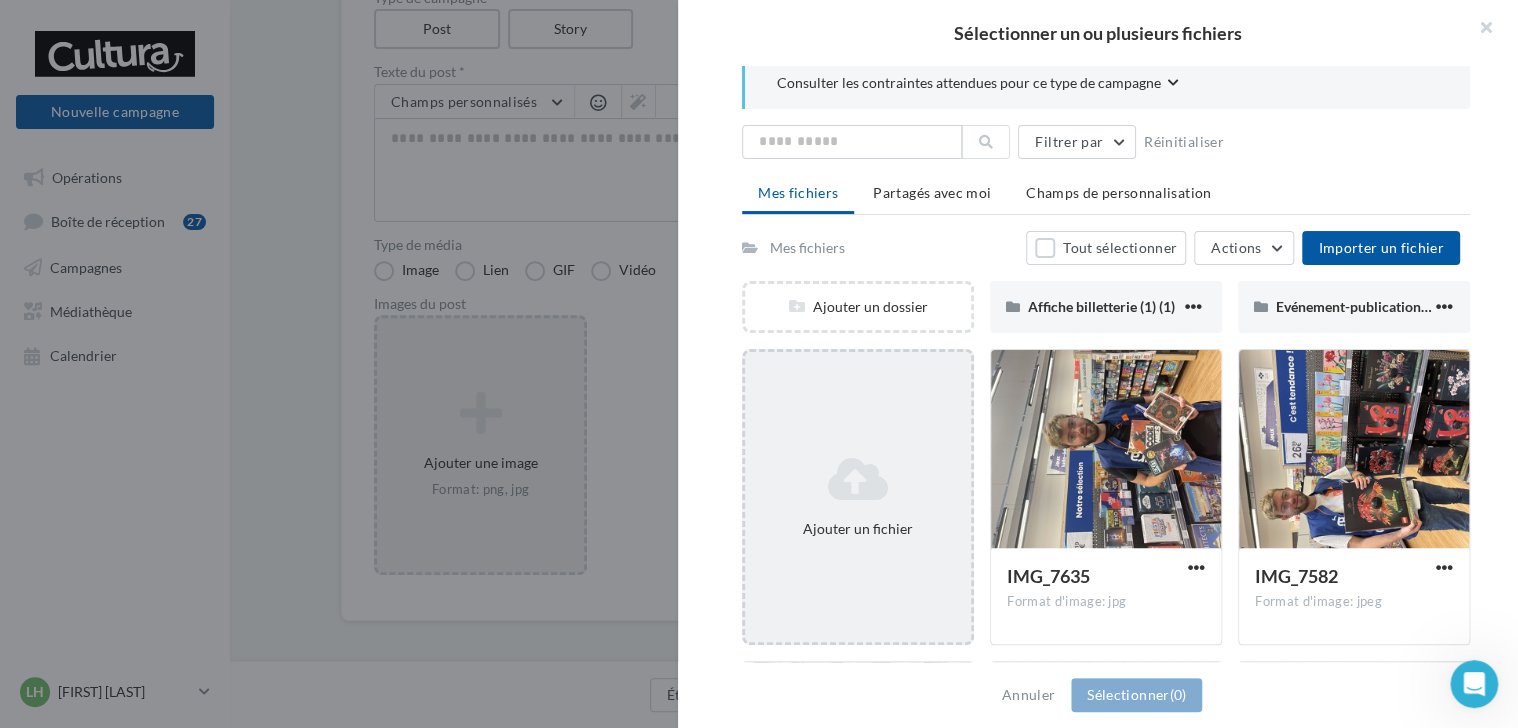 scroll, scrollTop: 9, scrollLeft: 0, axis: vertical 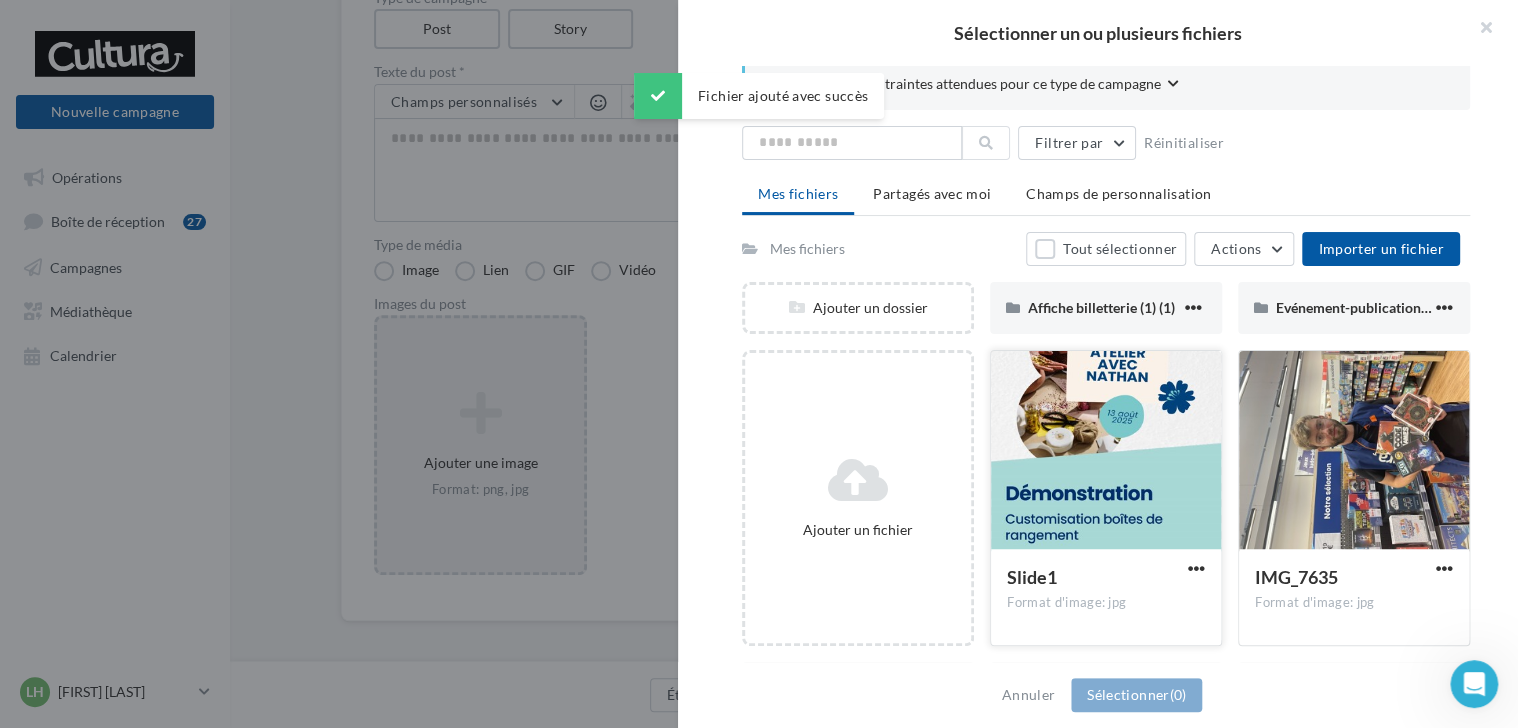click at bounding box center (1106, 451) 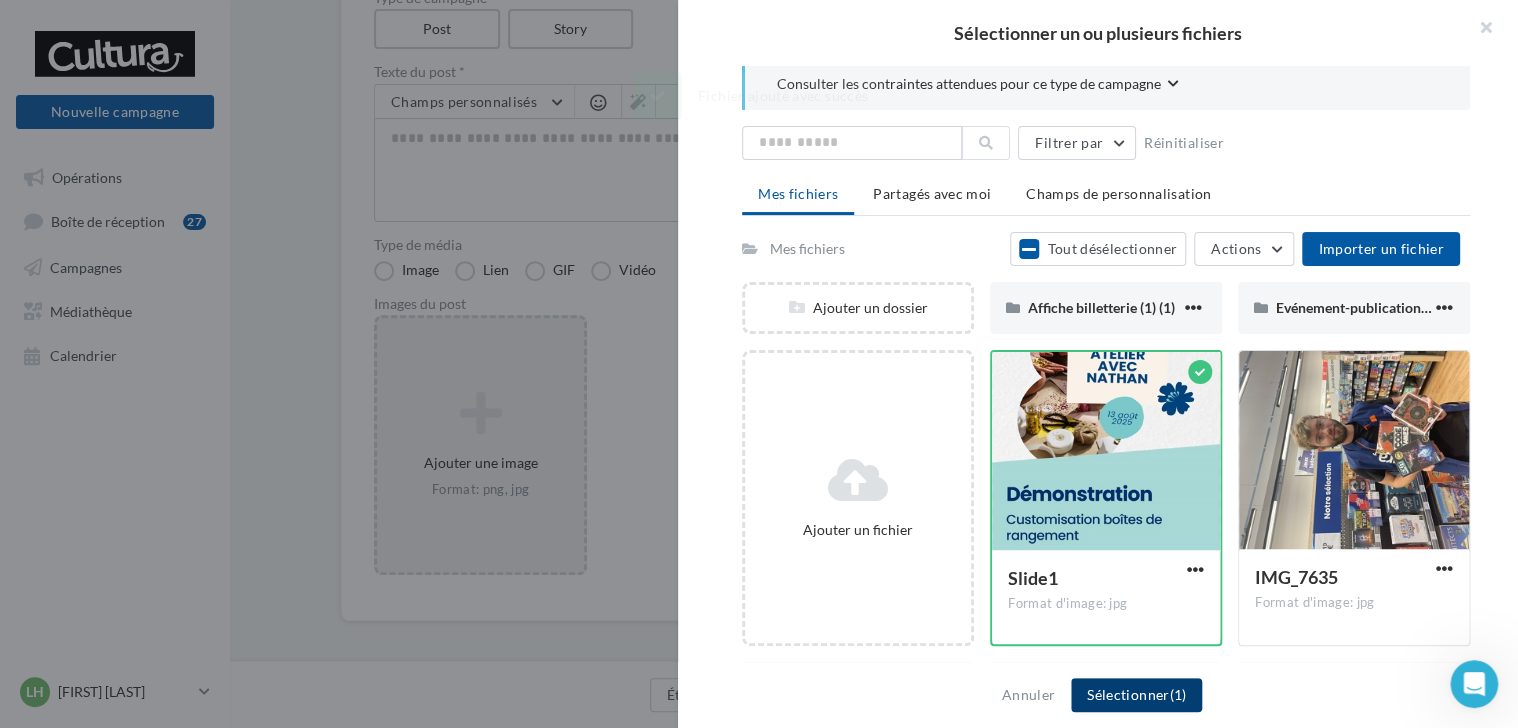 click on "Sélectionner   (1)" at bounding box center [1136, 695] 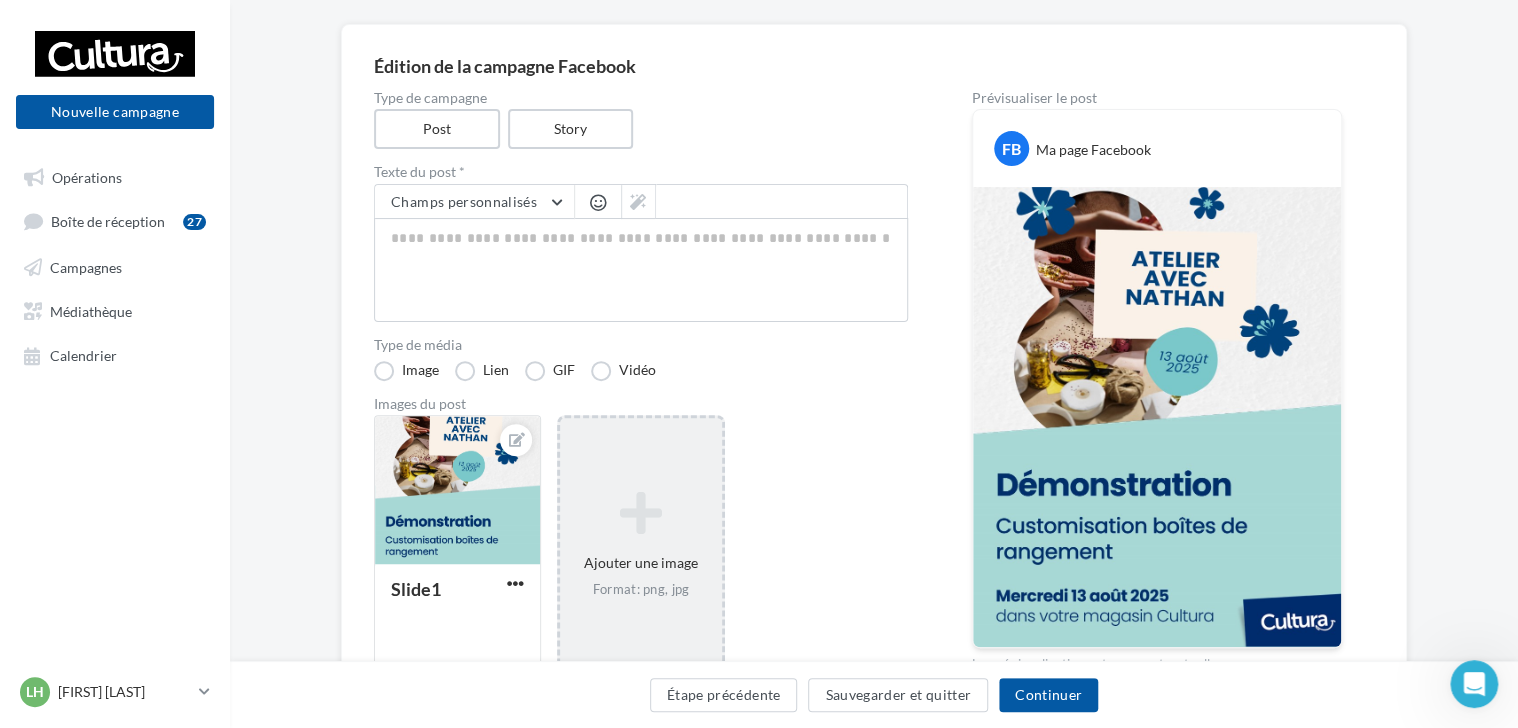scroll, scrollTop: 144, scrollLeft: 0, axis: vertical 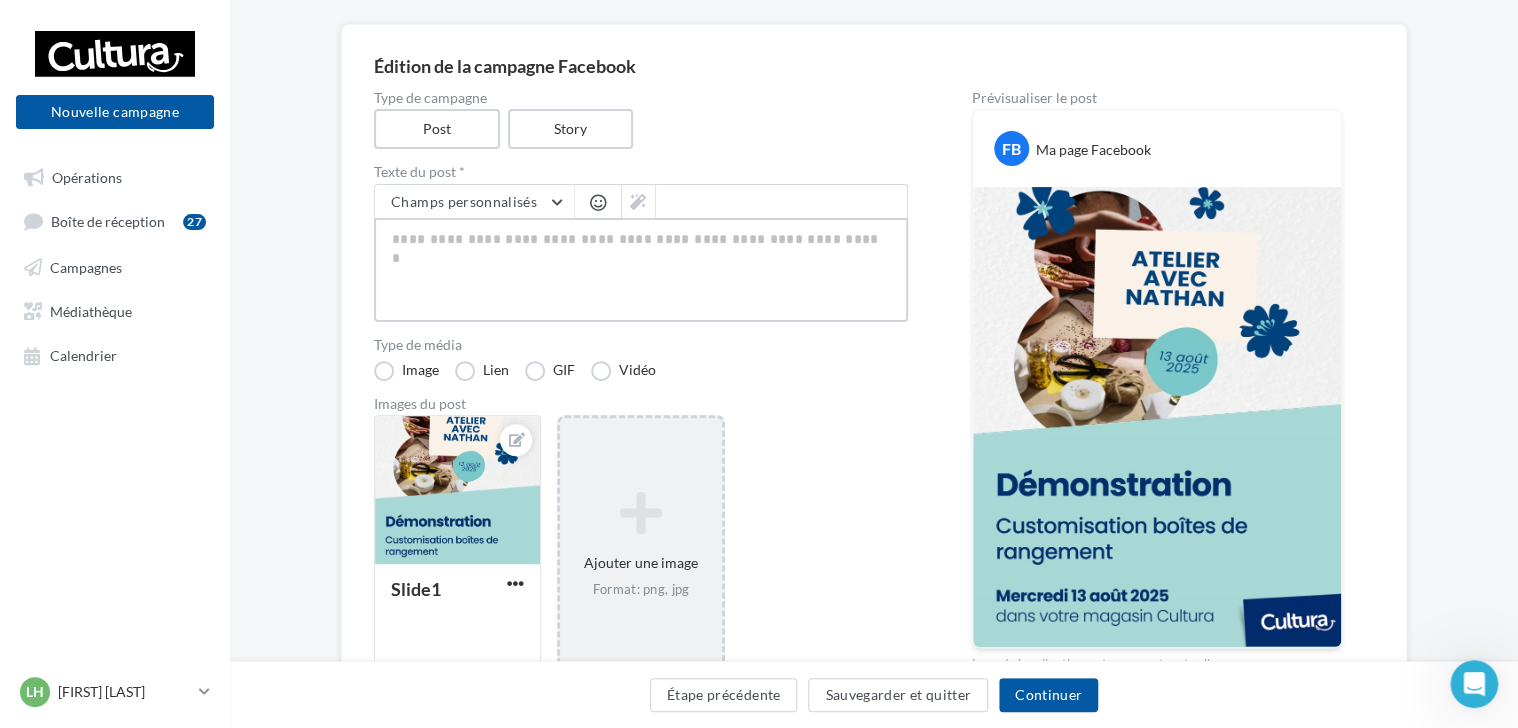 click at bounding box center (641, 270) 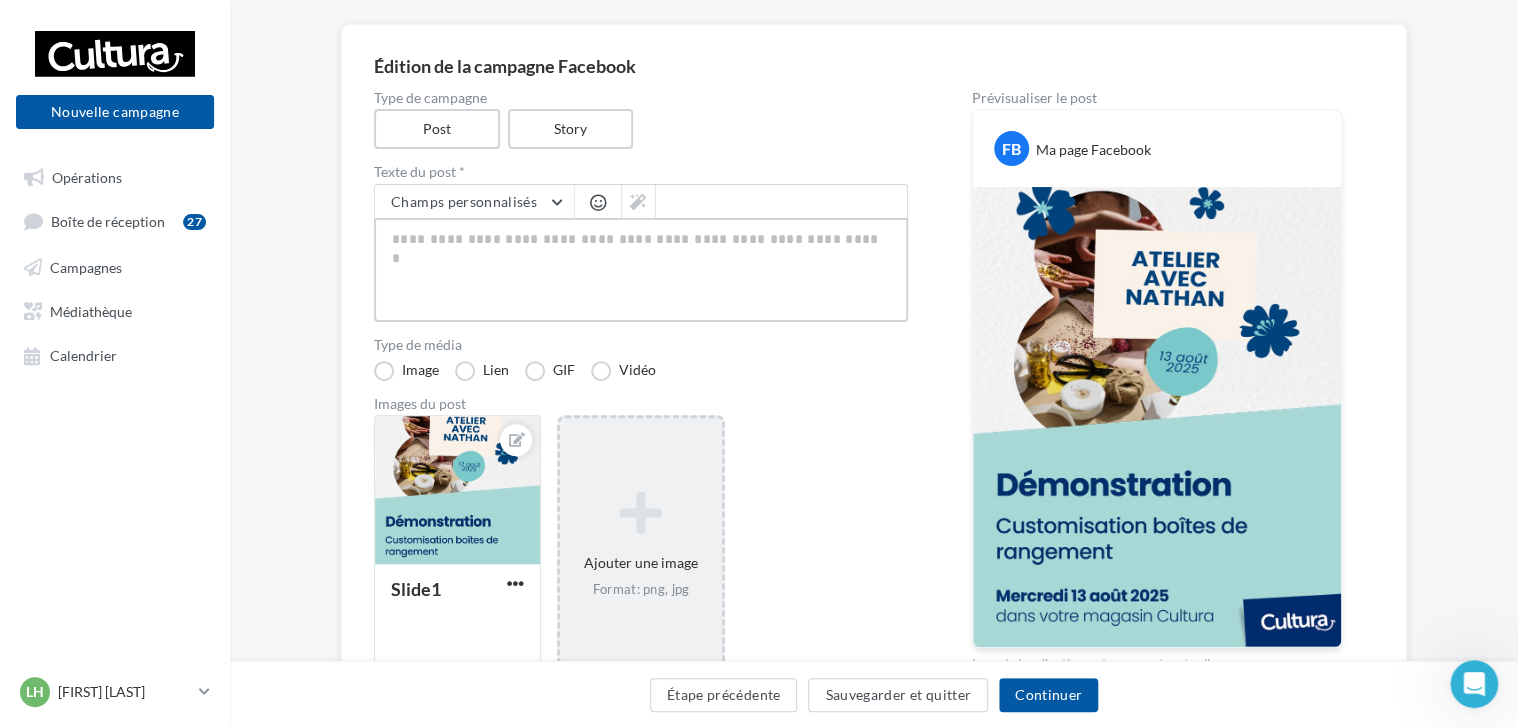 type on "*" 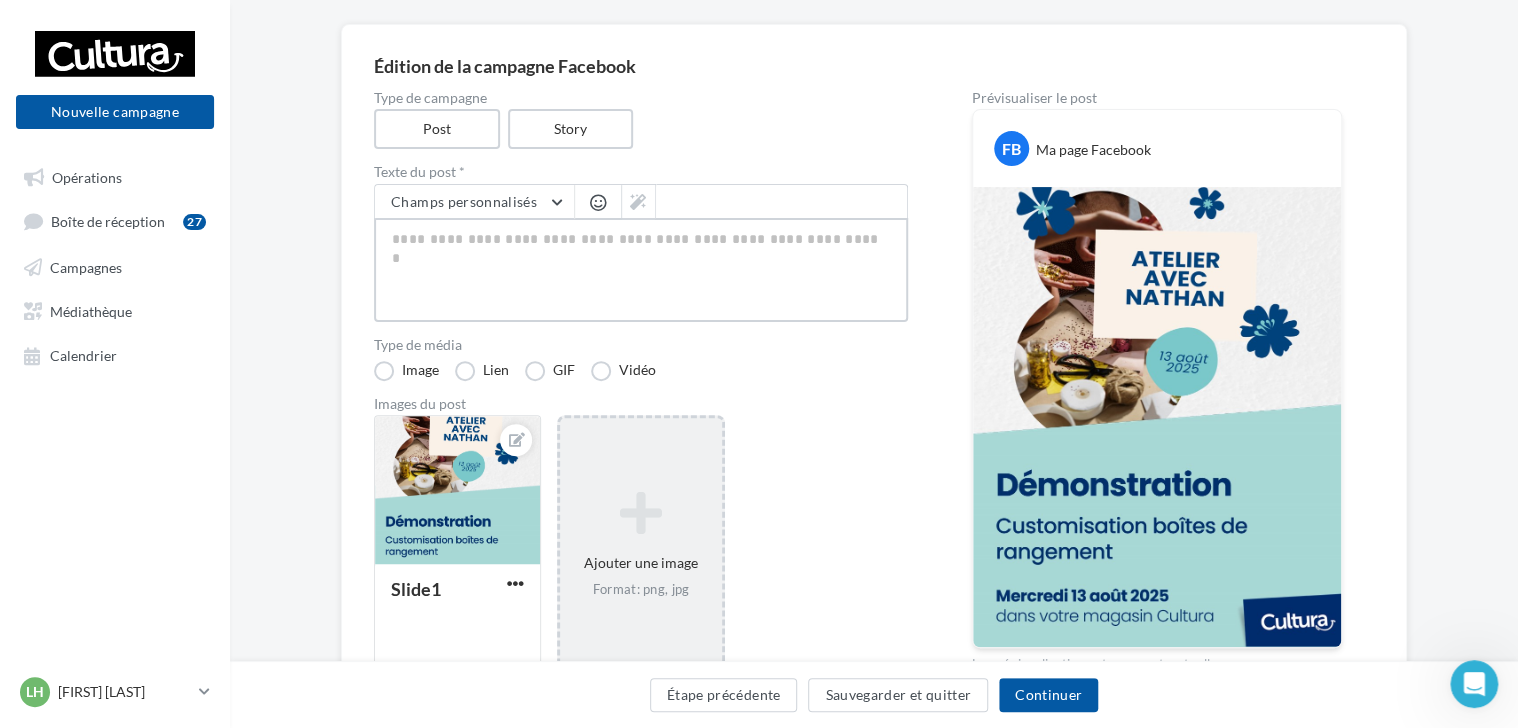 type on "*" 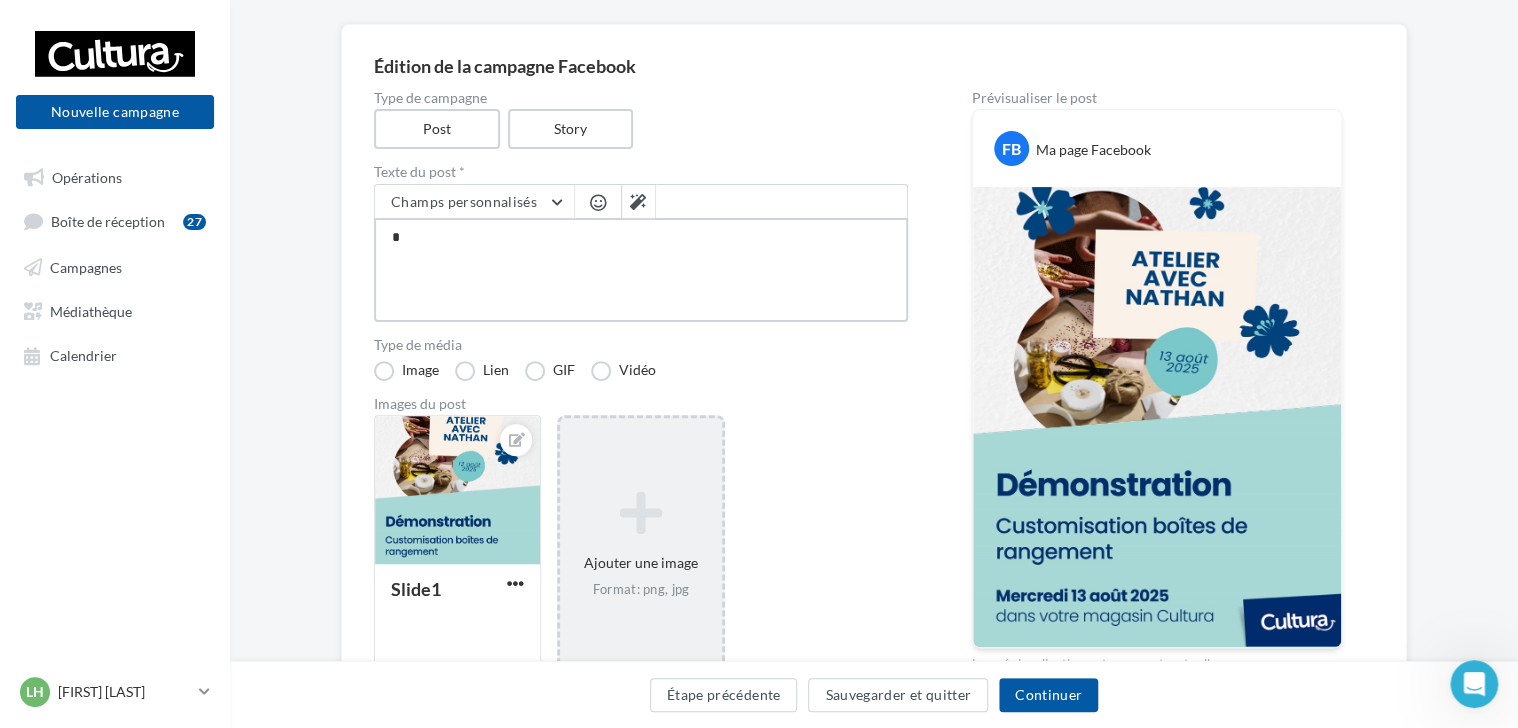 type on "**" 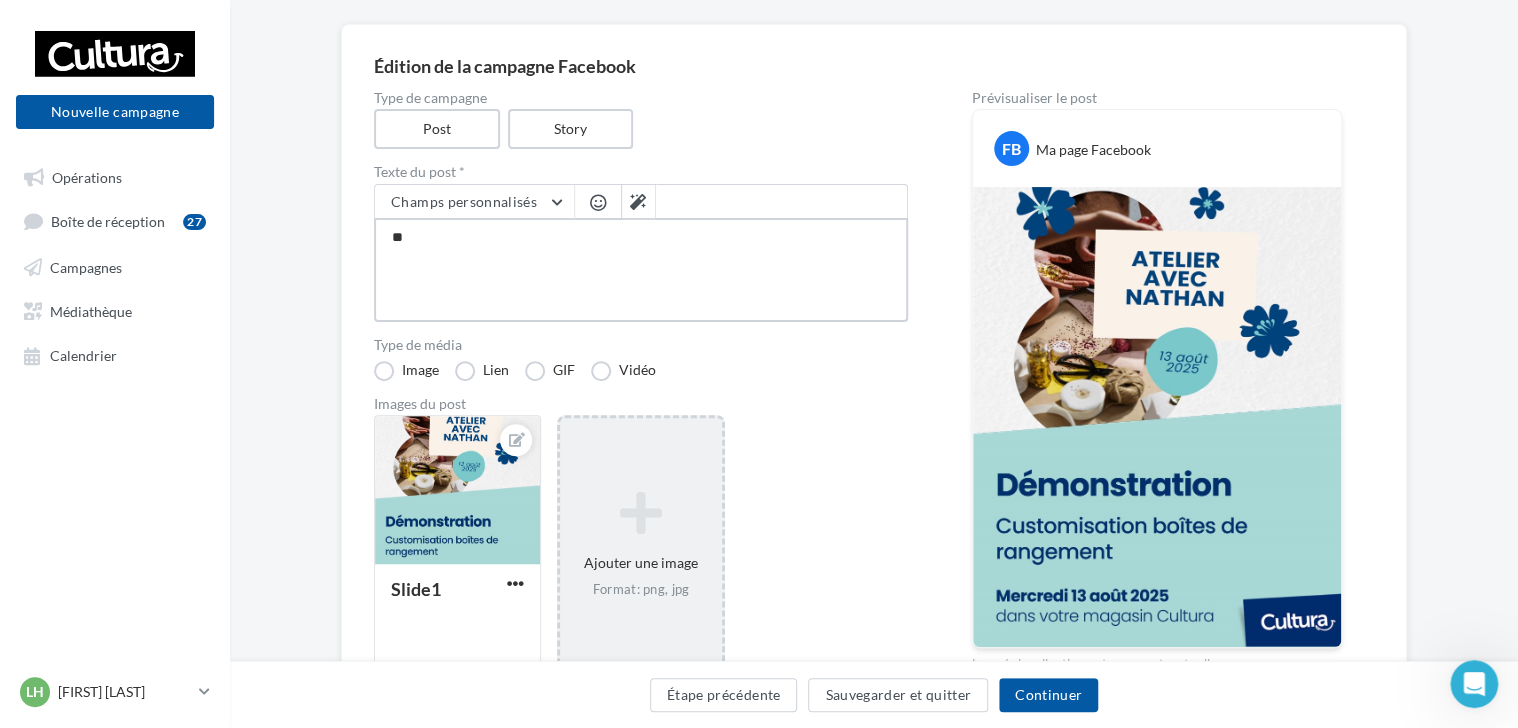 type on "***" 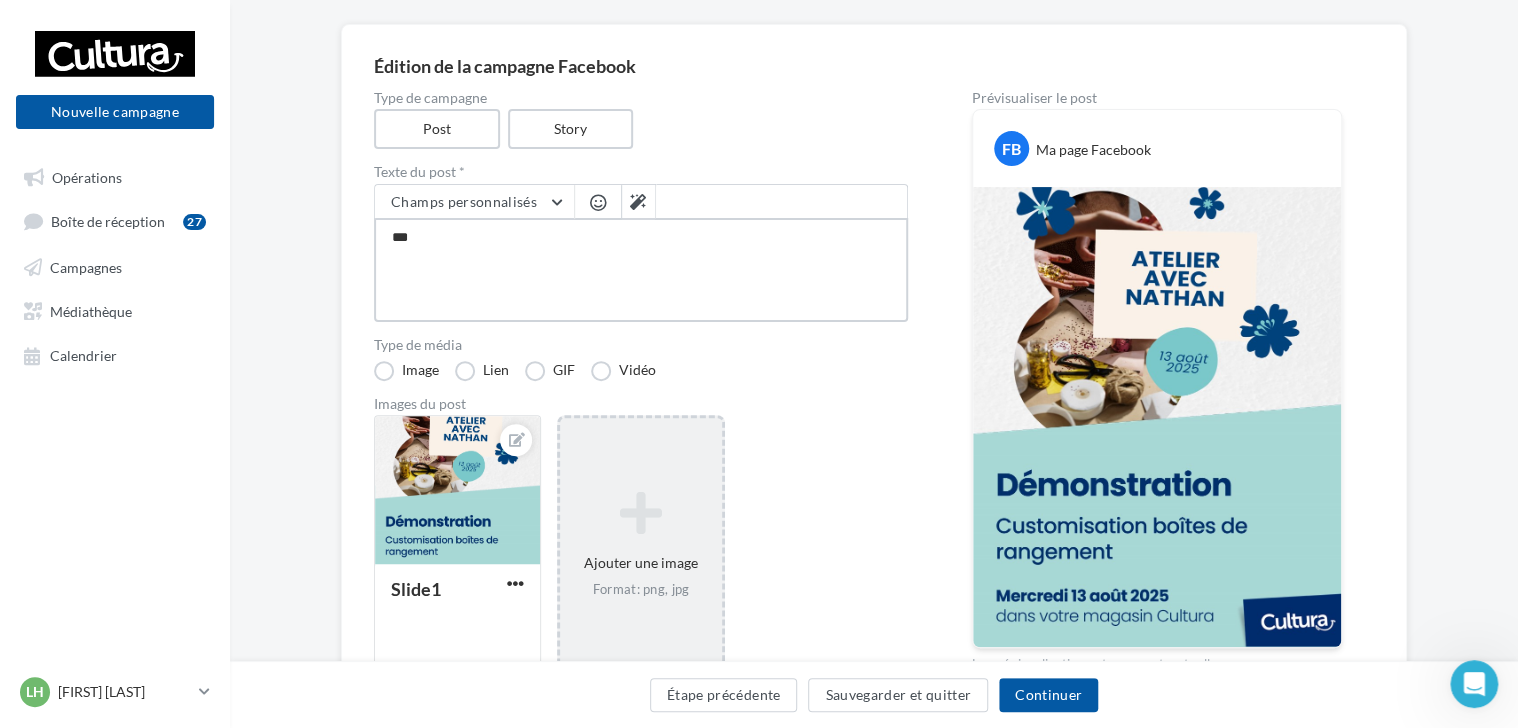 type on "****" 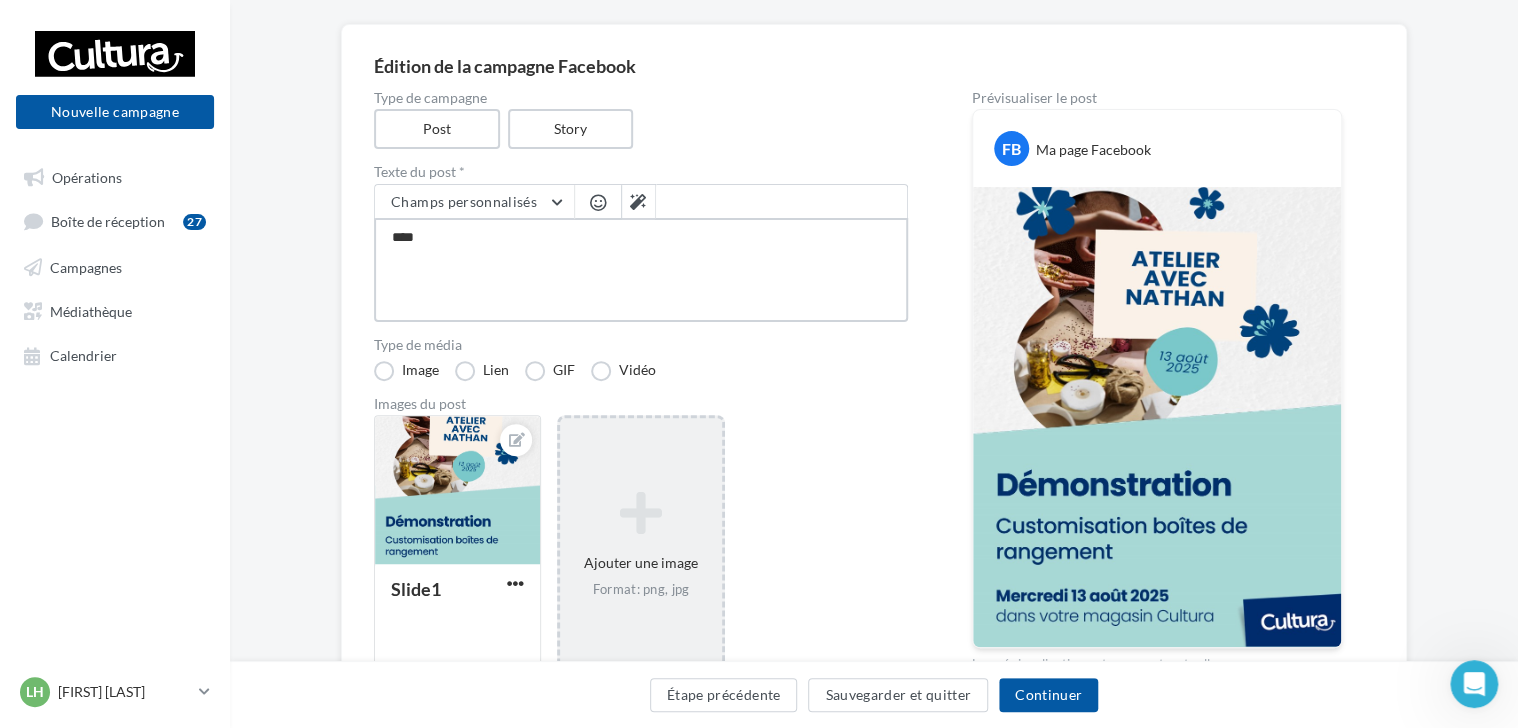type on "*****" 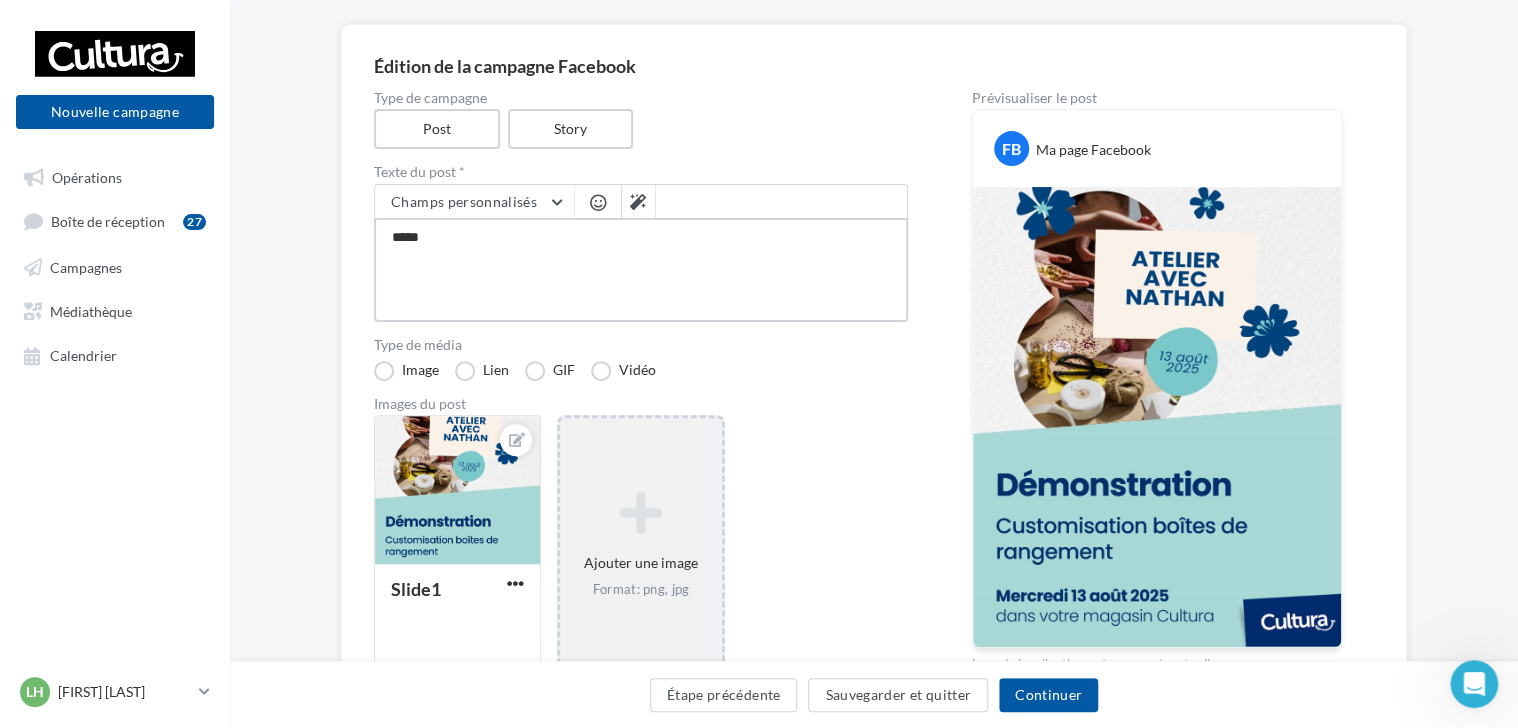 type on "******" 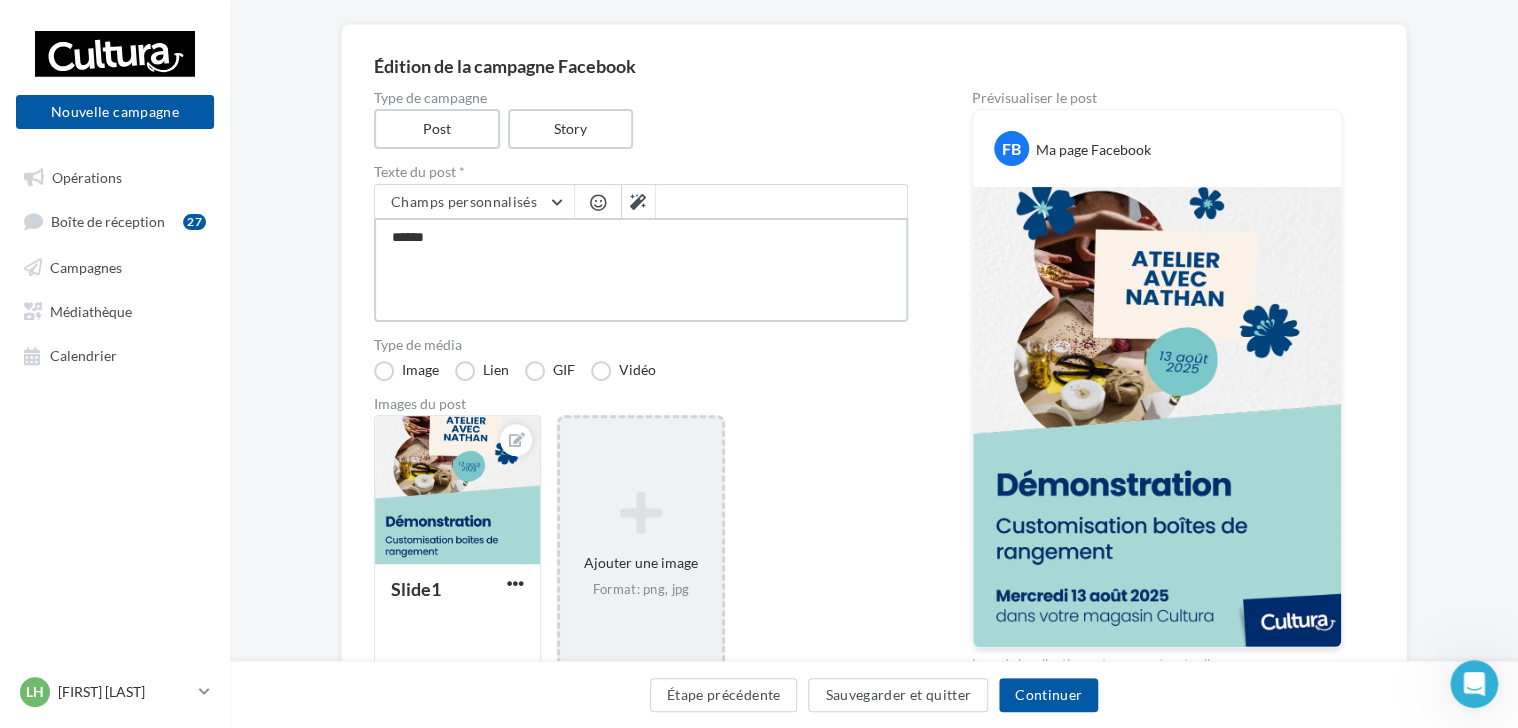 type on "*******" 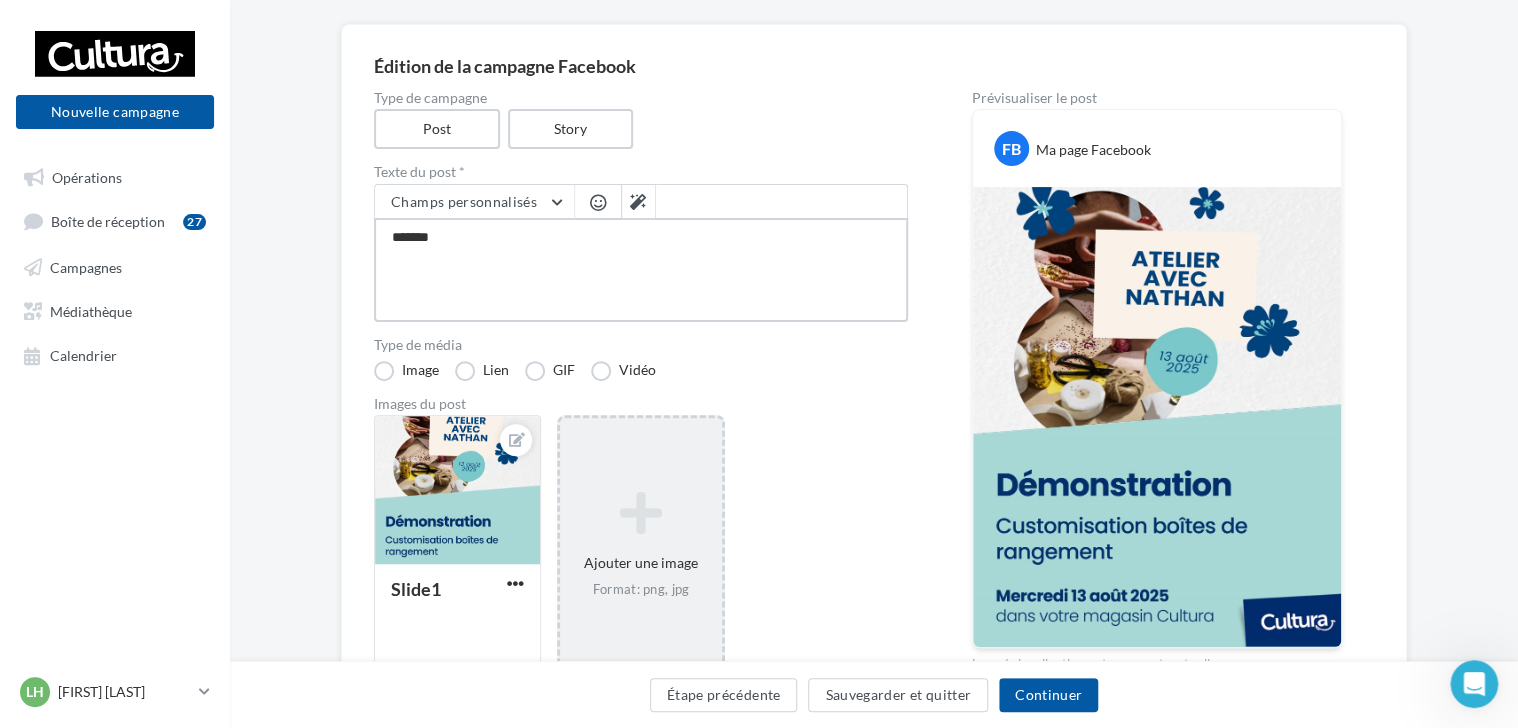 type on "********" 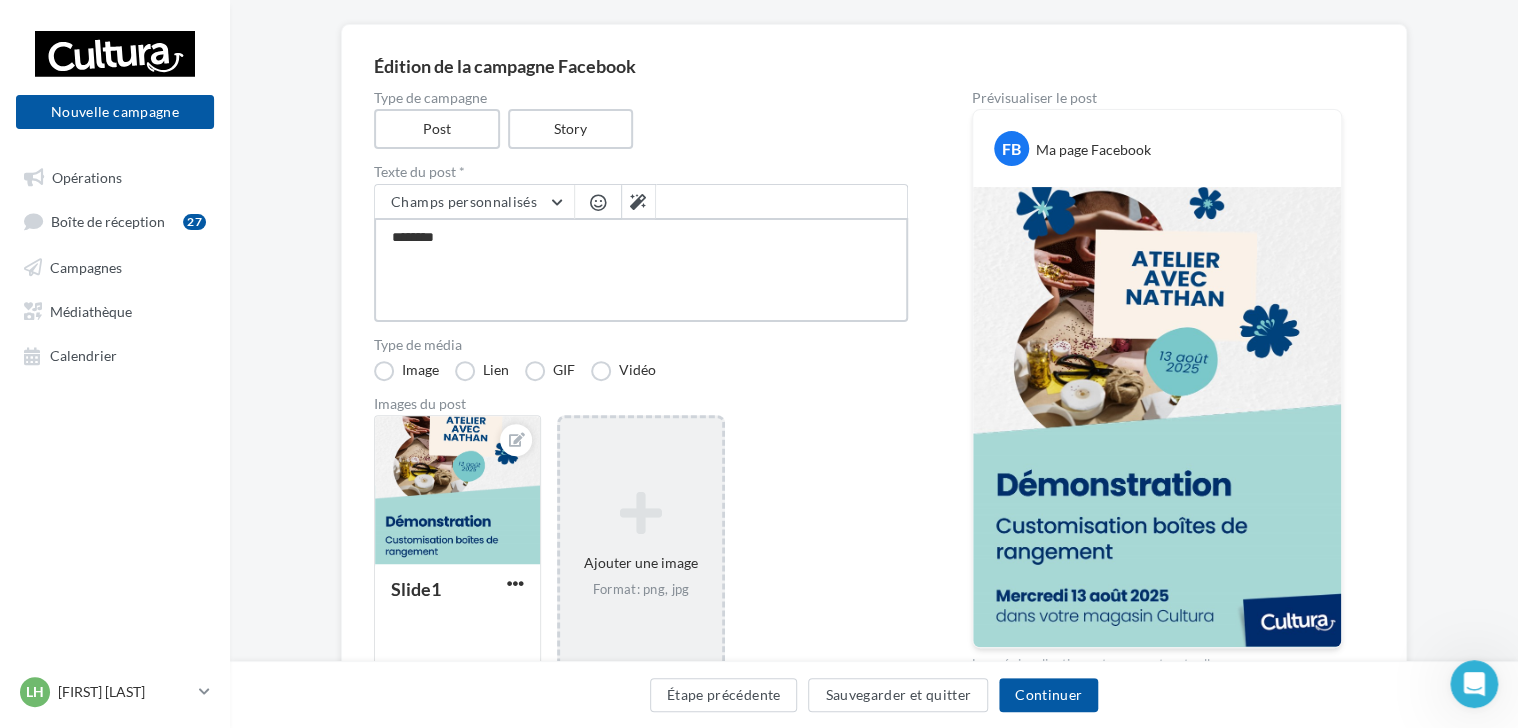type on "*********" 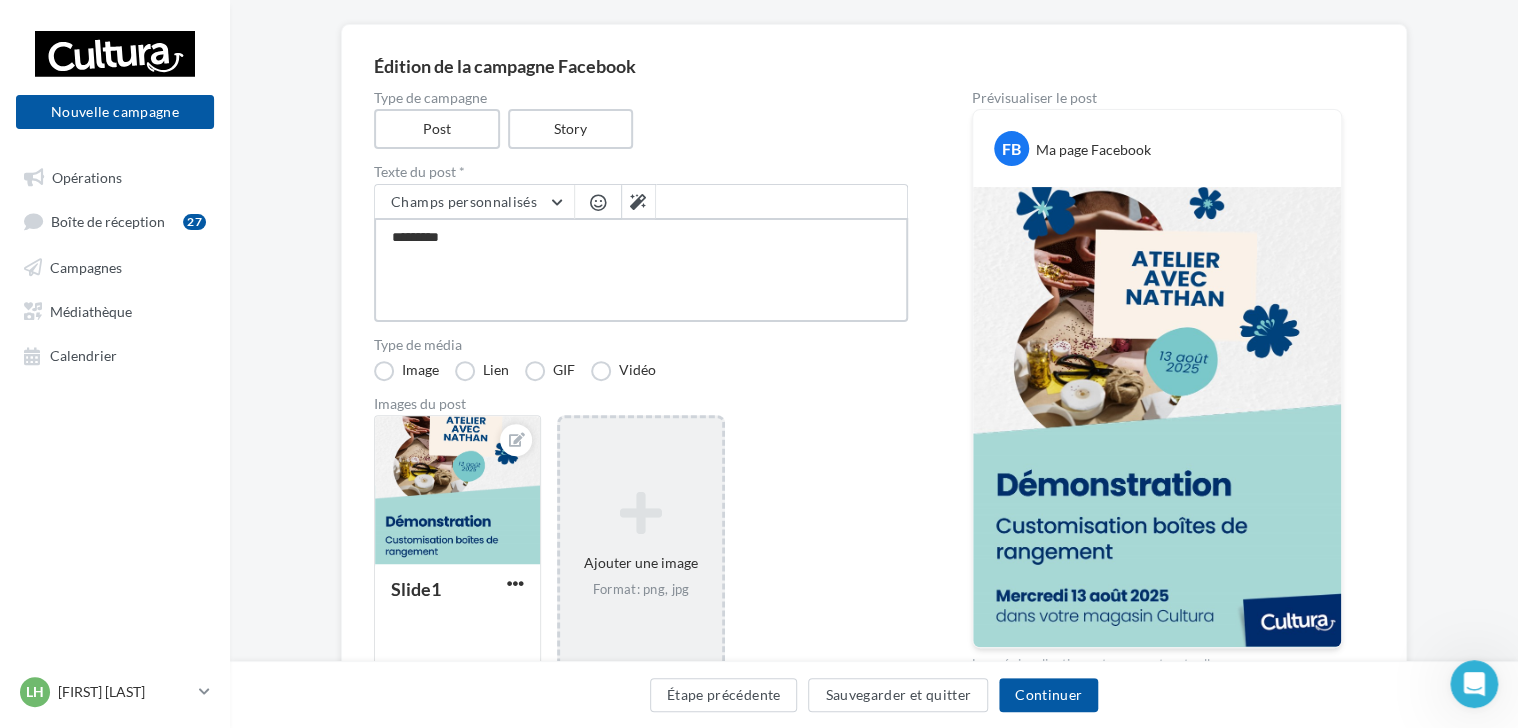 type on "********" 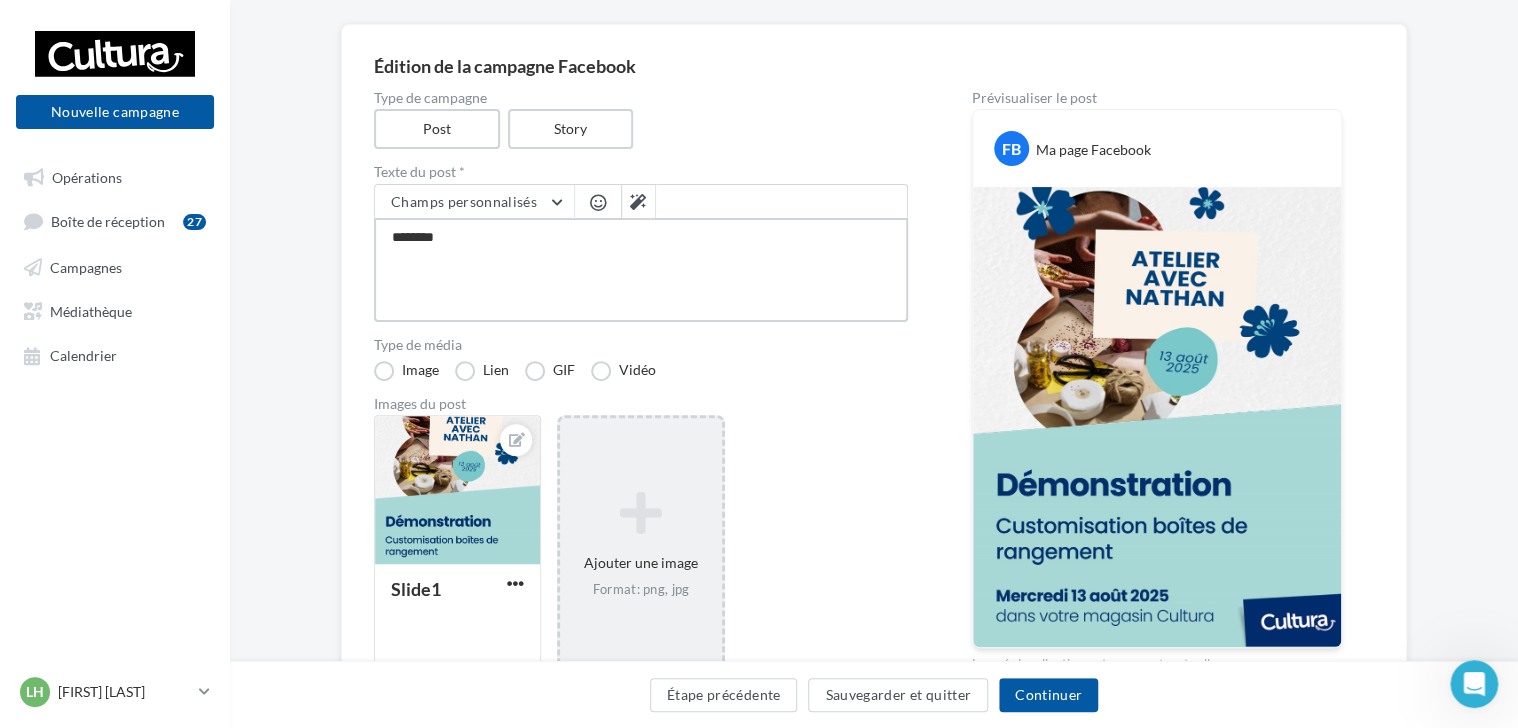 type on "*******" 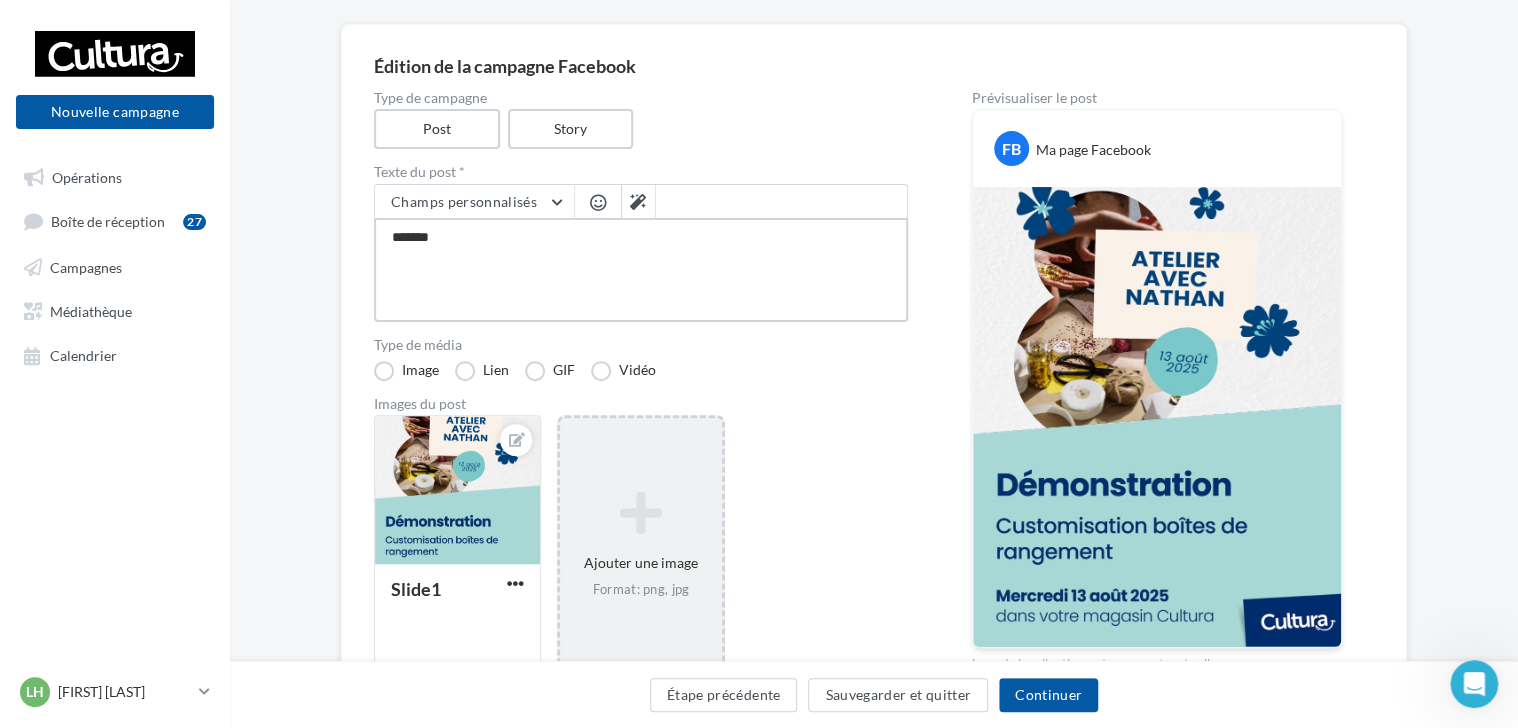 type on "********" 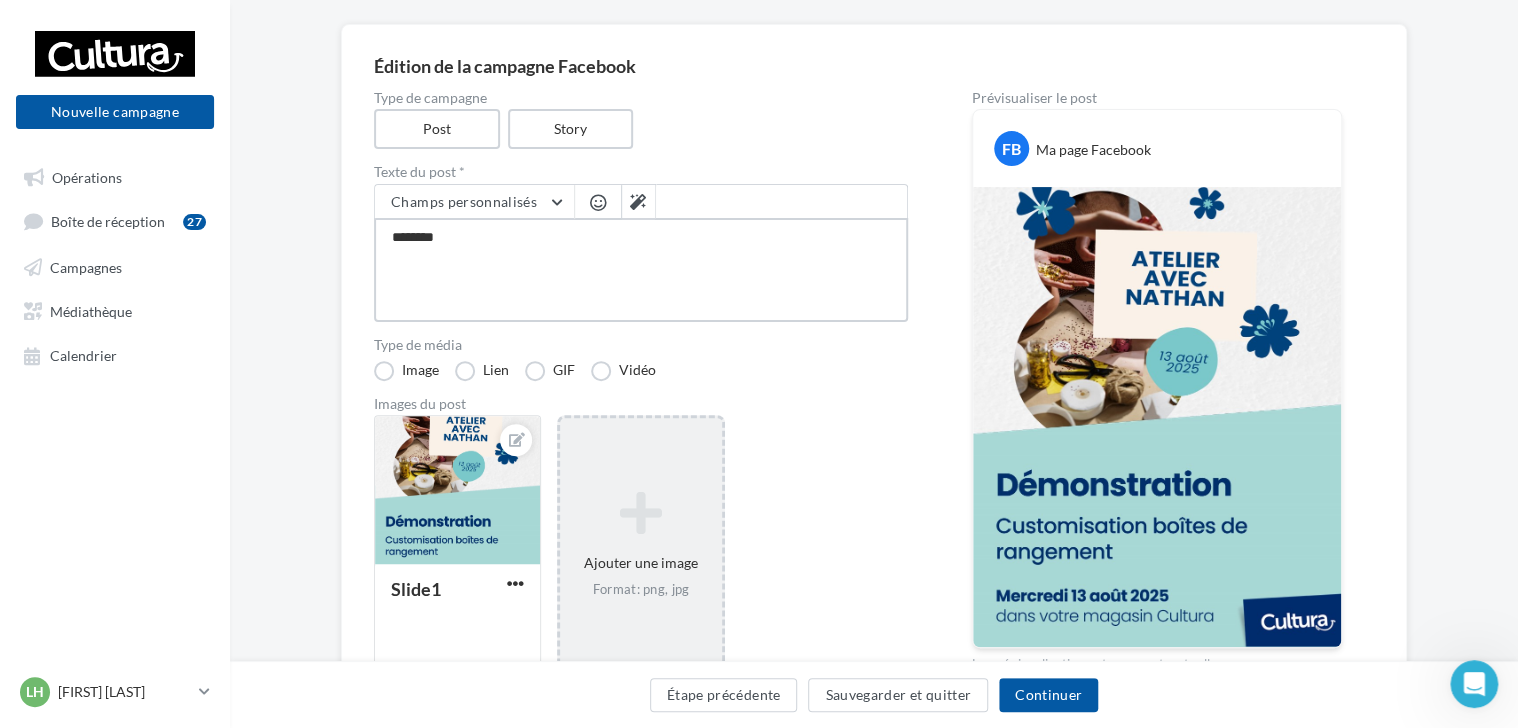 type on "*********" 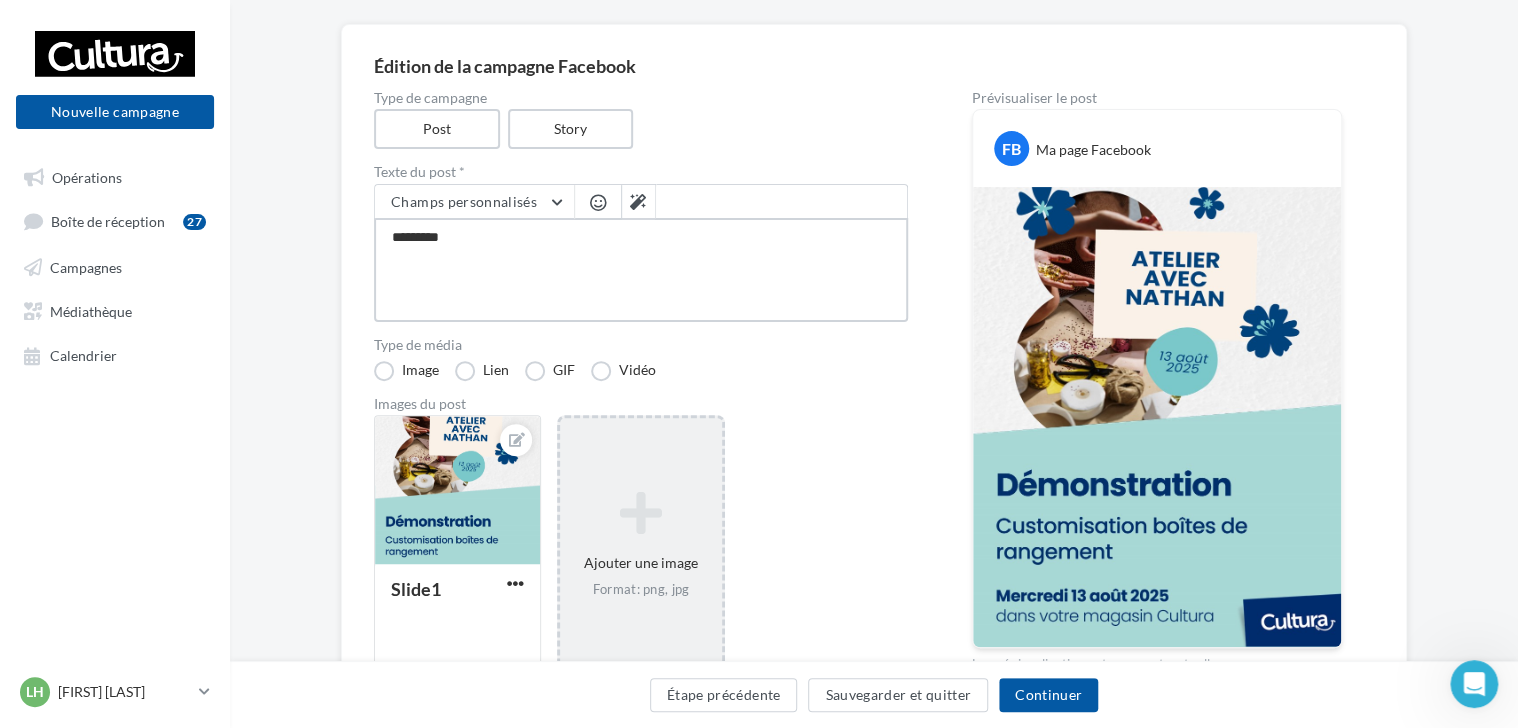 type on "**********" 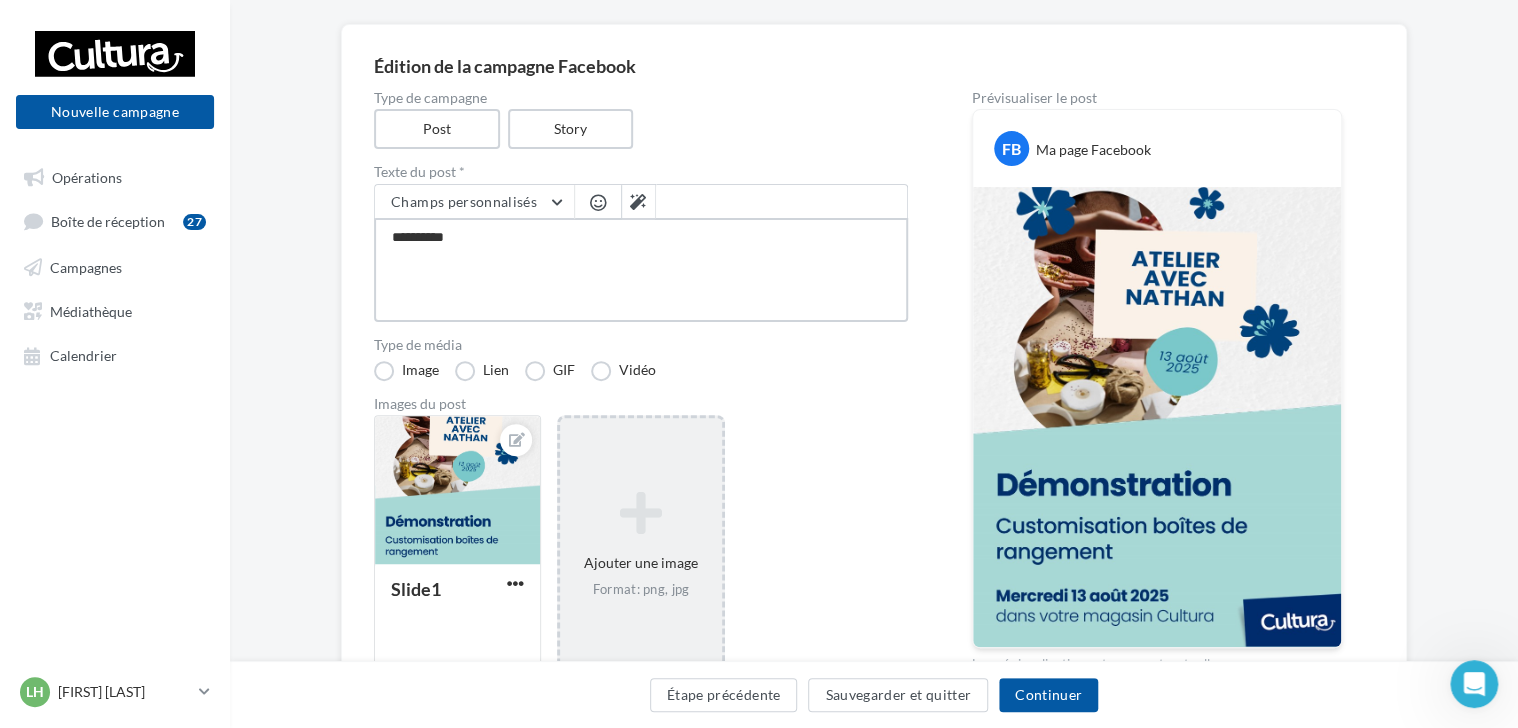type on "**********" 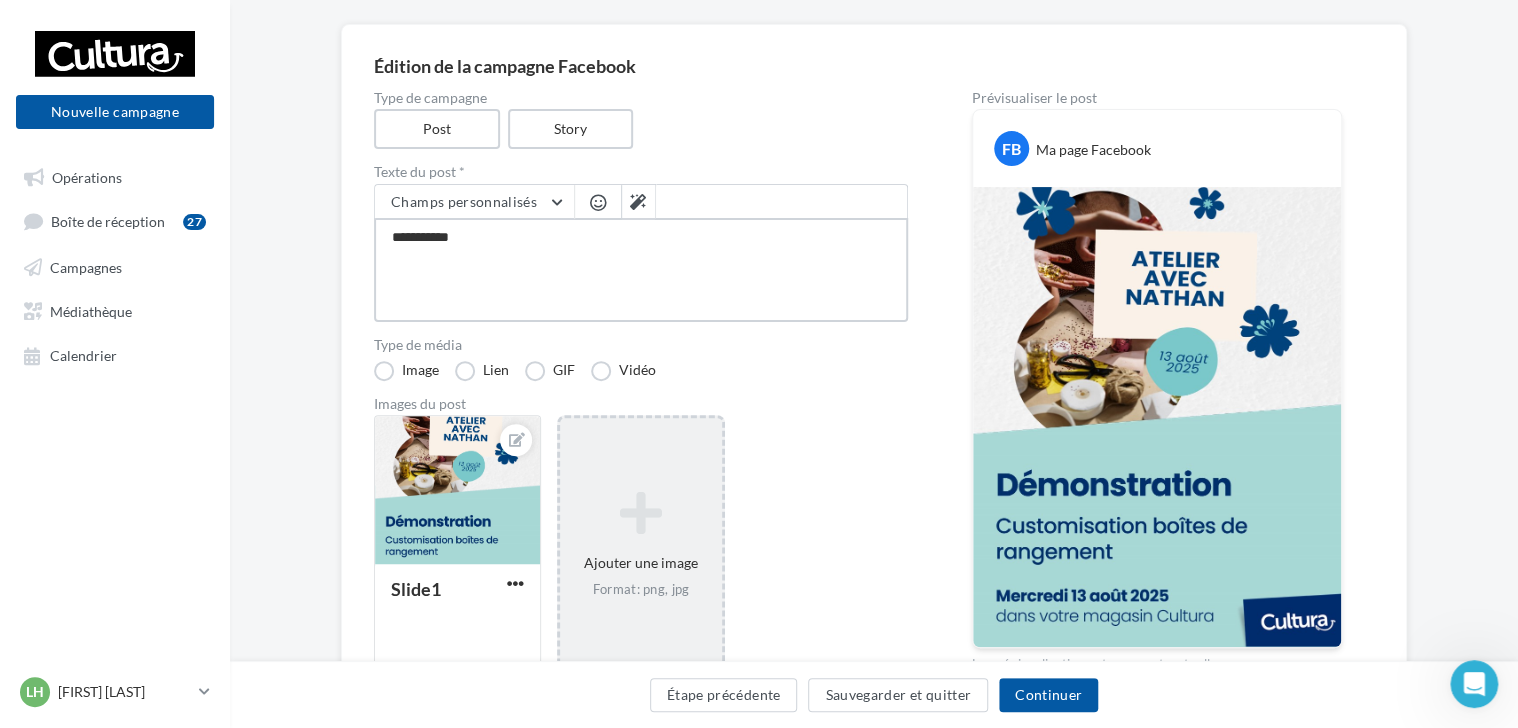 type on "**********" 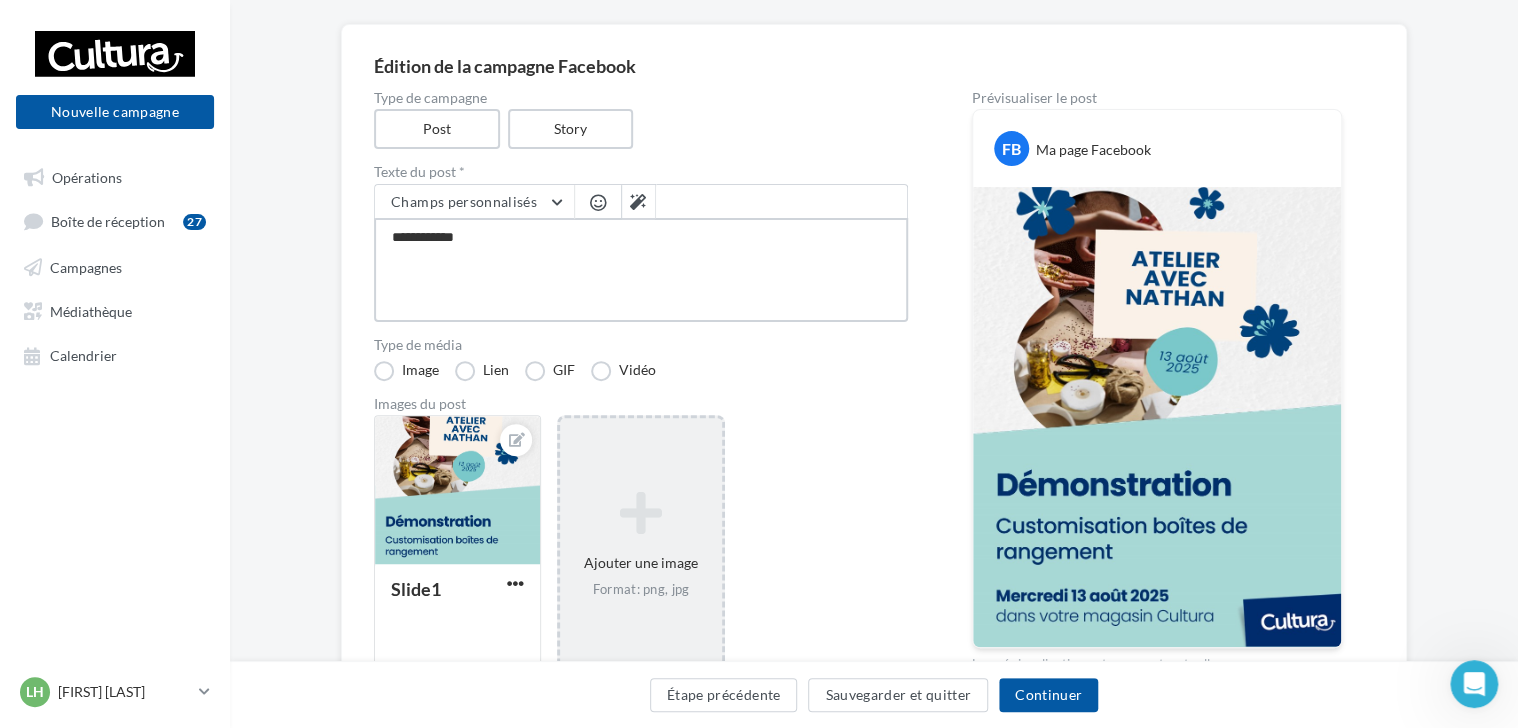 type on "**********" 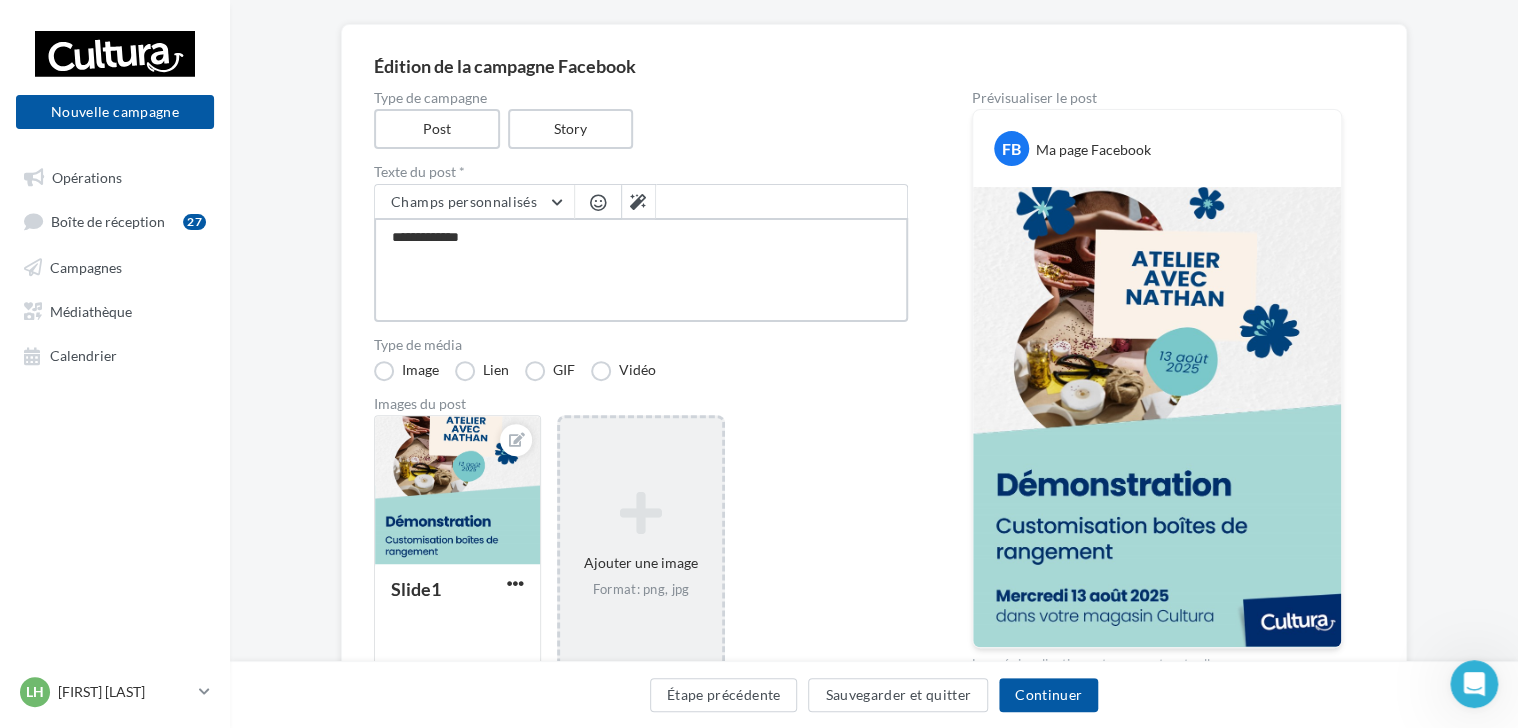 type on "**********" 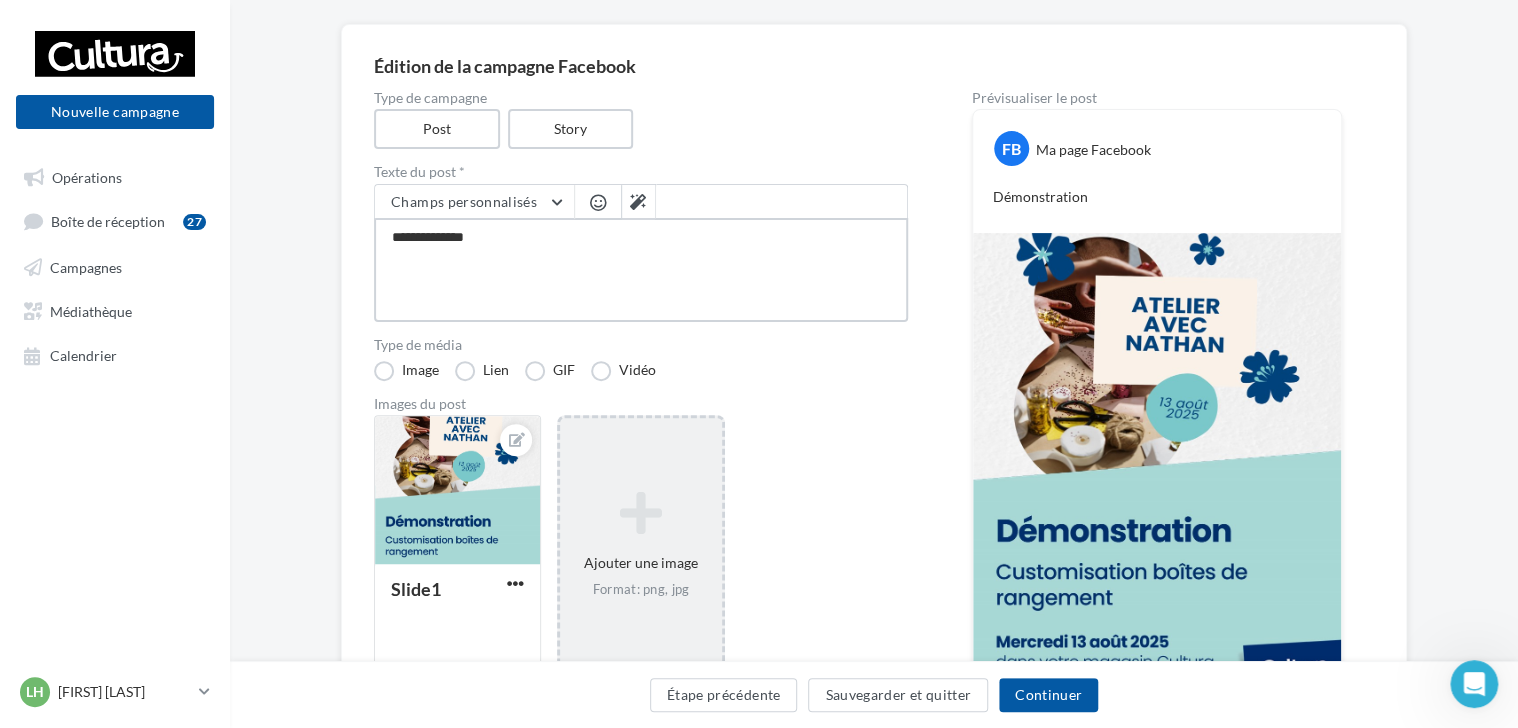 type on "**********" 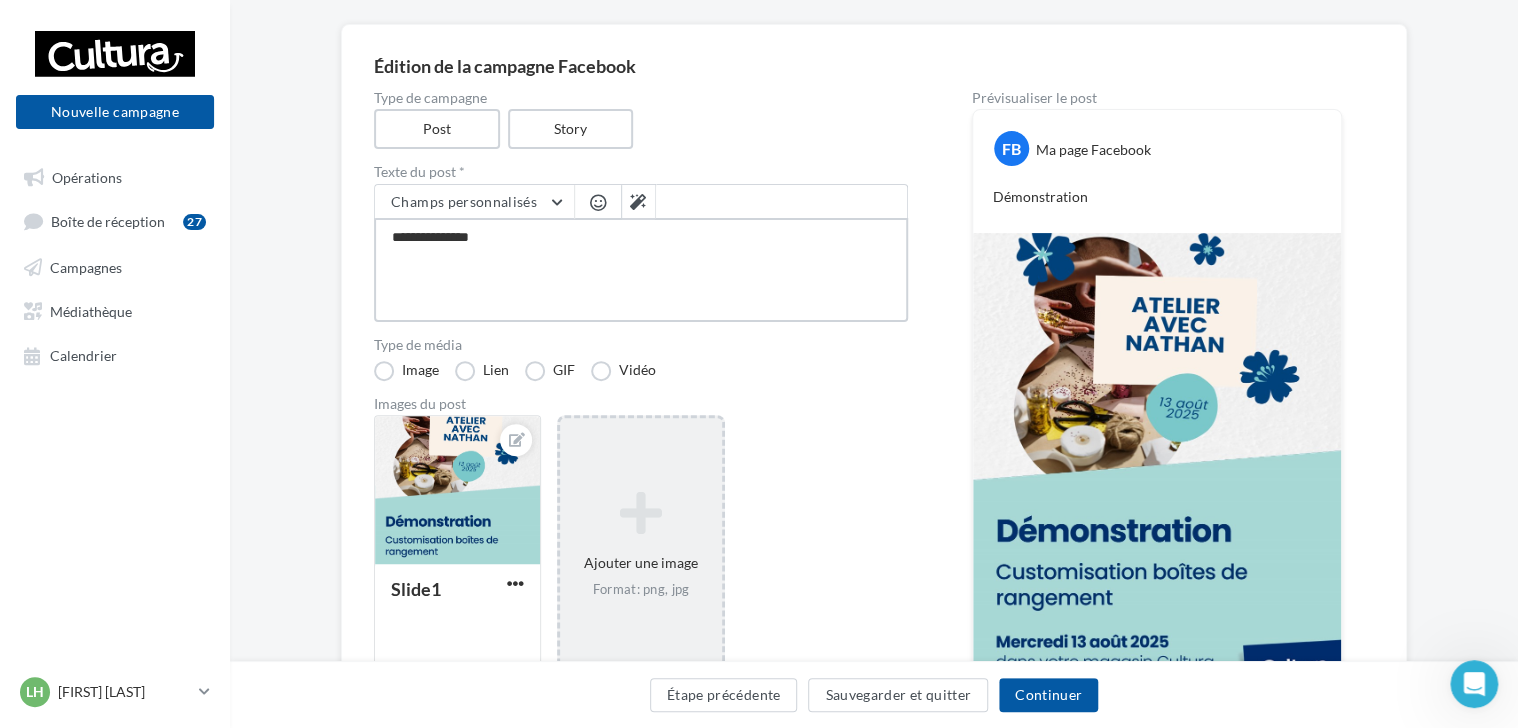 type on "**********" 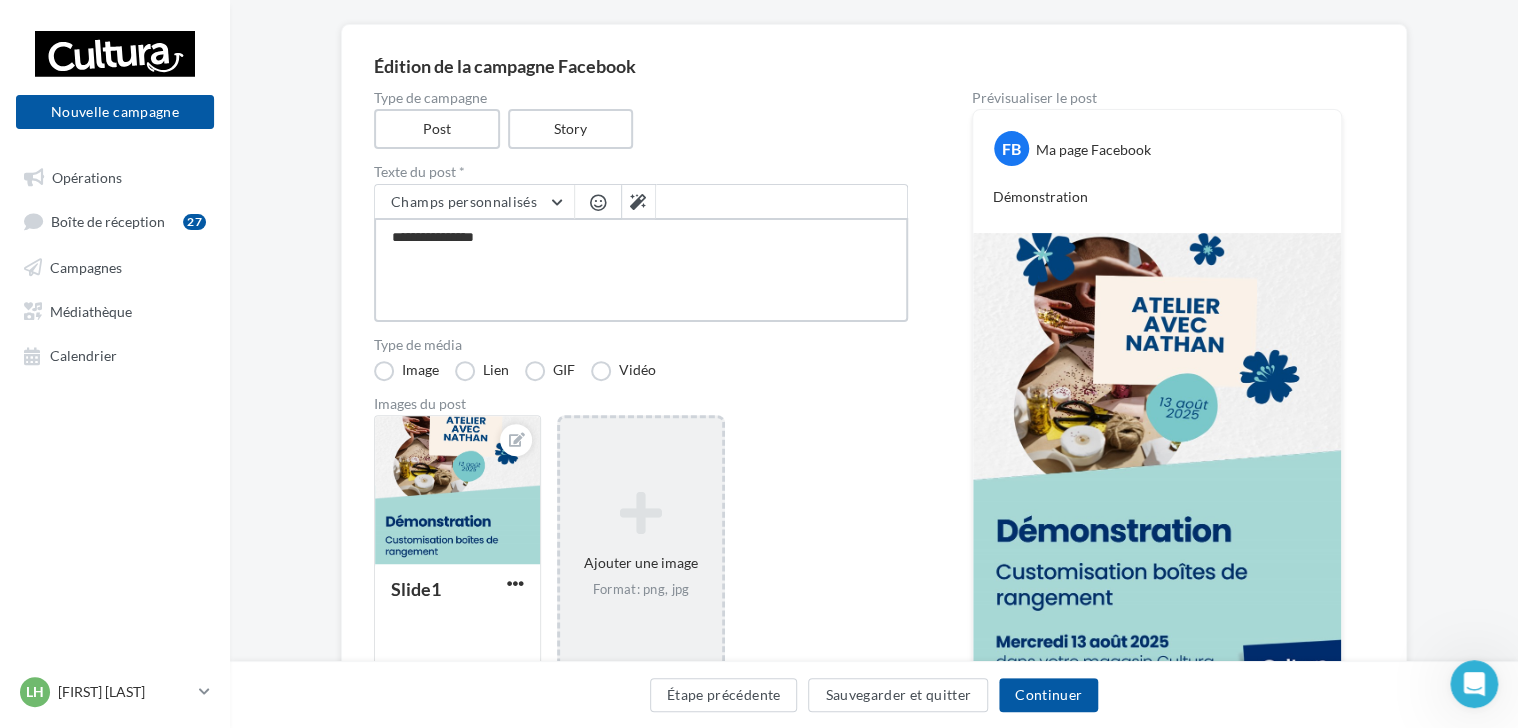 type on "**********" 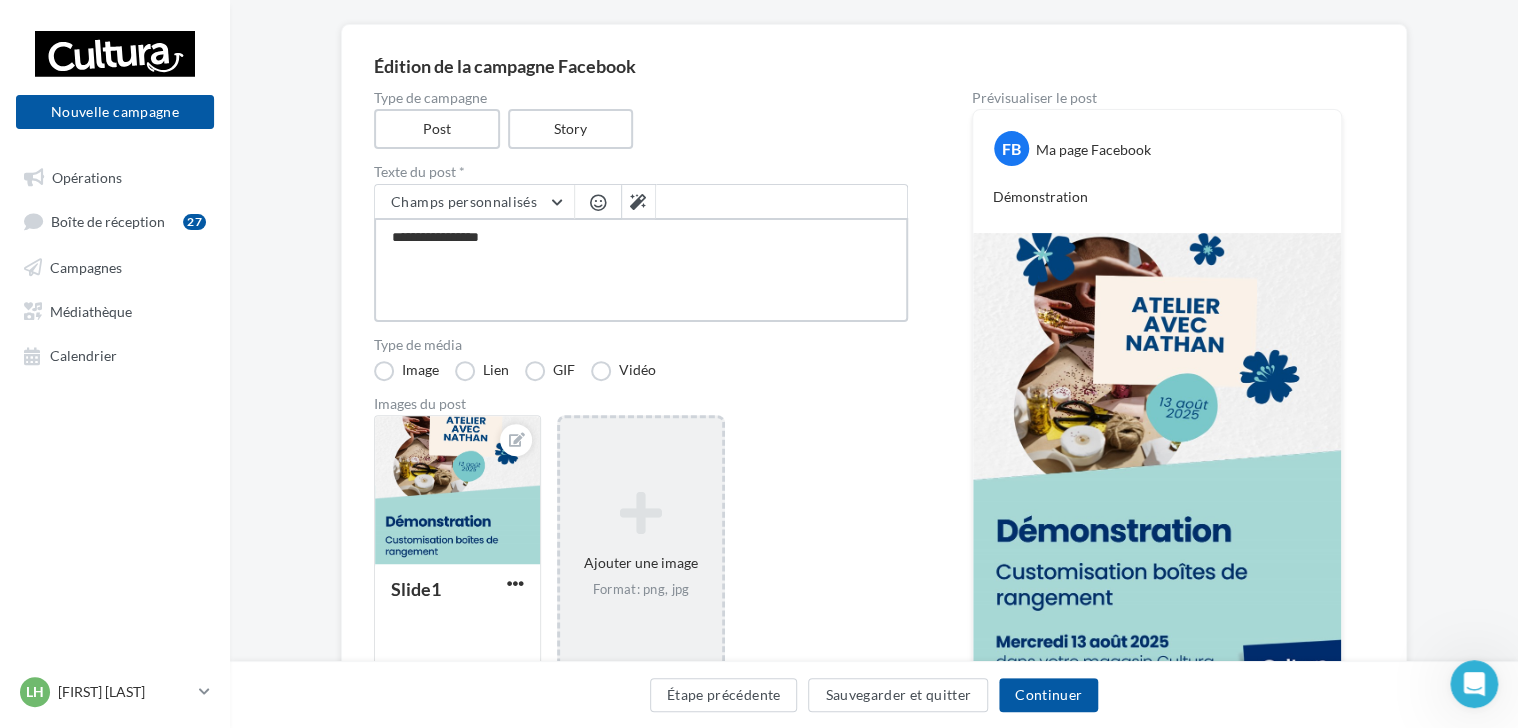 type on "**********" 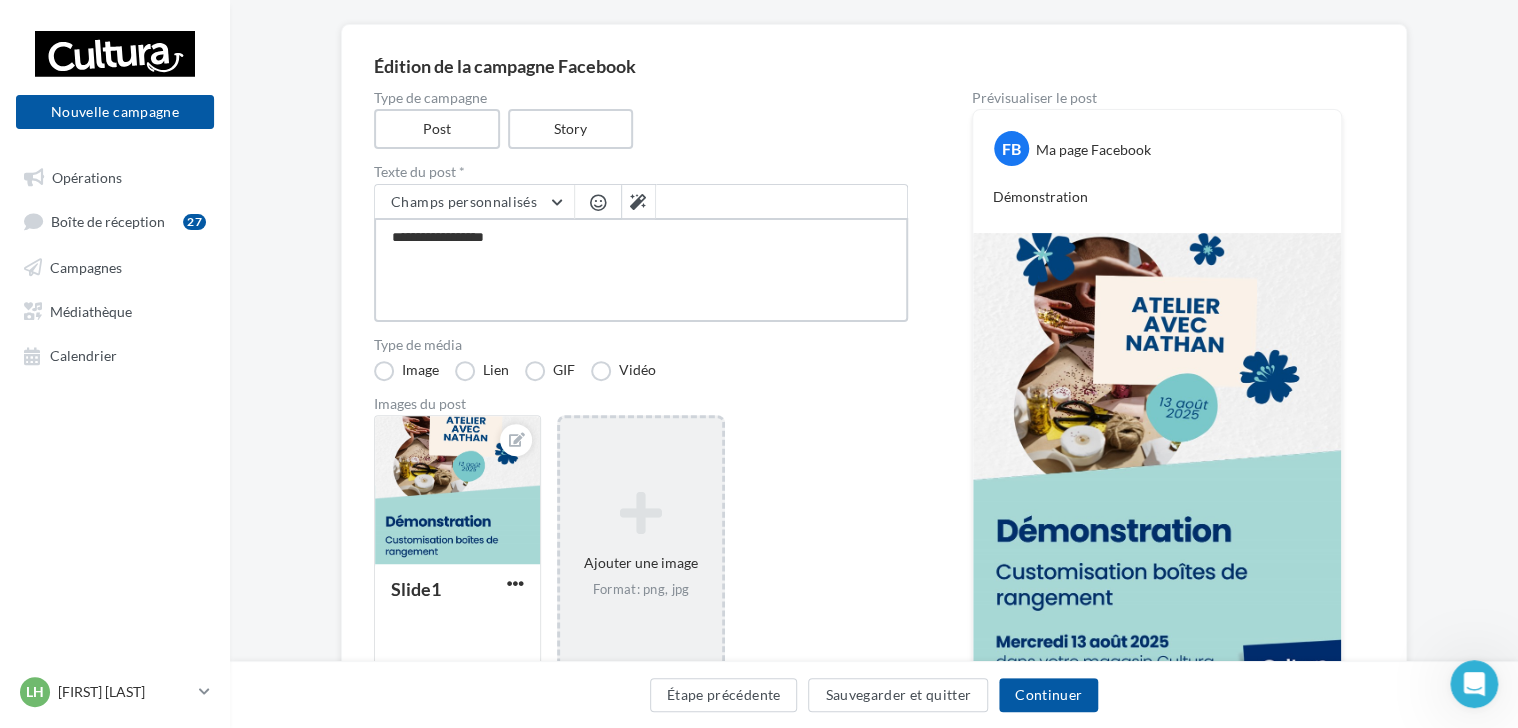 type on "**********" 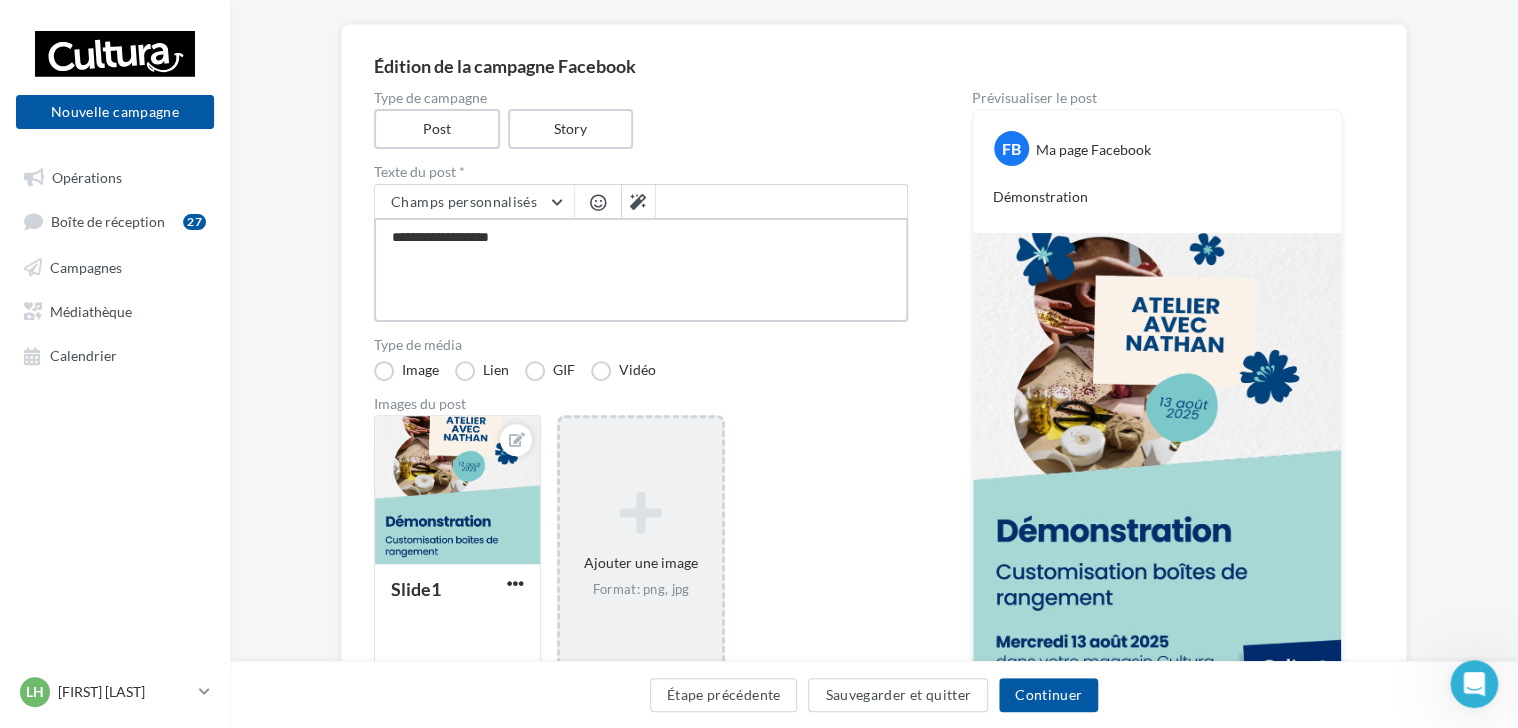 type on "**********" 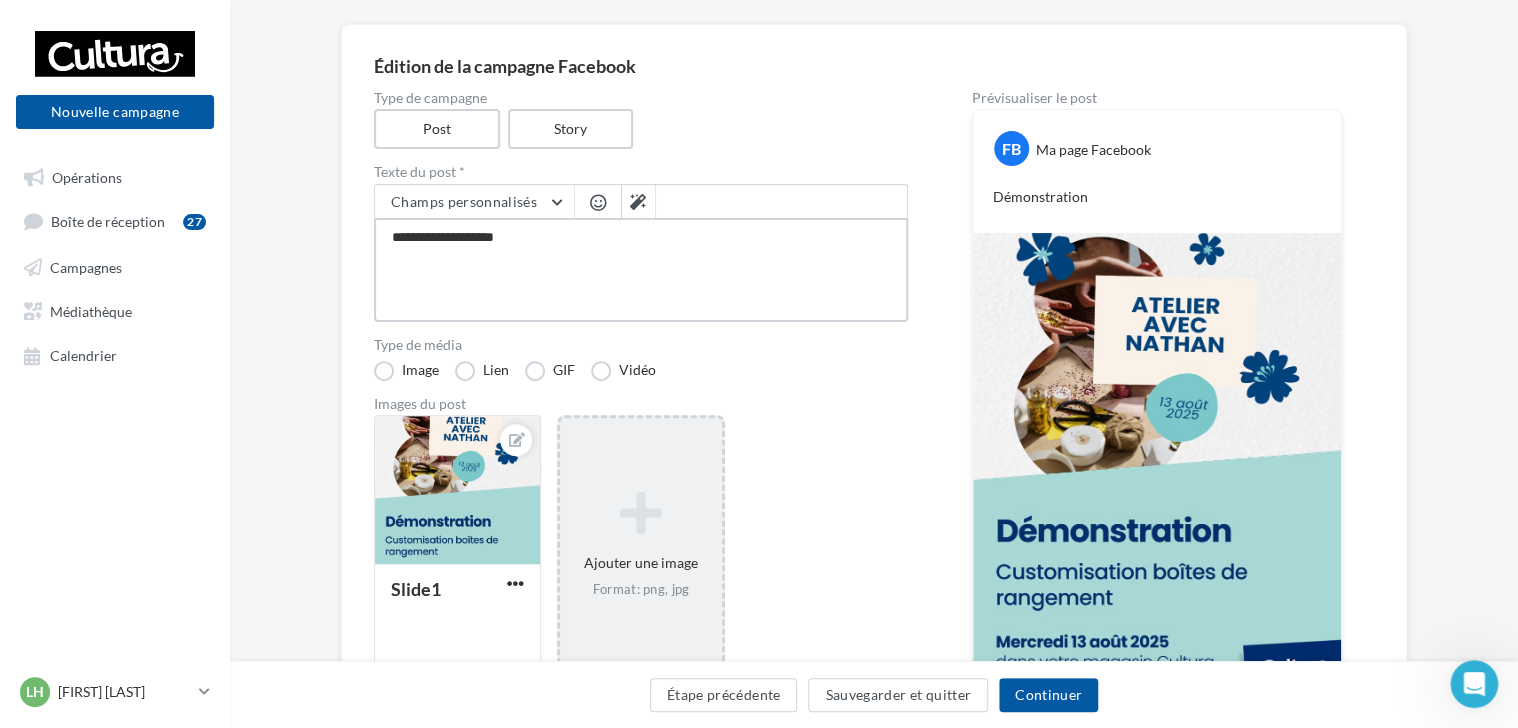 type on "**********" 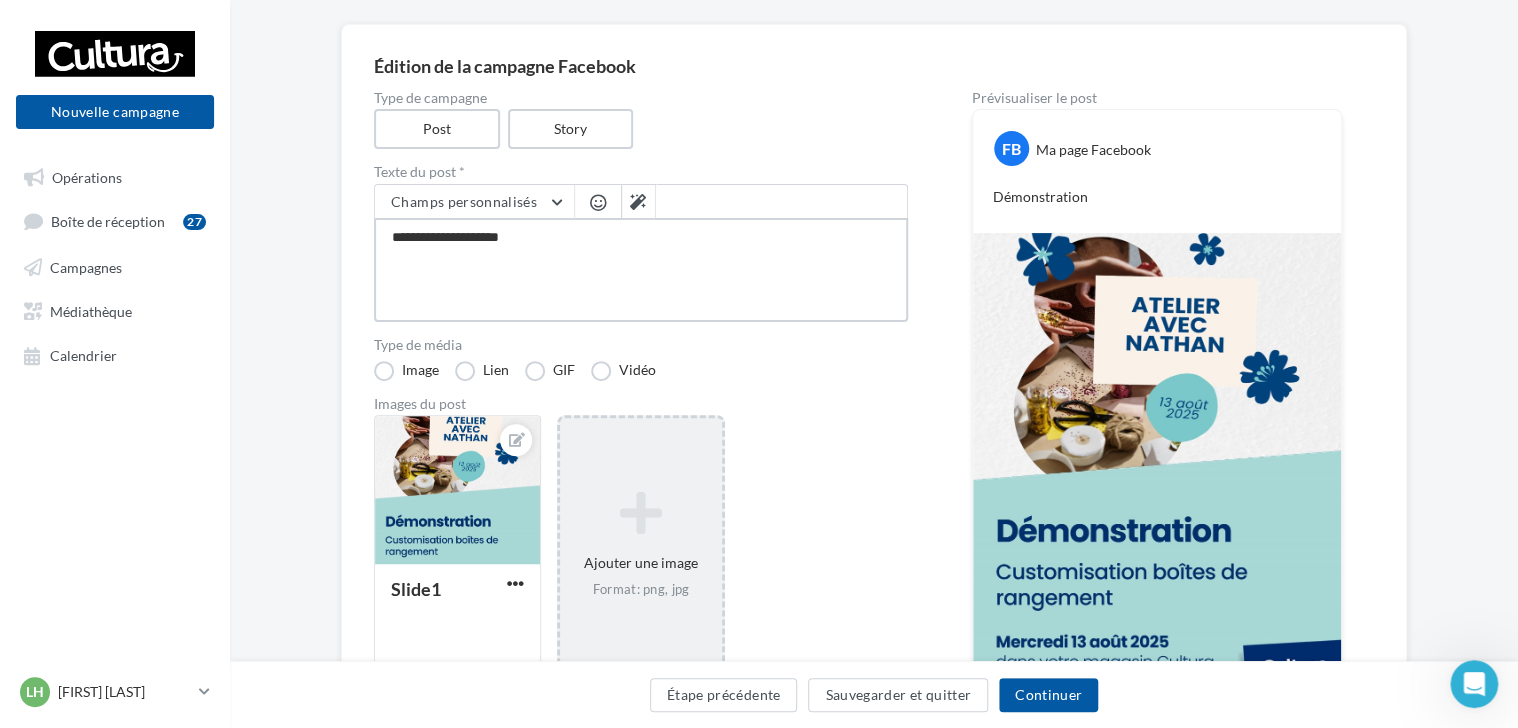type on "**********" 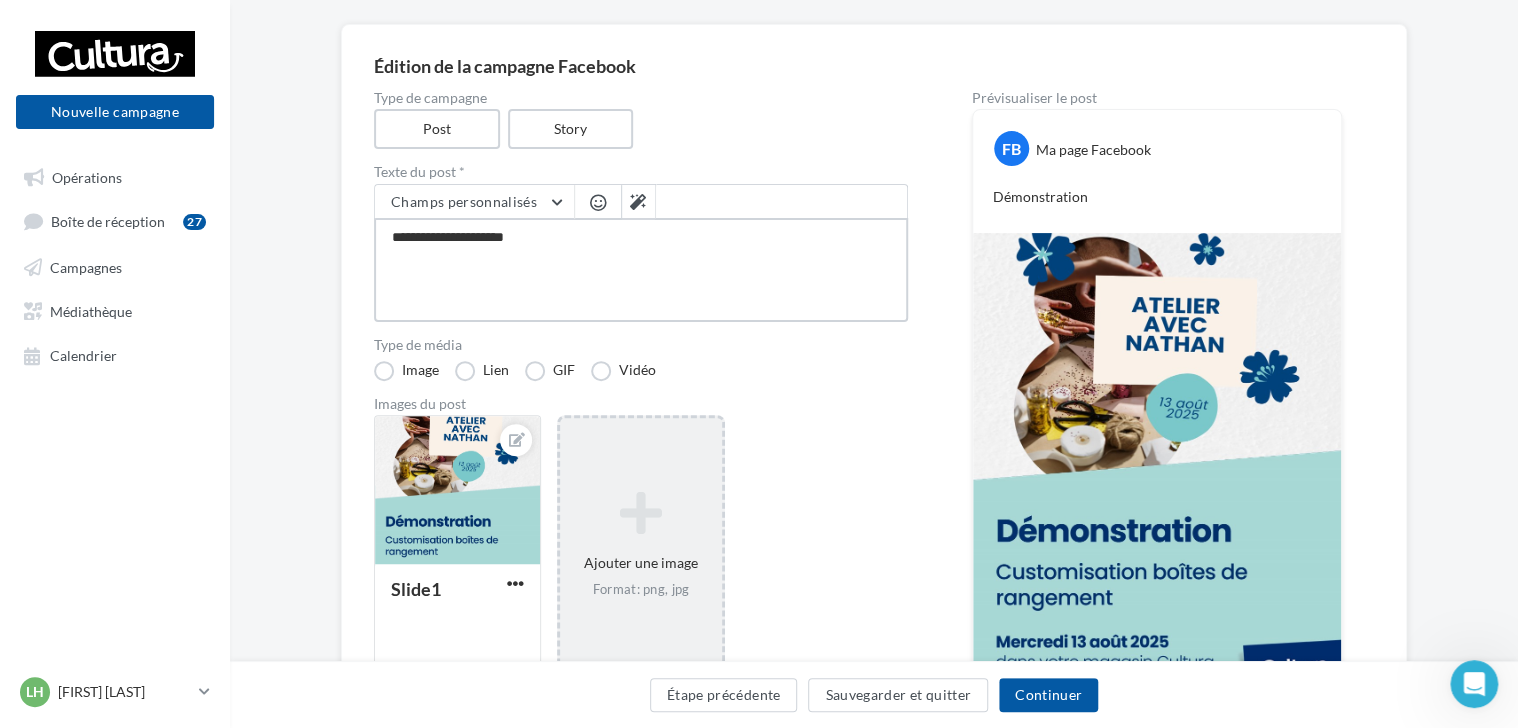 type on "**********" 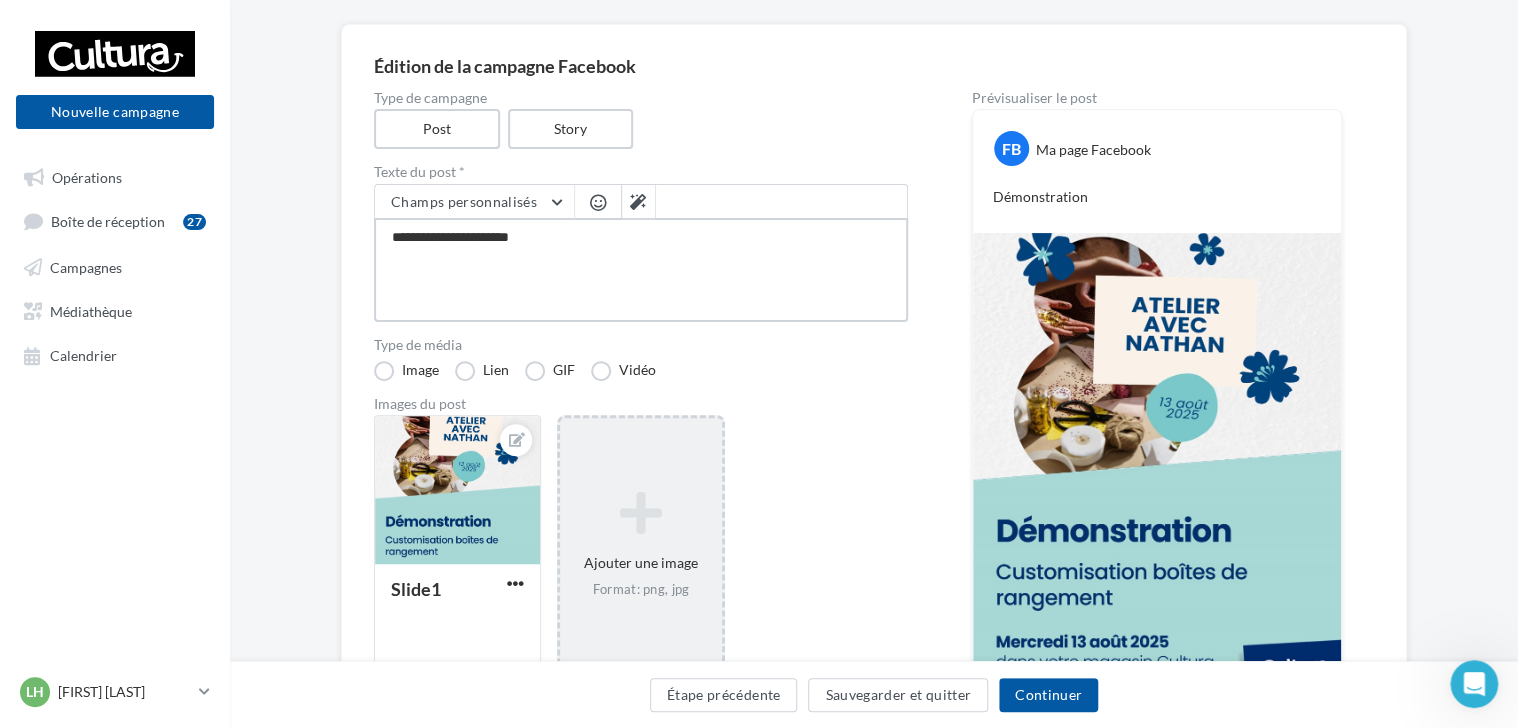 type on "**********" 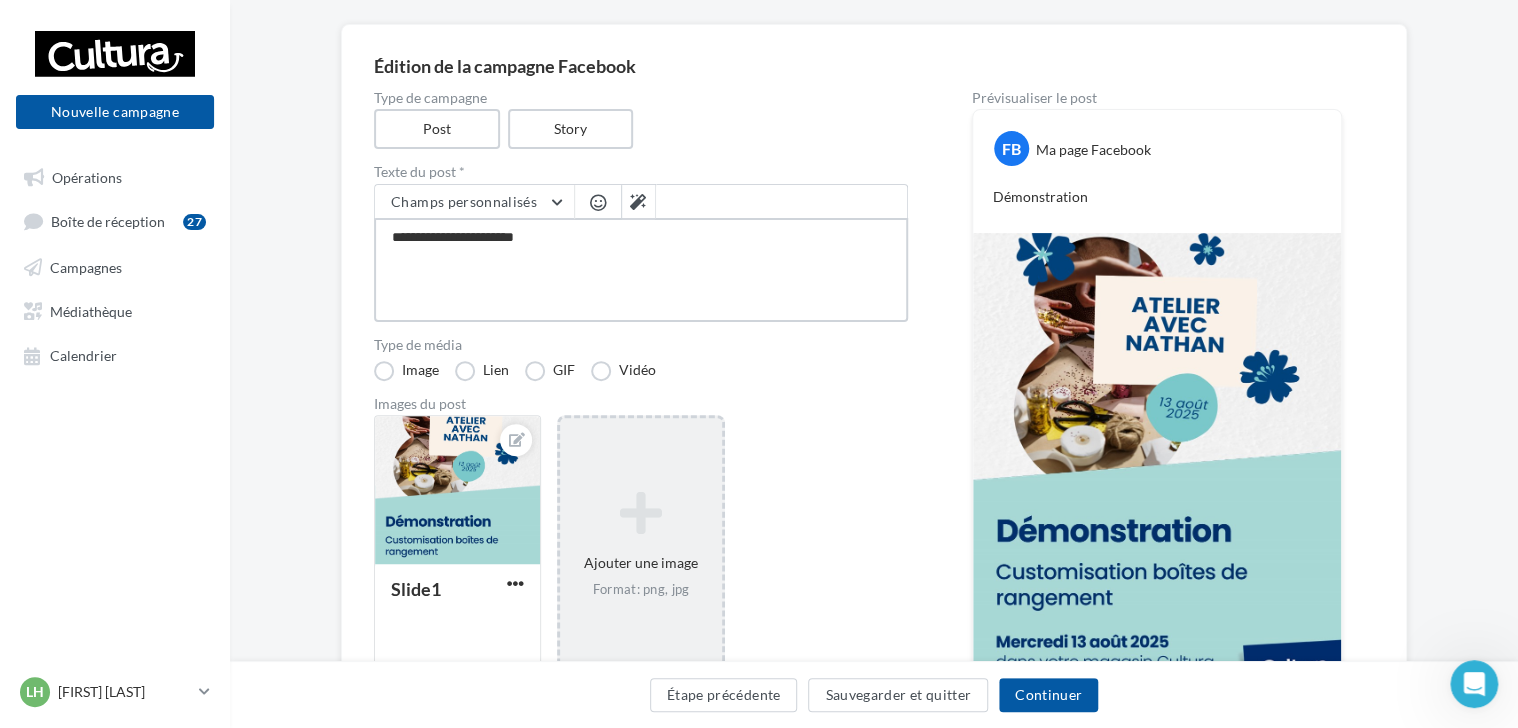 type on "**********" 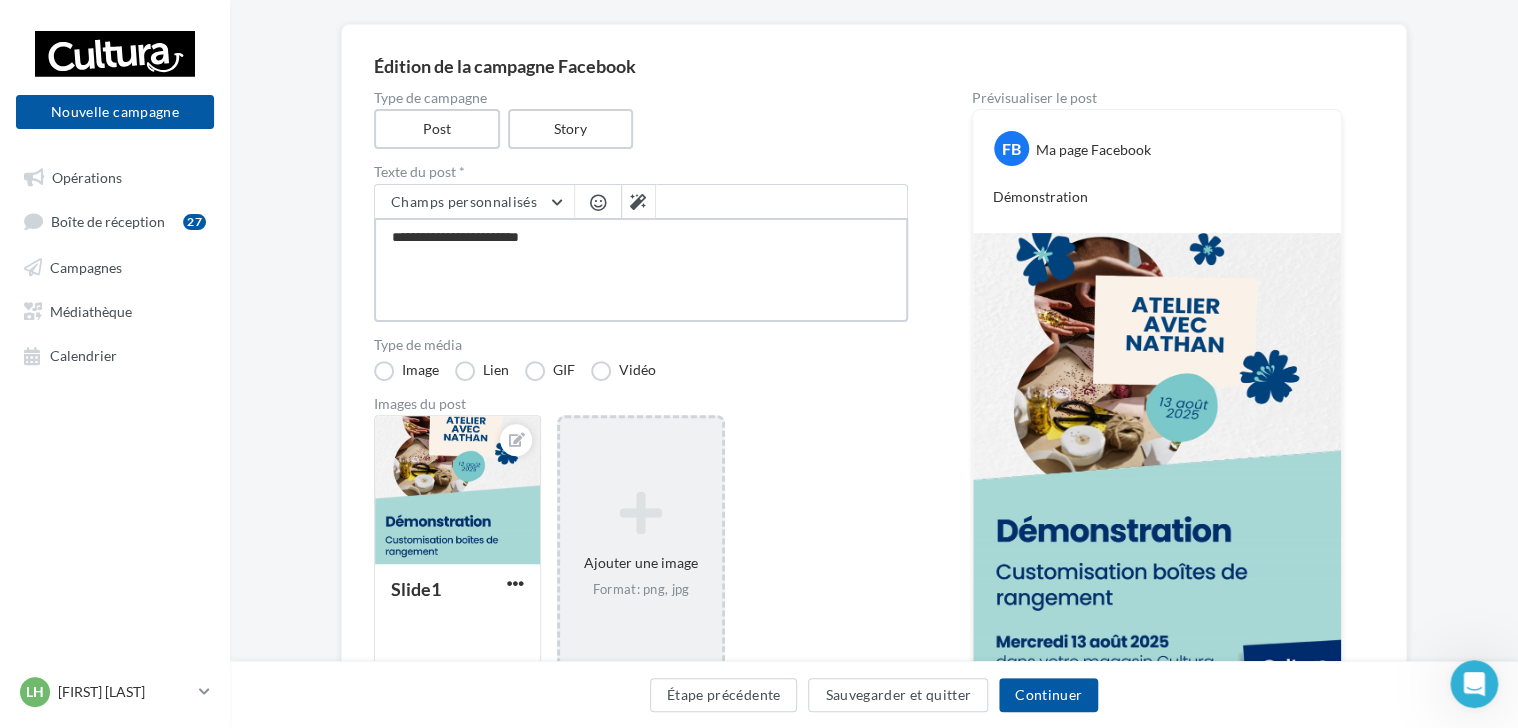 type on "**********" 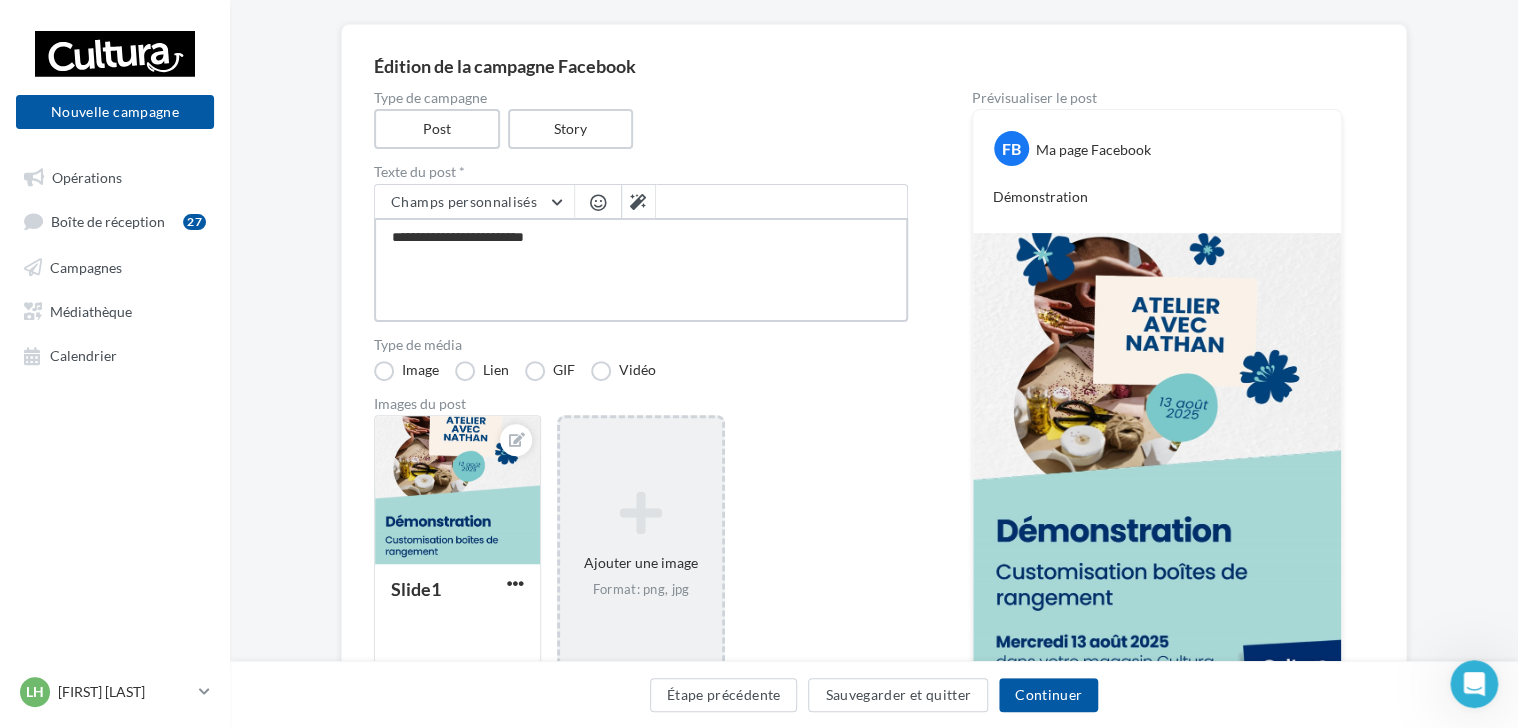 type on "**********" 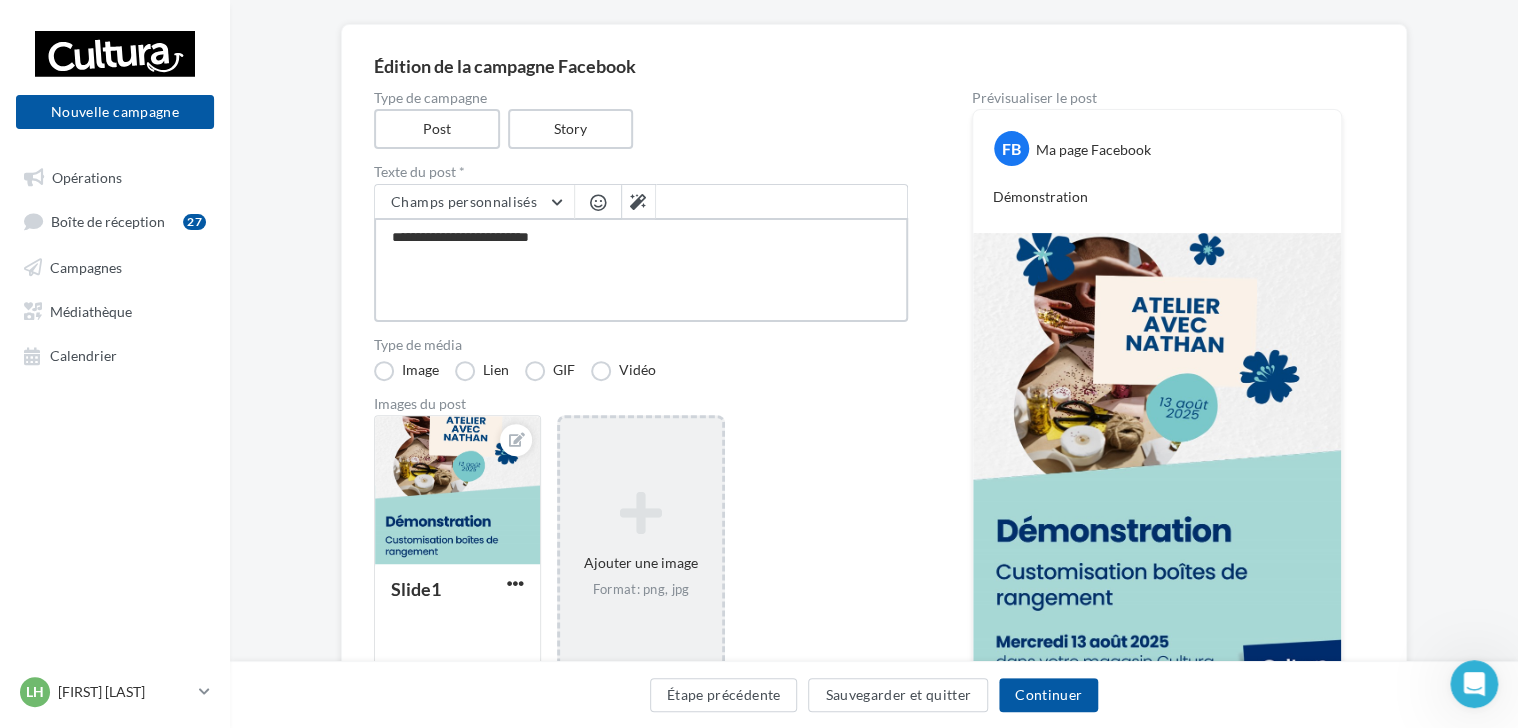 type on "**********" 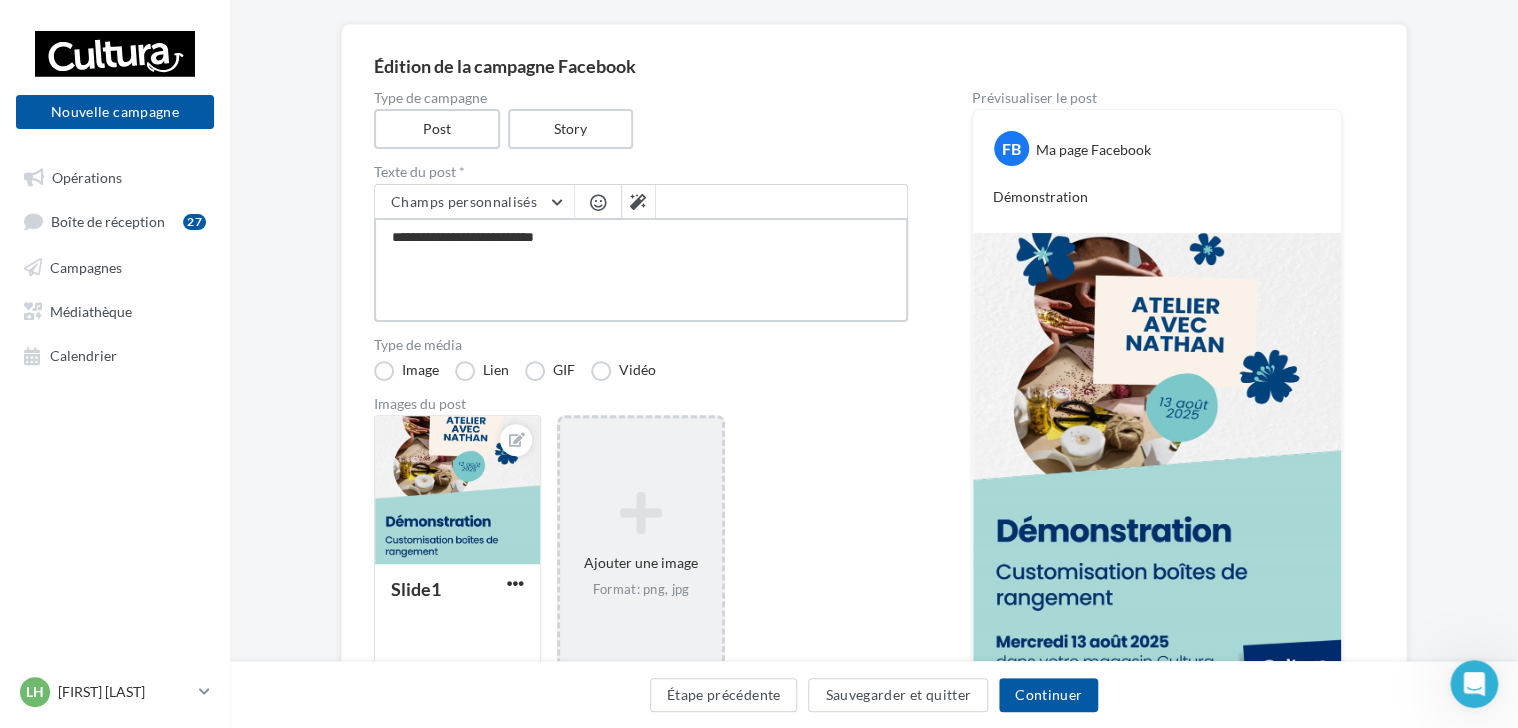 type on "**********" 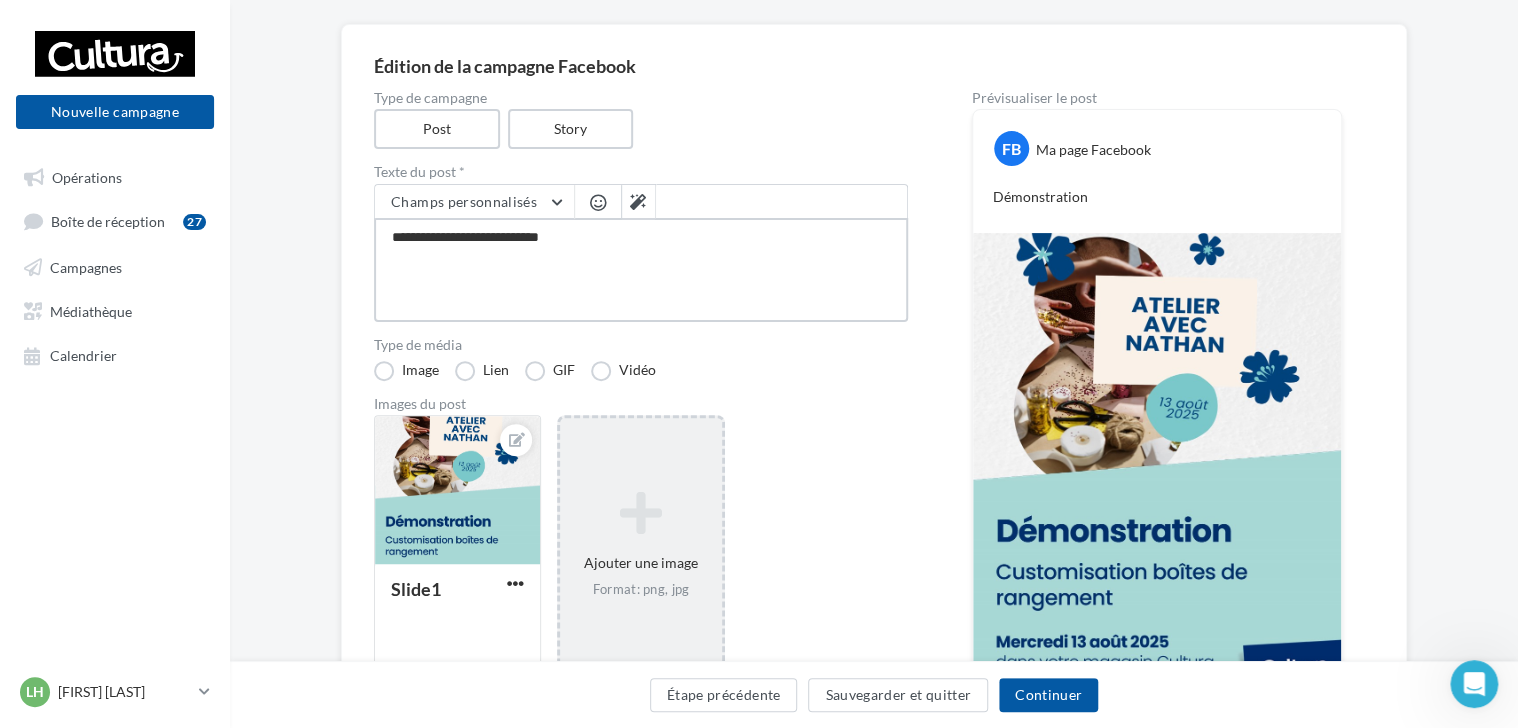 type on "**********" 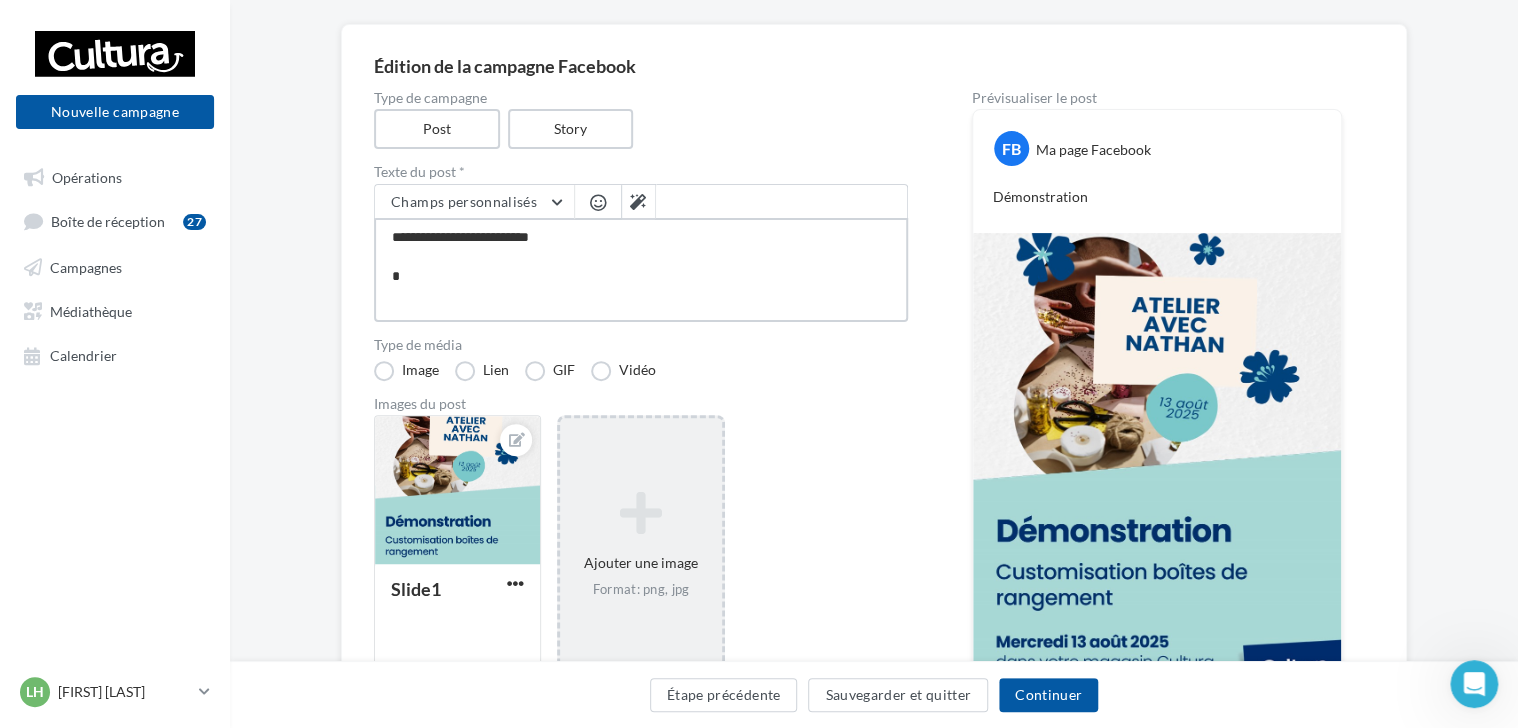 type on "**********" 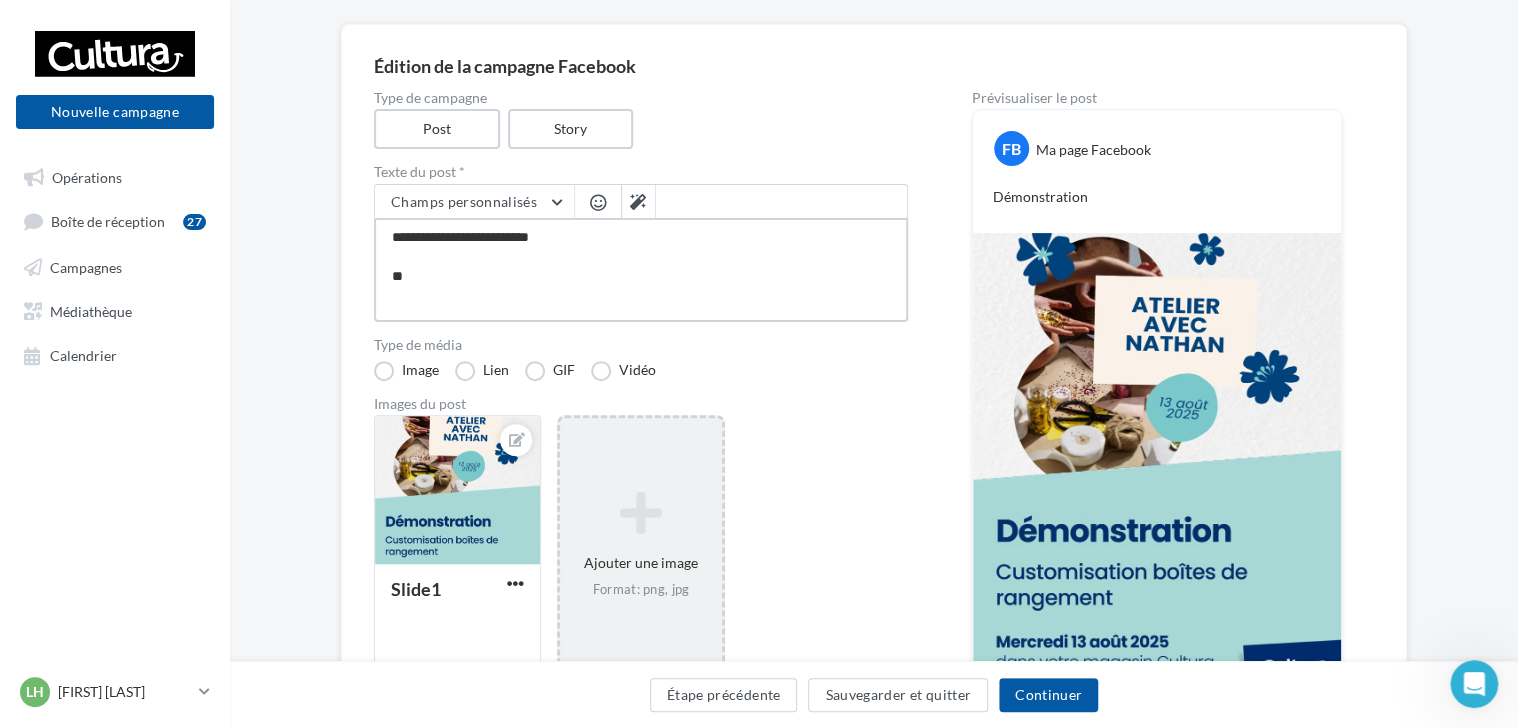 type on "**********" 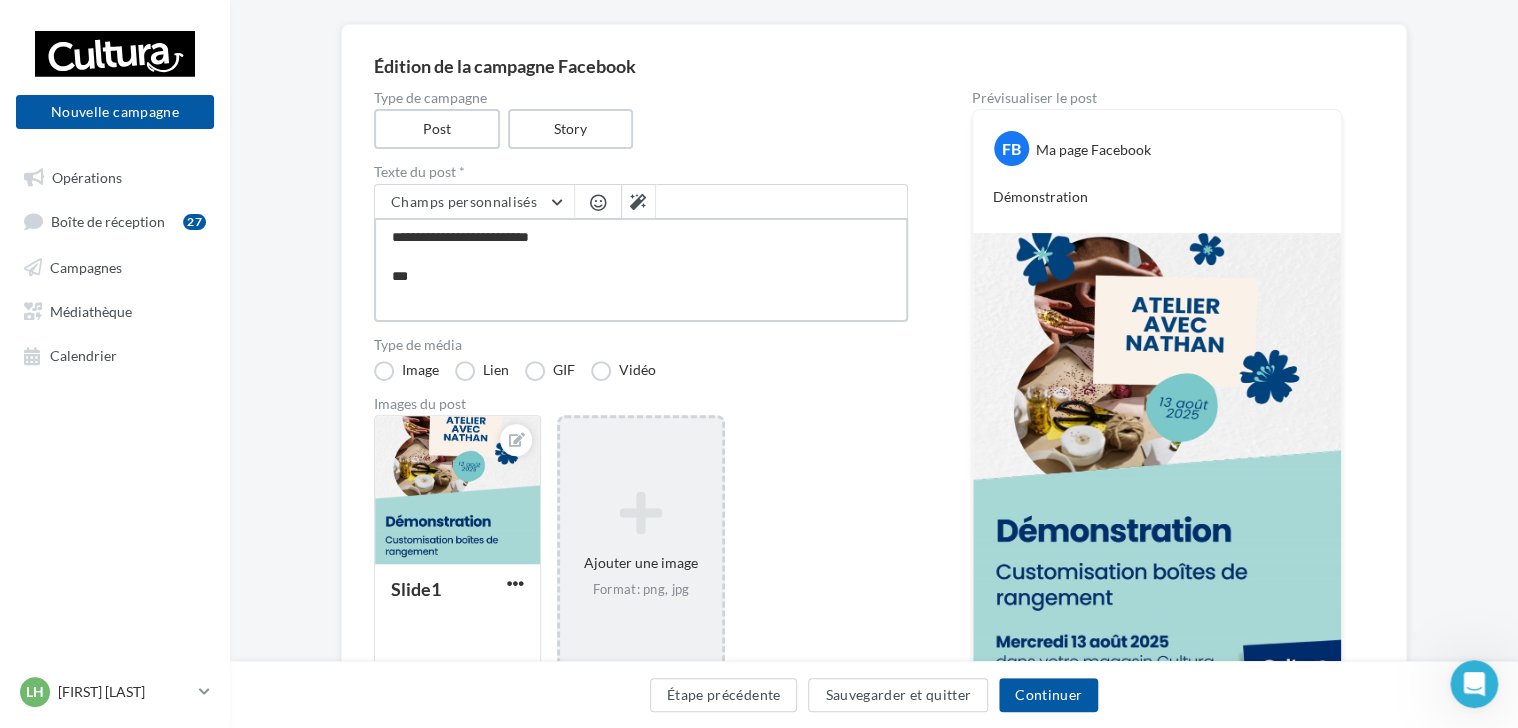 type on "**********" 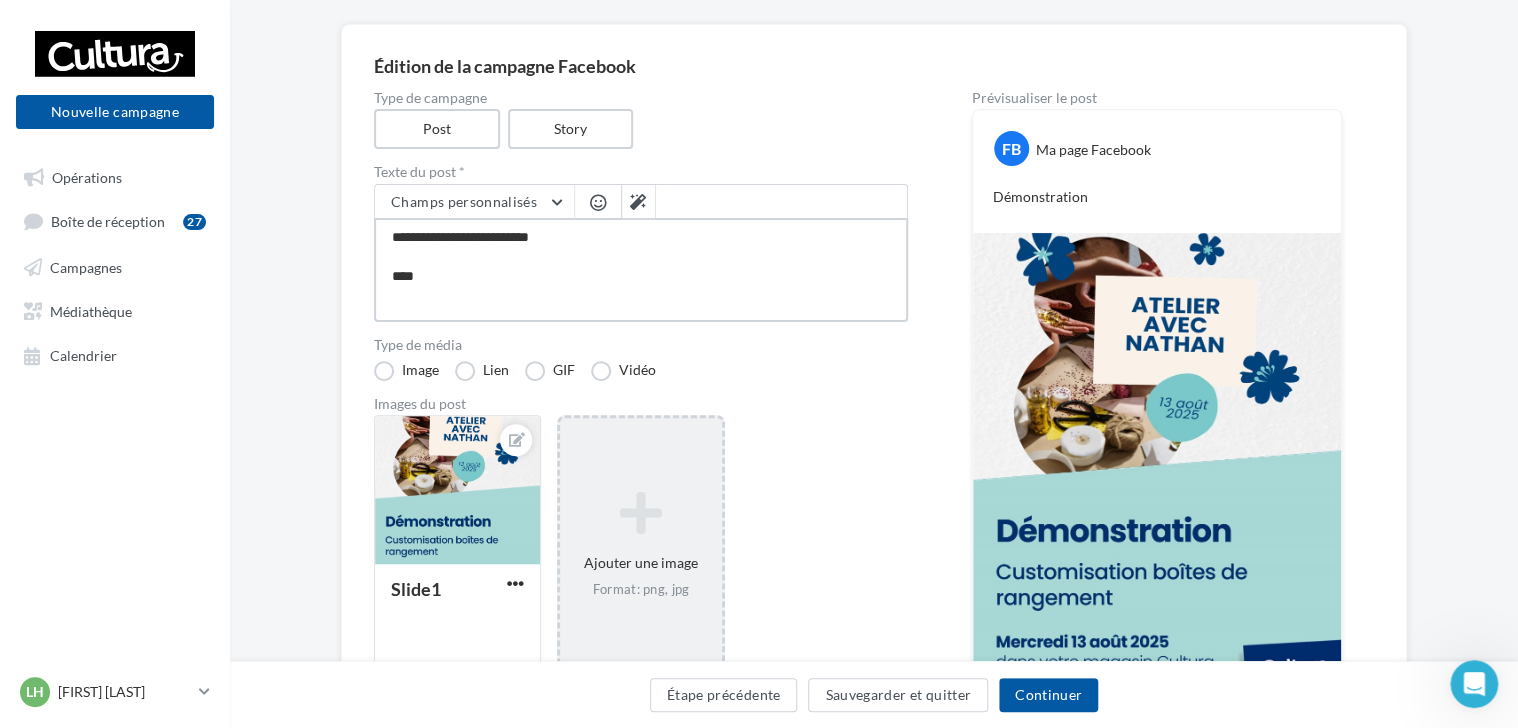 type on "**********" 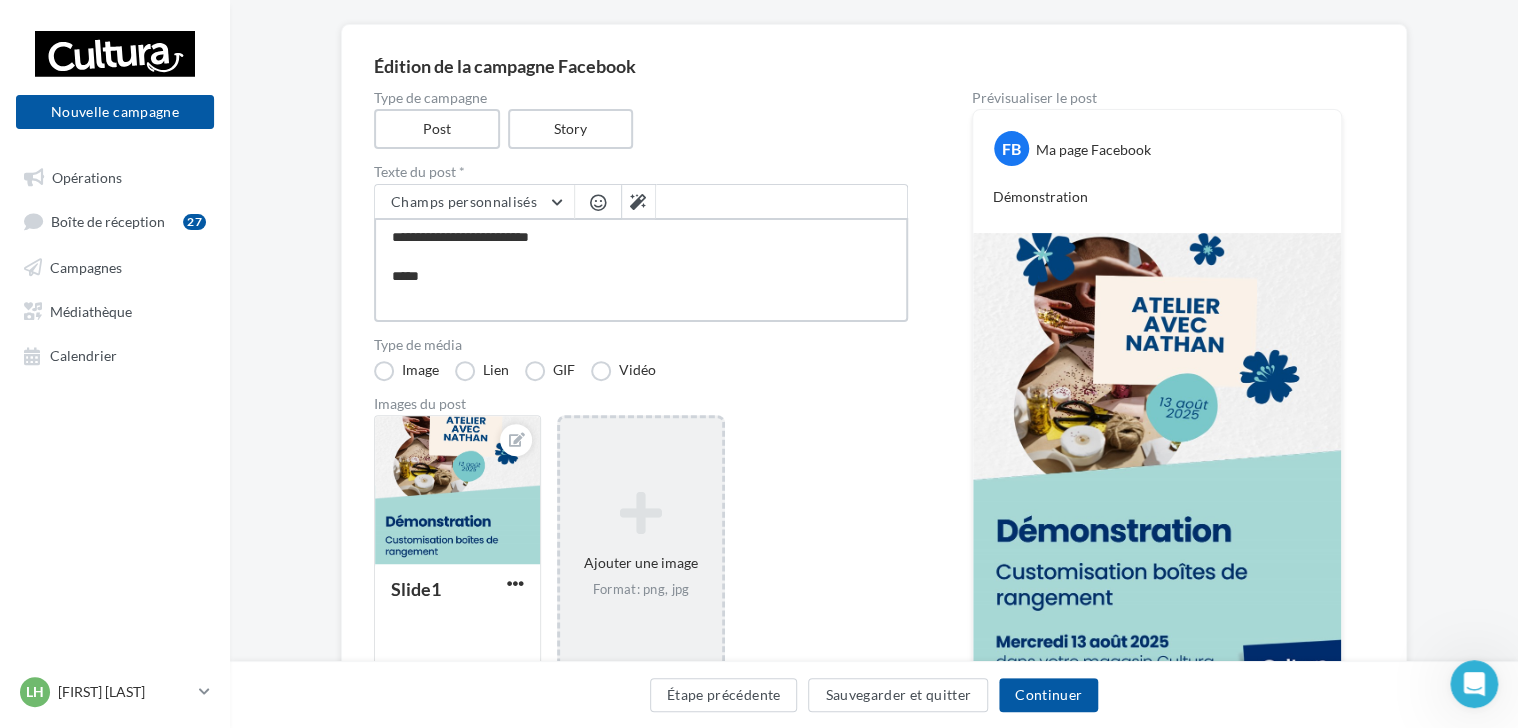 type on "**********" 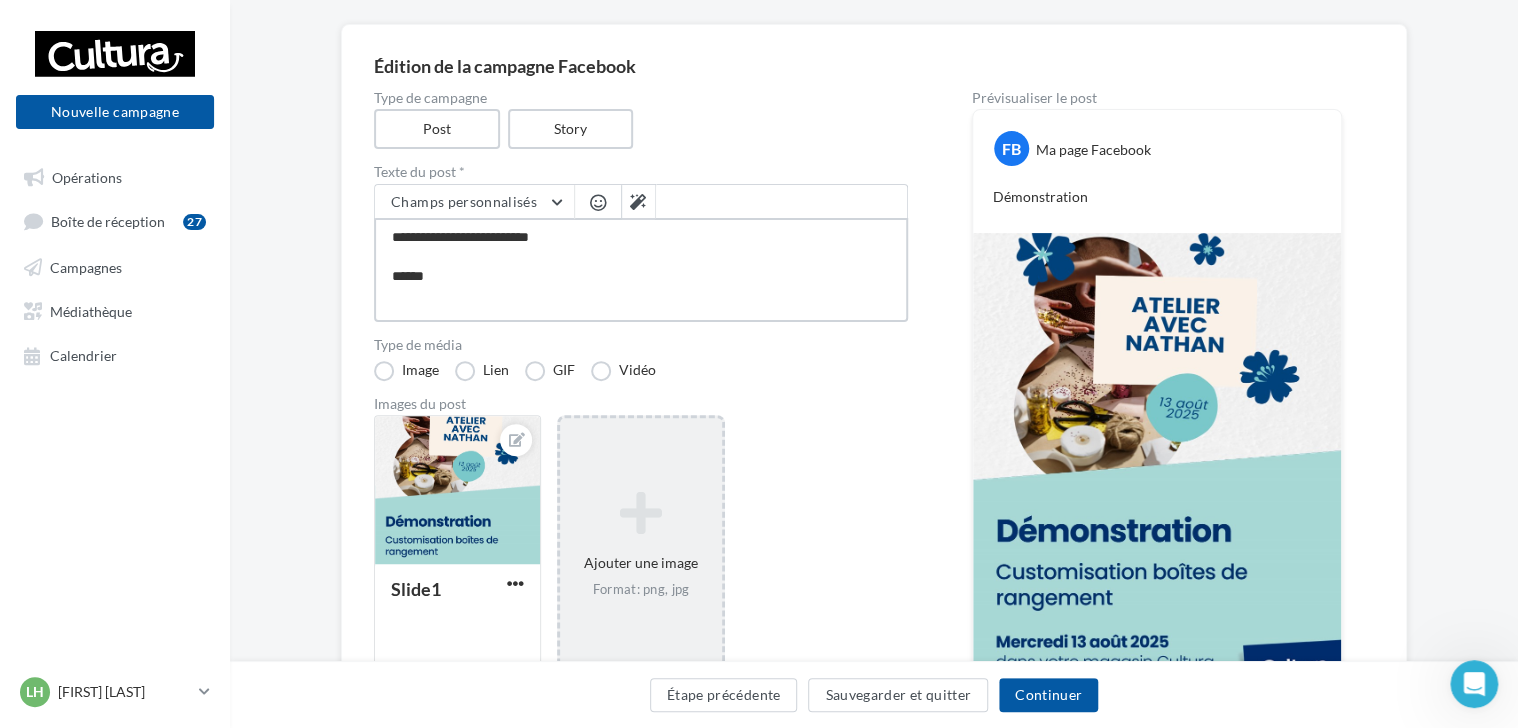 type on "**********" 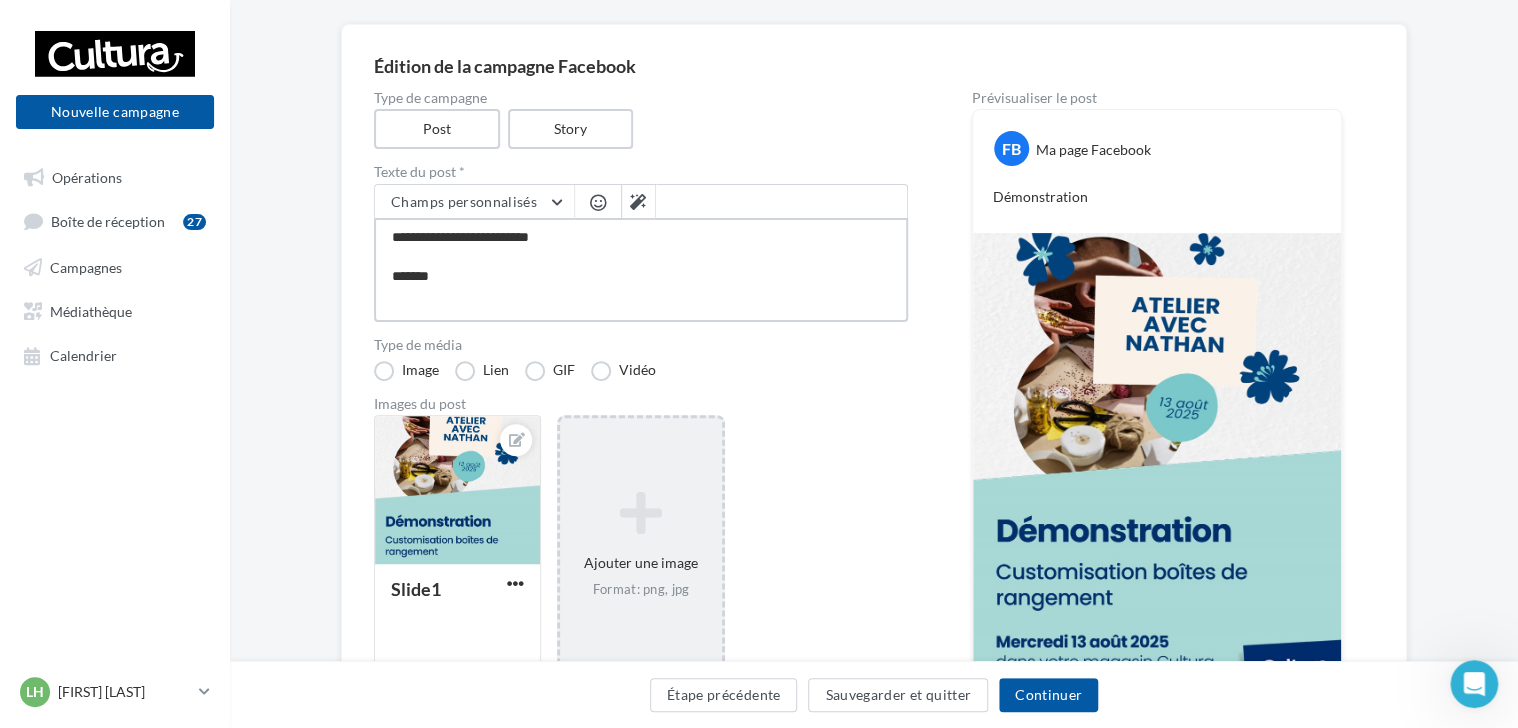 type on "**********" 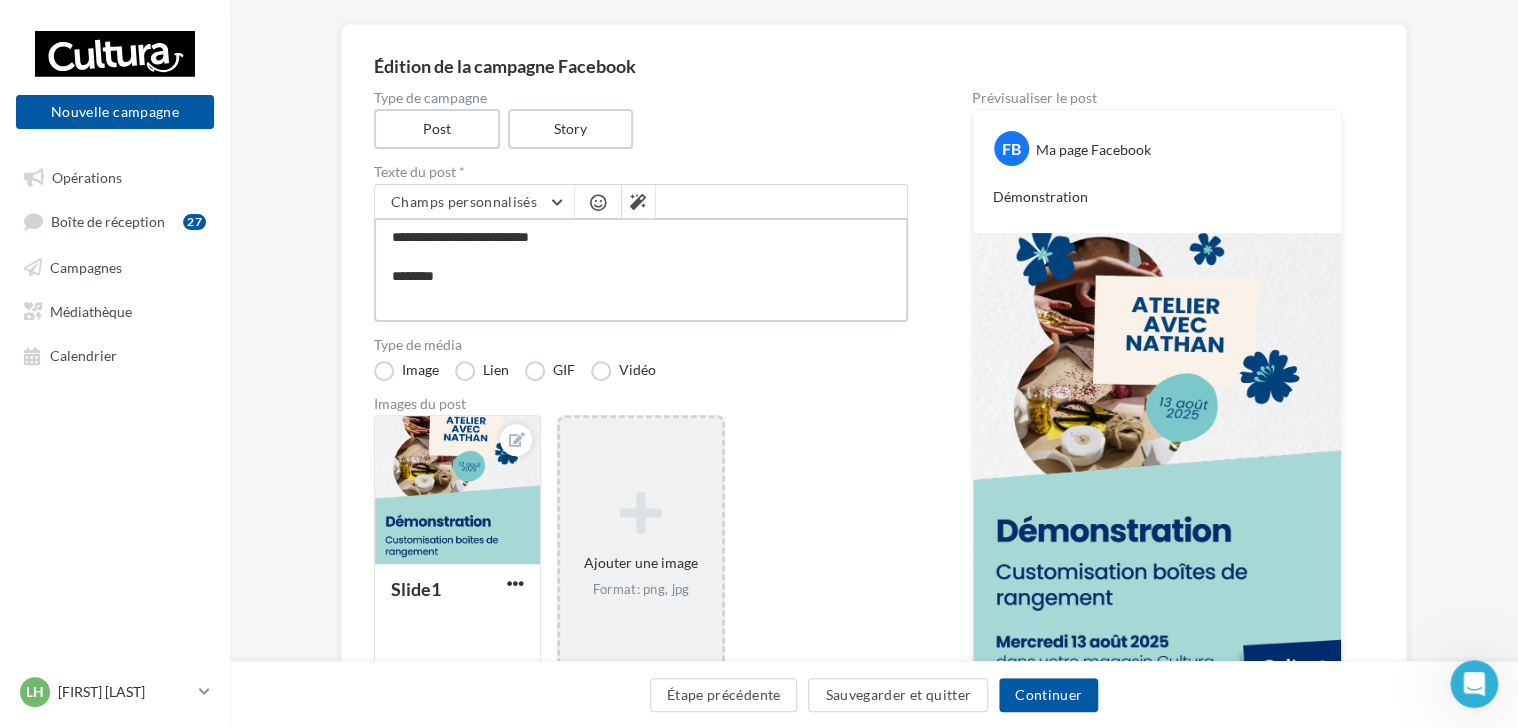 type on "**********" 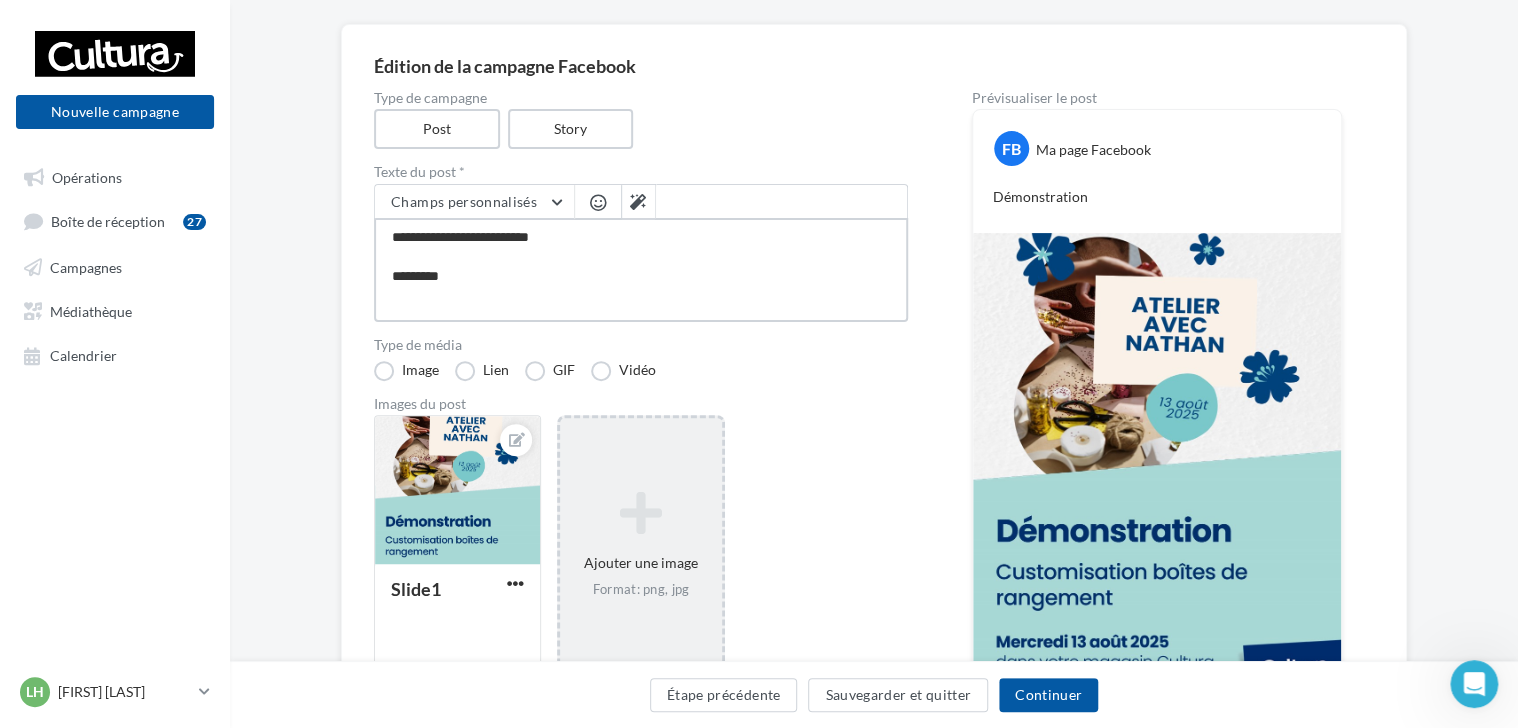 type on "**********" 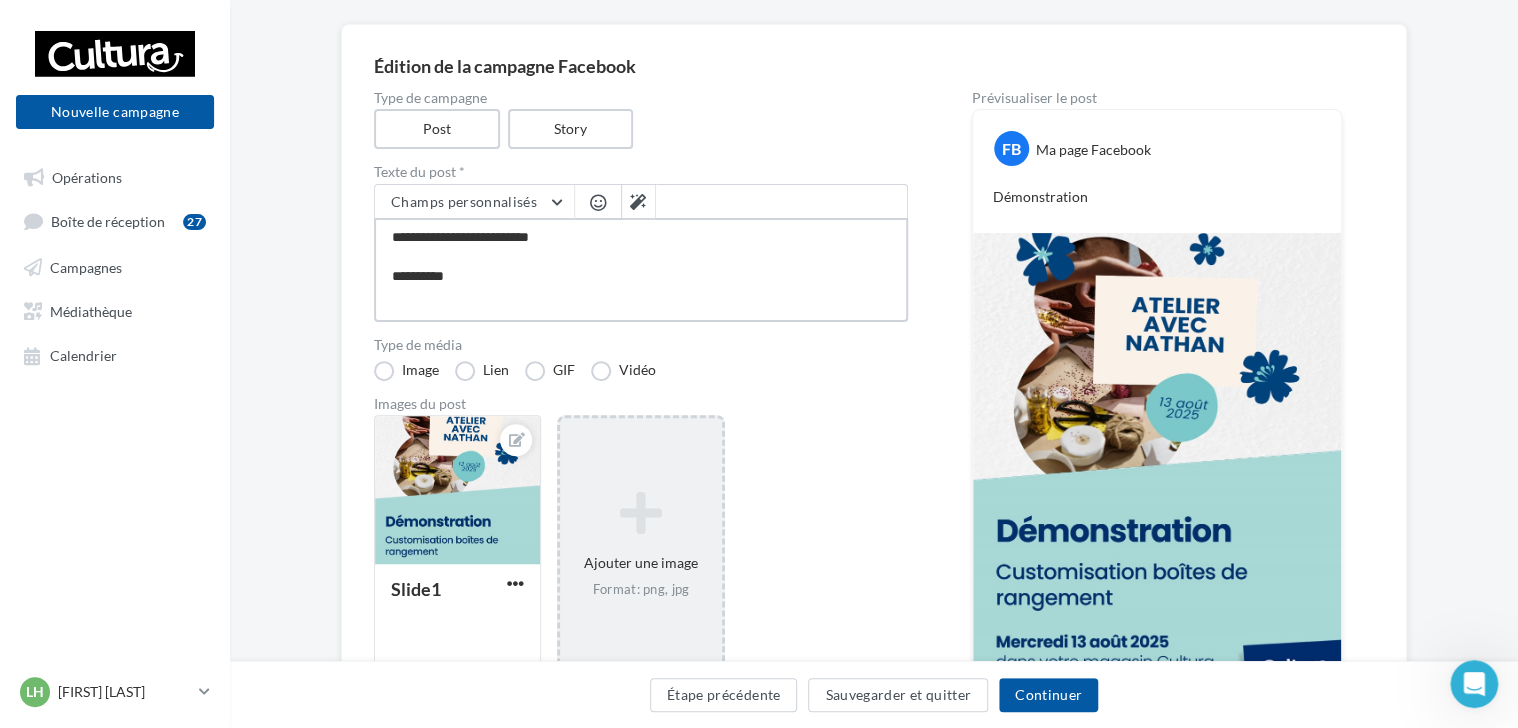 type on "**********" 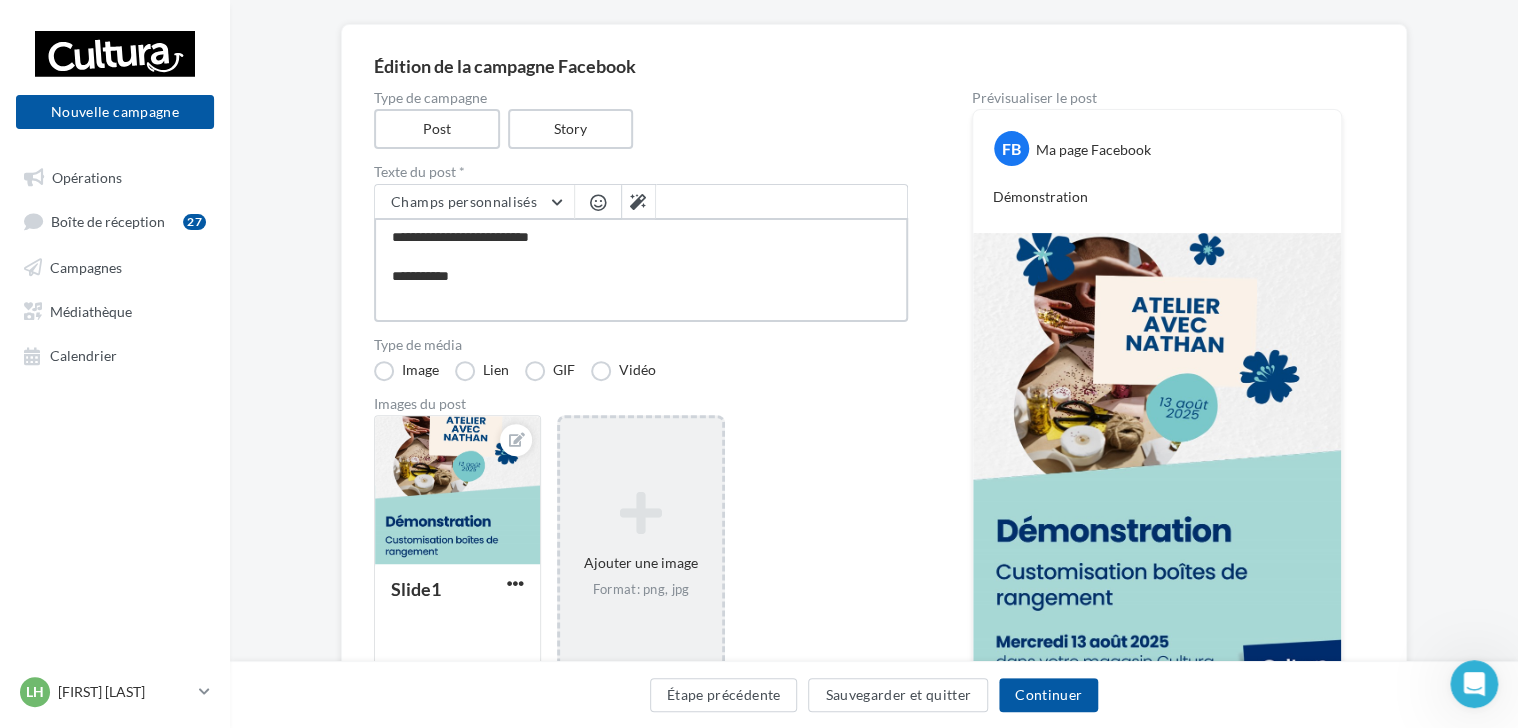 type on "**********" 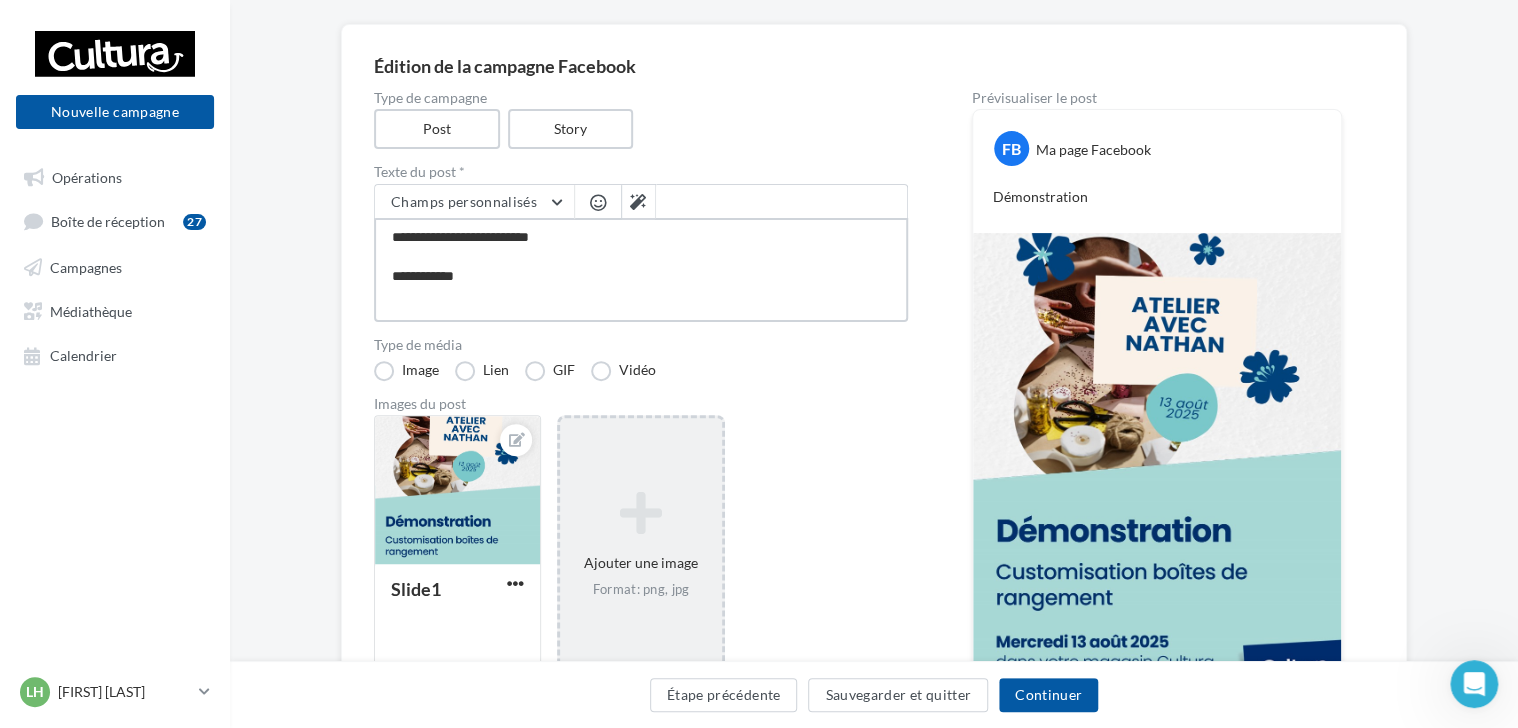type on "**********" 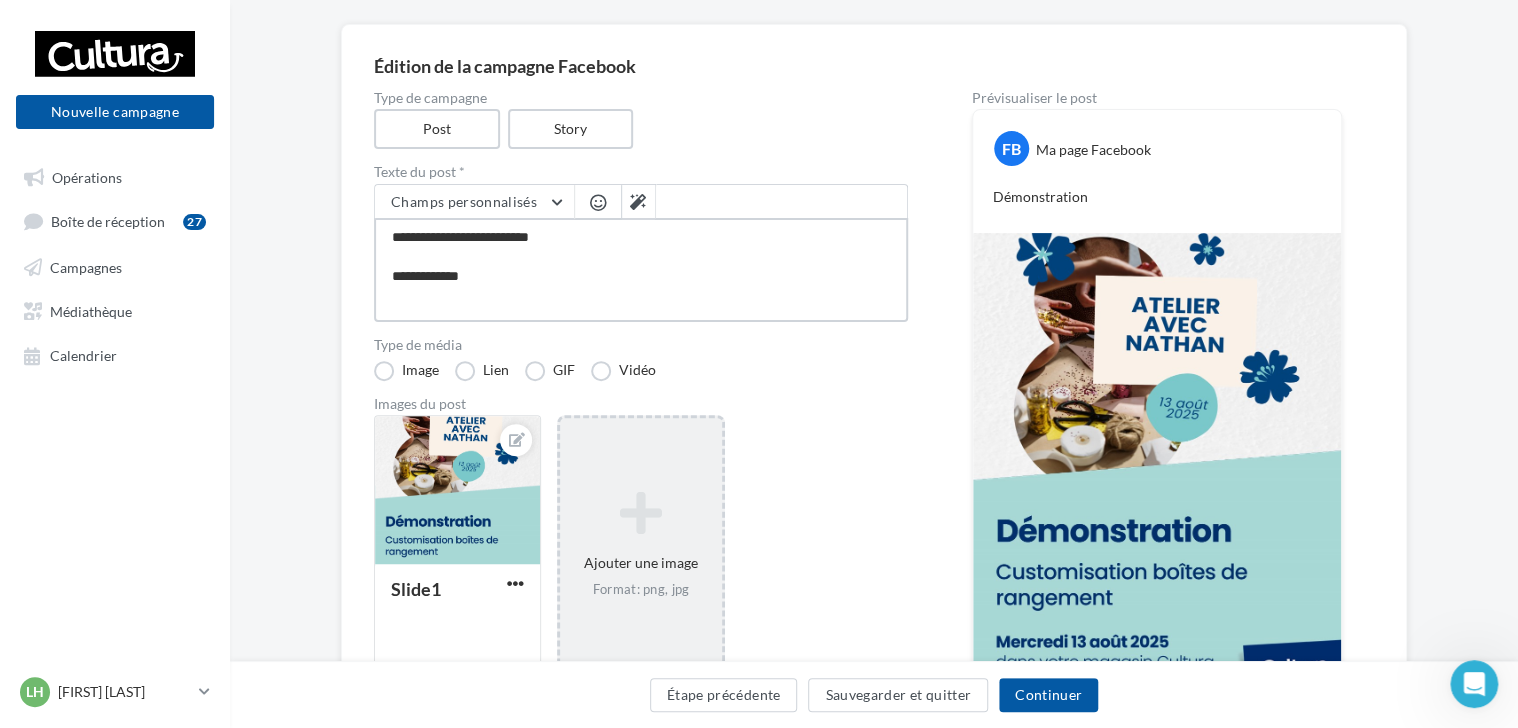 type on "**********" 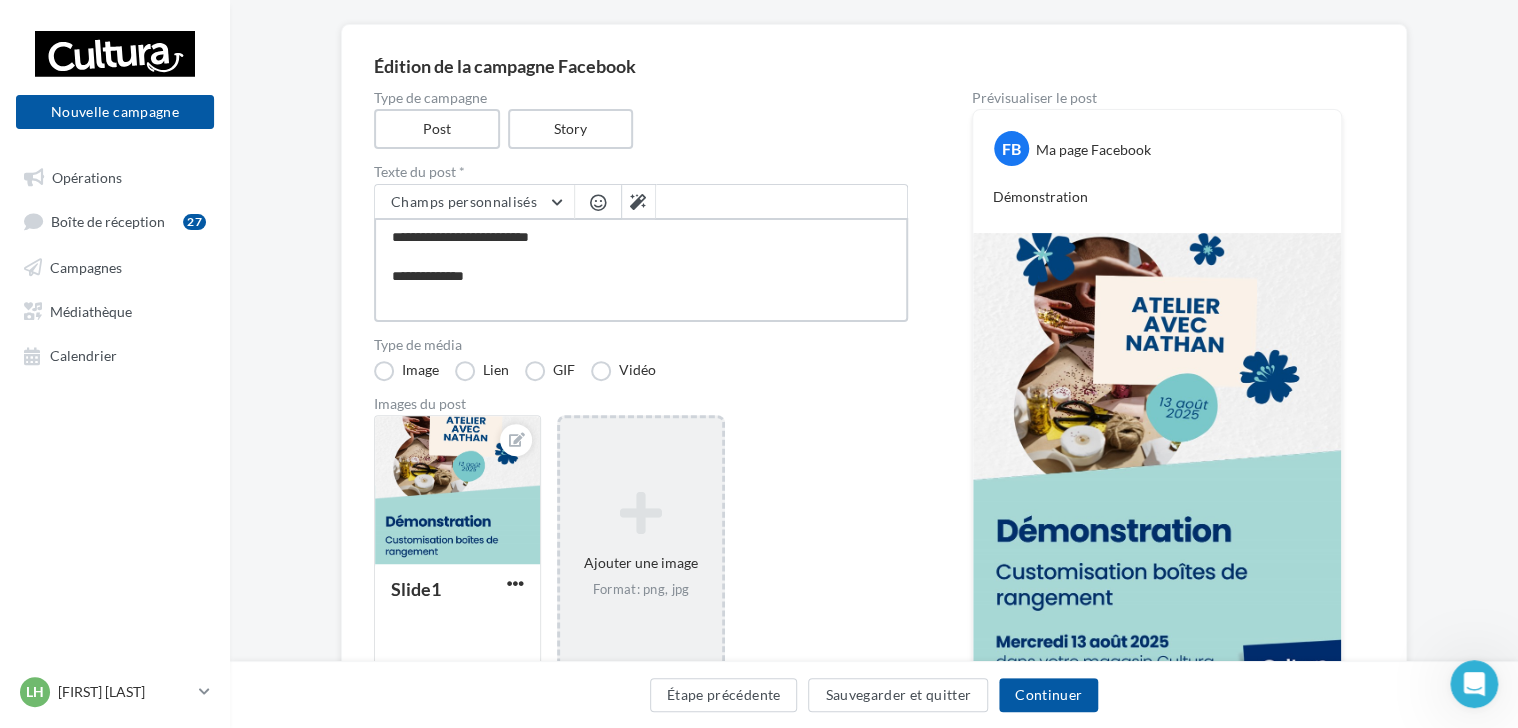 type on "**********" 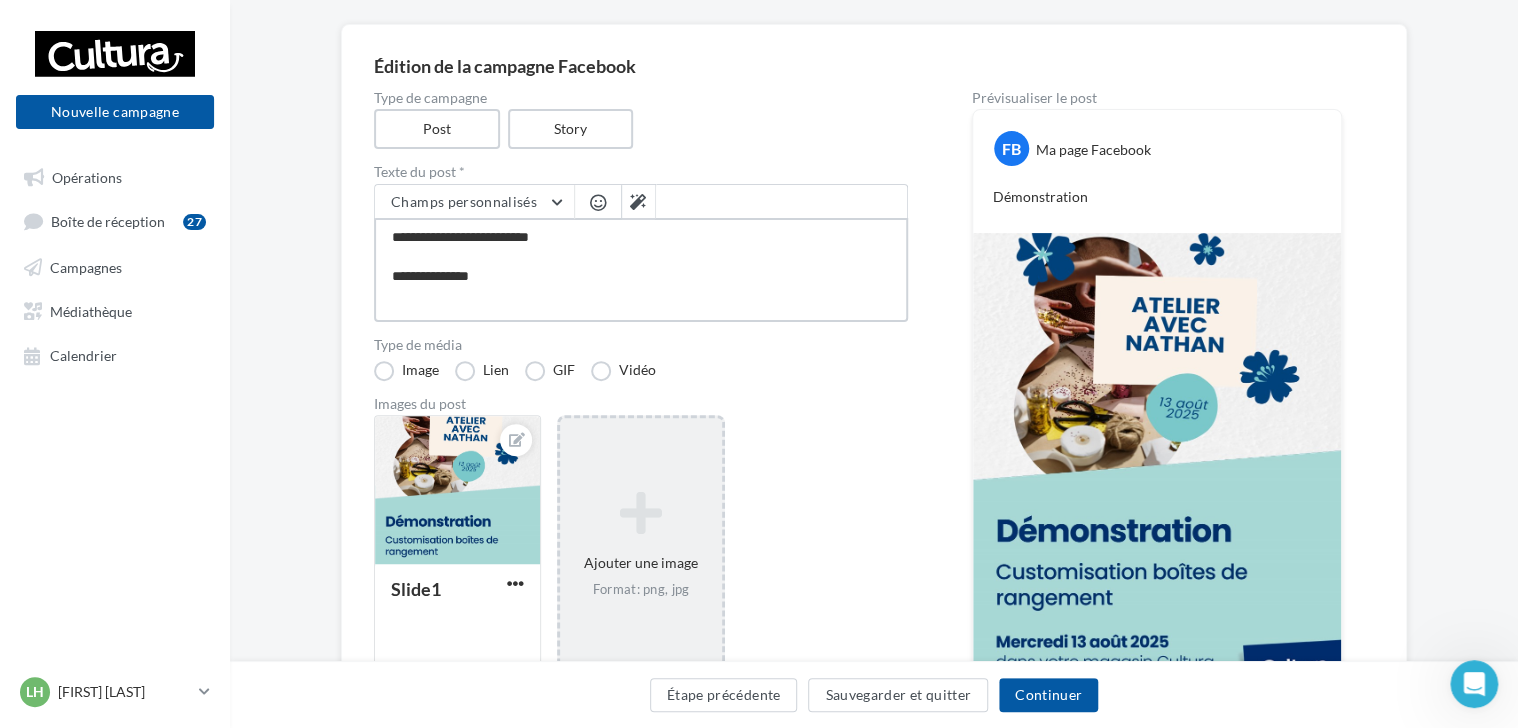 type on "**********" 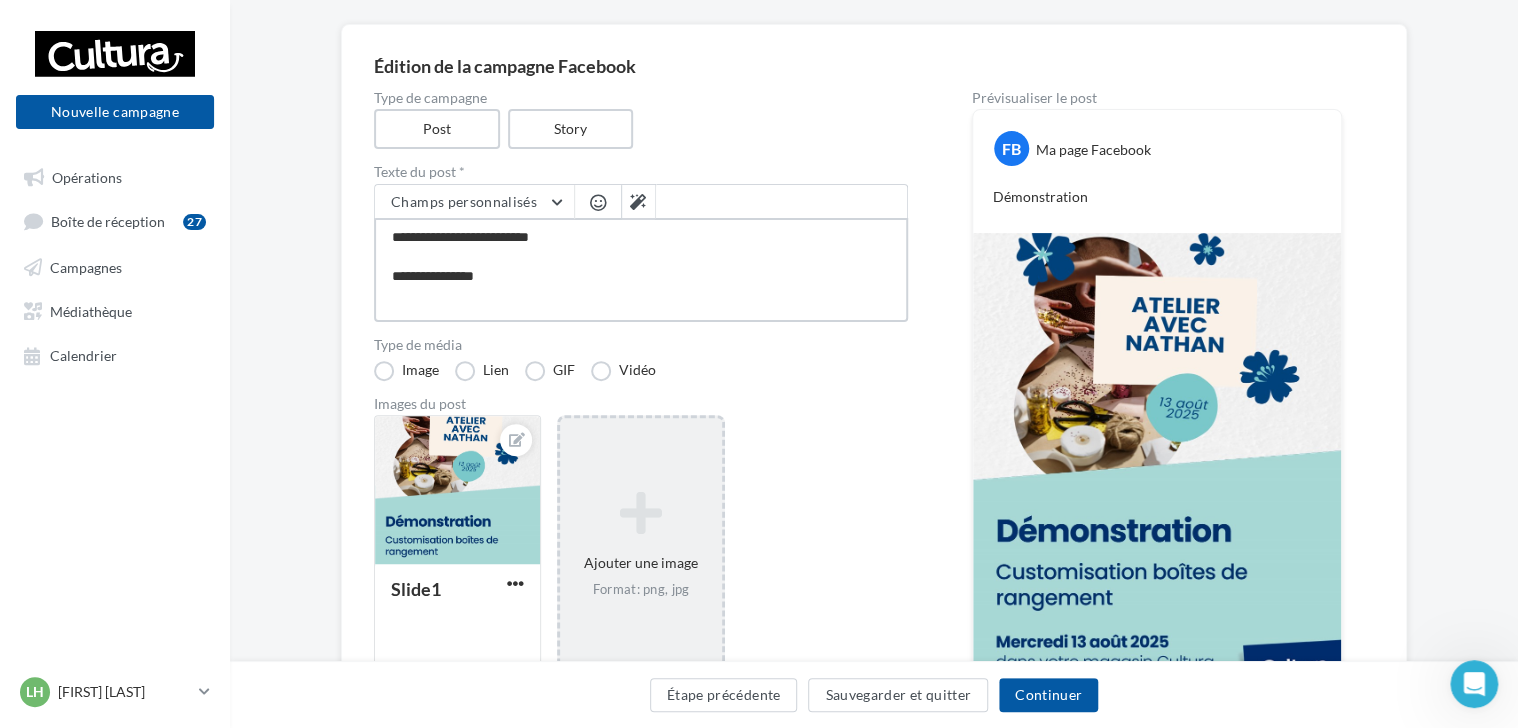 type on "**********" 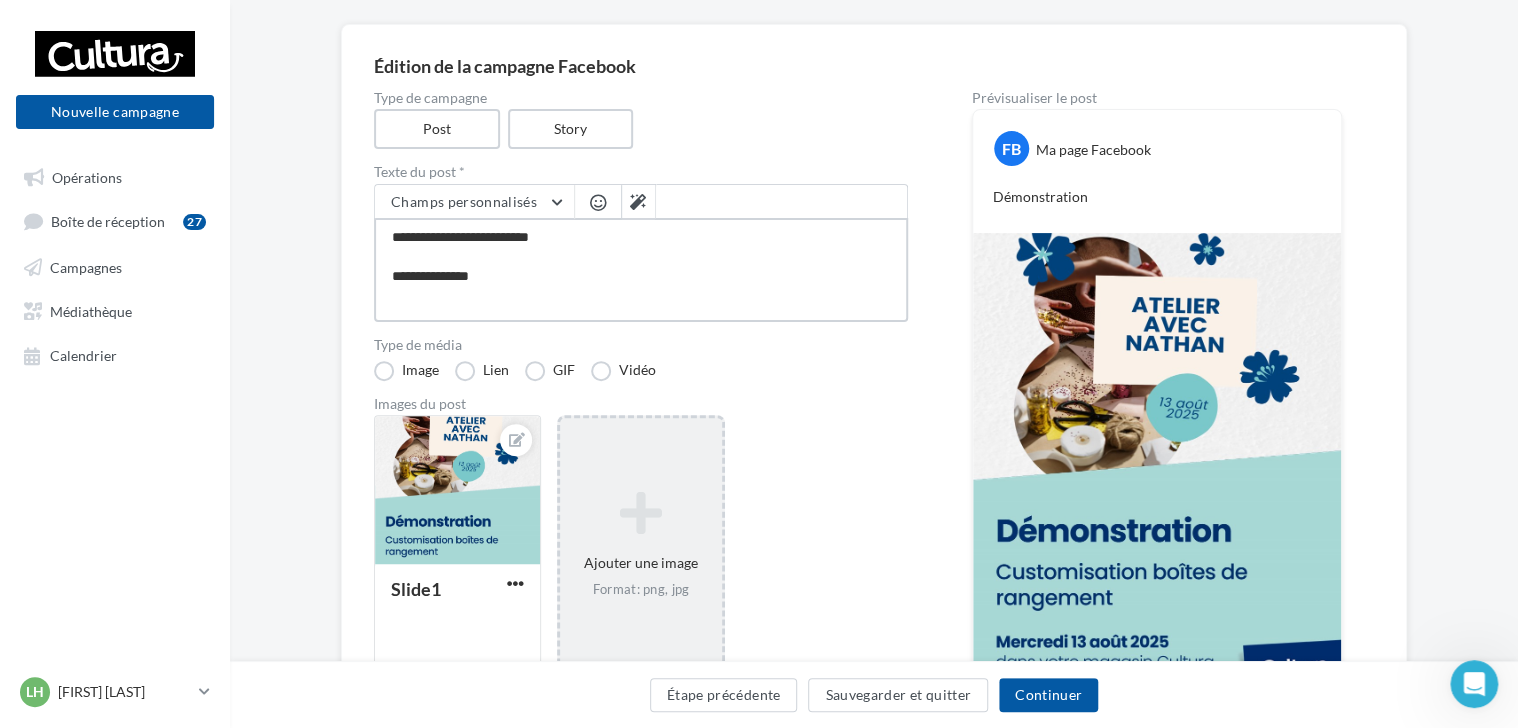 type on "**********" 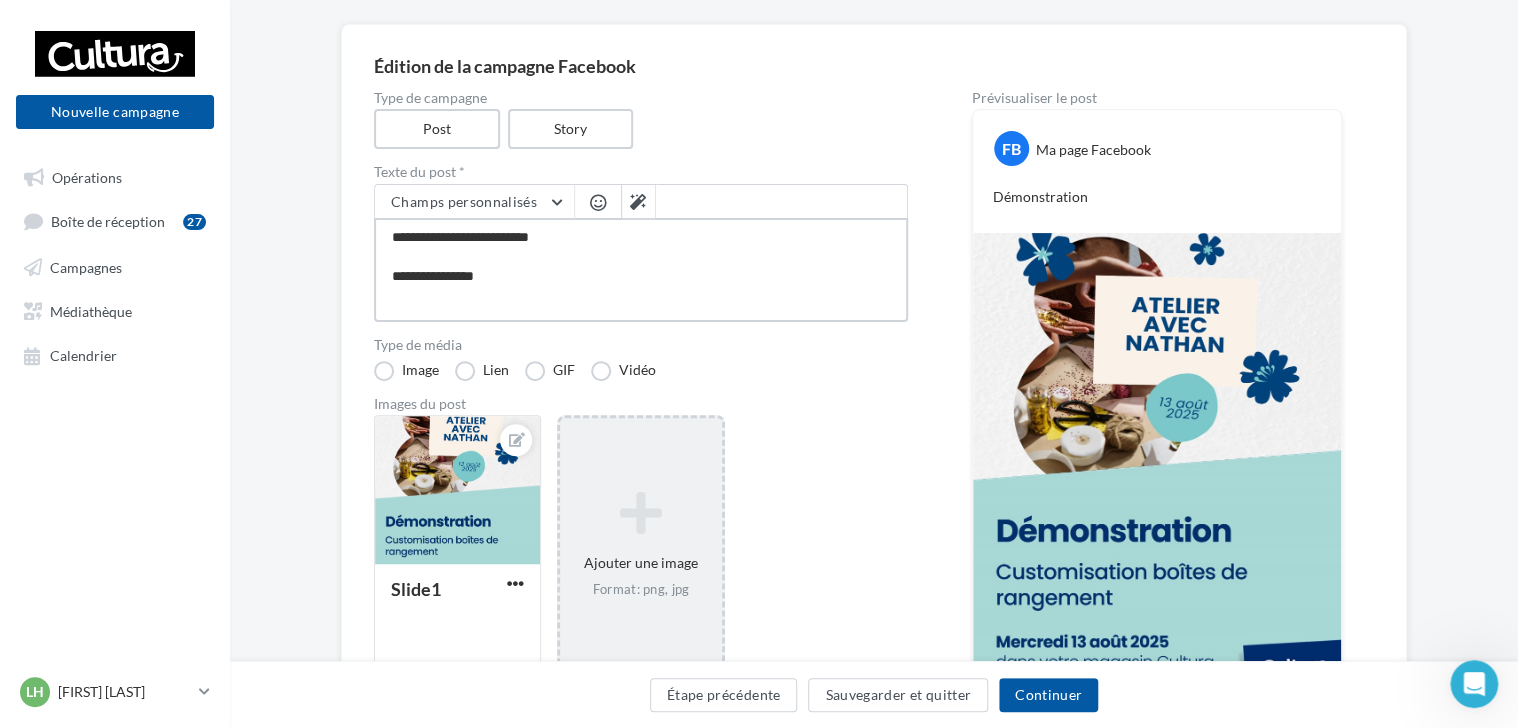 type on "**********" 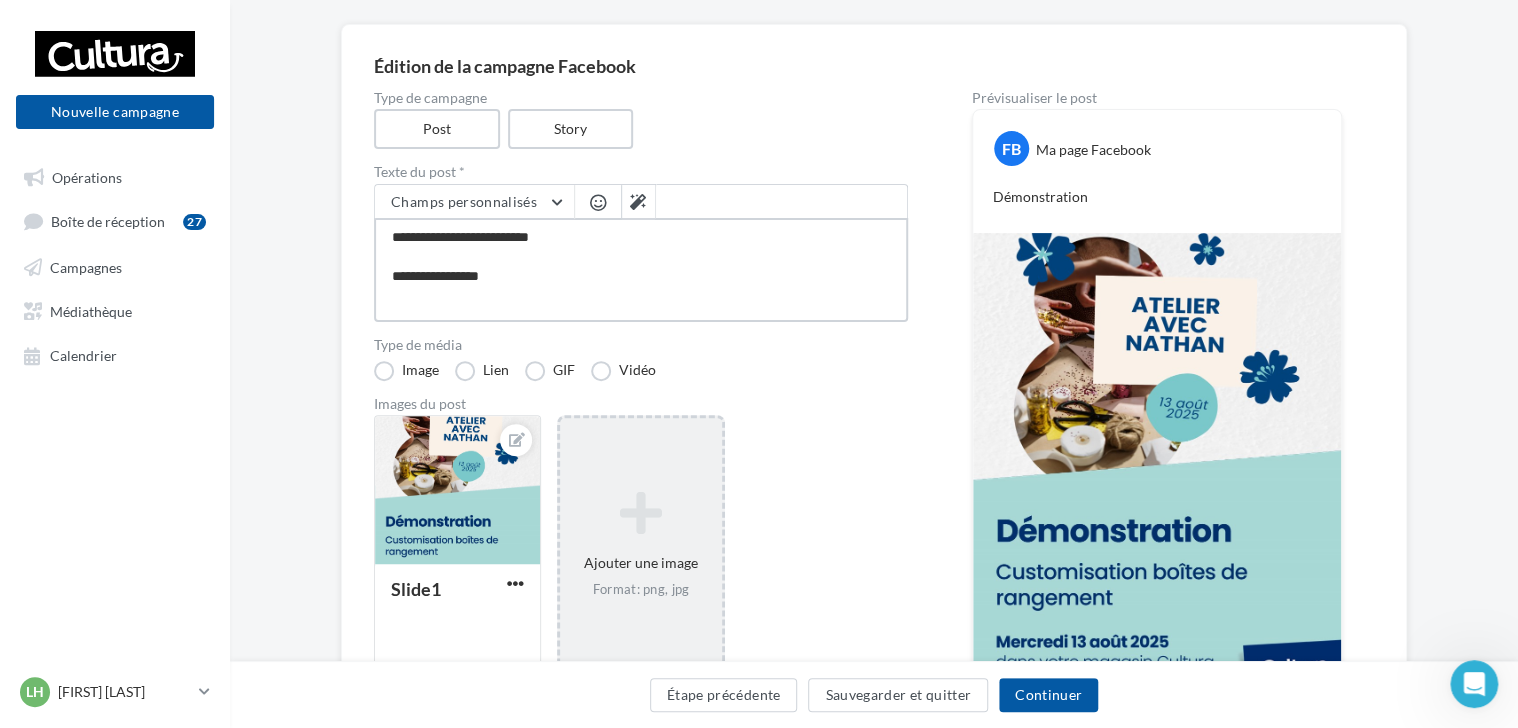 type on "**********" 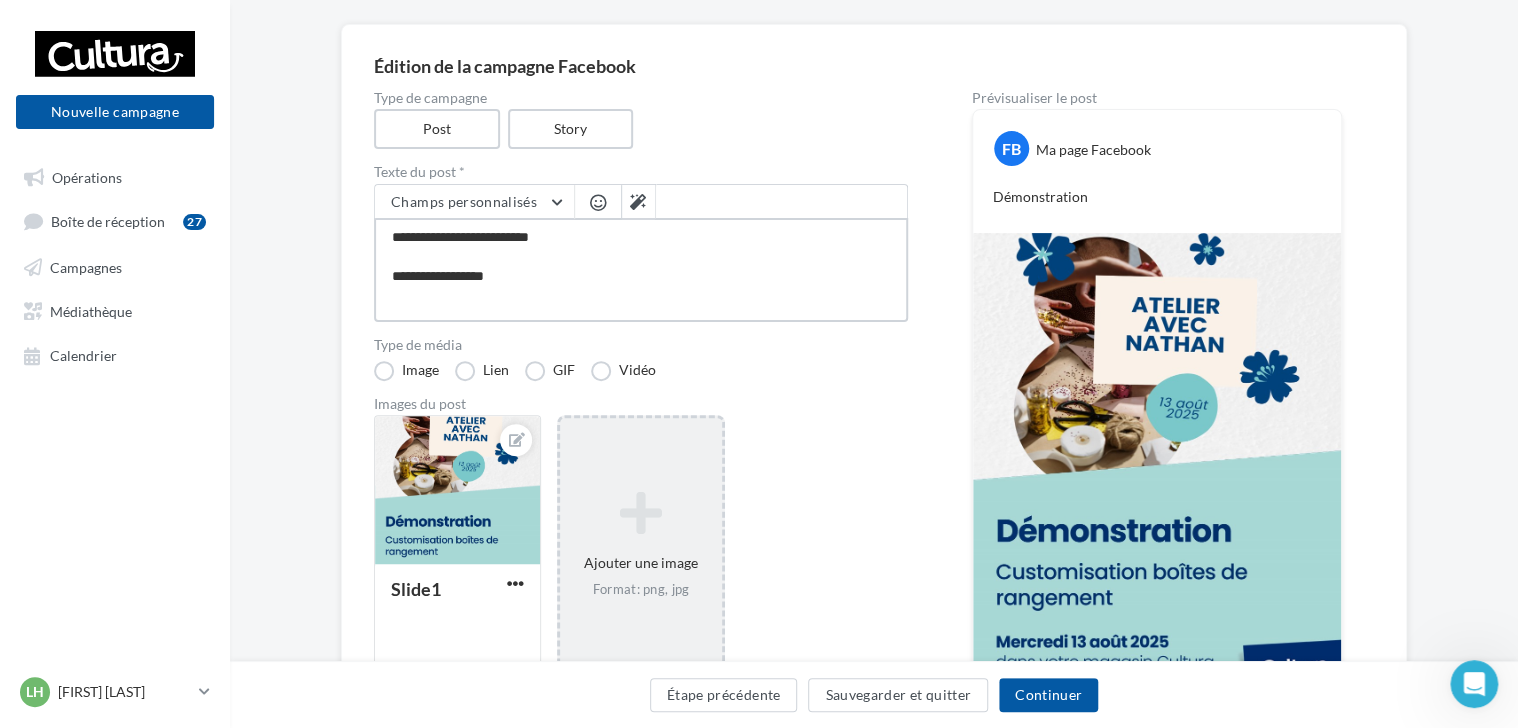 type on "**********" 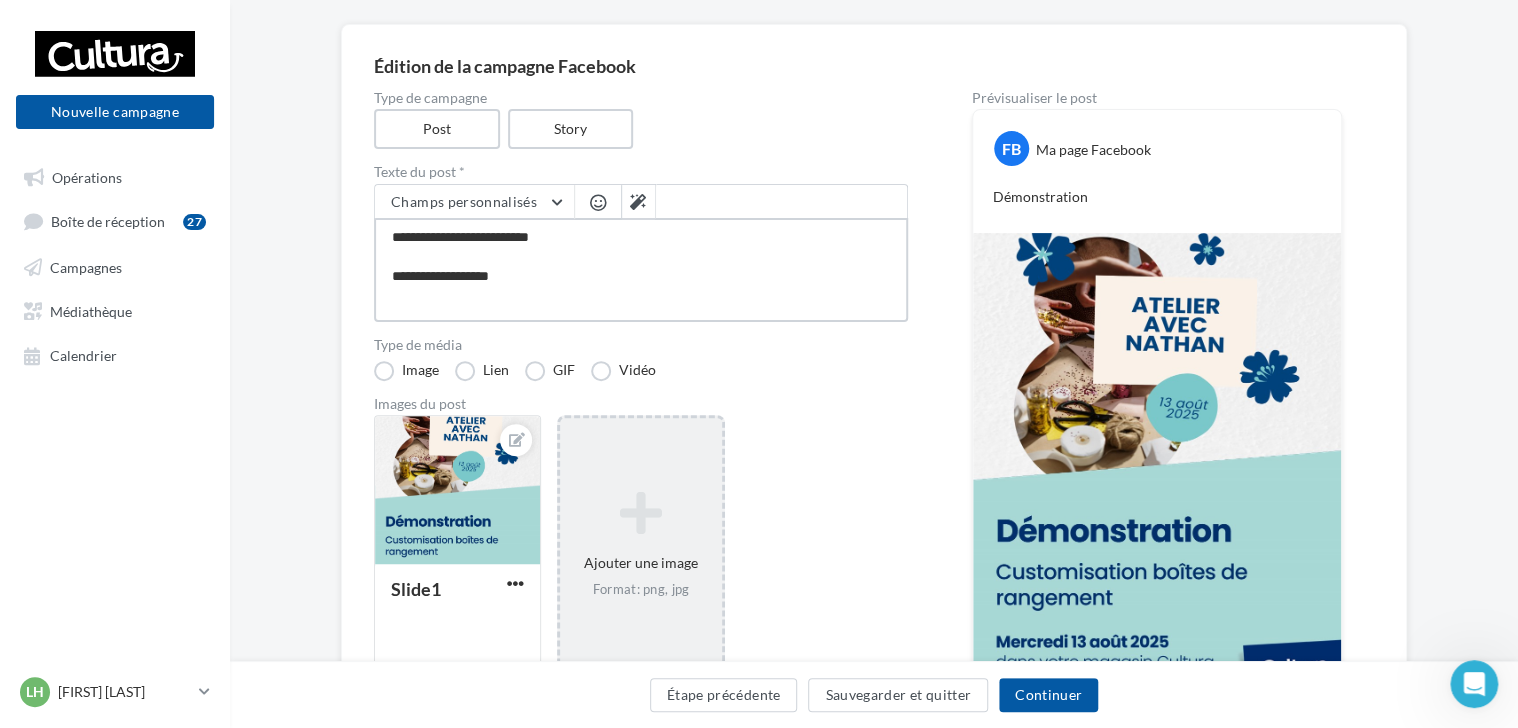 type on "**********" 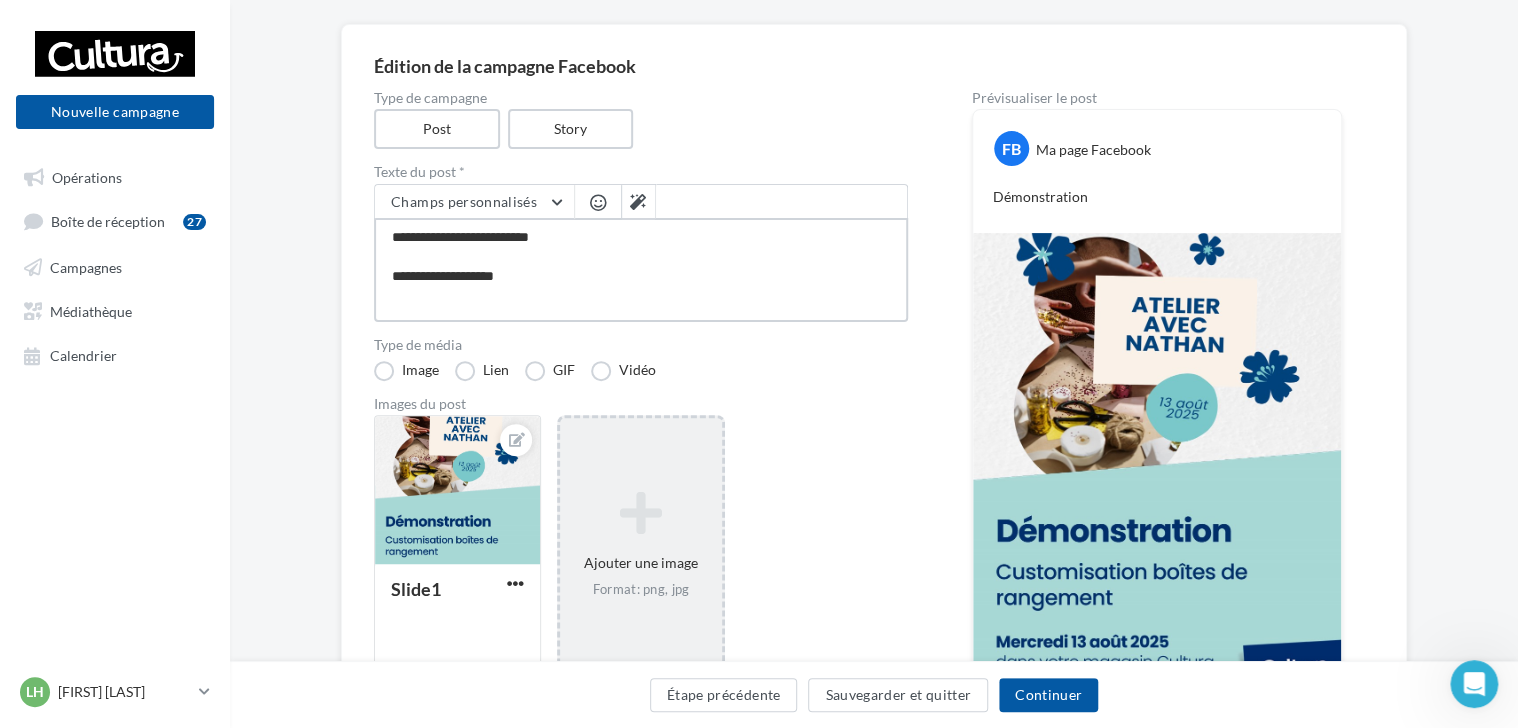 type on "**********" 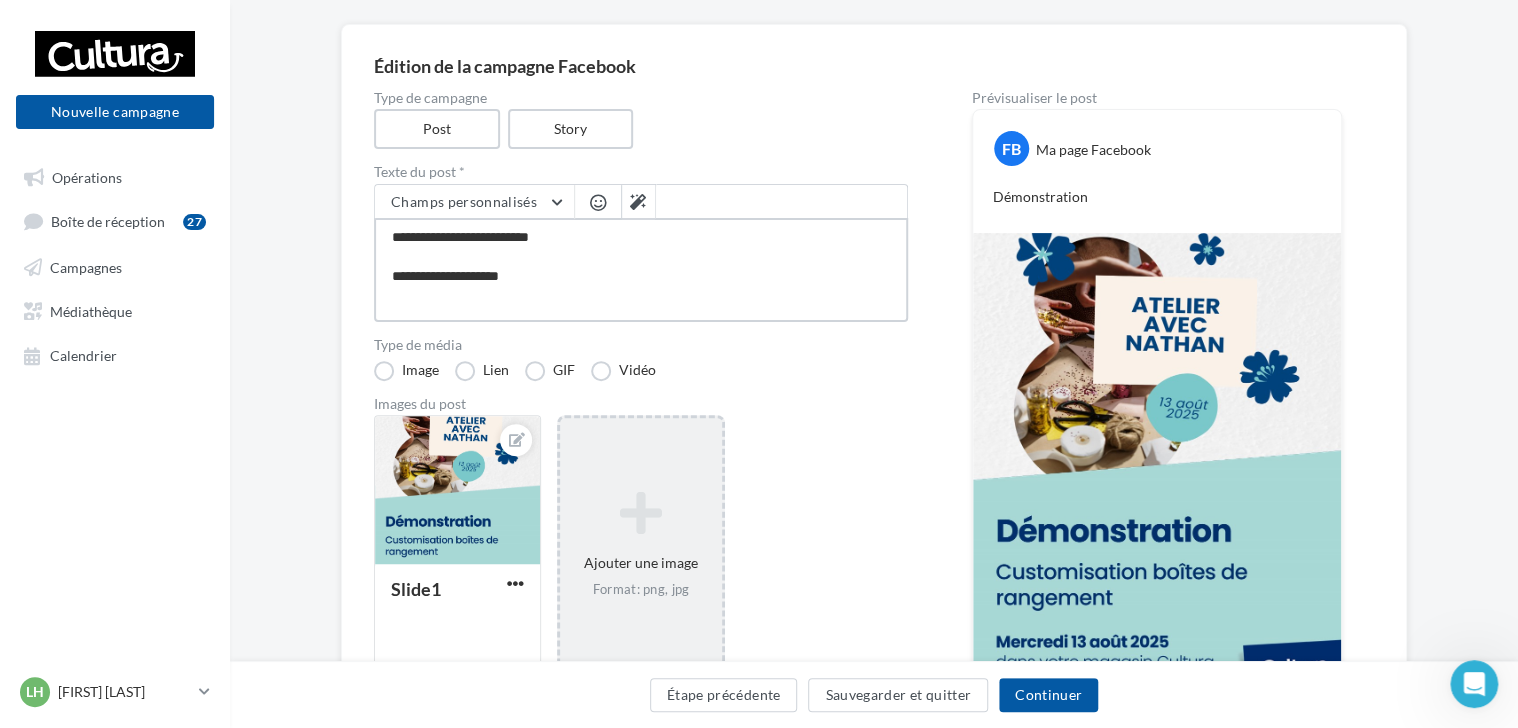 type on "**********" 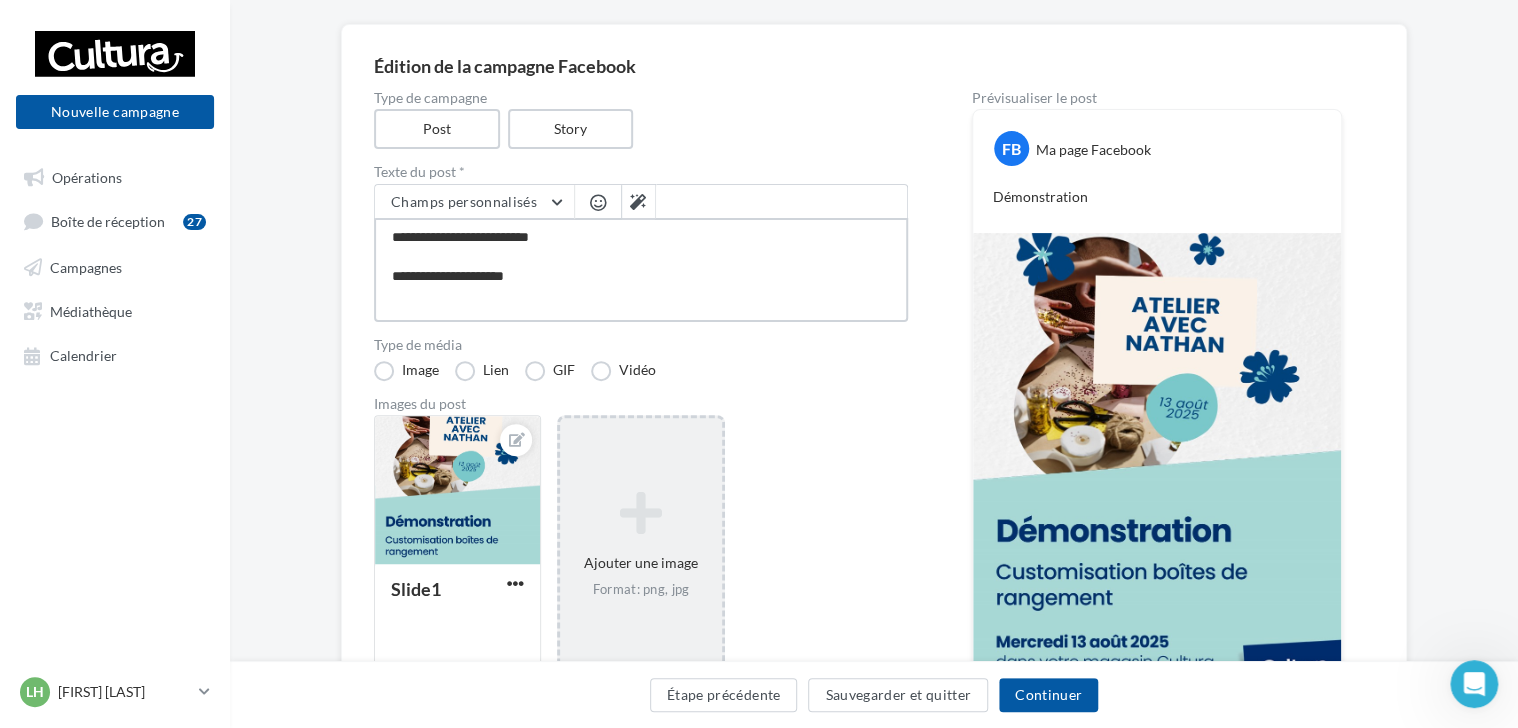 type on "**********" 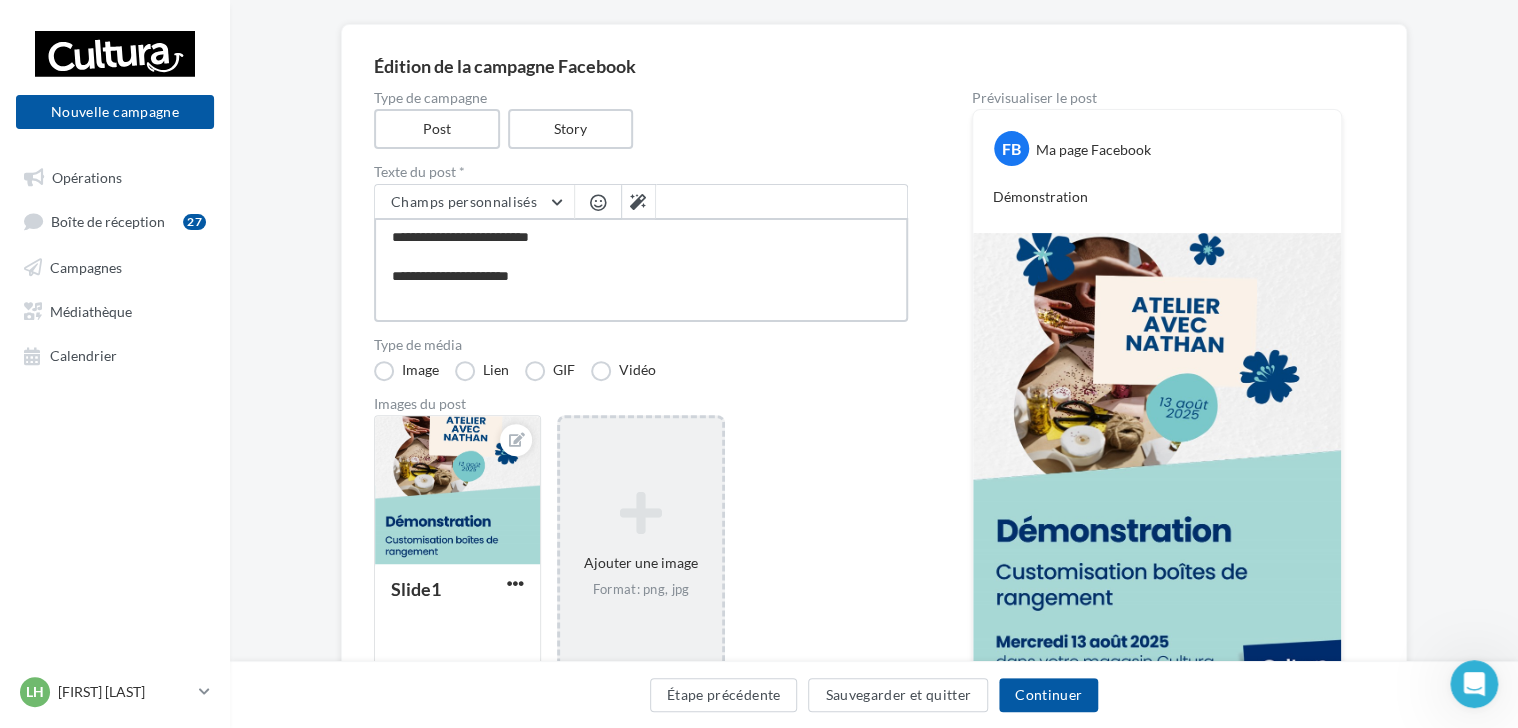 type on "**********" 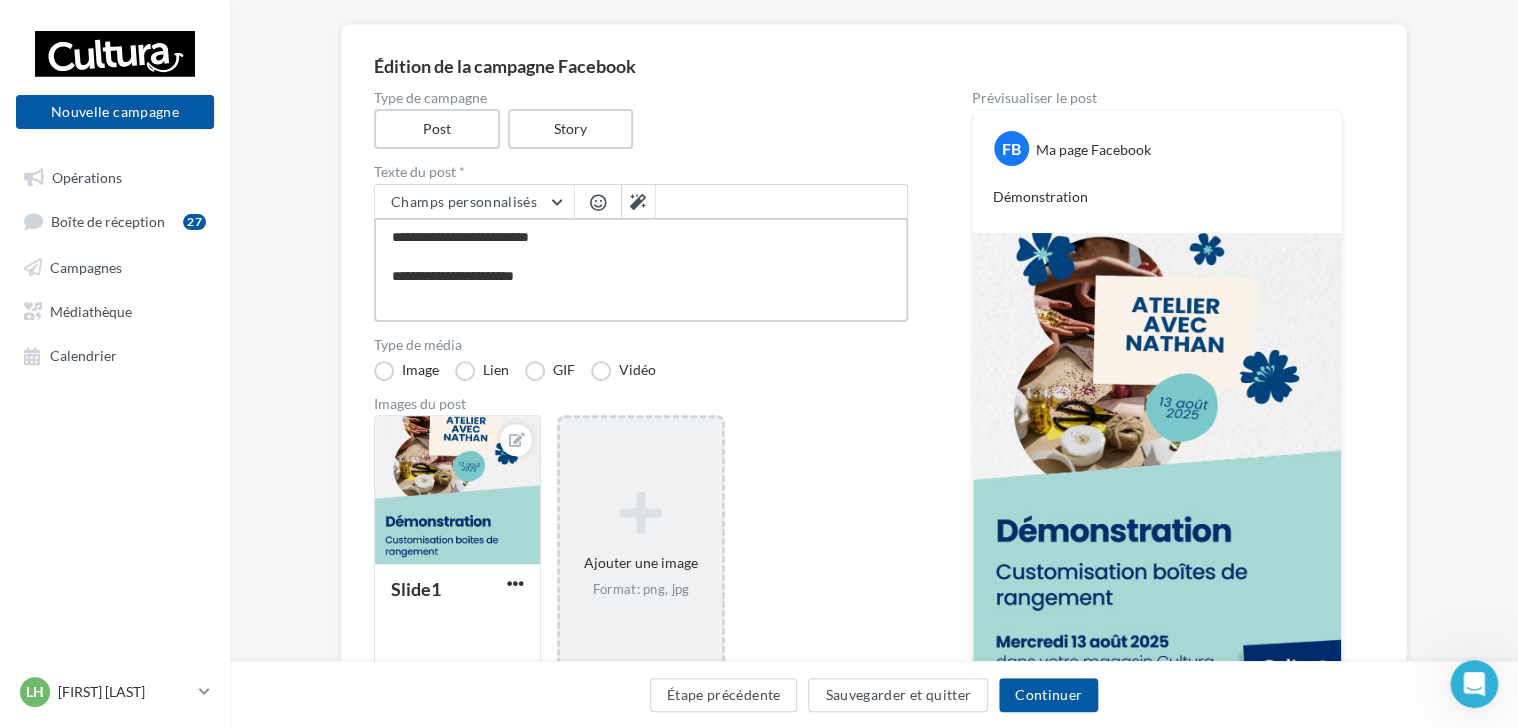 type on "**********" 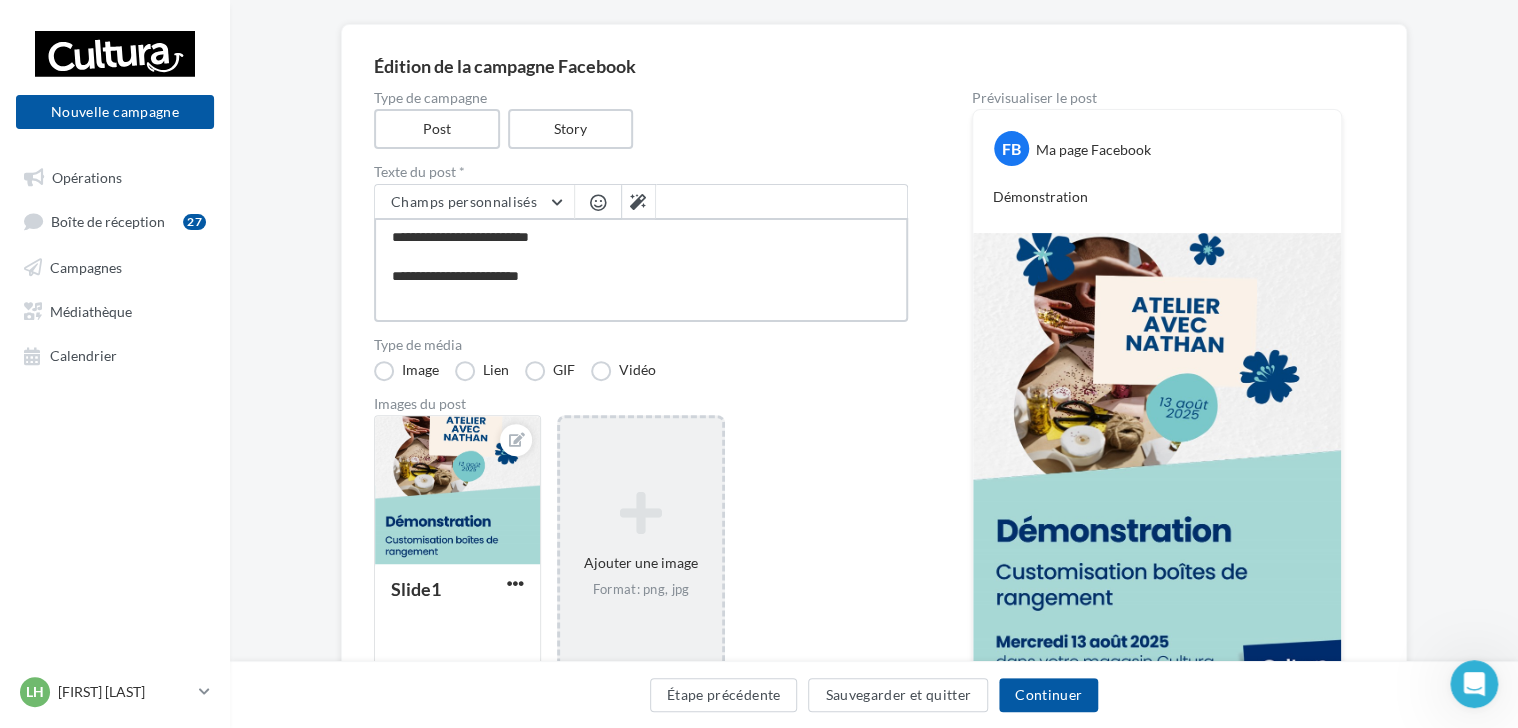type on "**********" 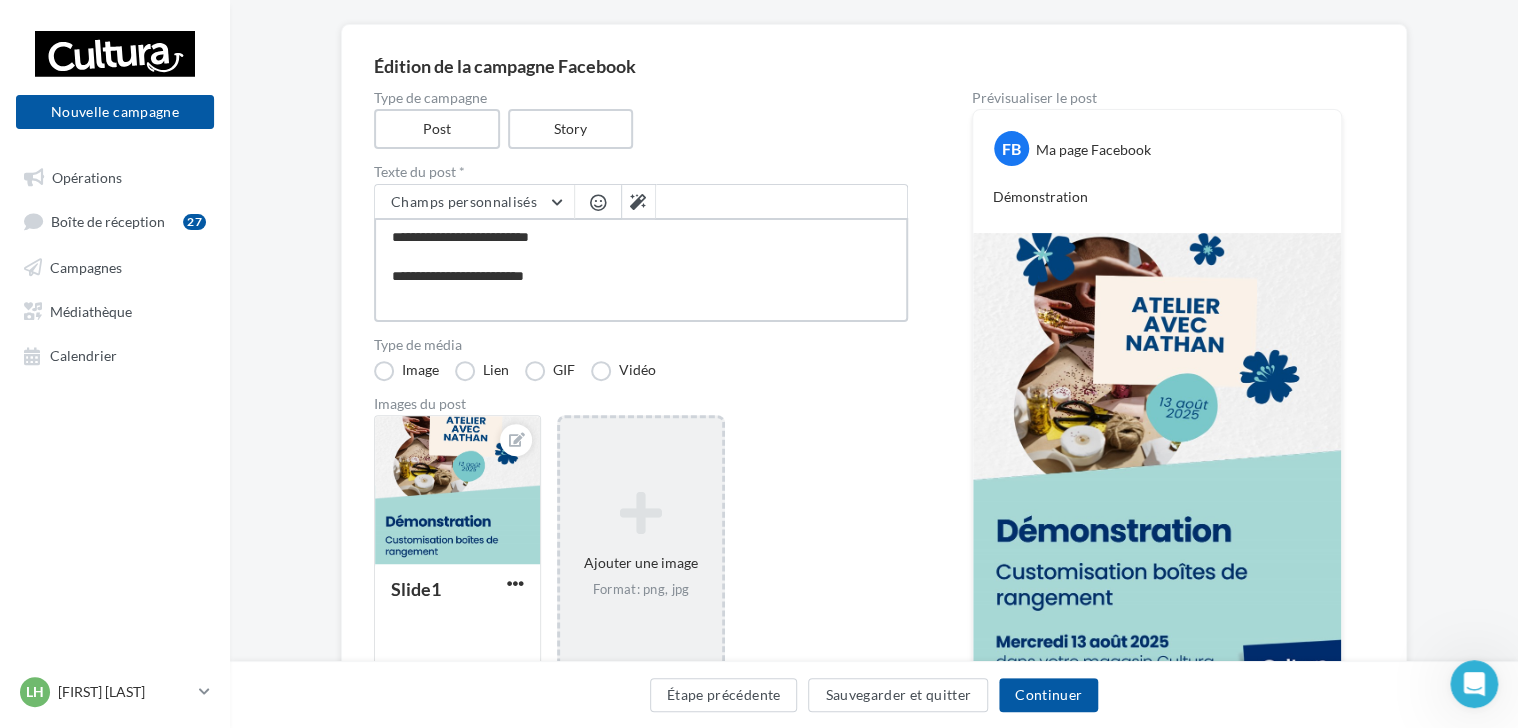type on "**********" 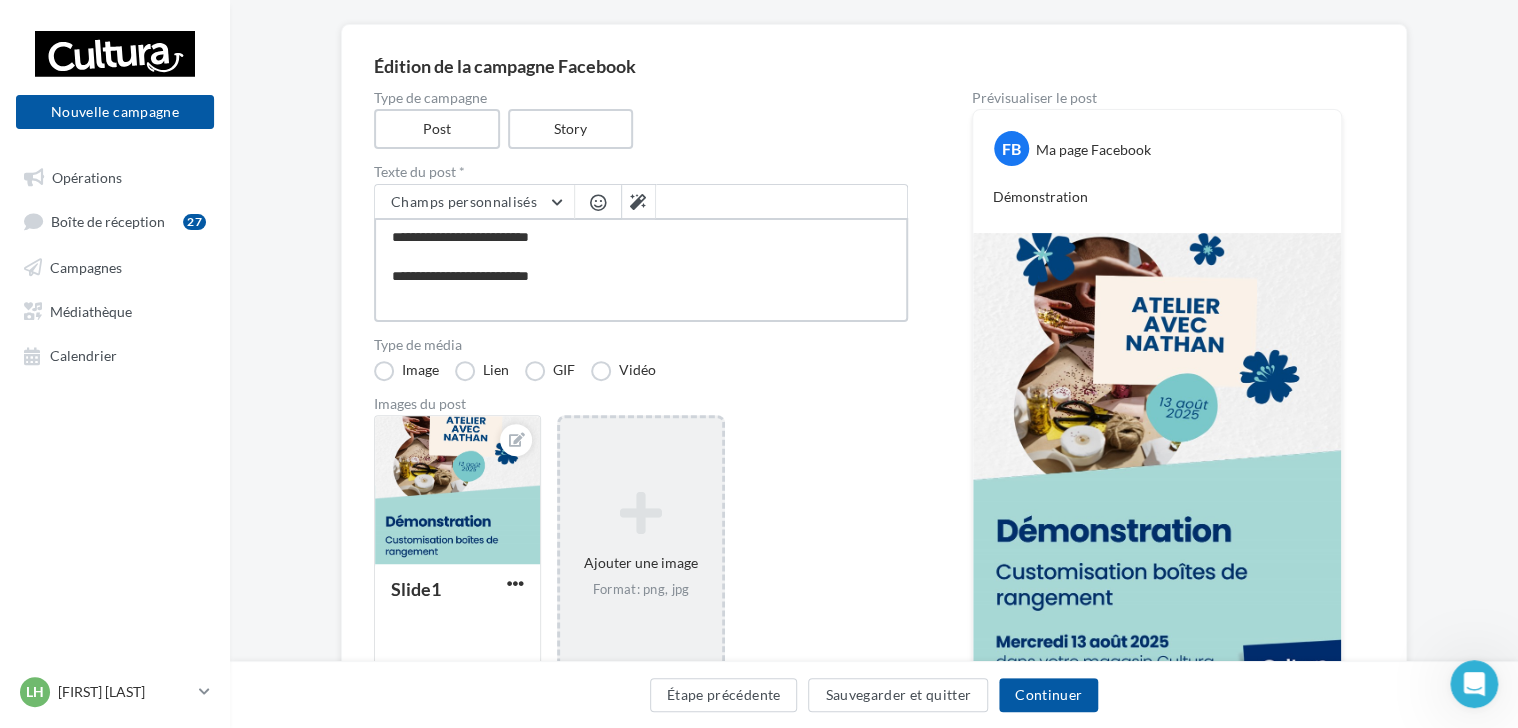 type on "**********" 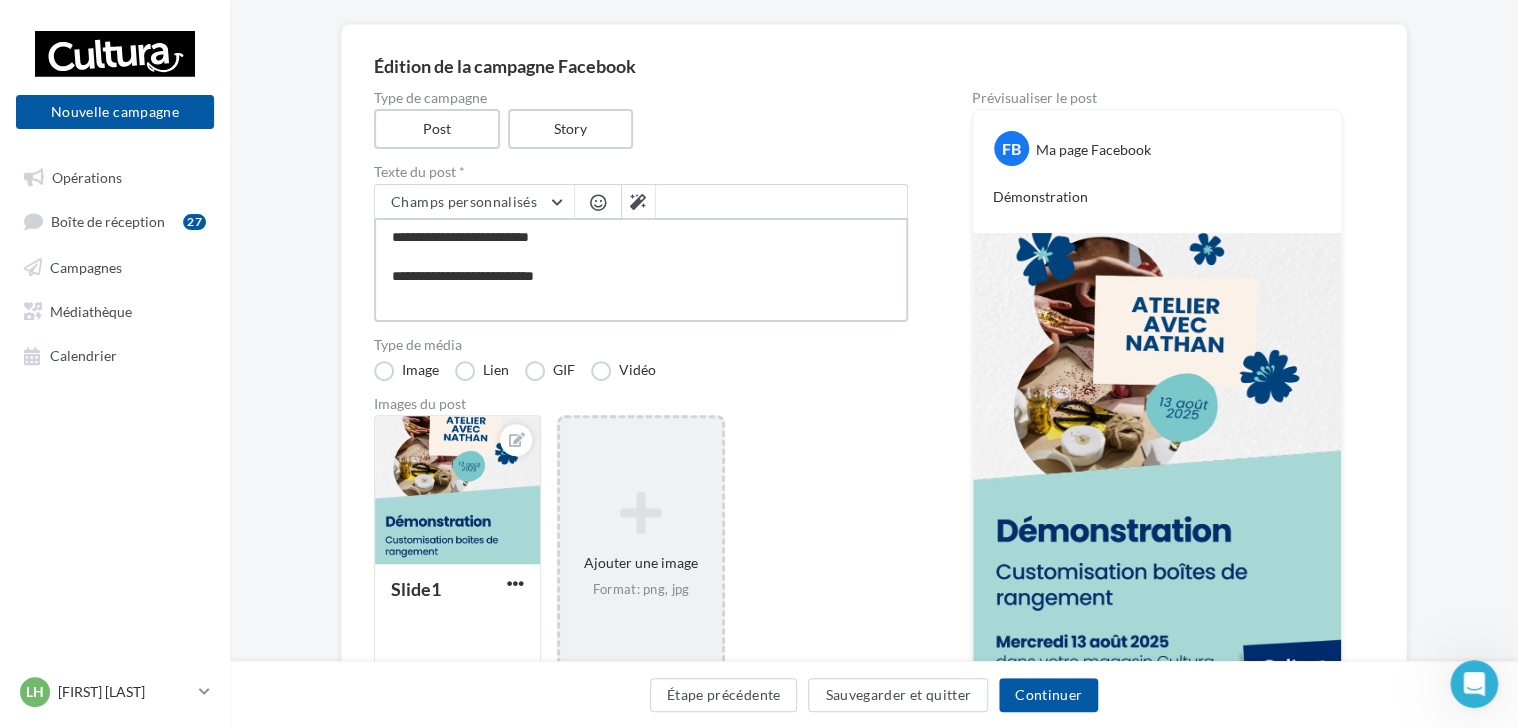 type on "**********" 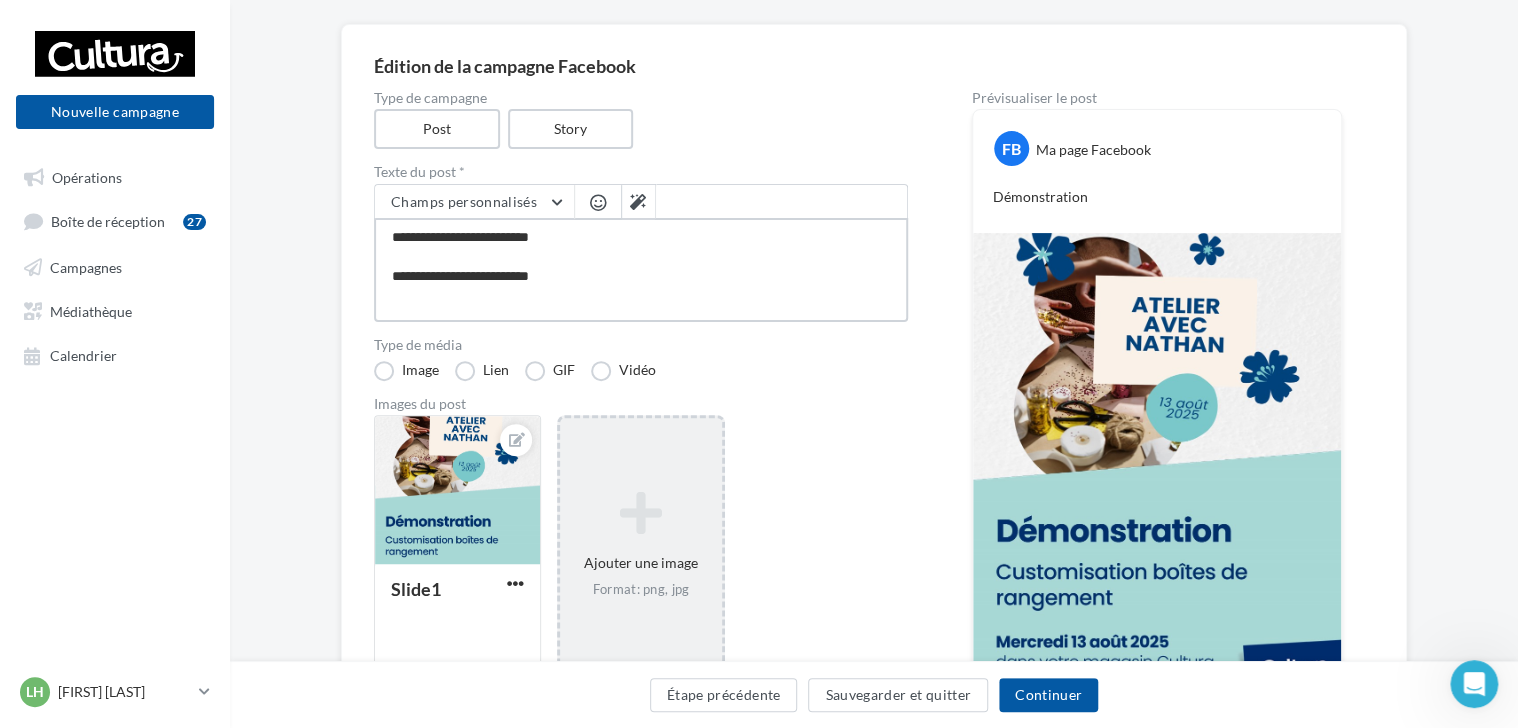 type on "**********" 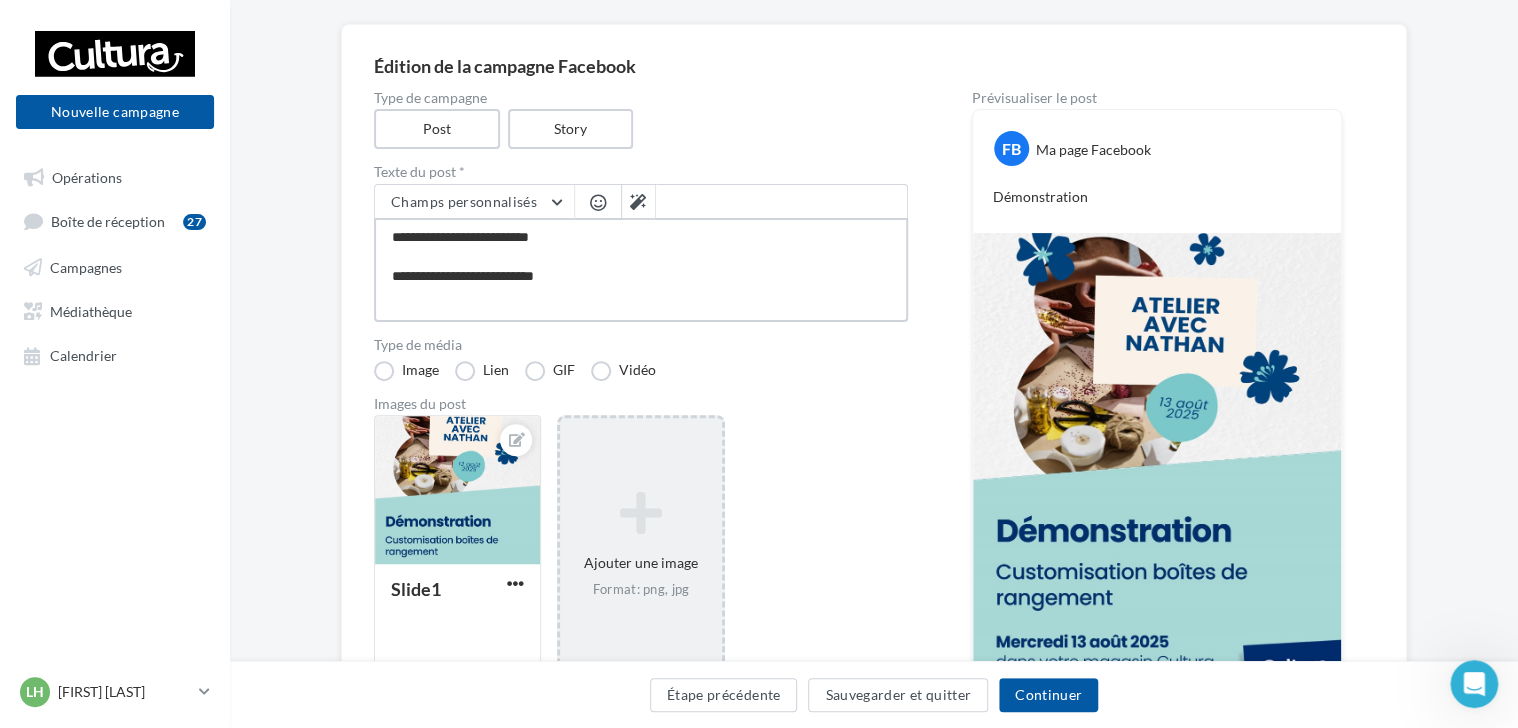 type on "**********" 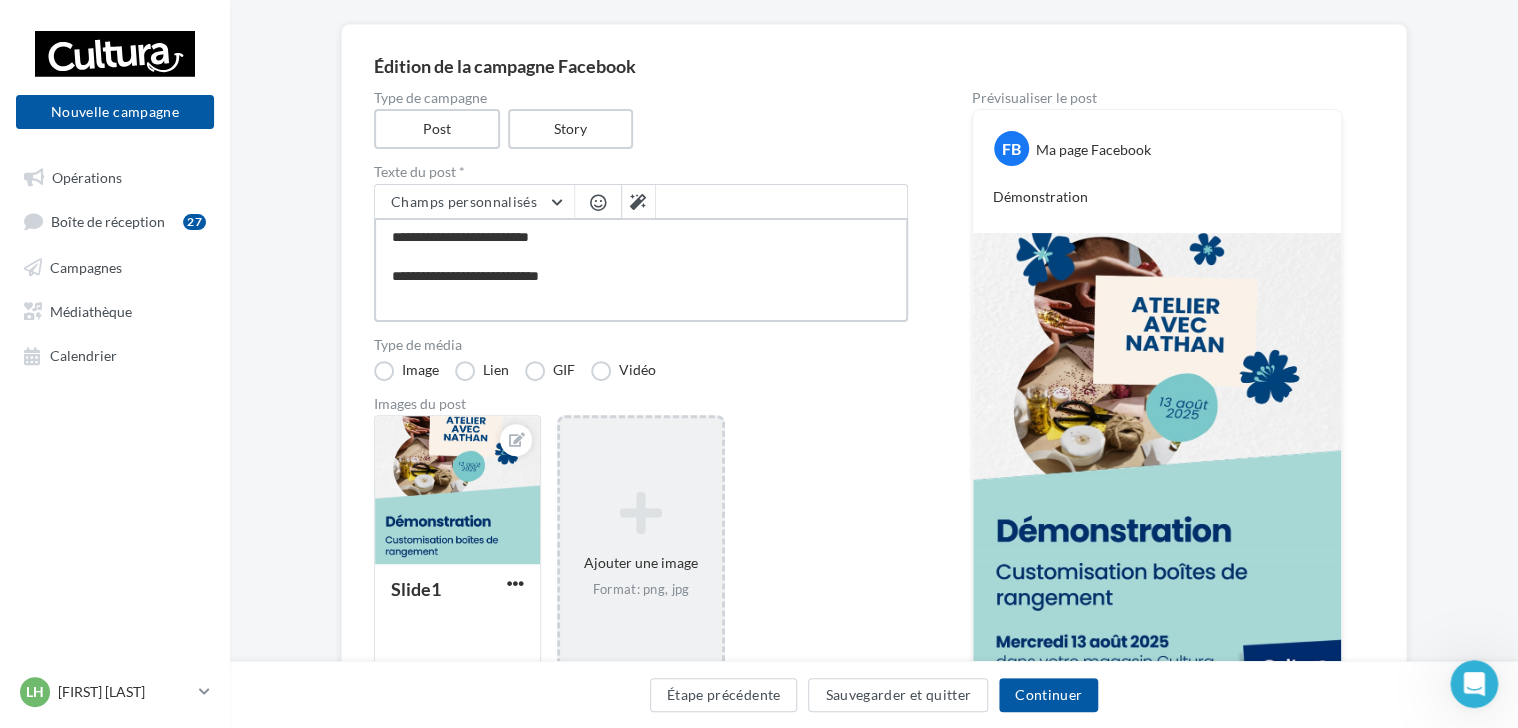 type on "**********" 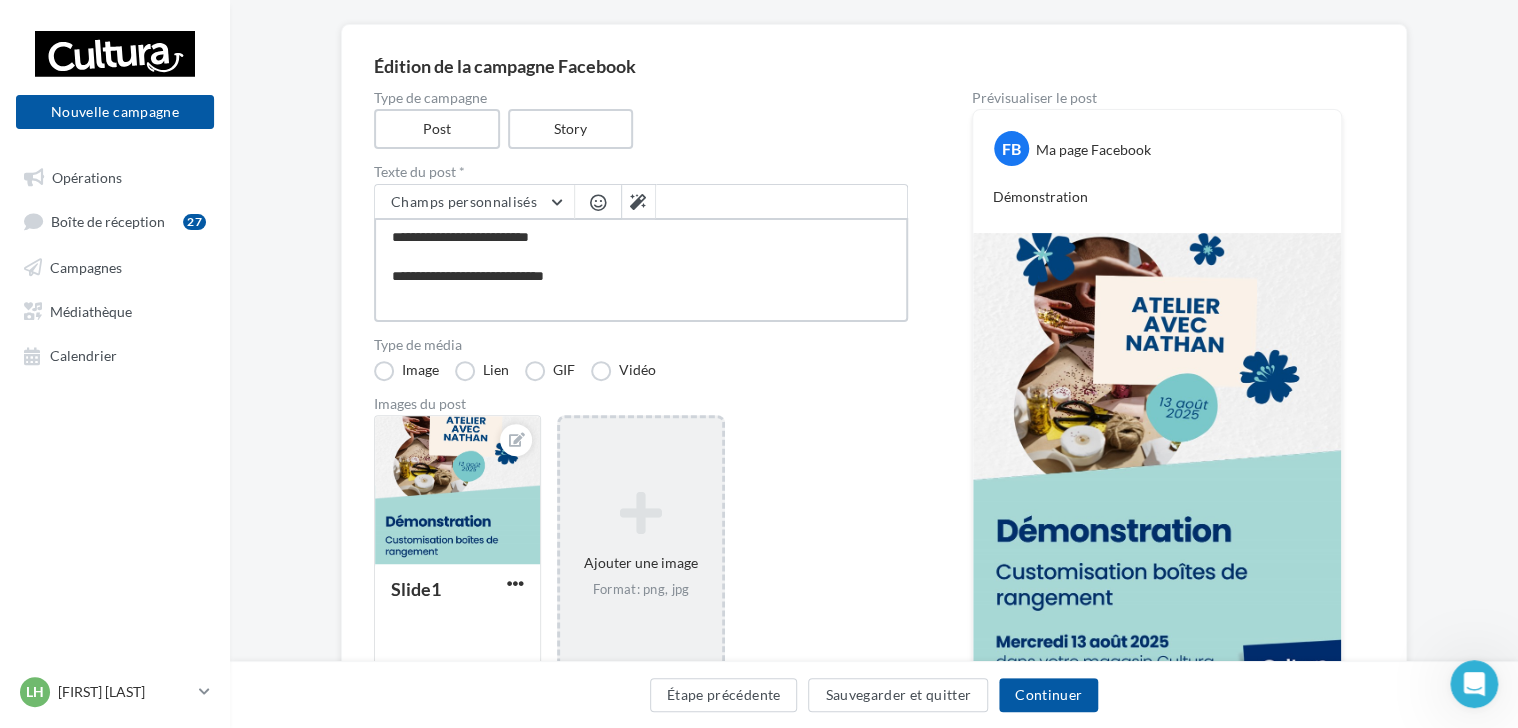 type on "**********" 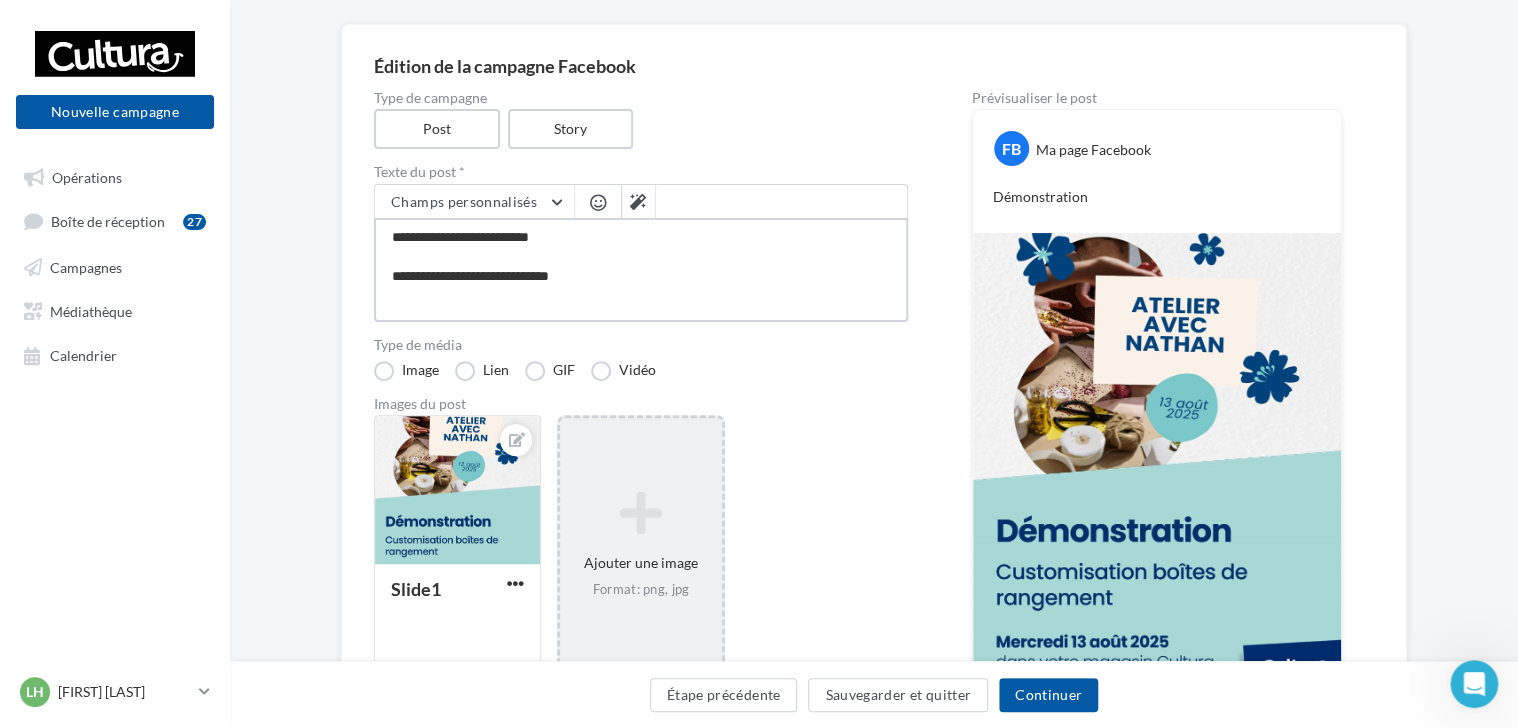 type on "**********" 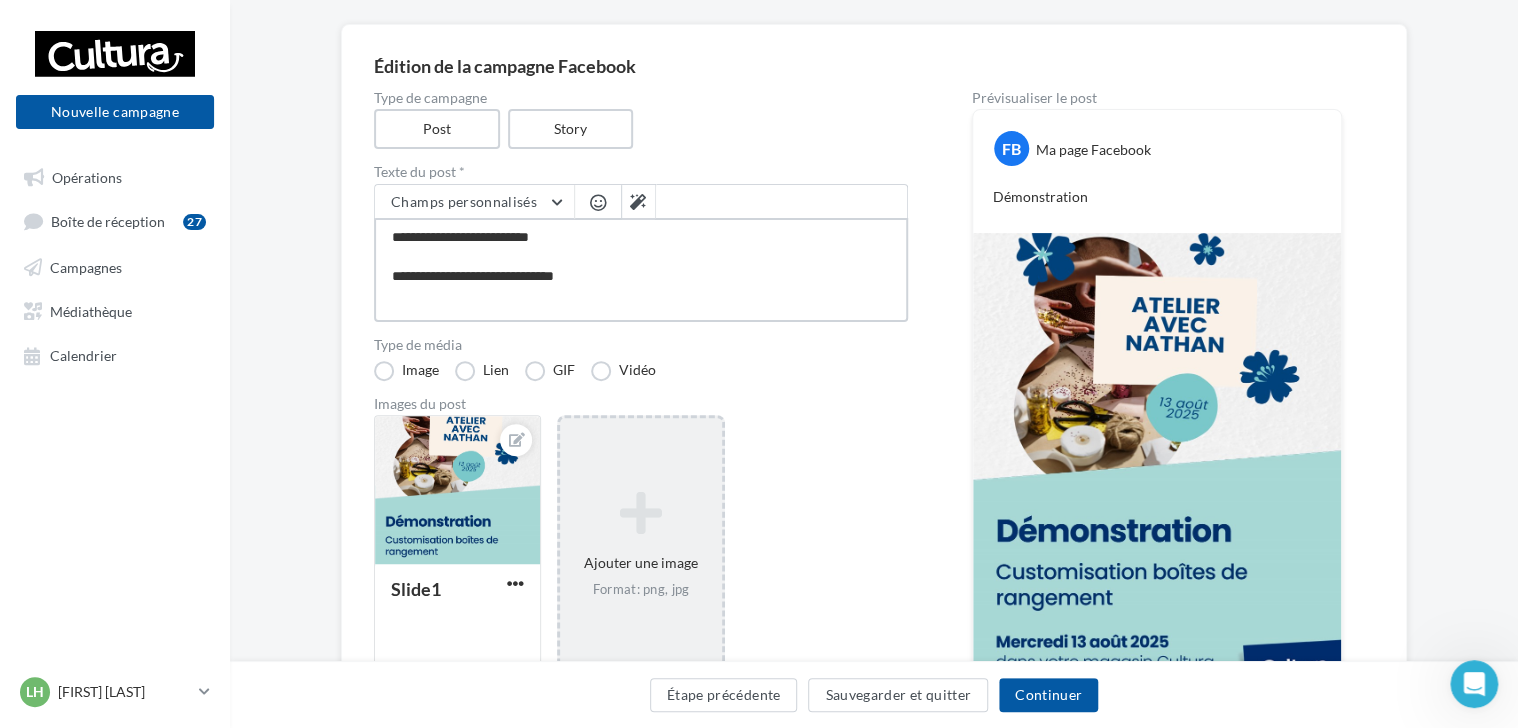 type on "**********" 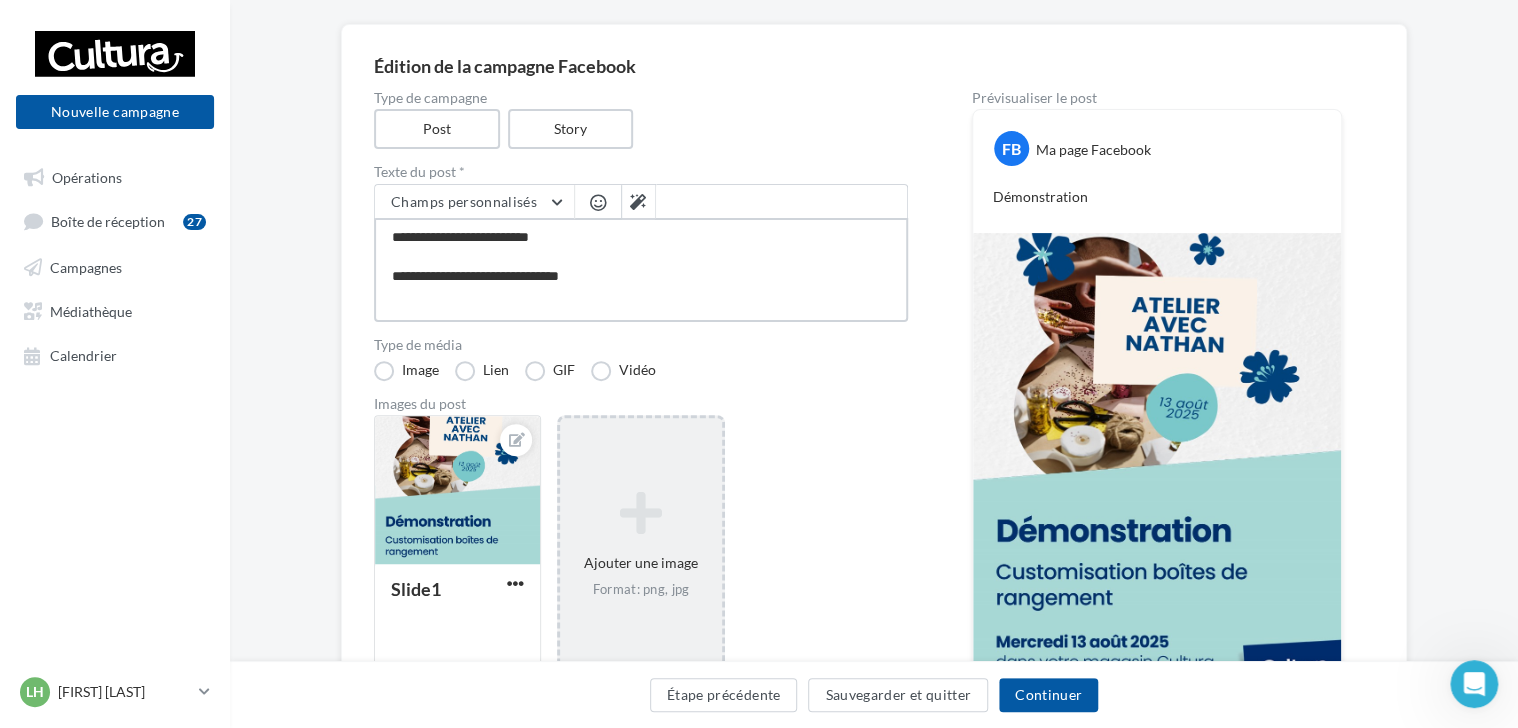 type on "**********" 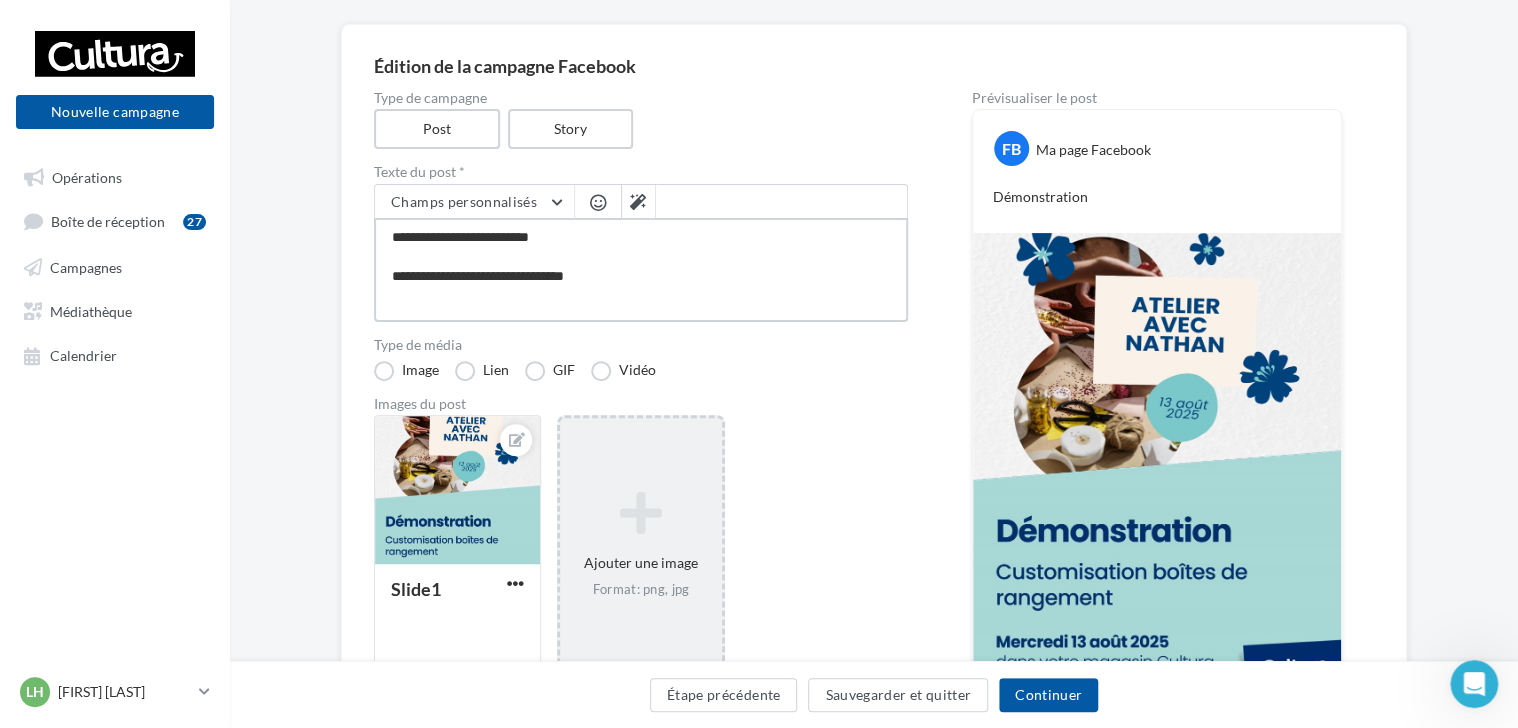 type on "**********" 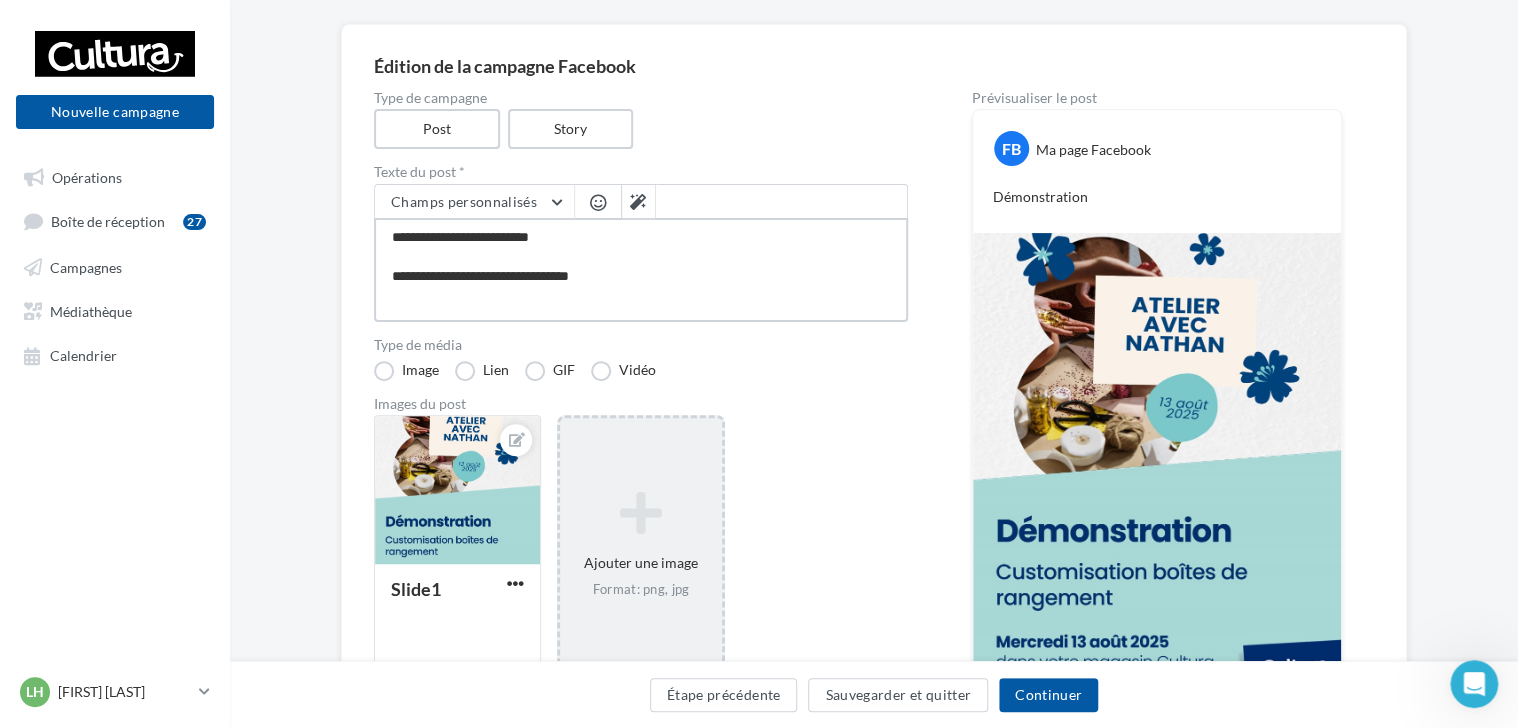 type on "**********" 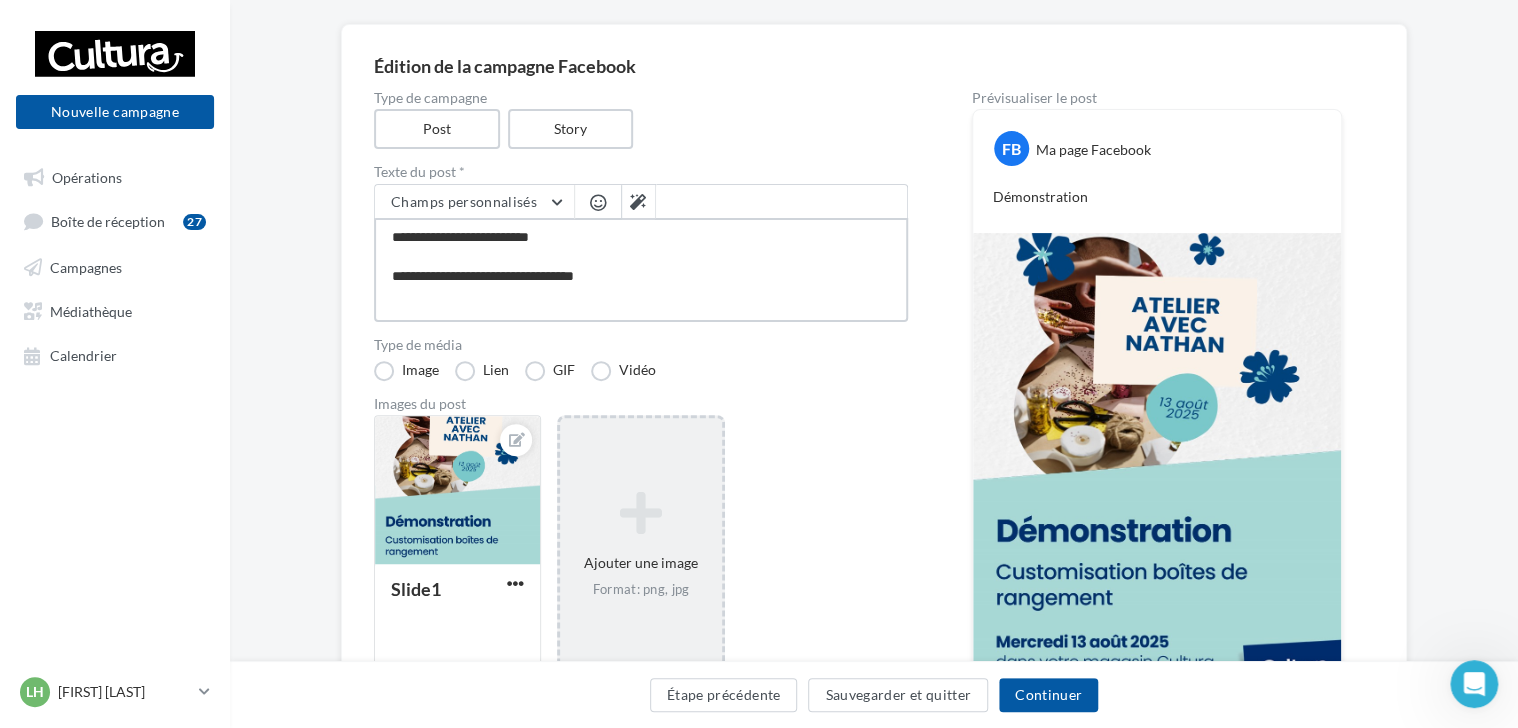 type on "**********" 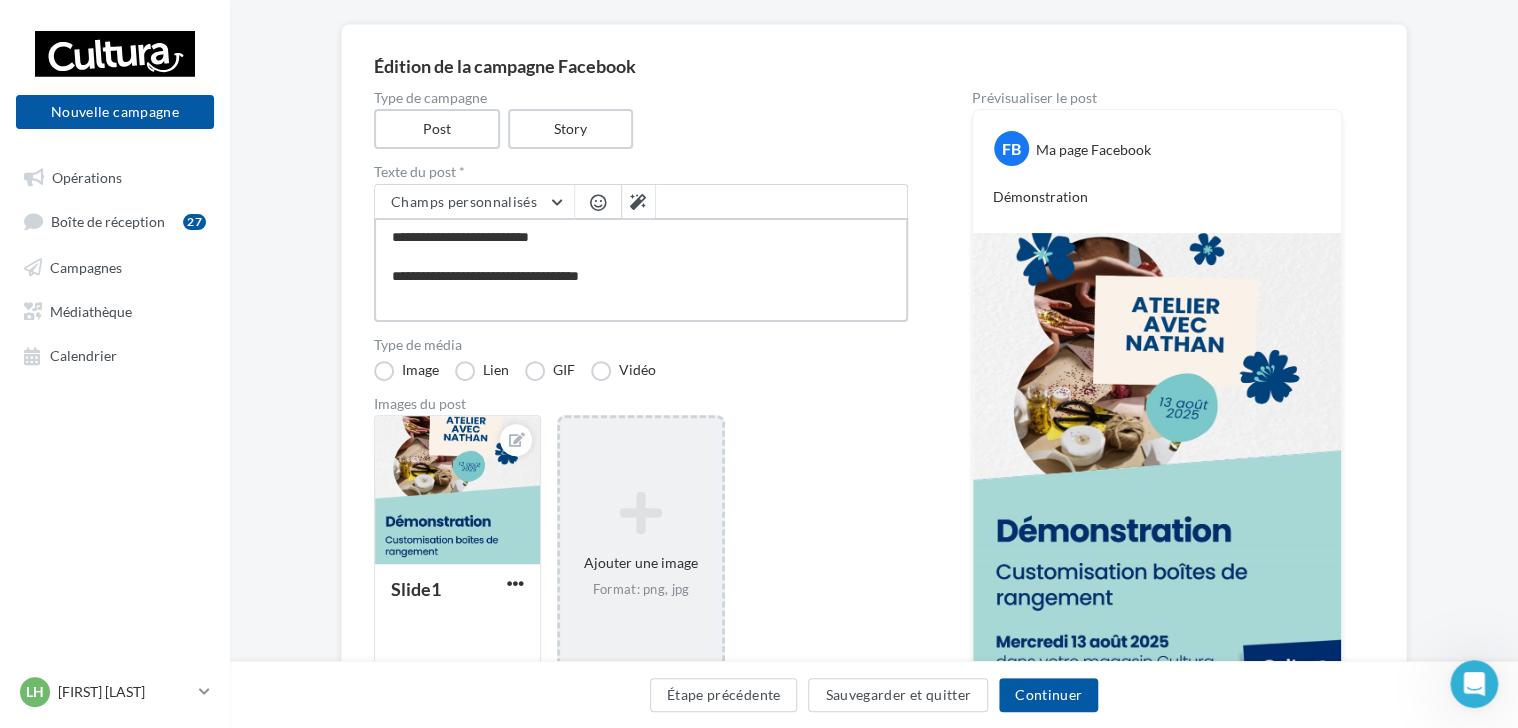 type on "**********" 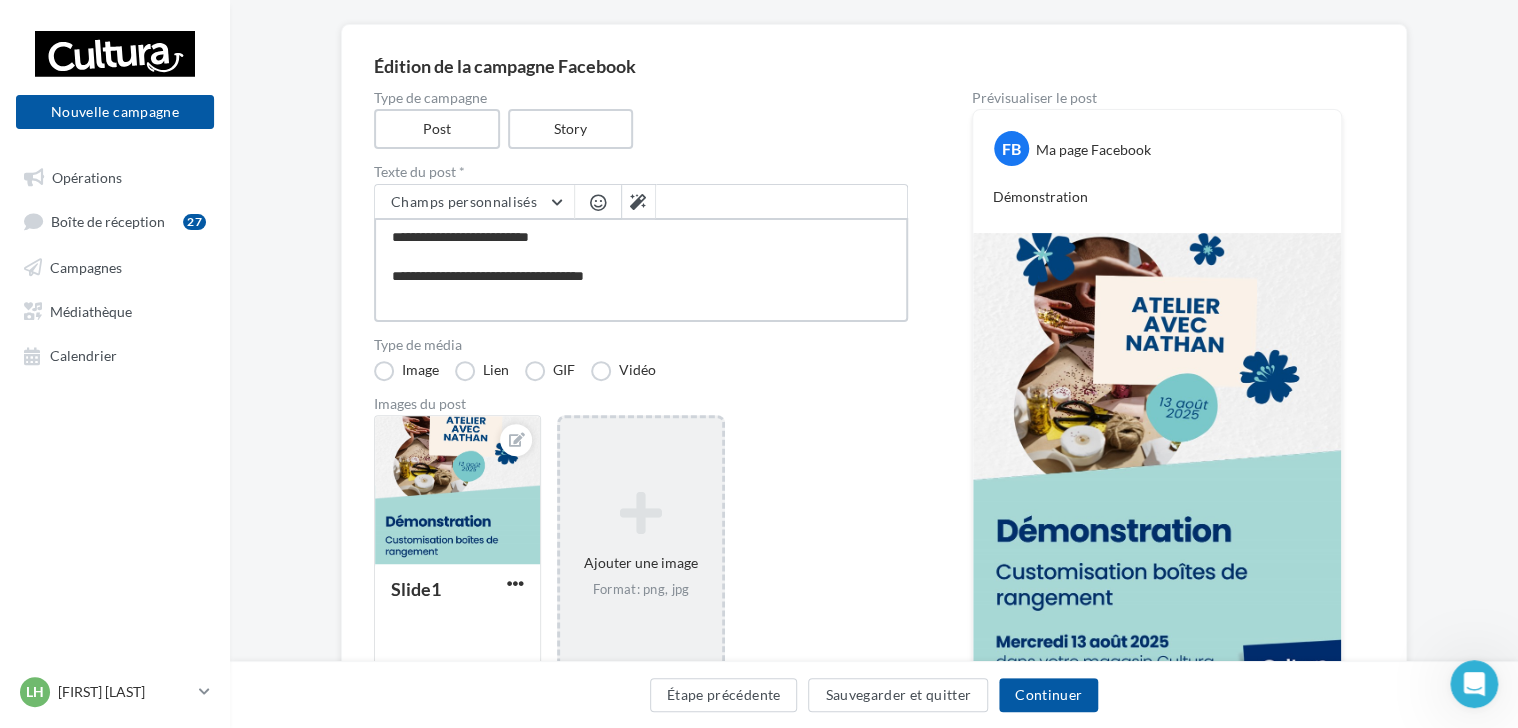 type on "**********" 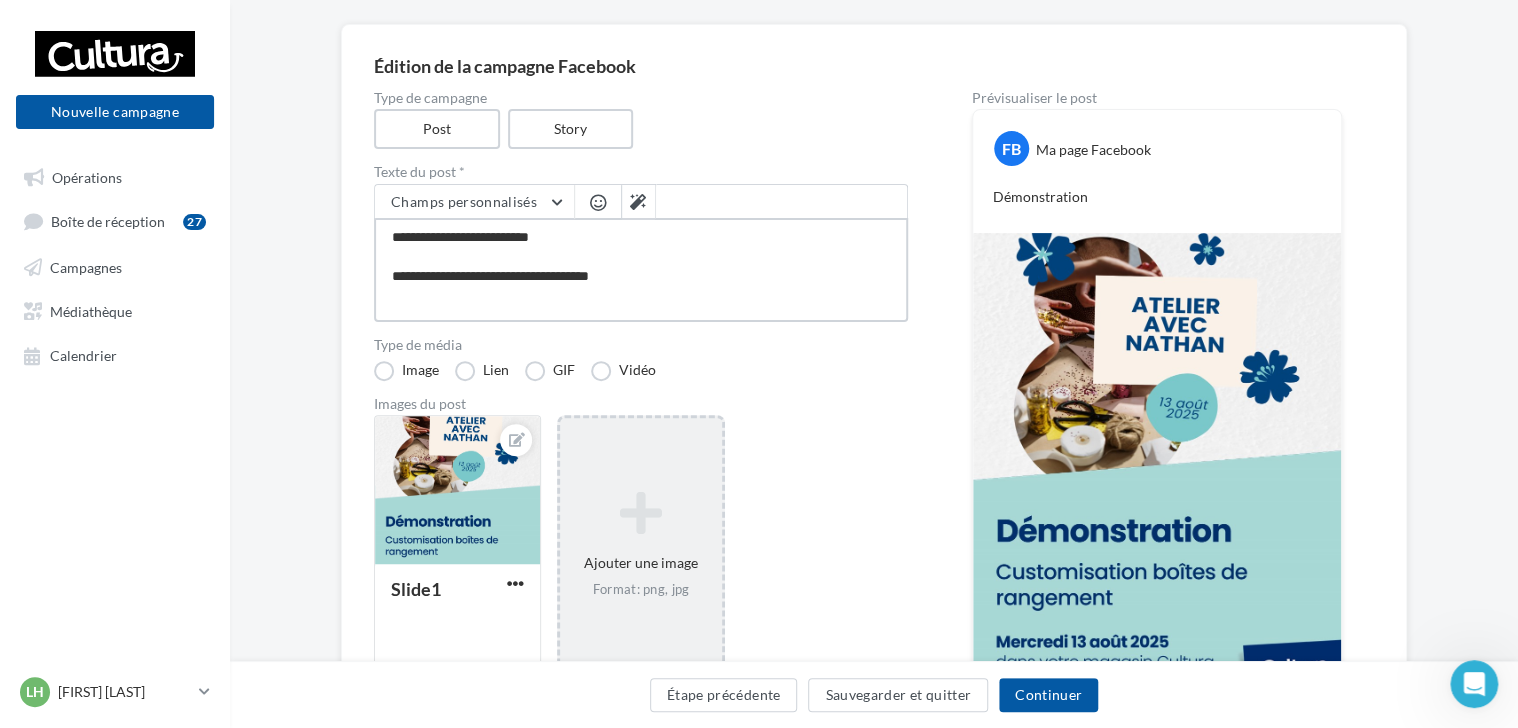 type on "**********" 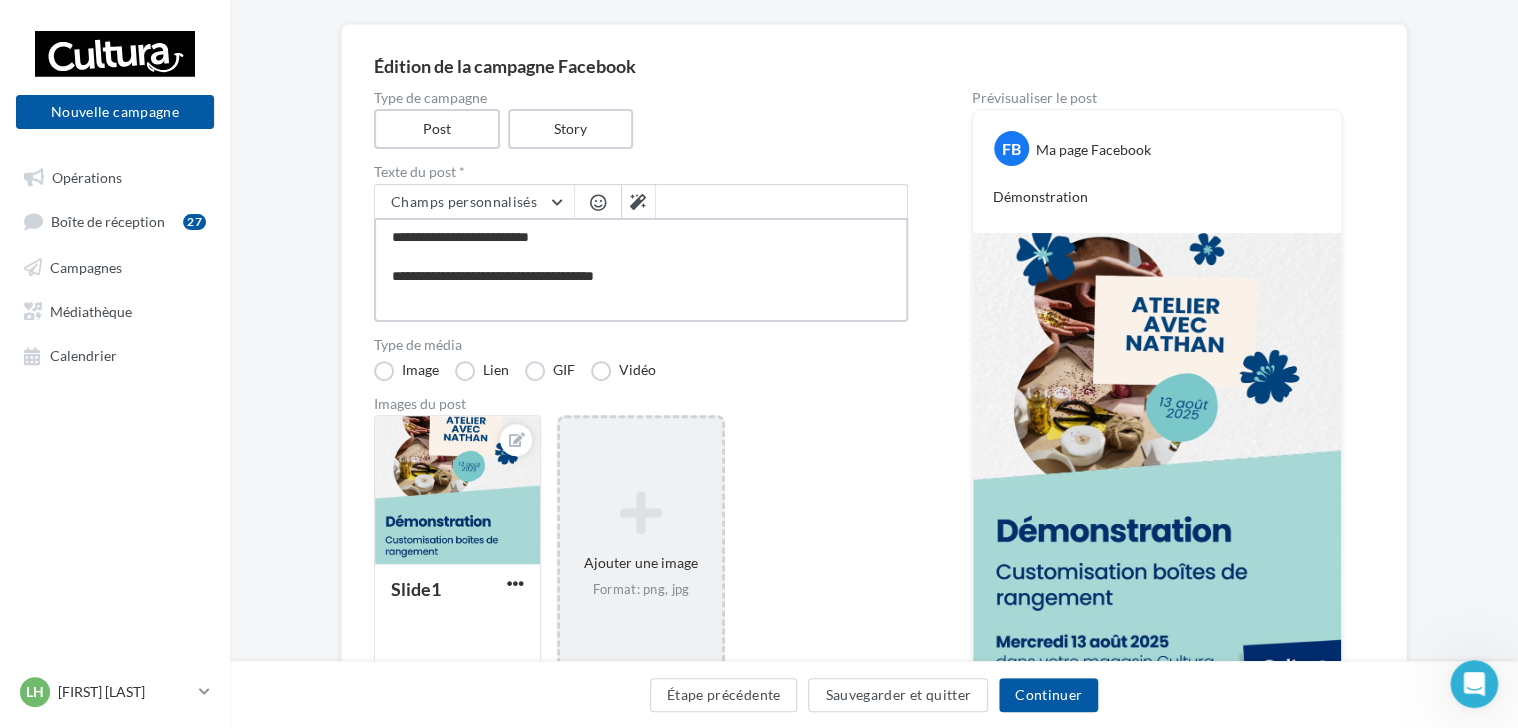 type on "**********" 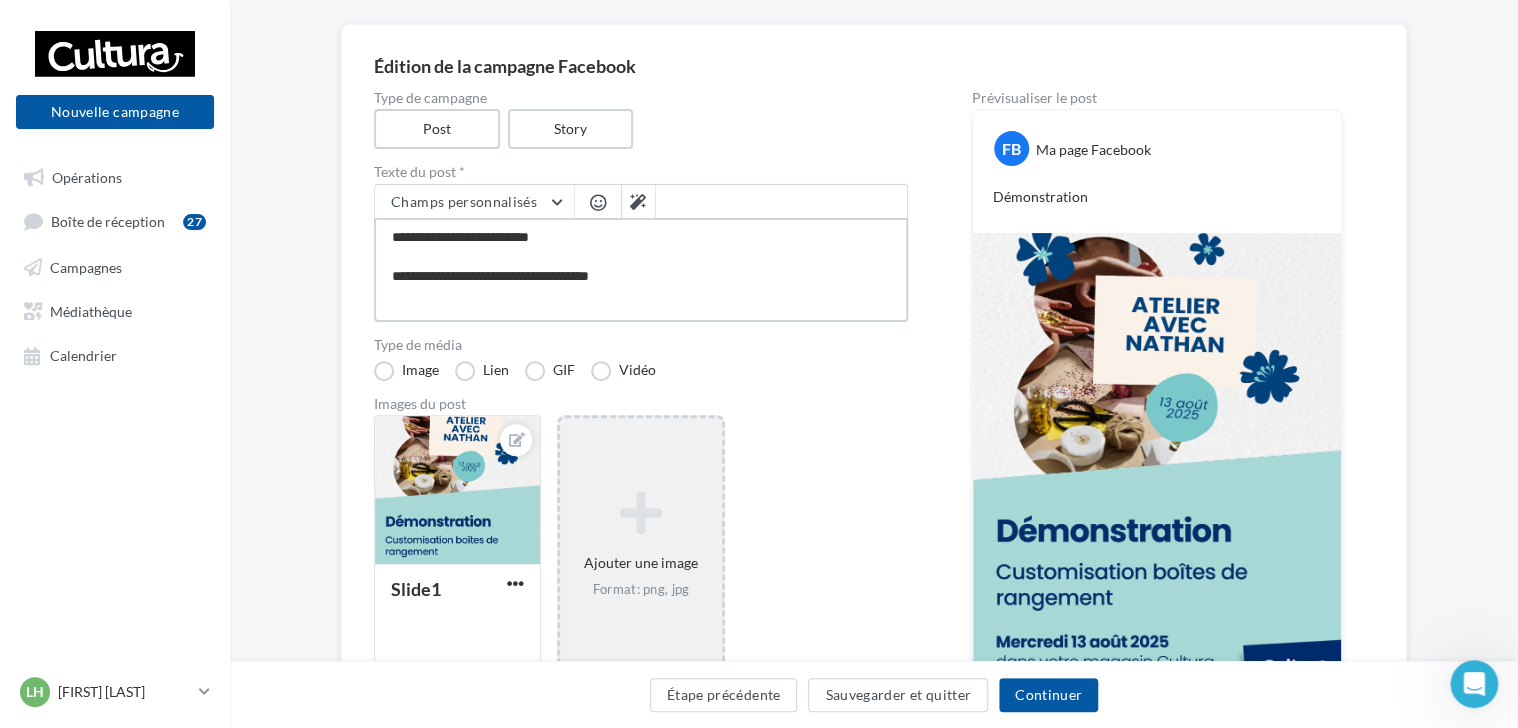 type on "**********" 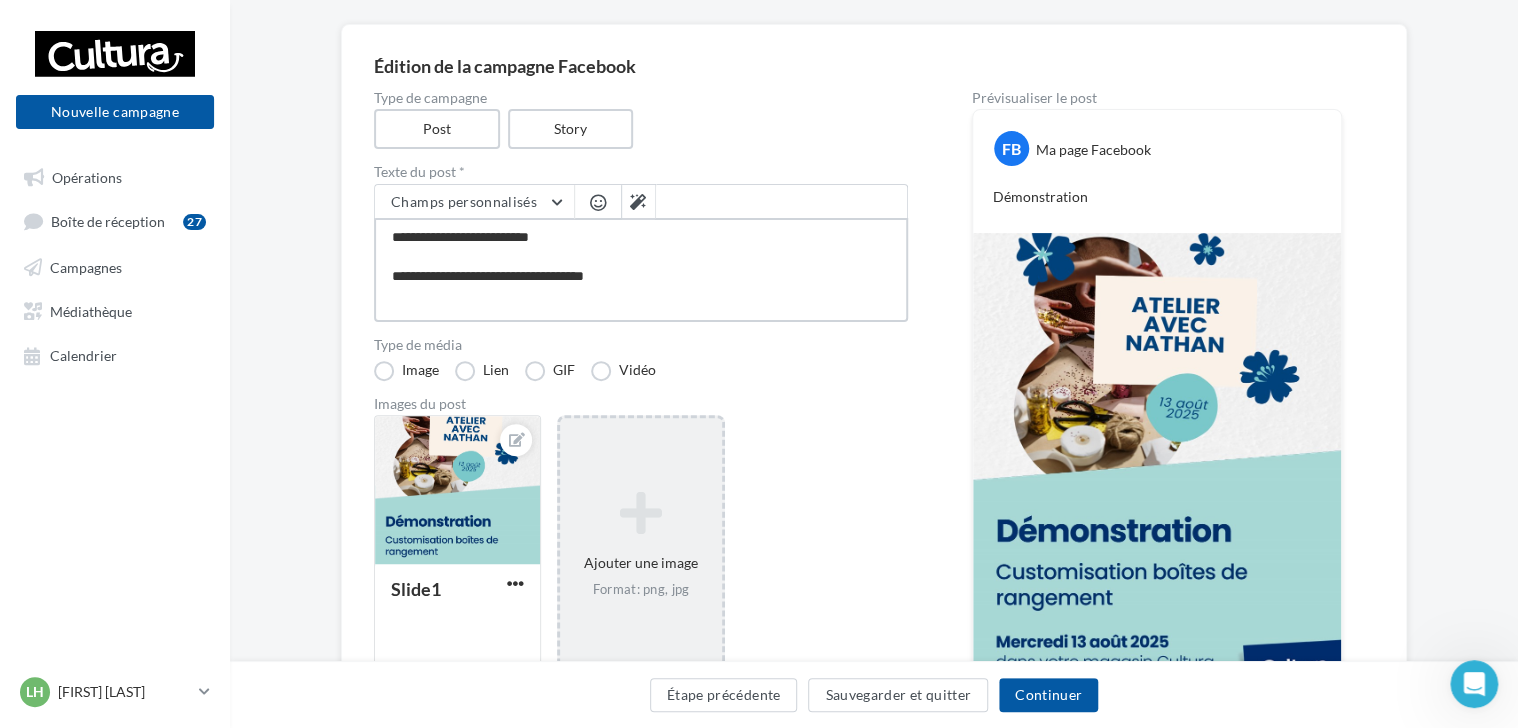 type on "**********" 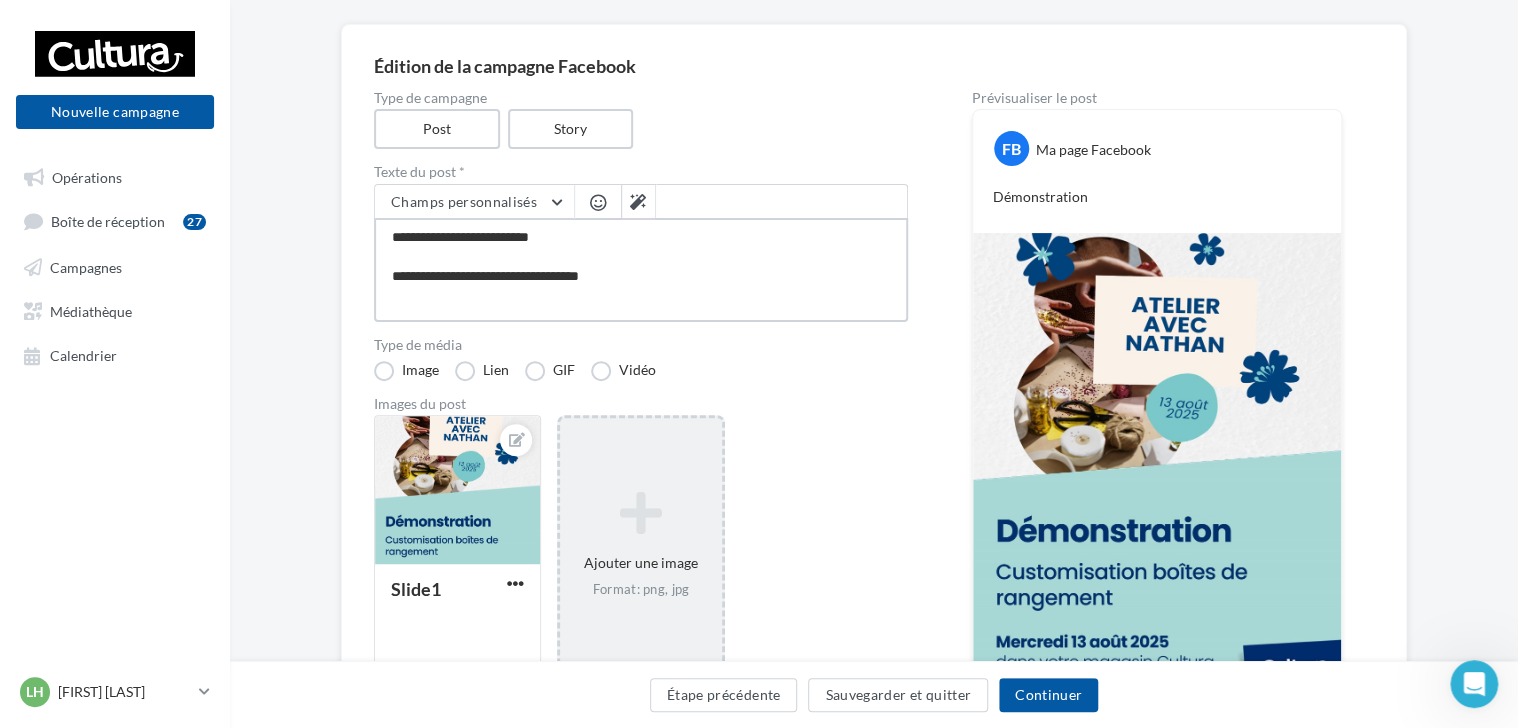 type on "**********" 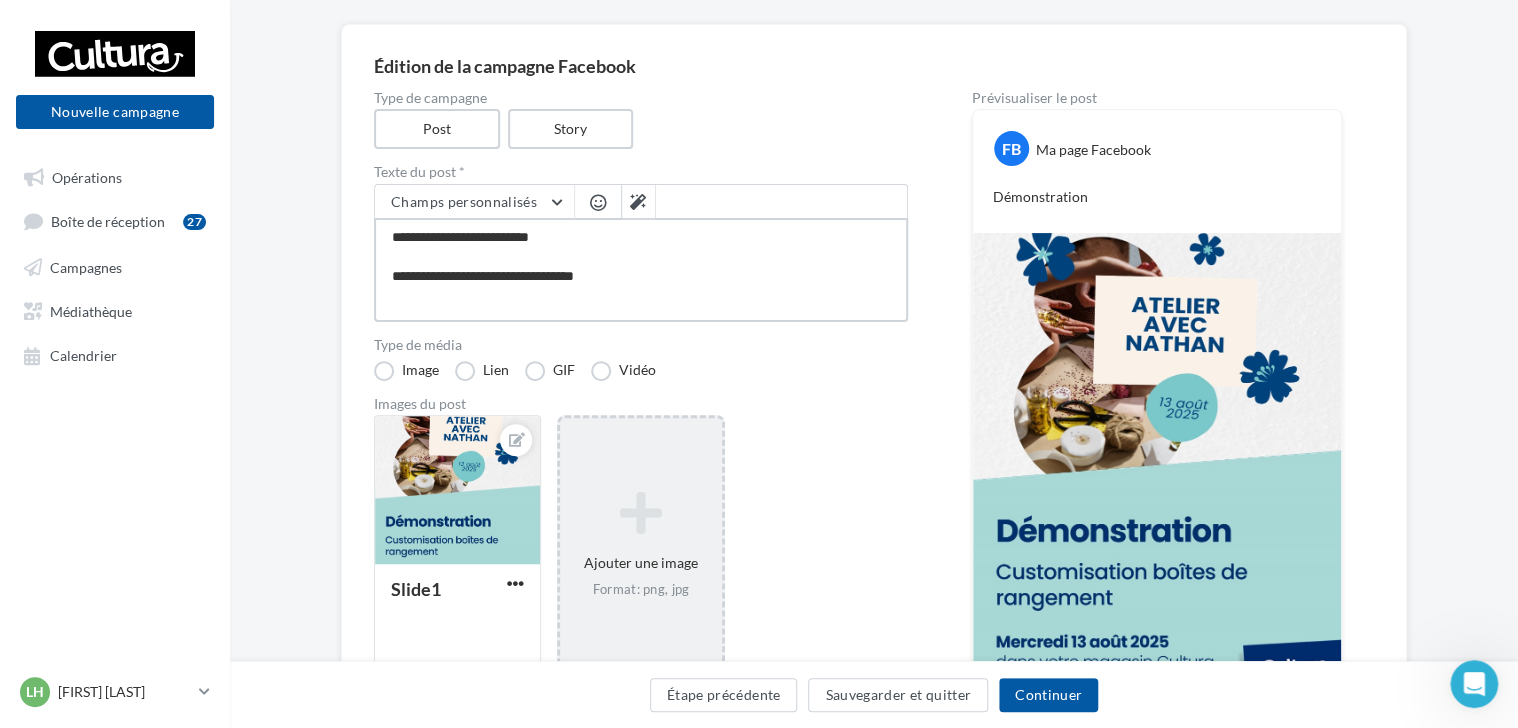 type on "**********" 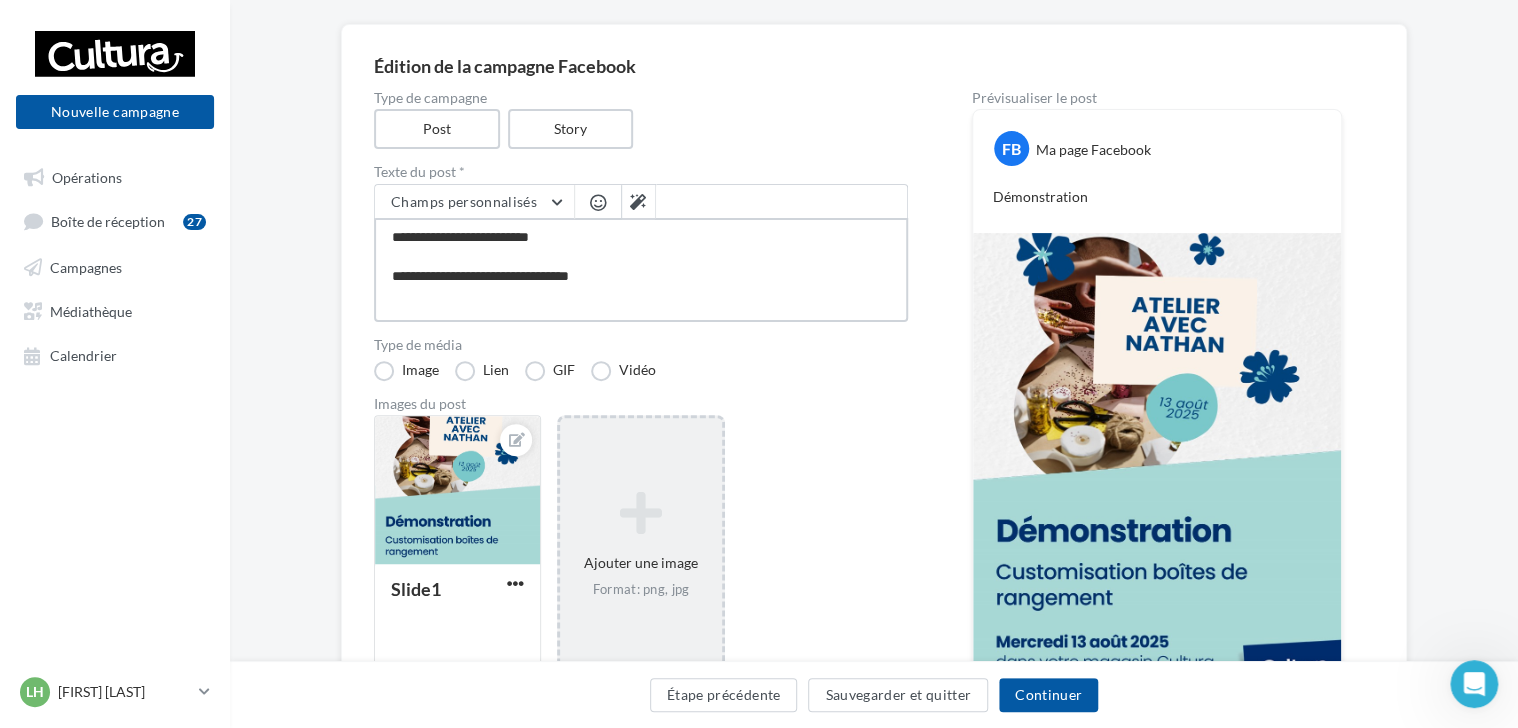 type on "**********" 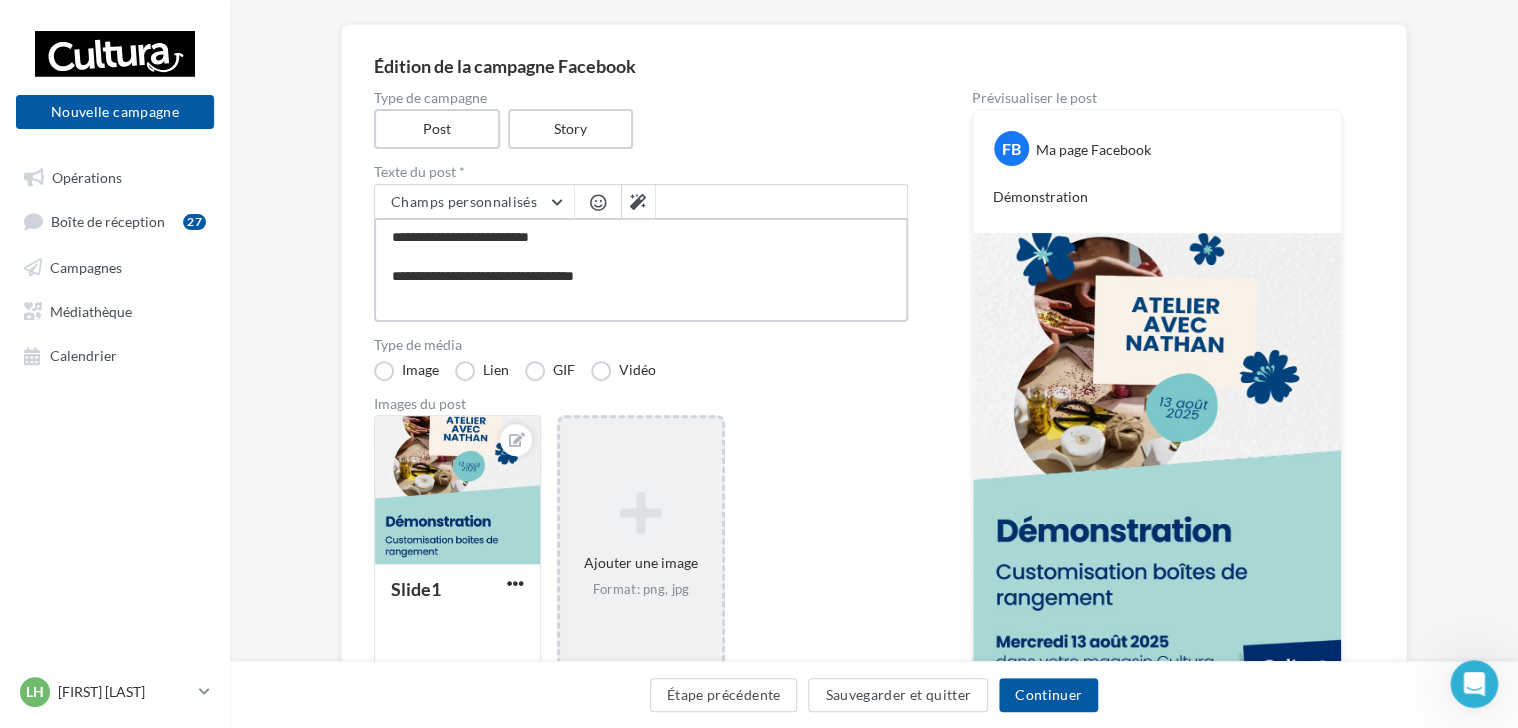 type on "**********" 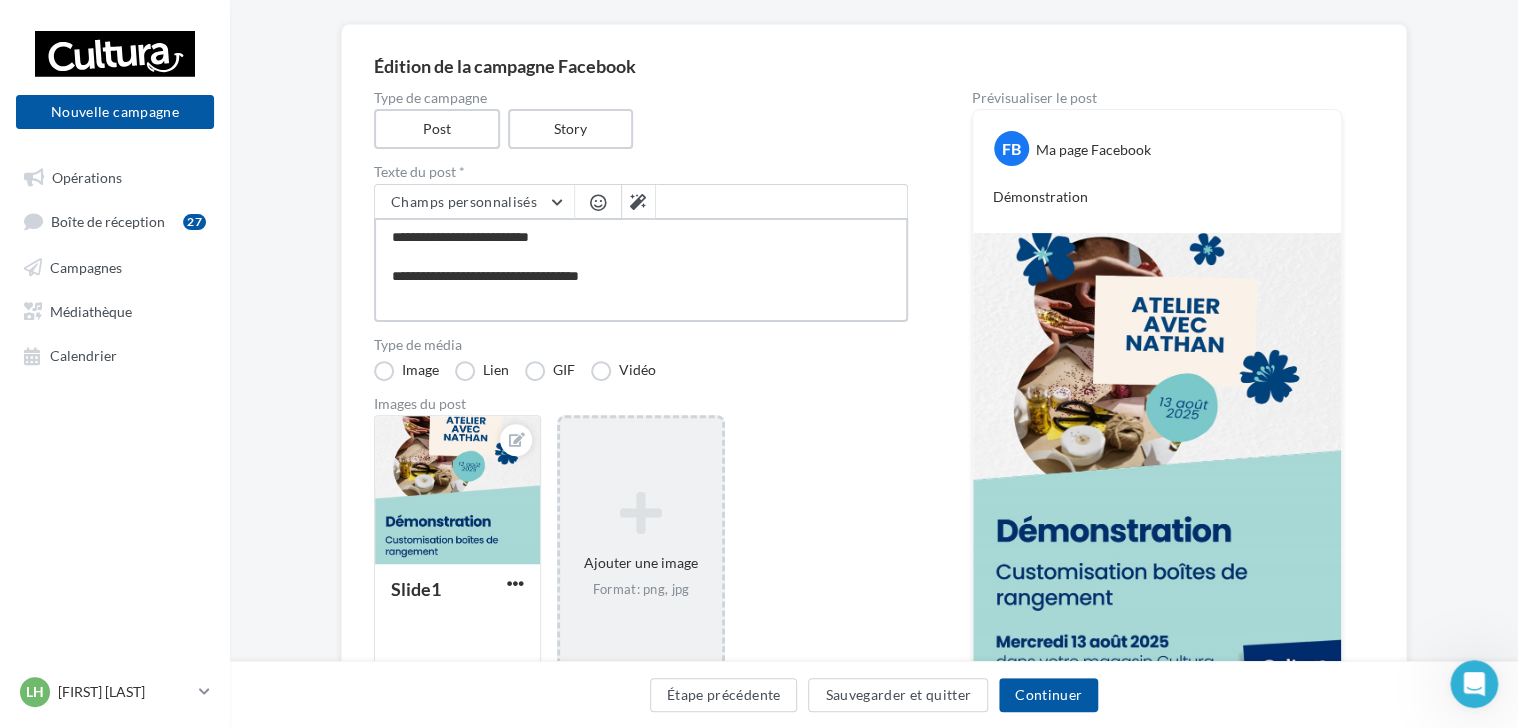 type on "**********" 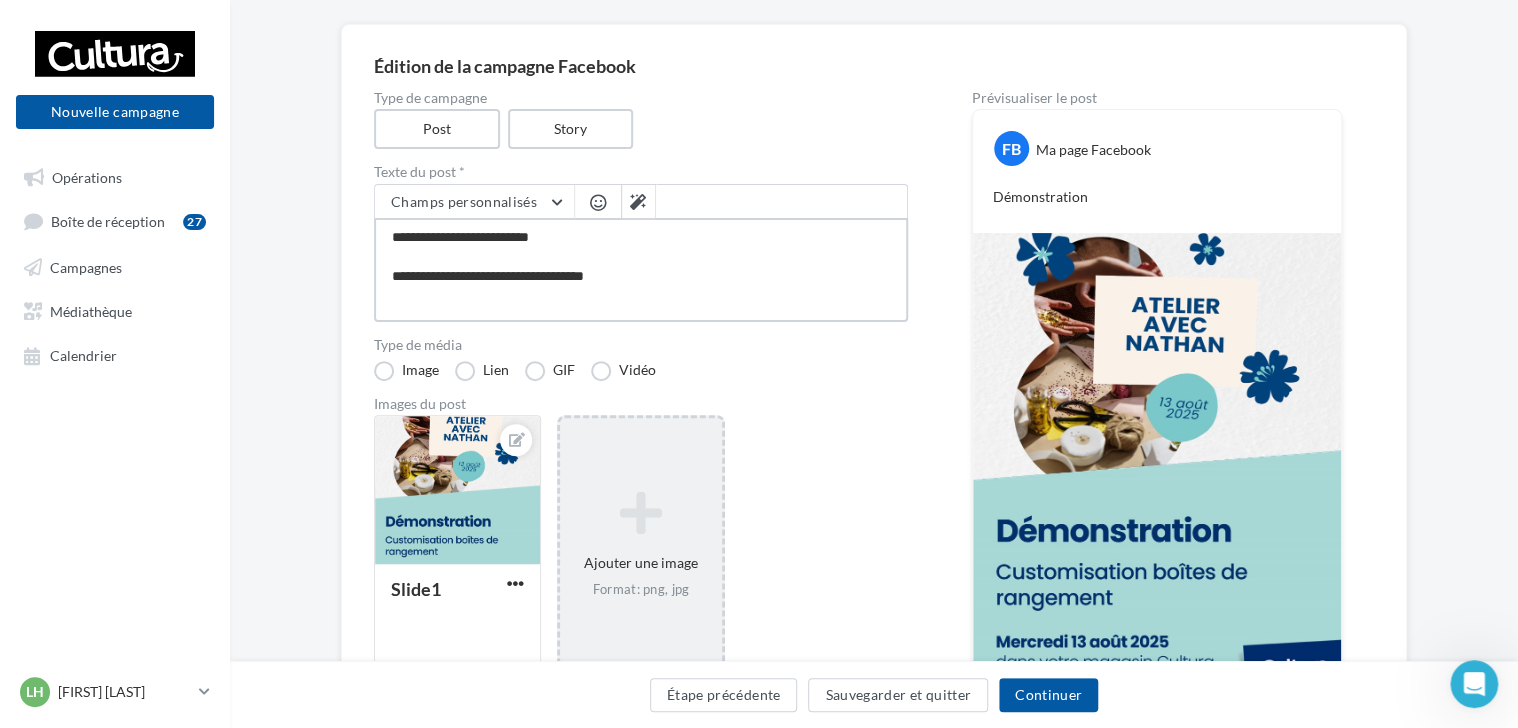 type on "**********" 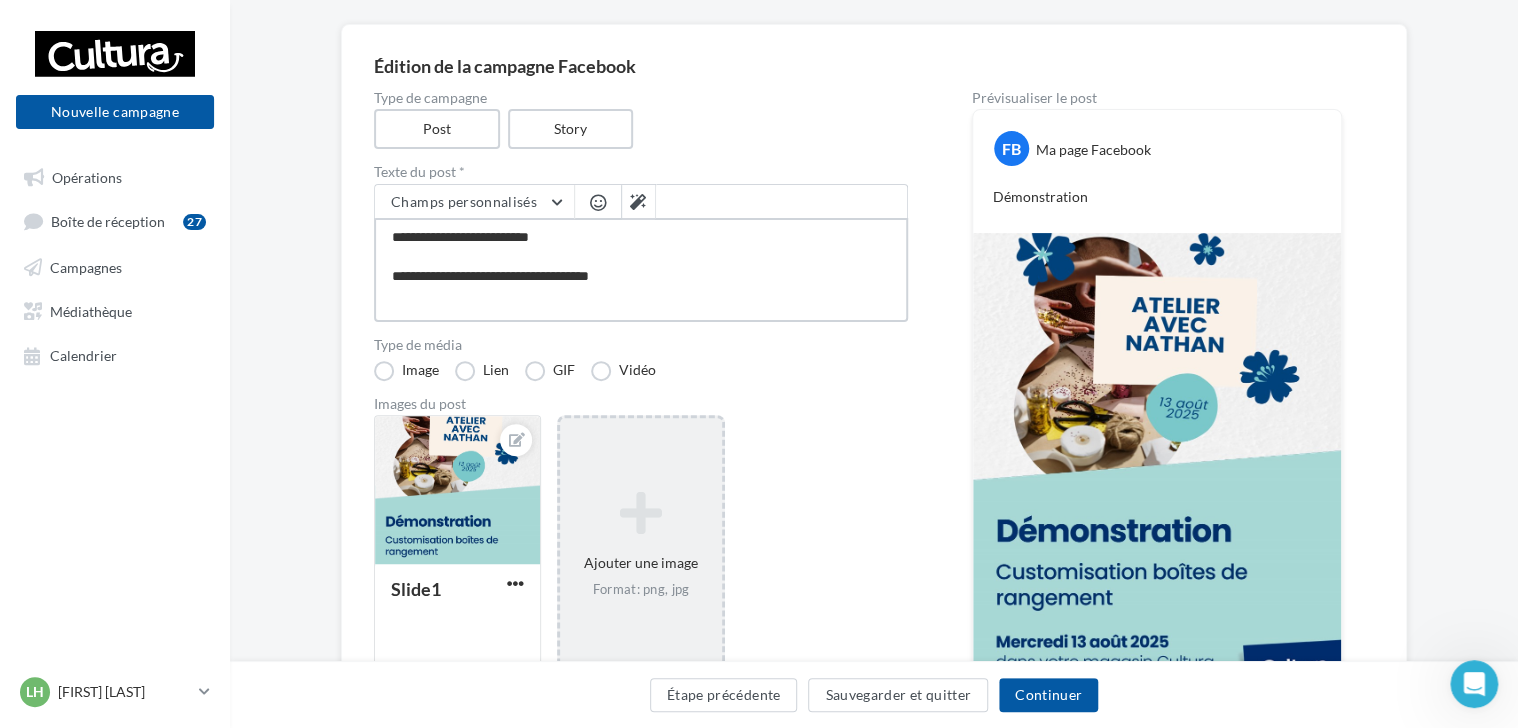 type on "**********" 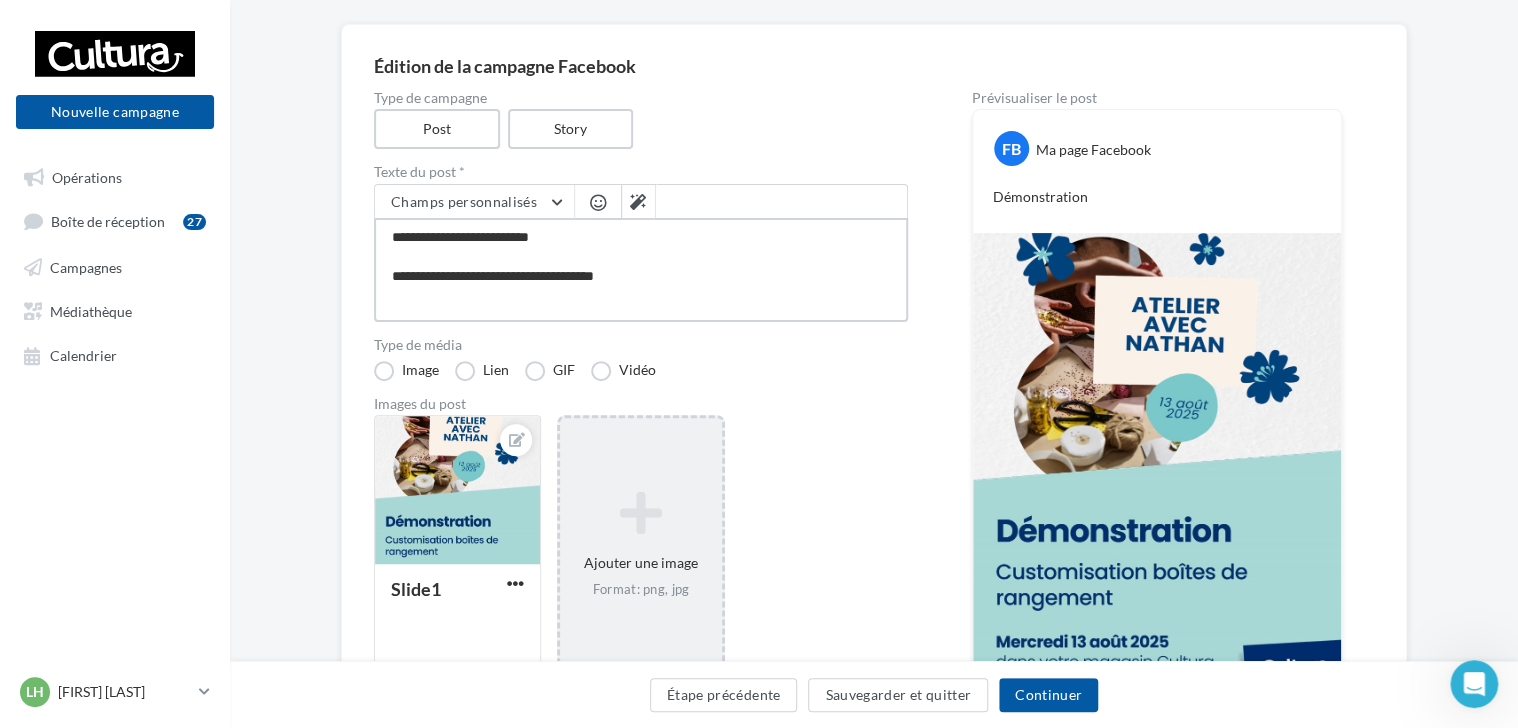 type on "**********" 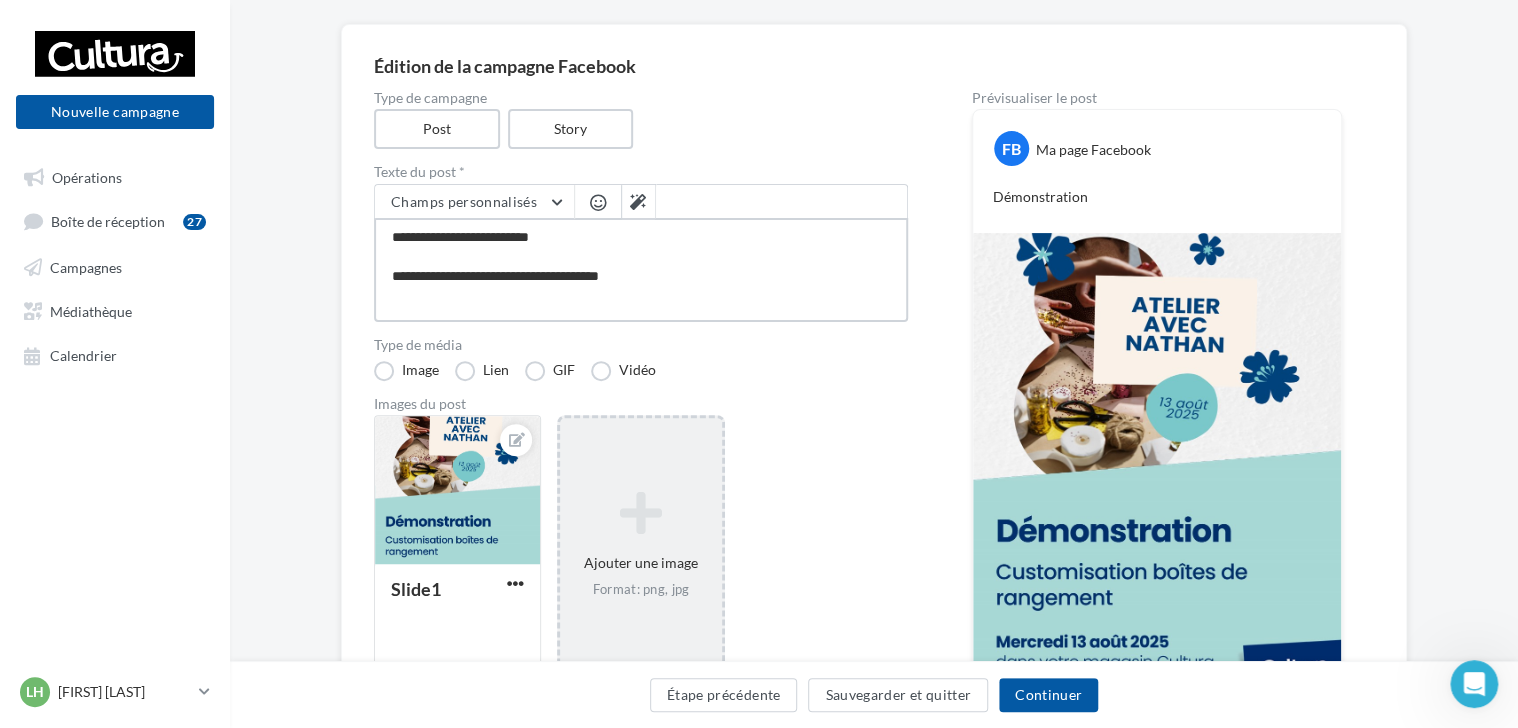 type on "**********" 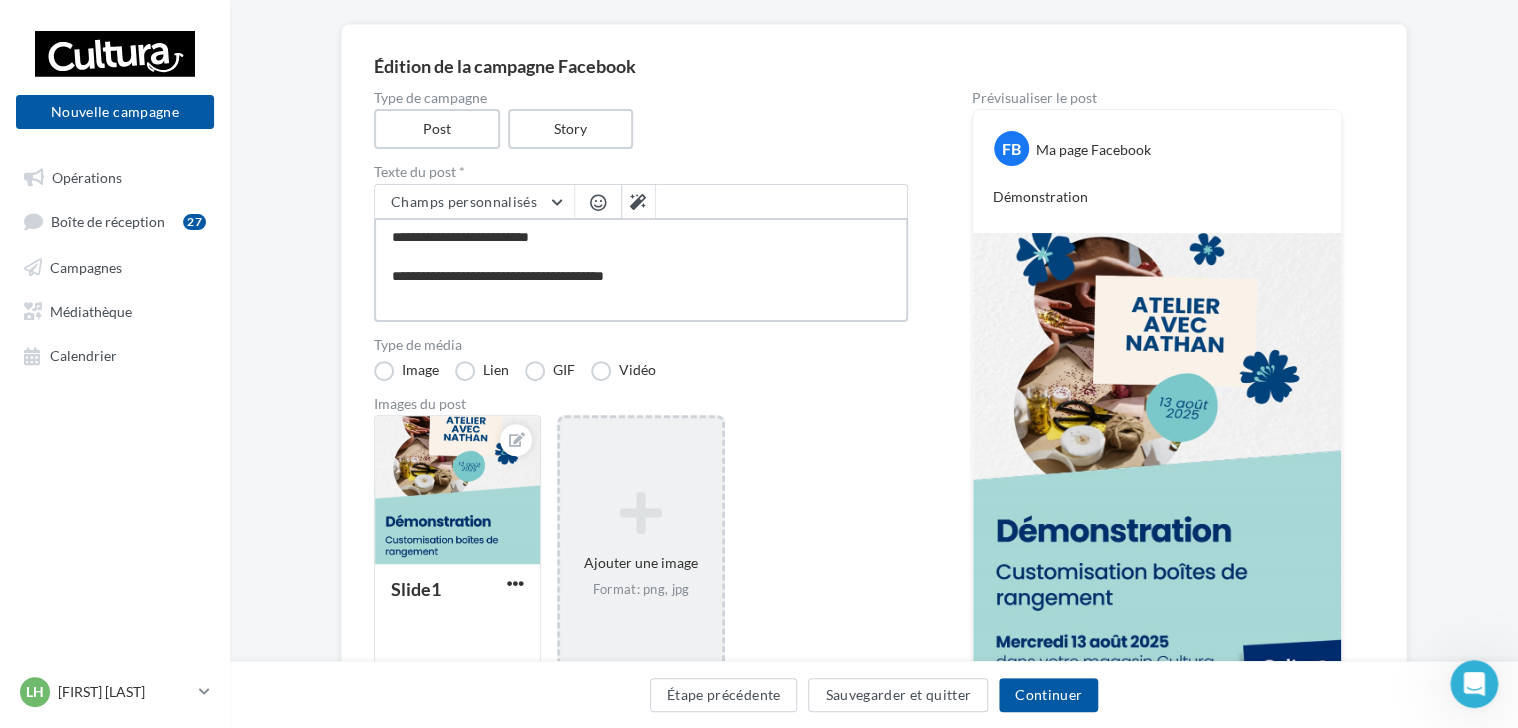 type on "**********" 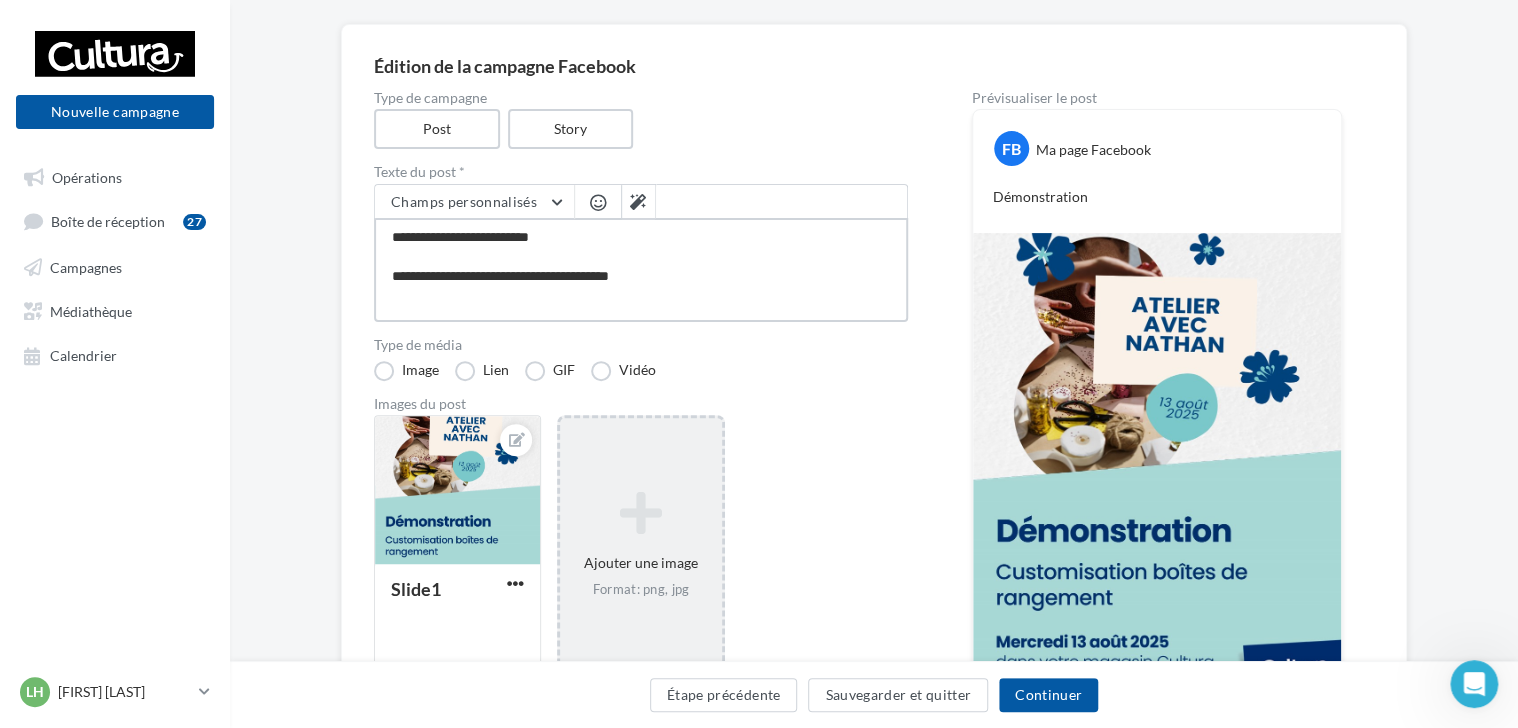type on "**********" 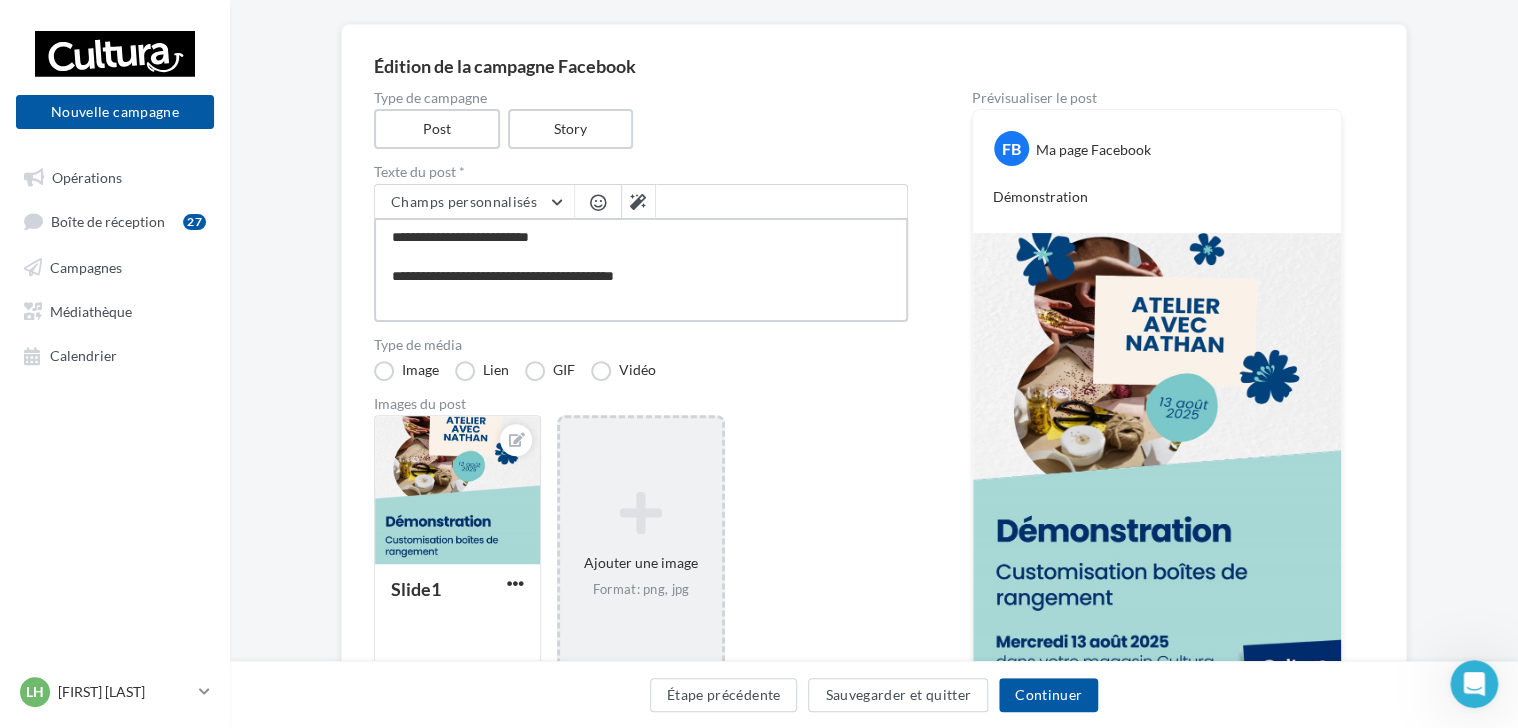 type on "**********" 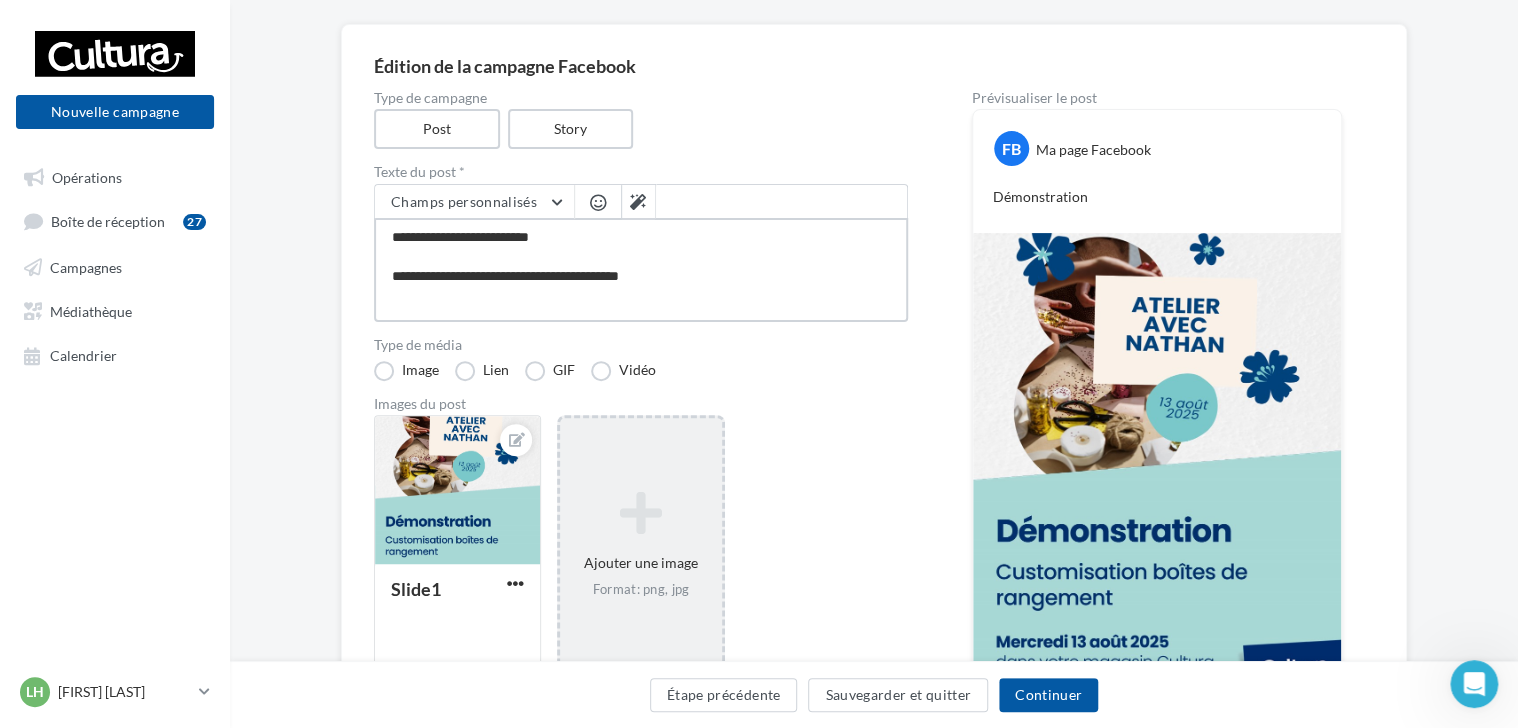 type on "**********" 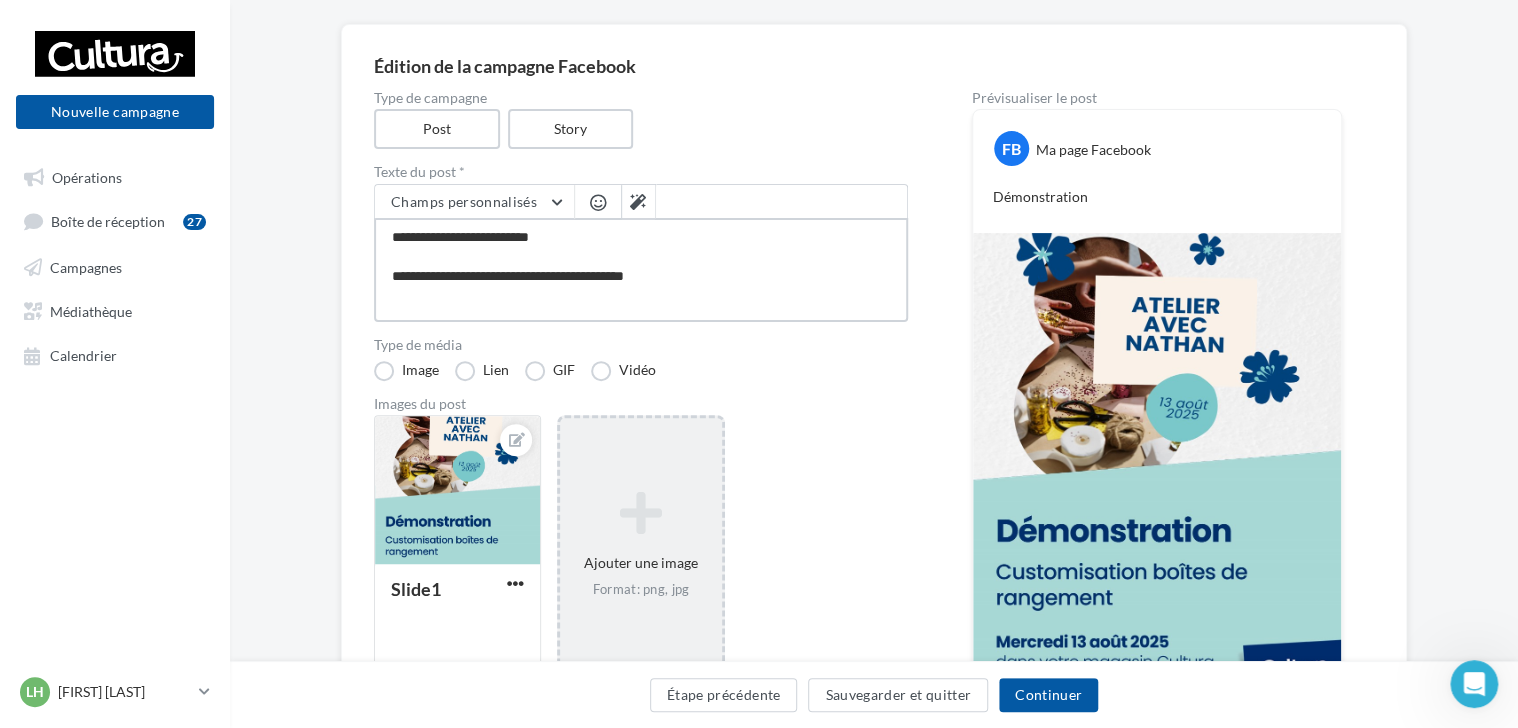 type on "**********" 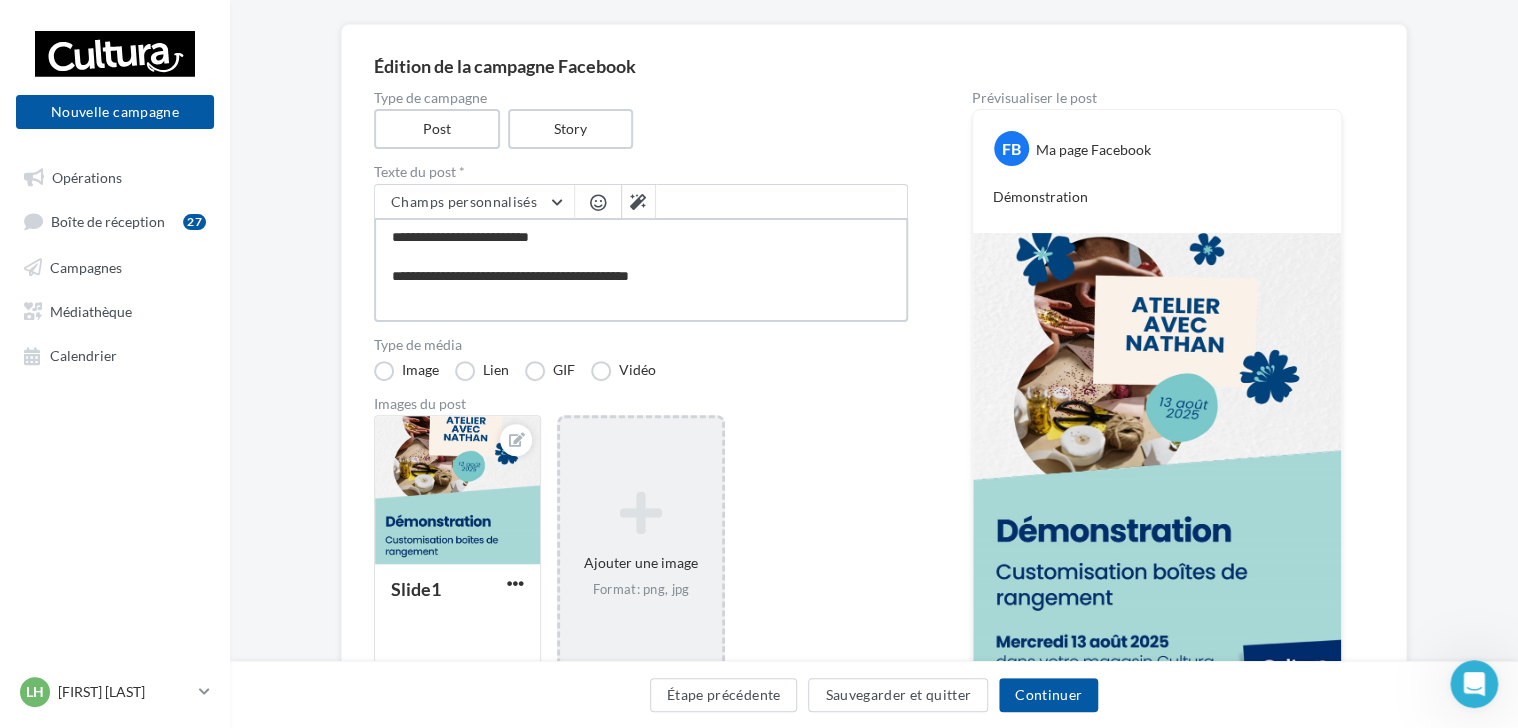 type on "**********" 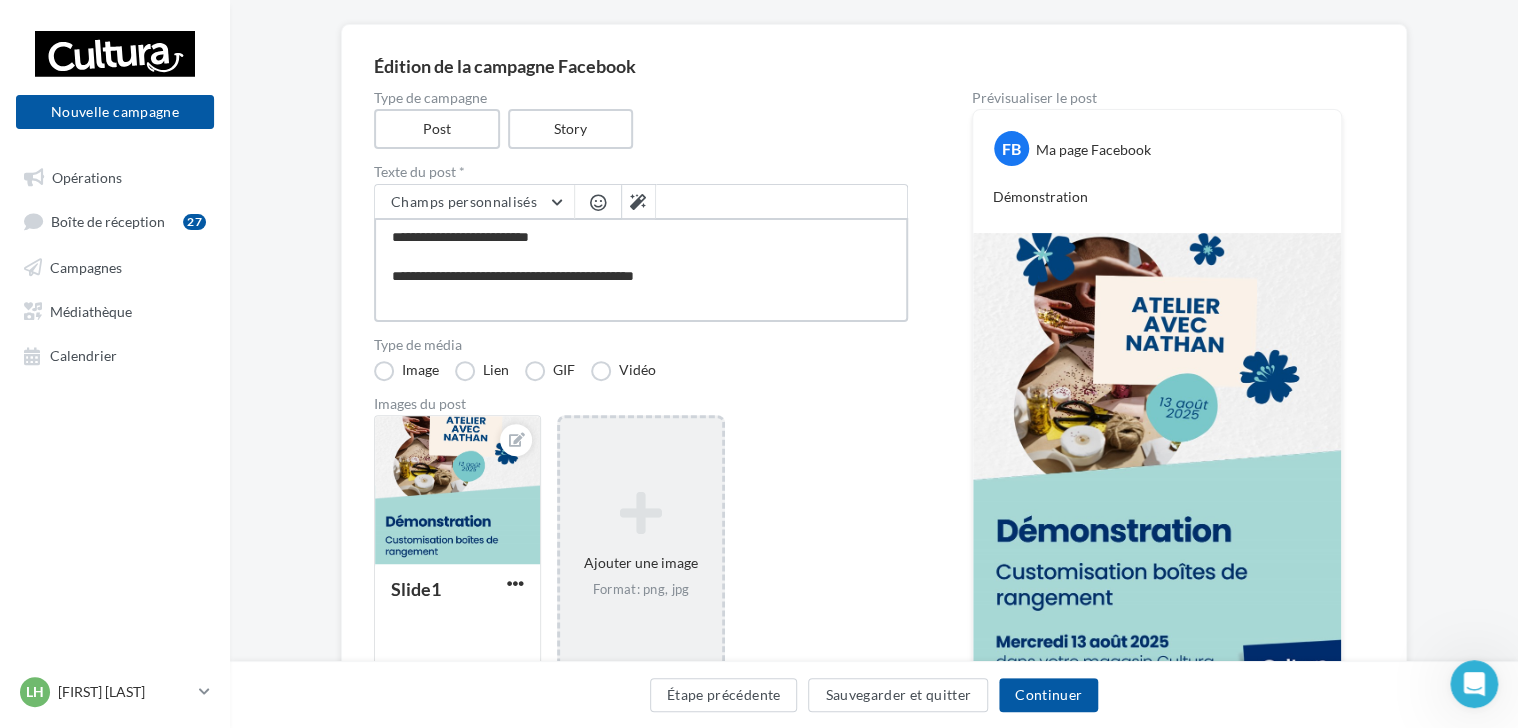 type on "**********" 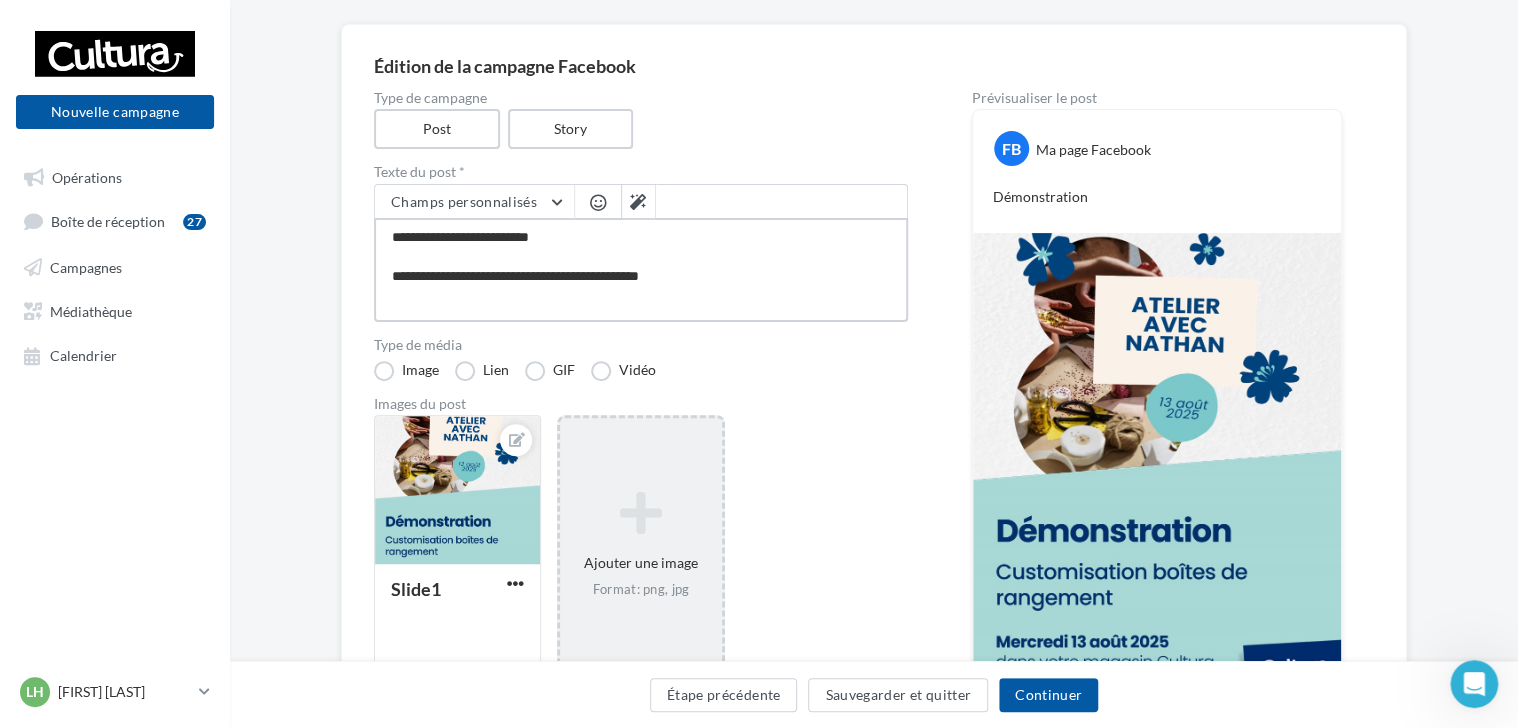 type on "**********" 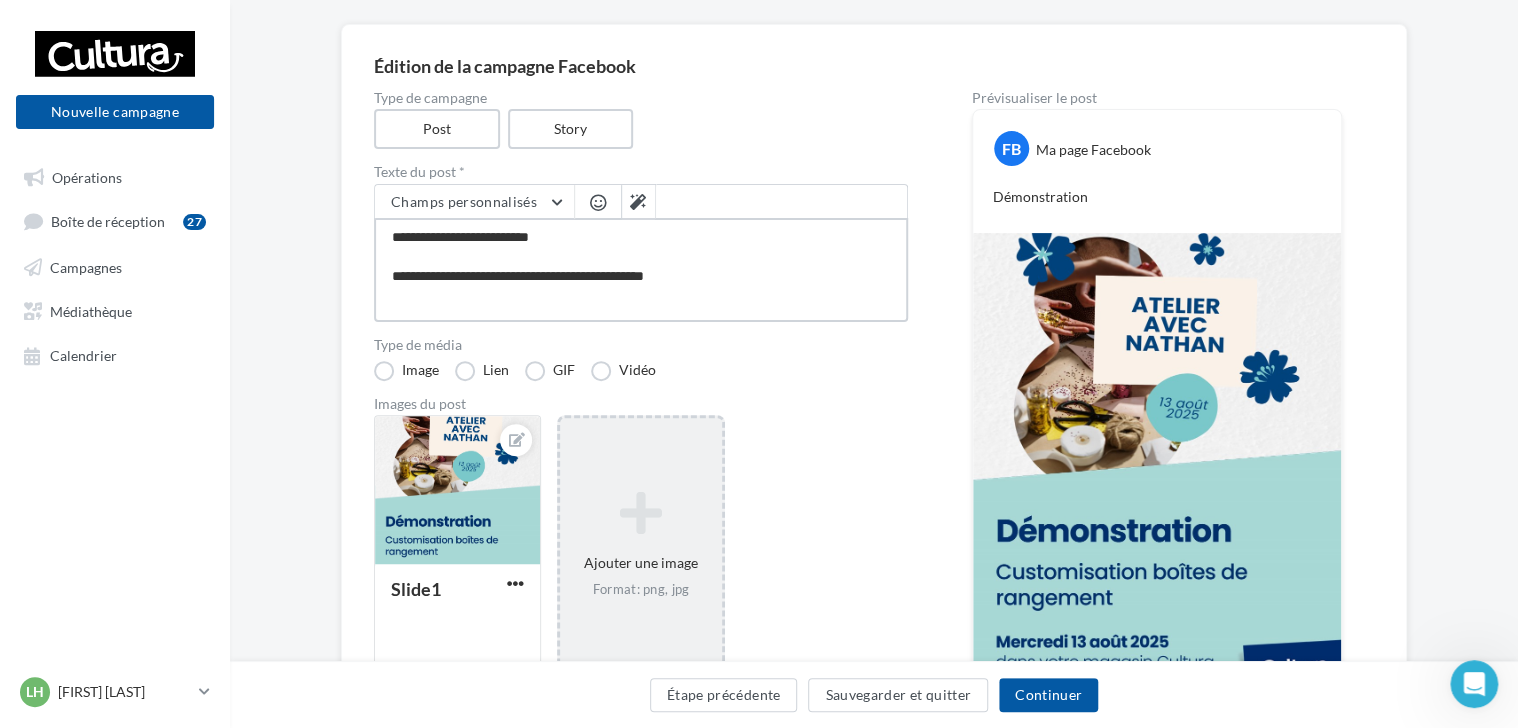 type on "**********" 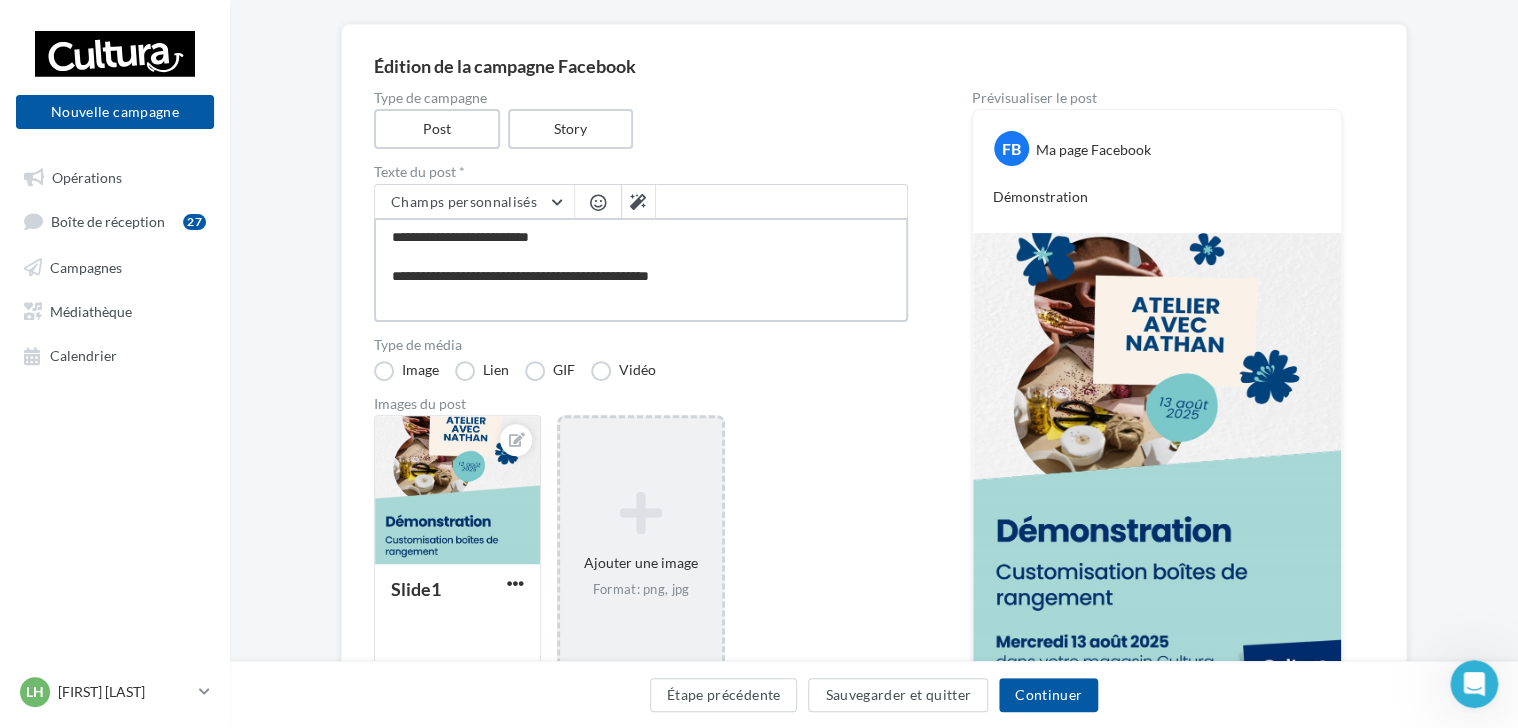 type on "**********" 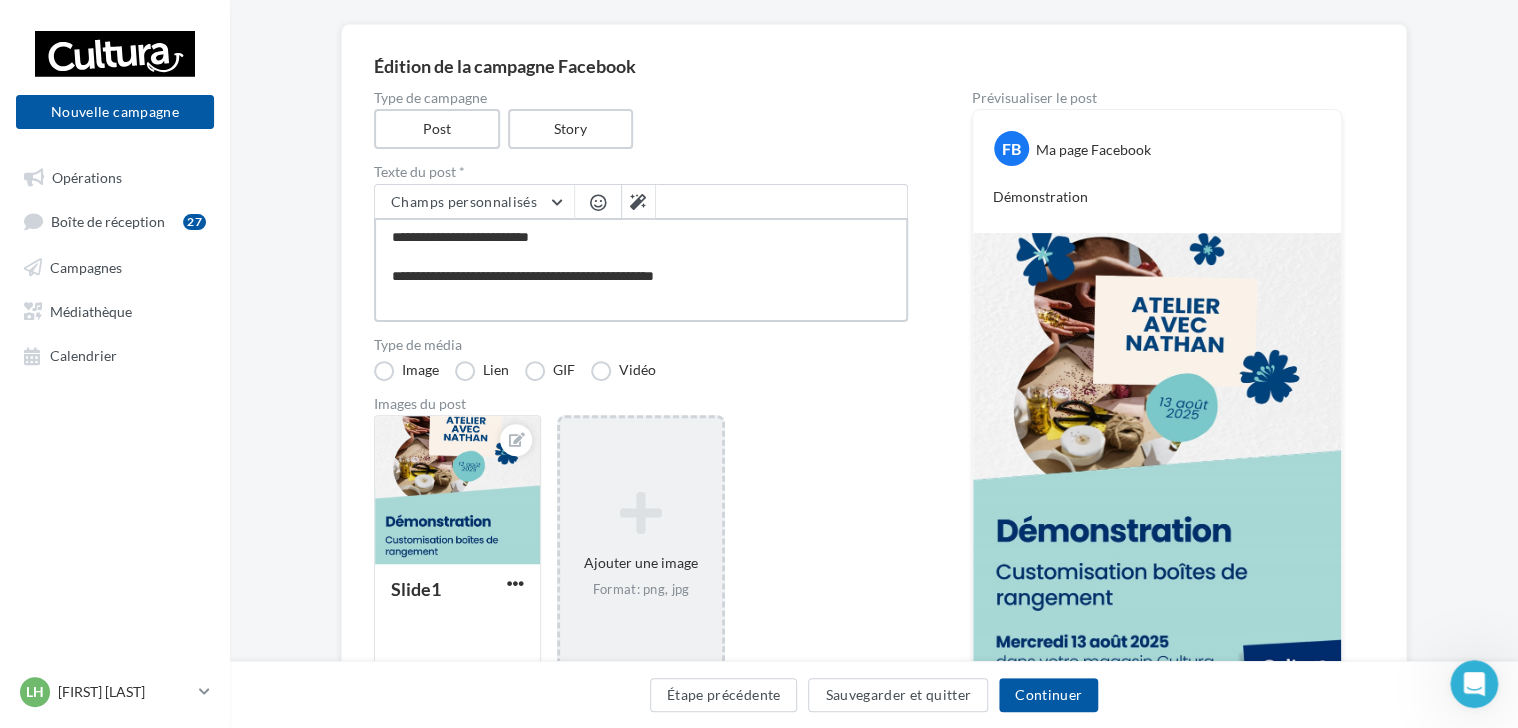 type on "**********" 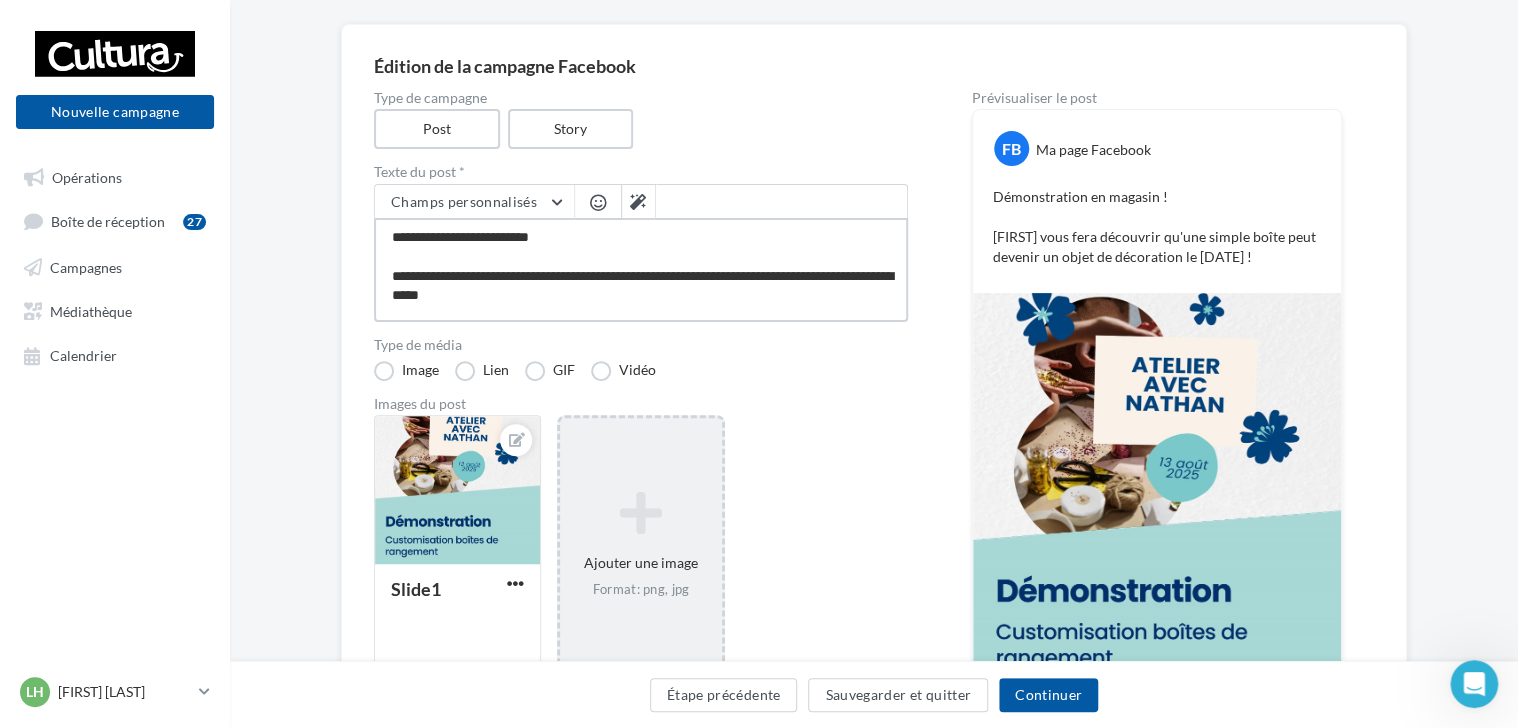 drag, startPoint x: 505, startPoint y: 290, endPoint x: 446, endPoint y: 266, distance: 63.694584 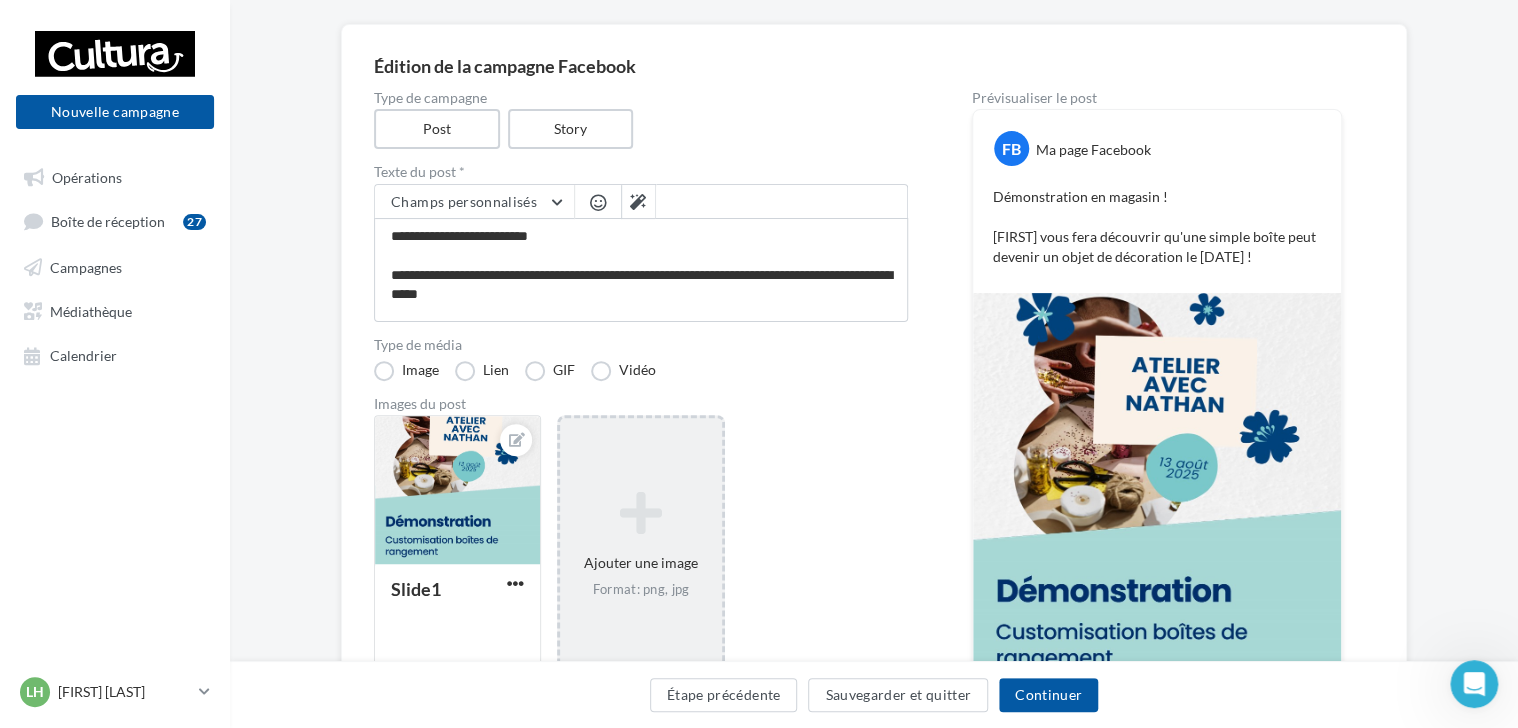 click at bounding box center (598, 204) 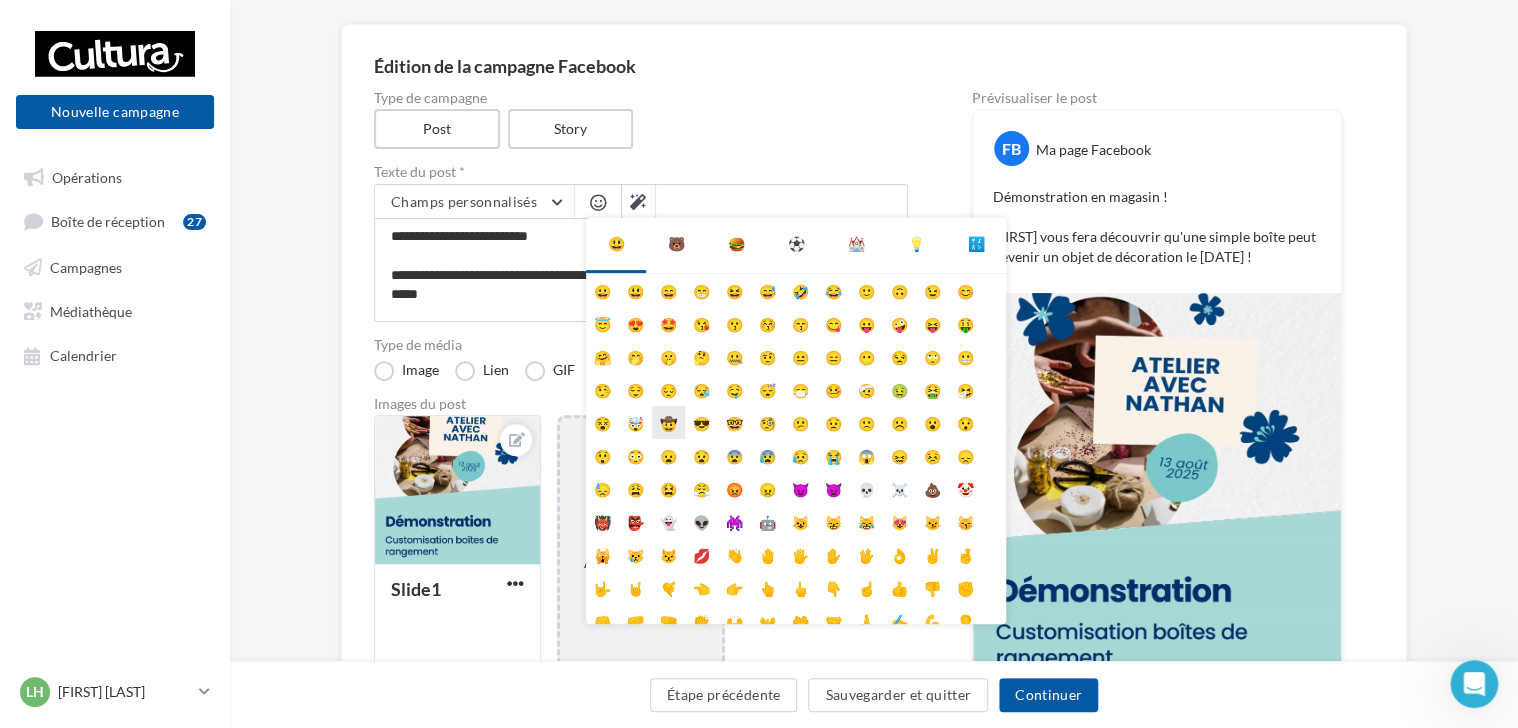 scroll, scrollTop: 78, scrollLeft: 0, axis: vertical 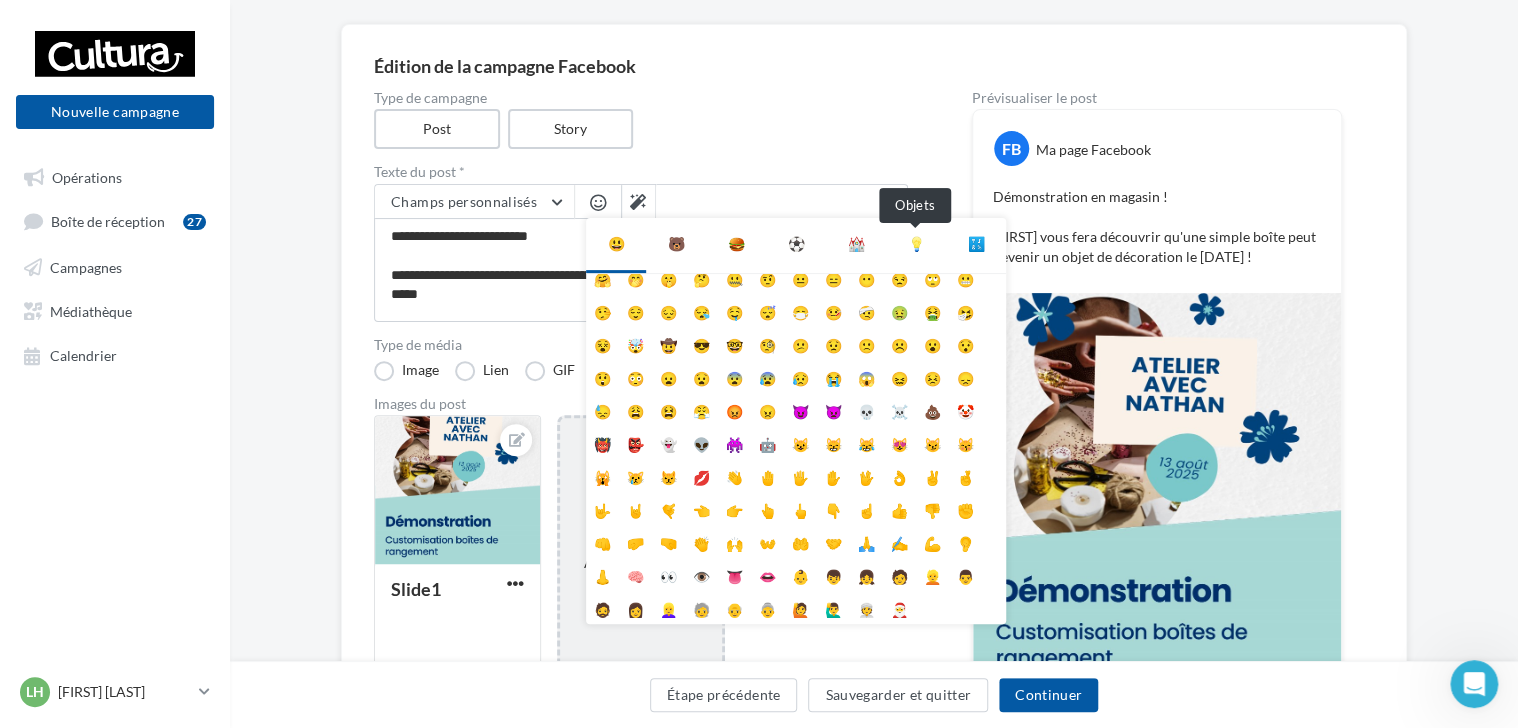 click on "💡" at bounding box center [916, 244] 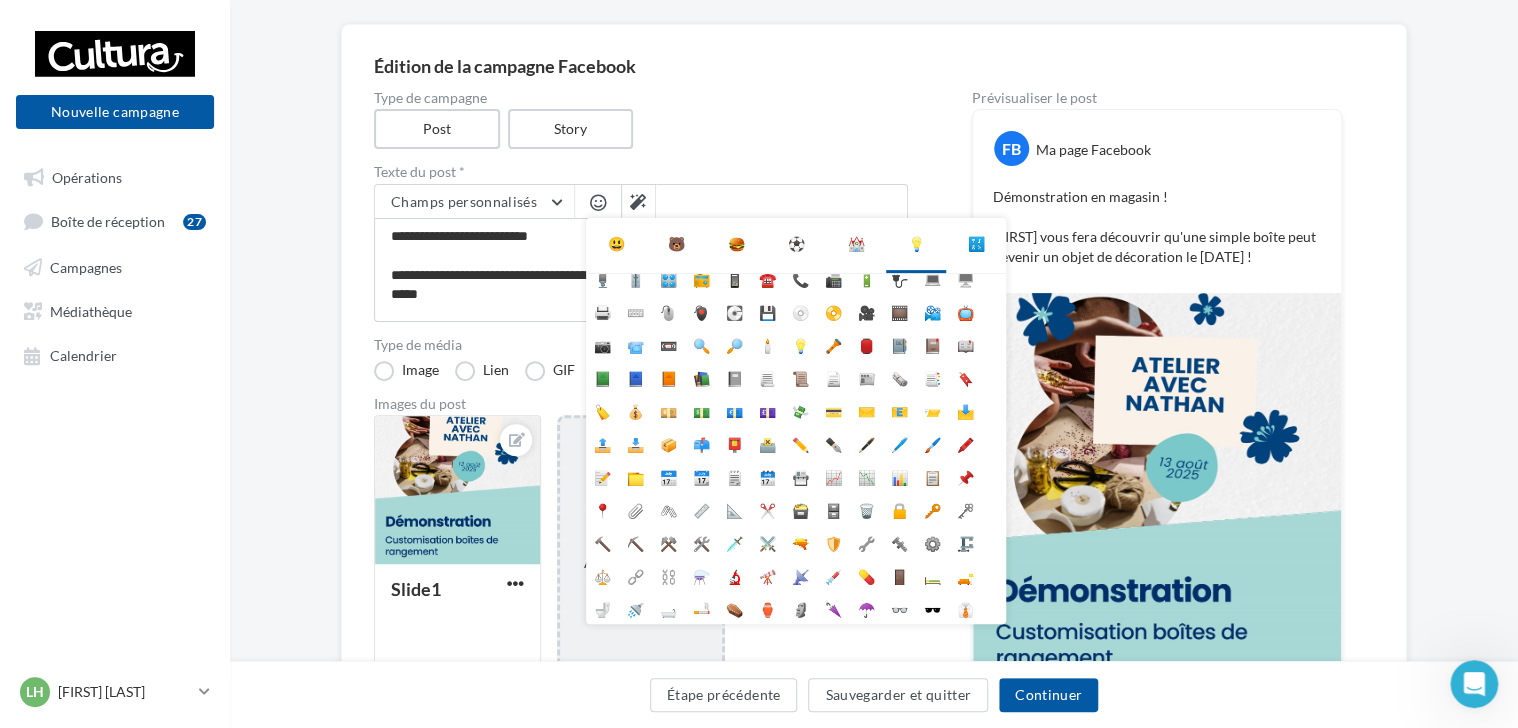 click on "💡" at bounding box center (916, 244) 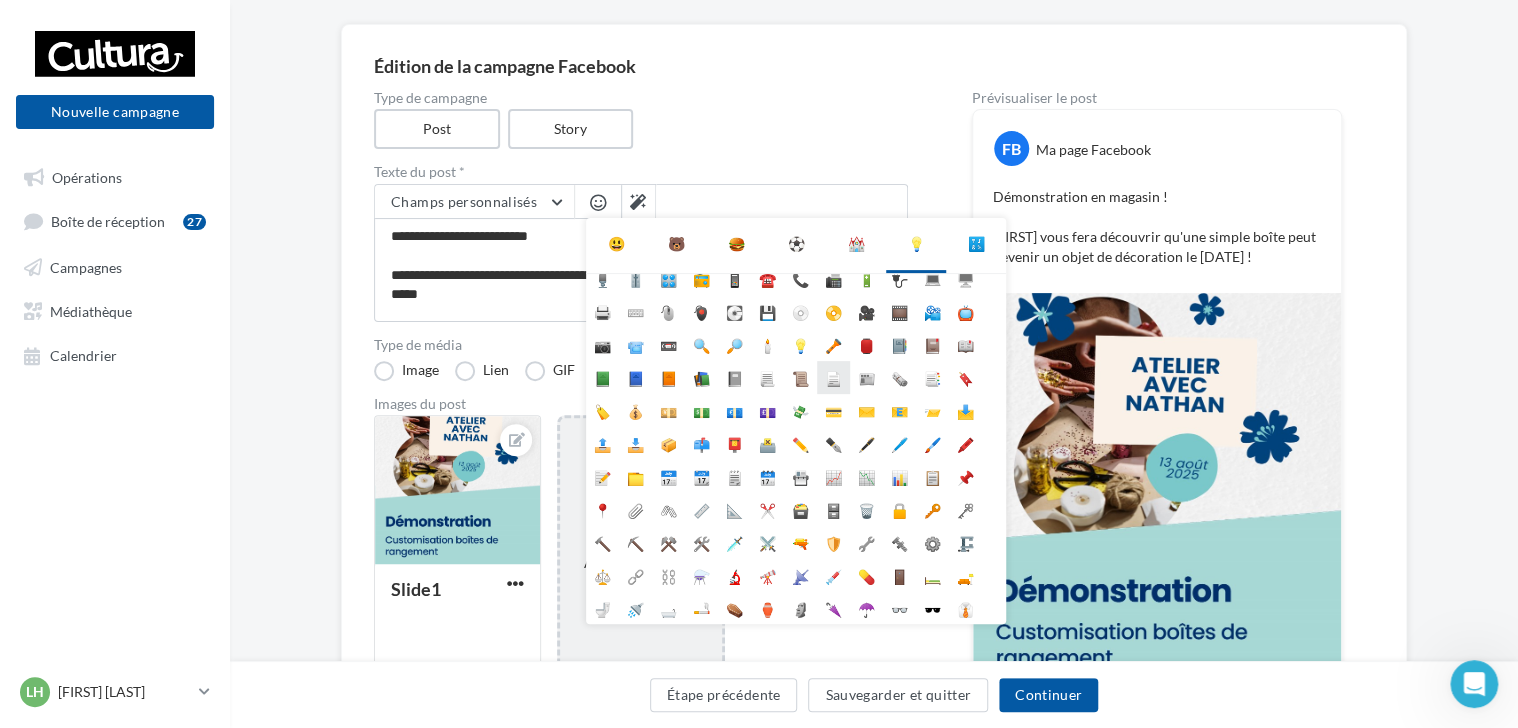 scroll, scrollTop: 0, scrollLeft: 0, axis: both 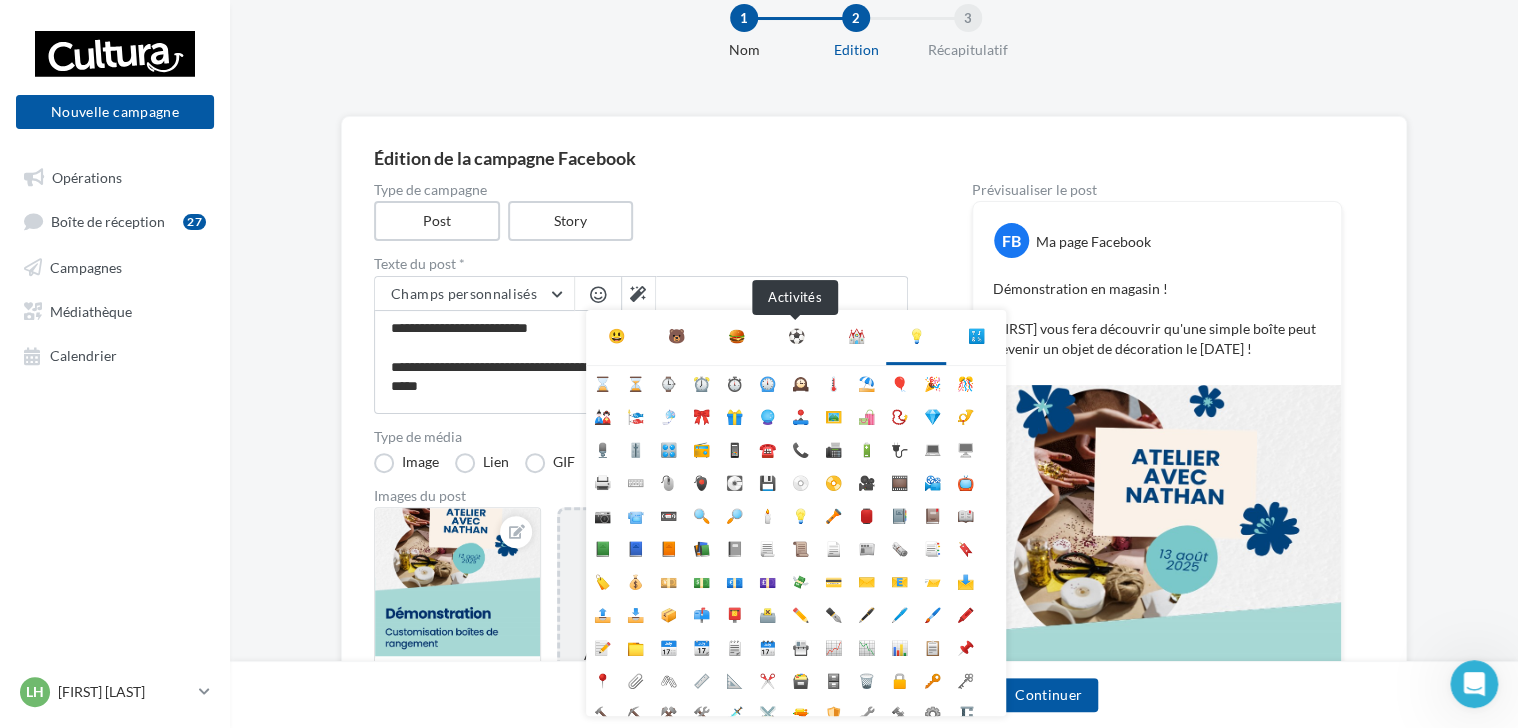 click on "⚽" at bounding box center (796, 336) 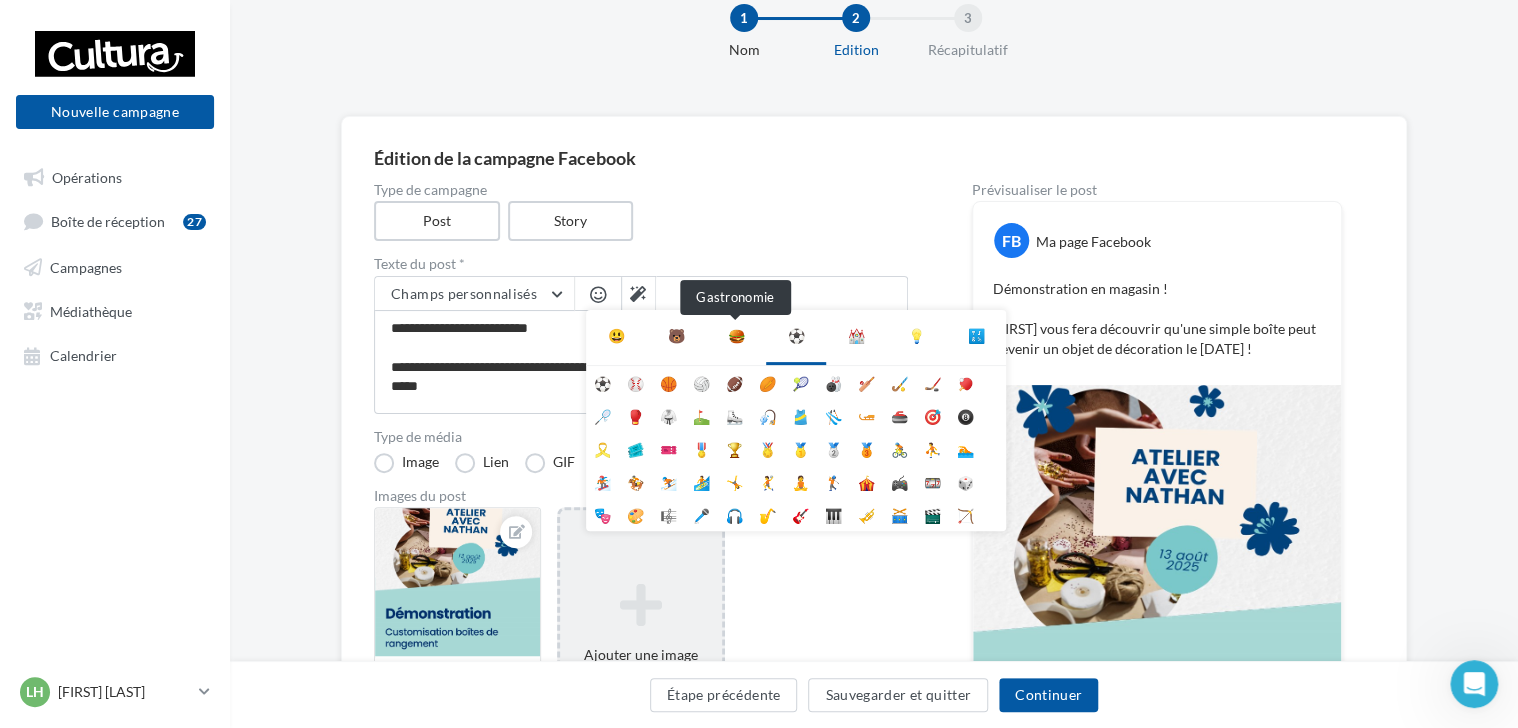 click on "🍔" at bounding box center [736, 336] 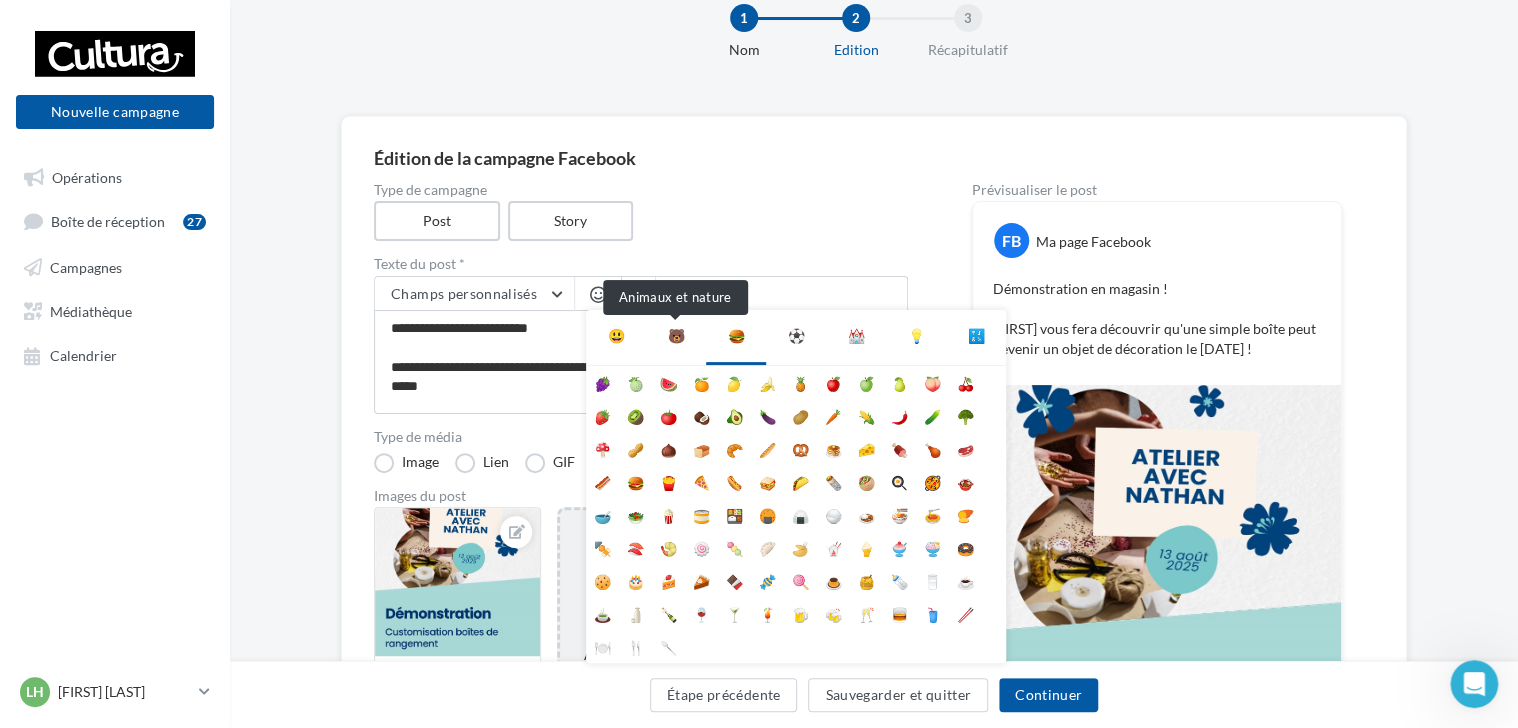 click on "🐻" at bounding box center (676, 336) 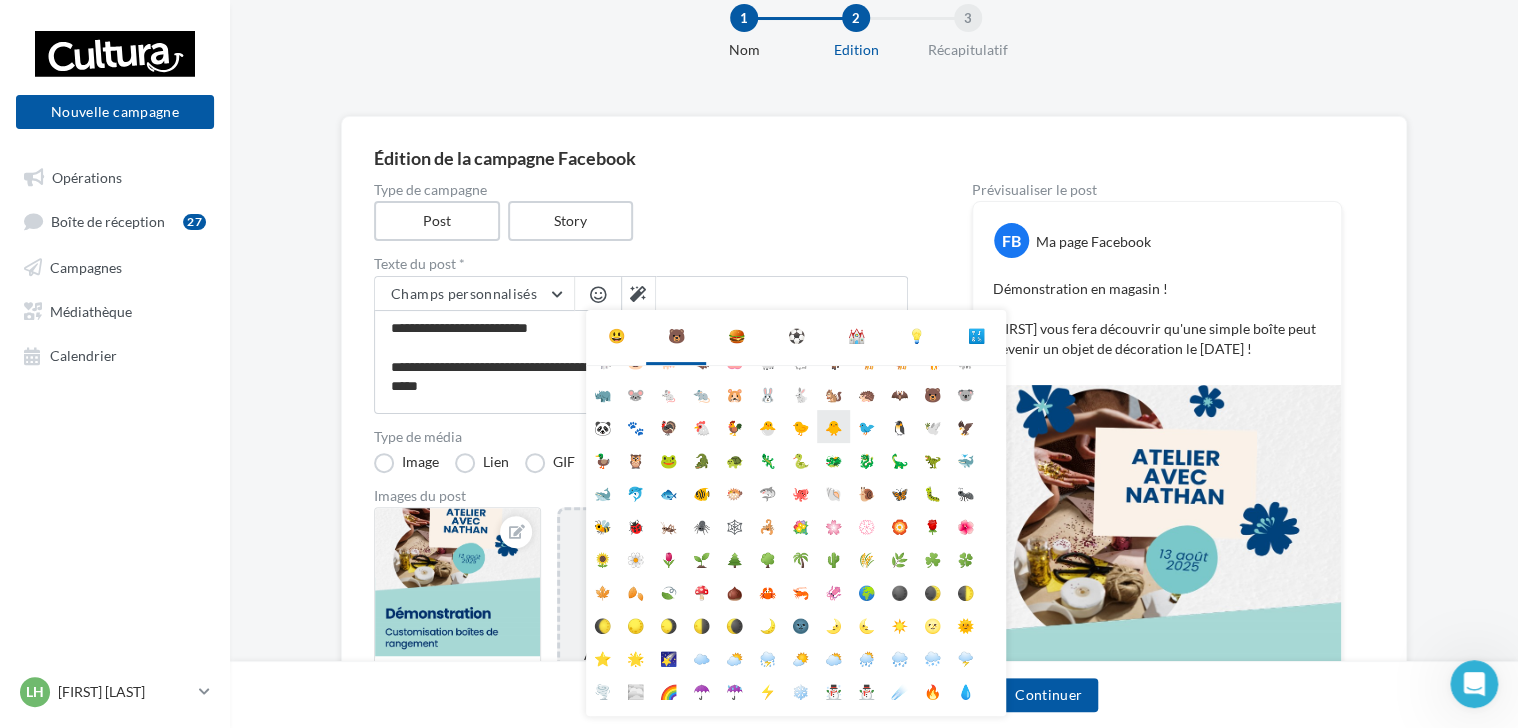 scroll, scrollTop: 112, scrollLeft: 0, axis: vertical 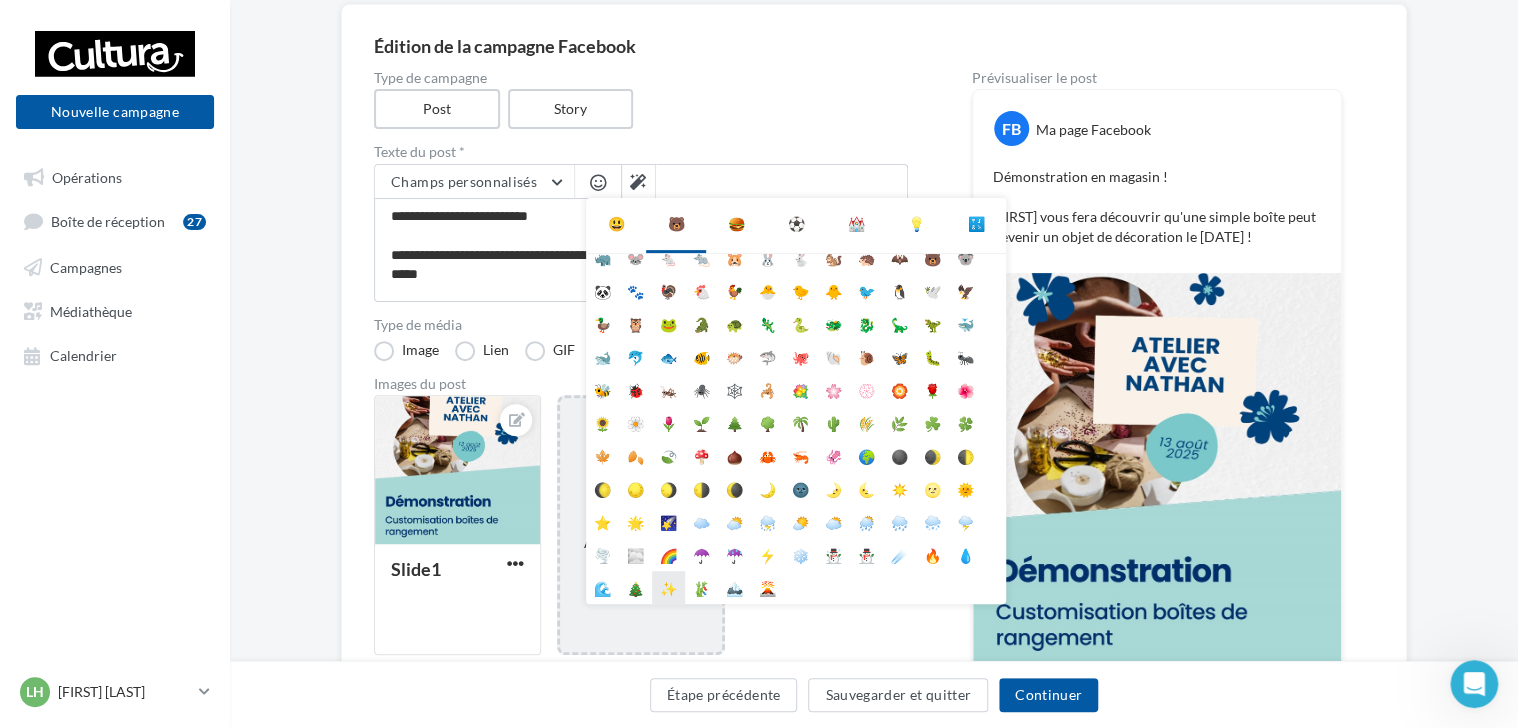 click on "✨" at bounding box center [668, 587] 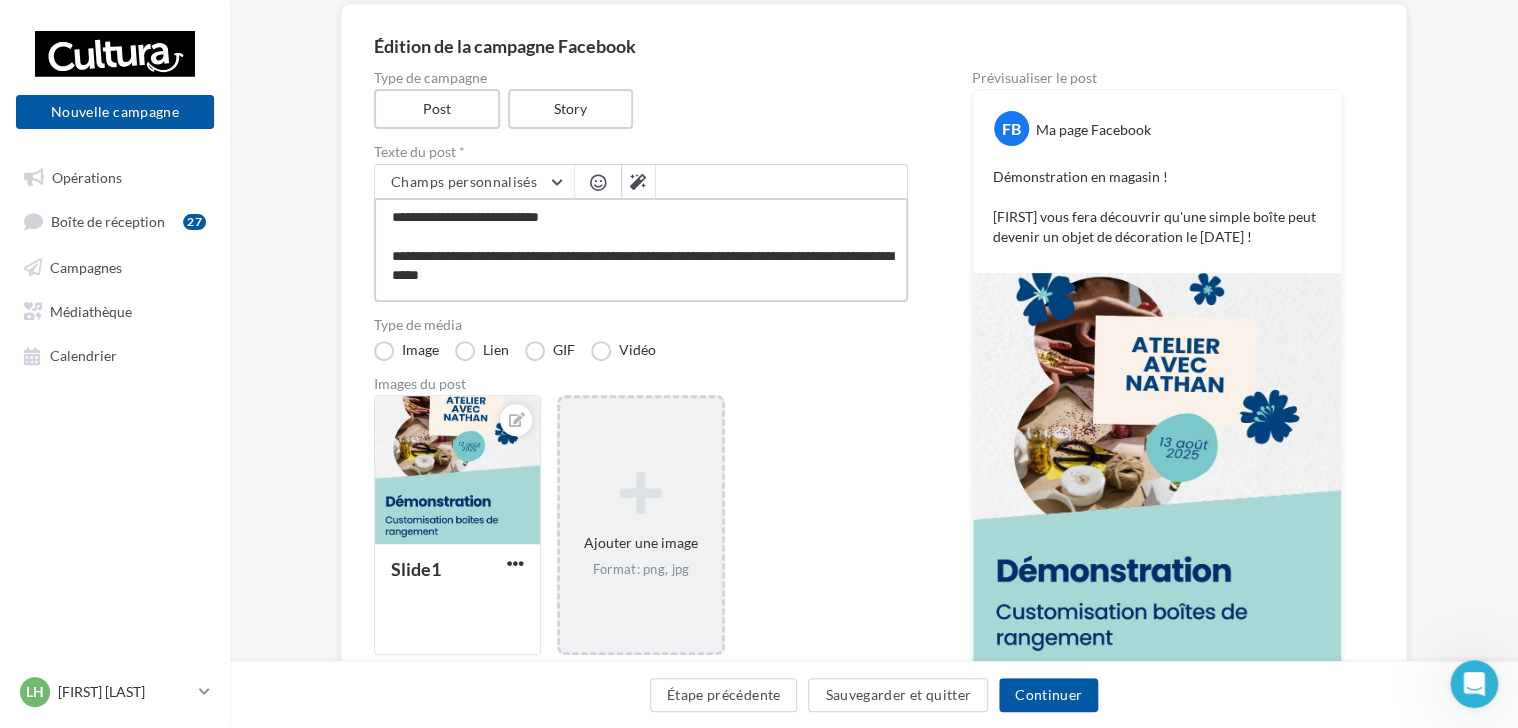 click on "**********" at bounding box center (641, 250) 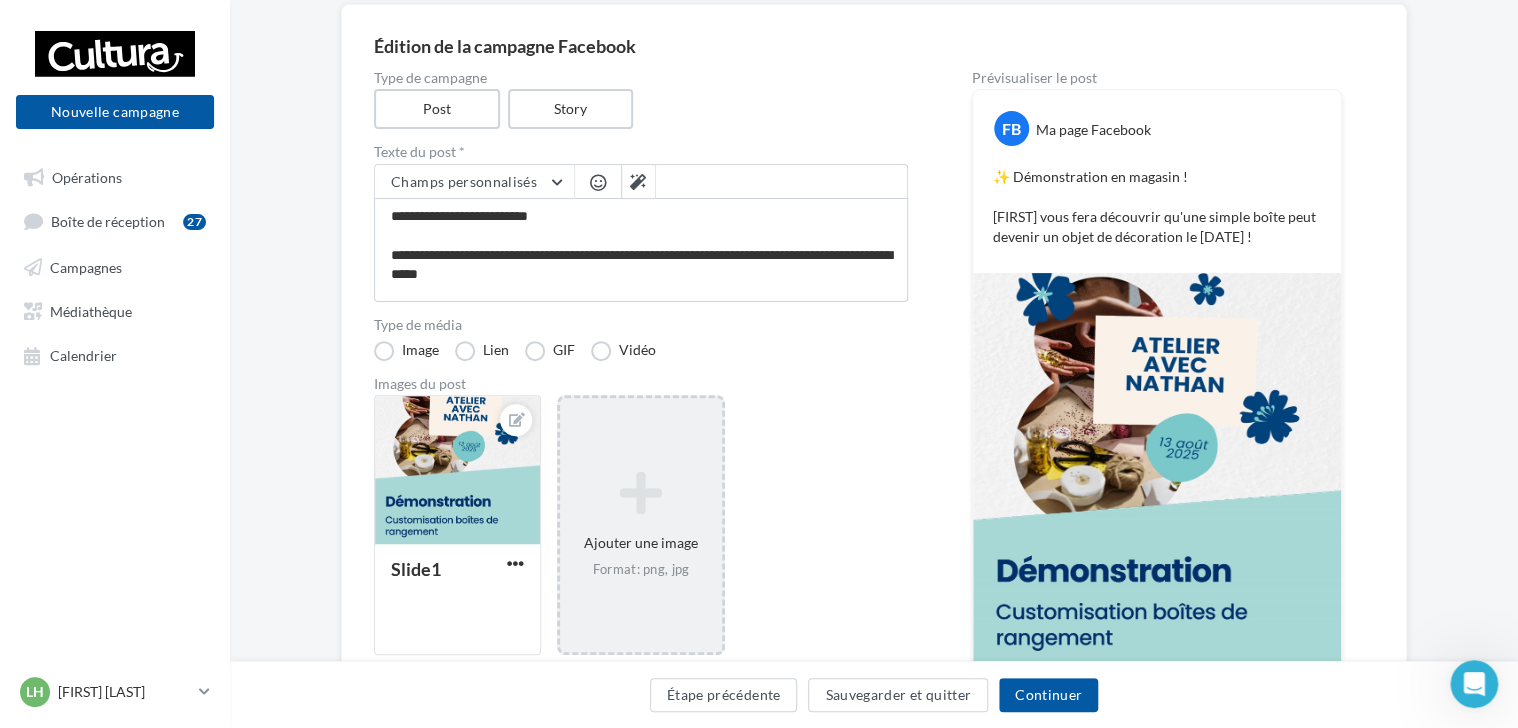 click at bounding box center (598, 182) 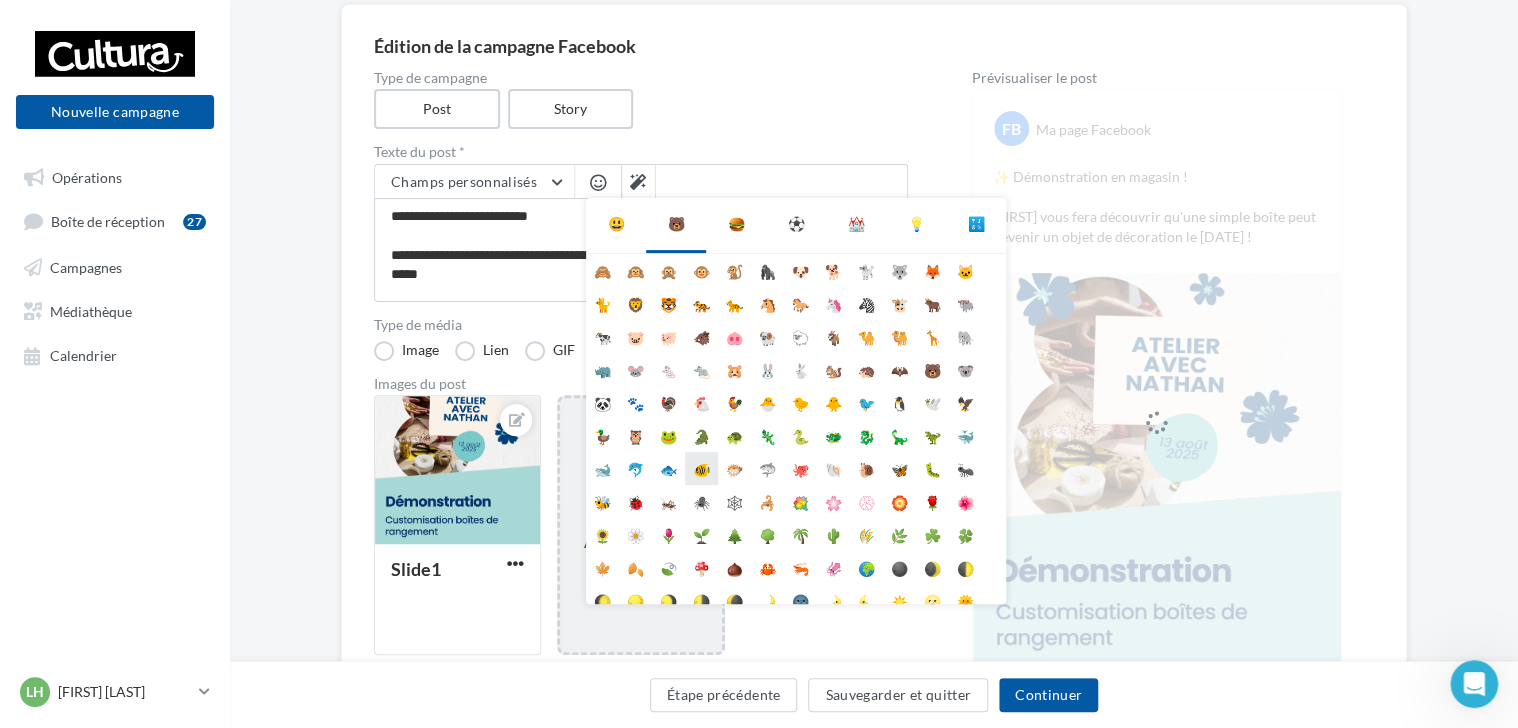 scroll, scrollTop: 112, scrollLeft: 0, axis: vertical 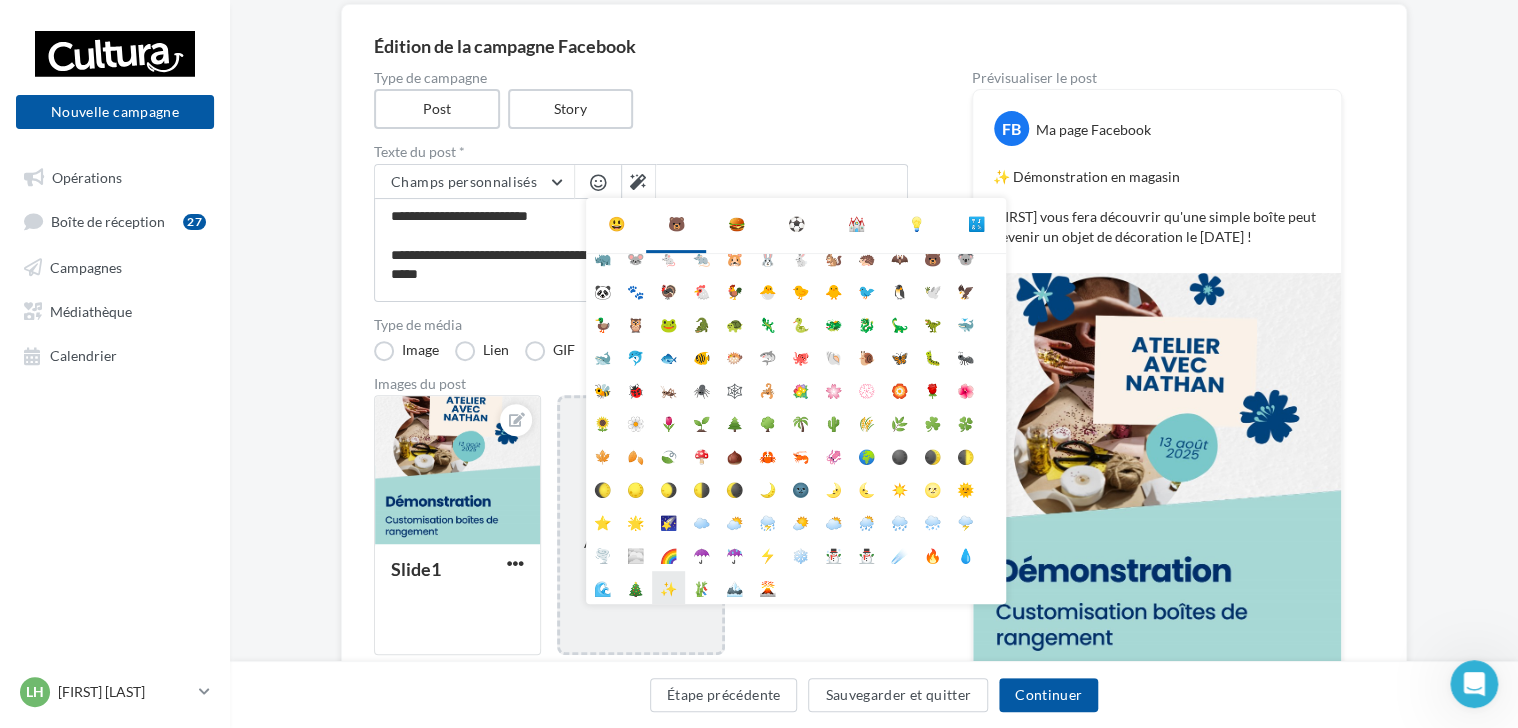 click on "✨" at bounding box center (668, 587) 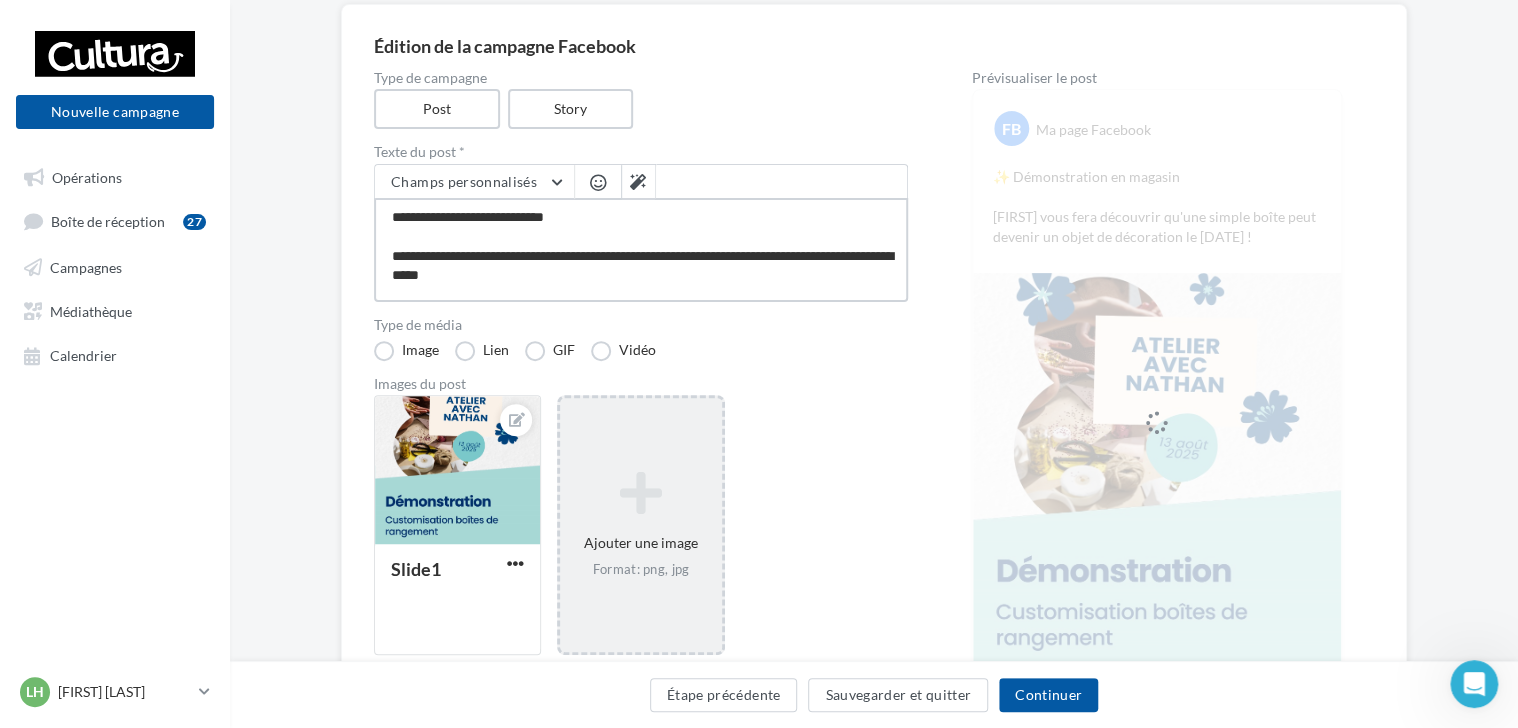 click on "**********" at bounding box center (641, 250) 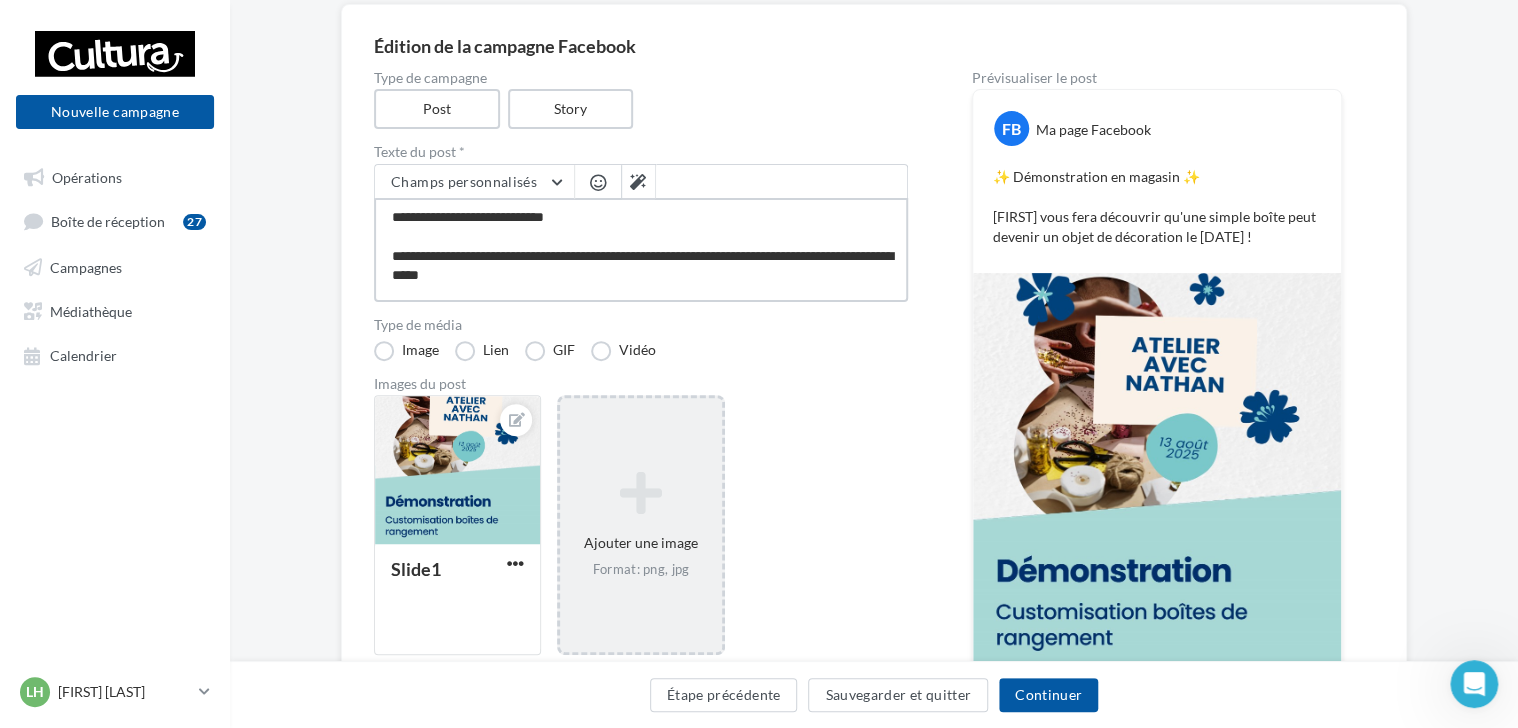 click on "**********" at bounding box center (641, 250) 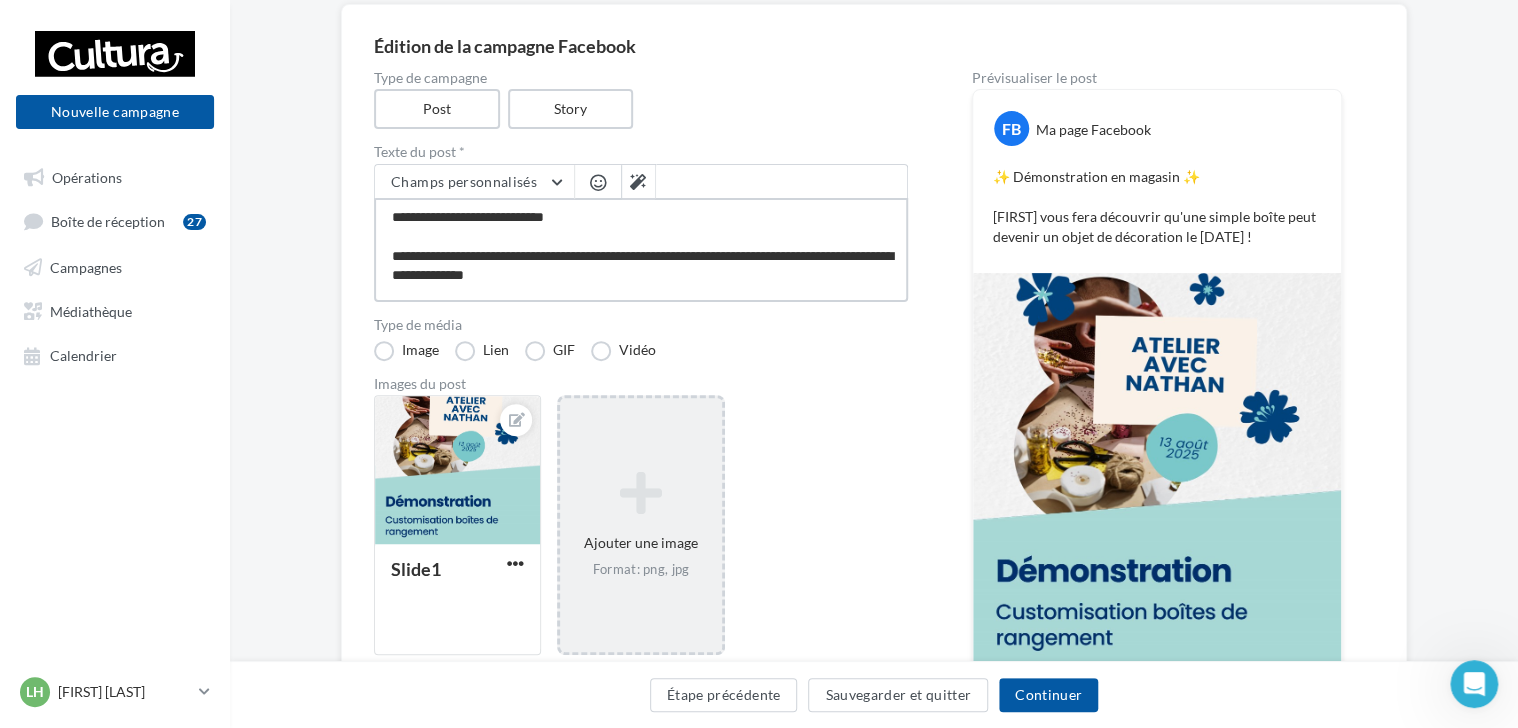 click on "**********" at bounding box center (641, 250) 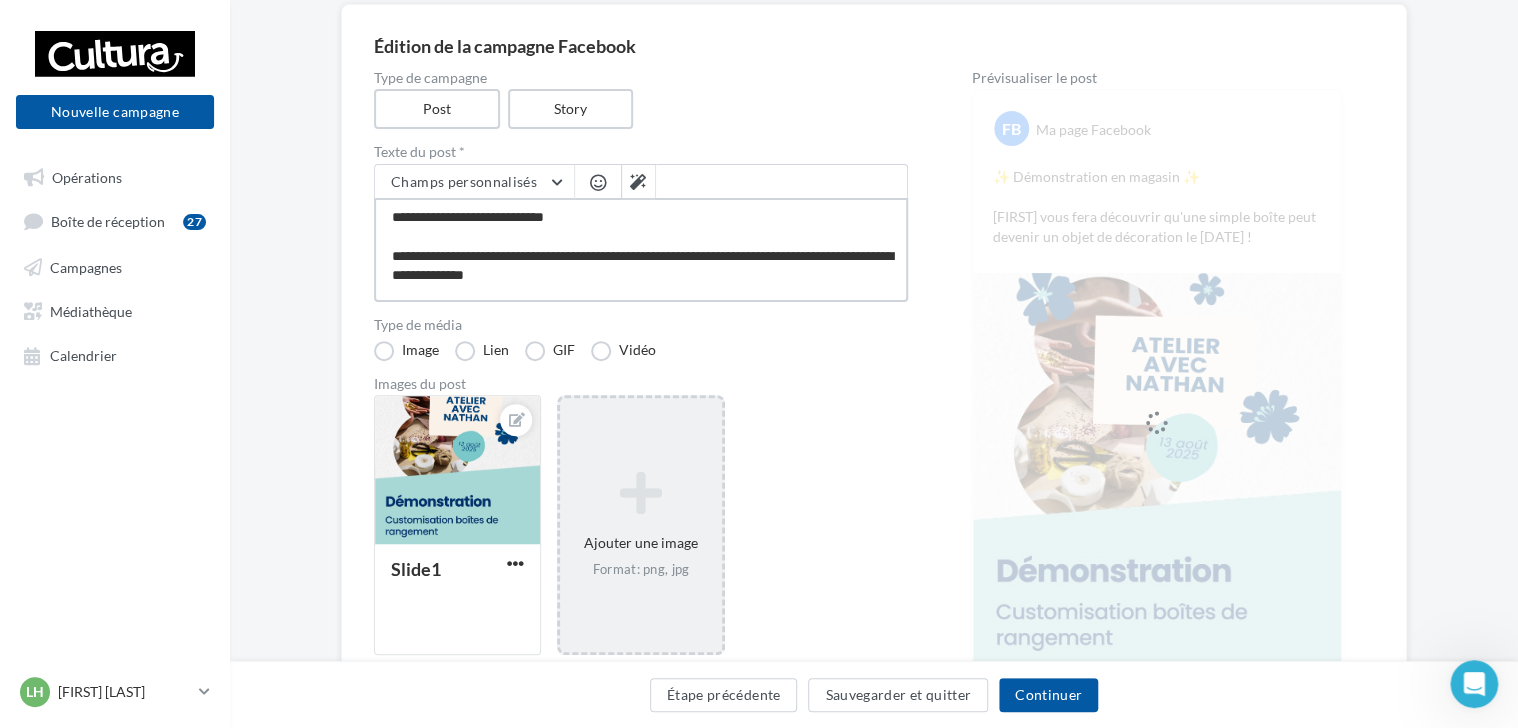 click on "**********" at bounding box center (641, 250) 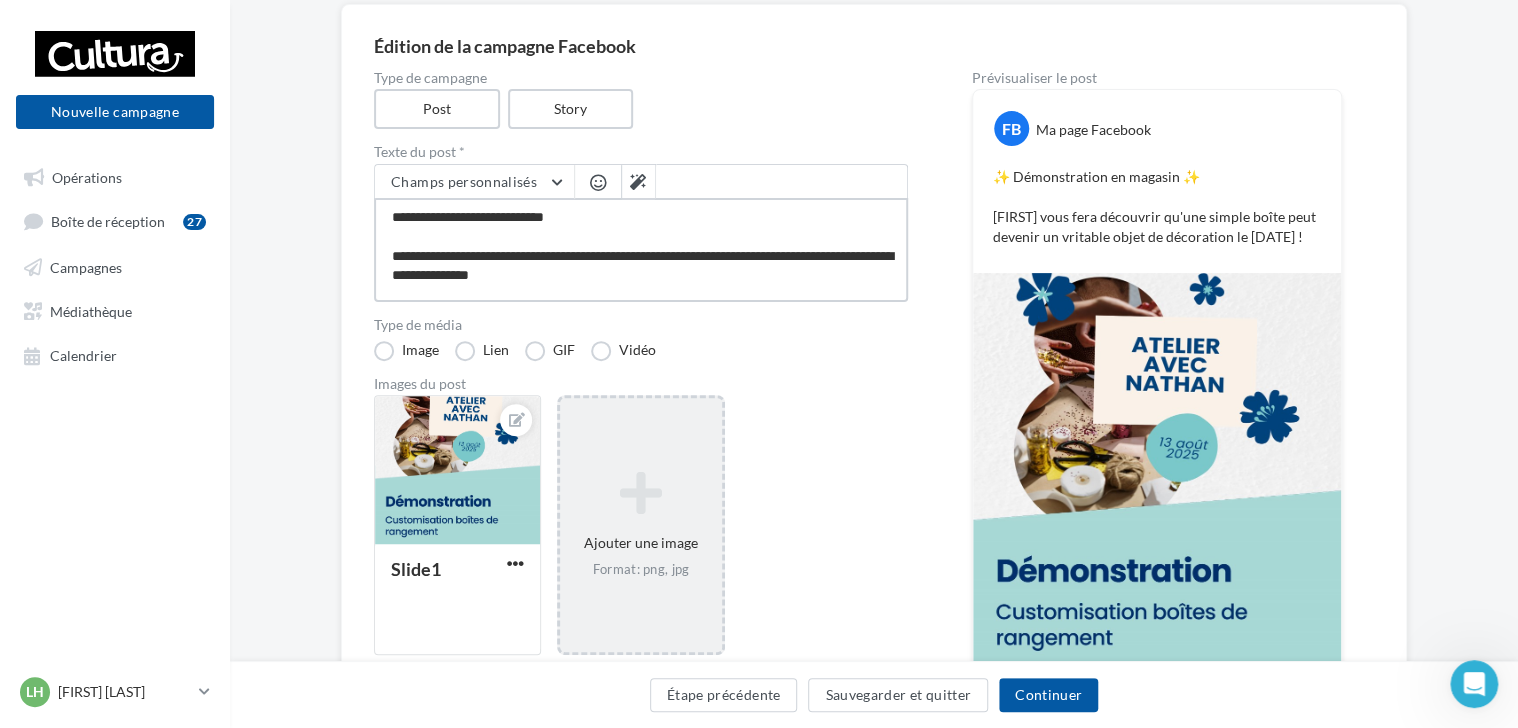 click on "**********" at bounding box center (641, 250) 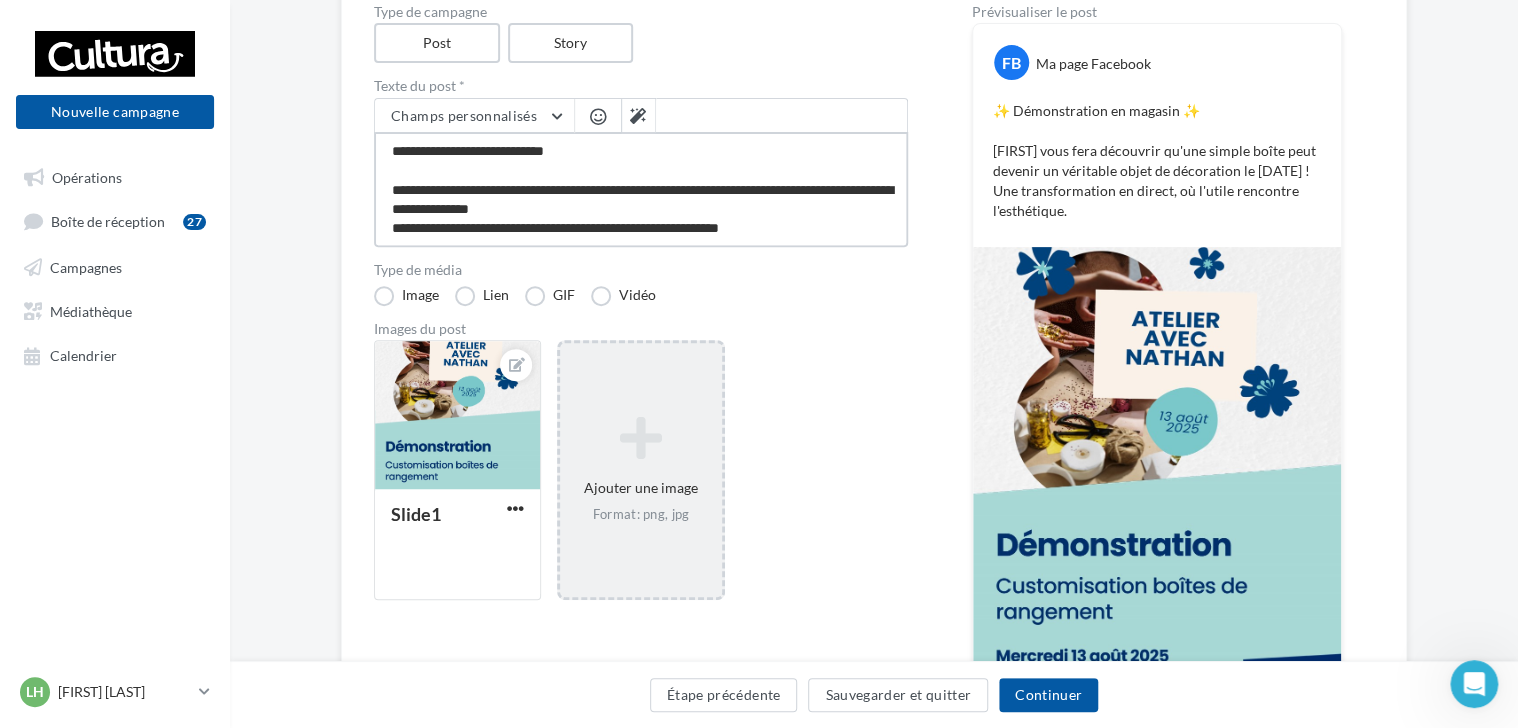 scroll, scrollTop: 232, scrollLeft: 0, axis: vertical 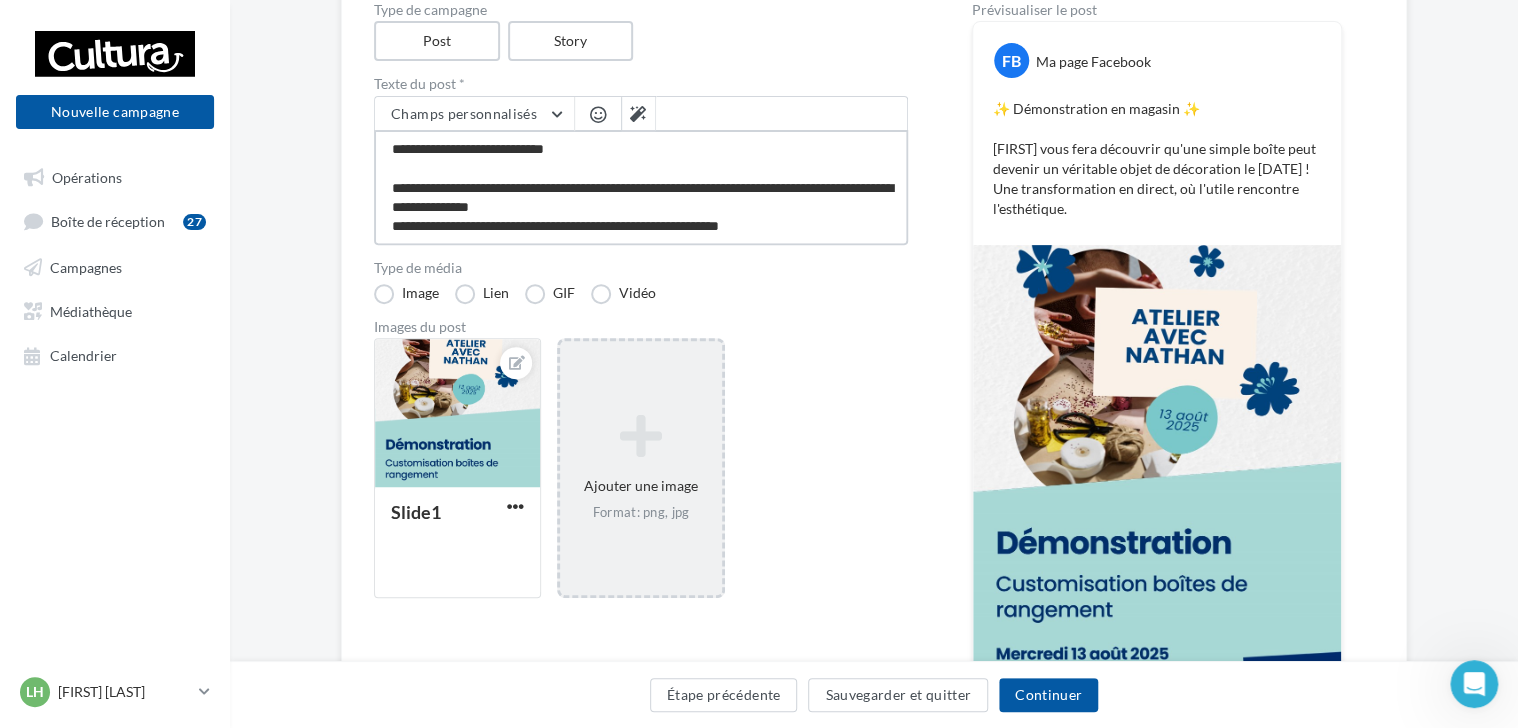 click on "**********" at bounding box center (641, 187) 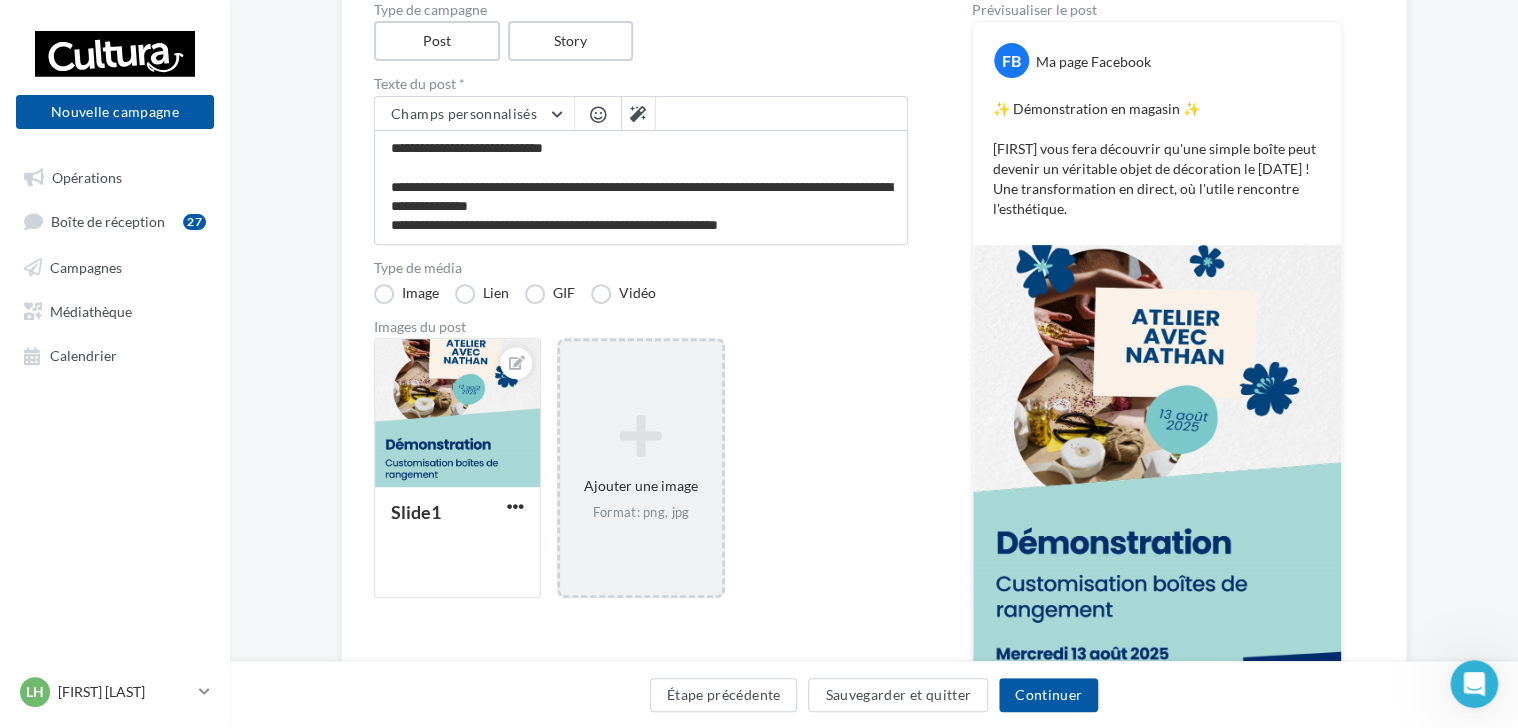 click at bounding box center [598, 114] 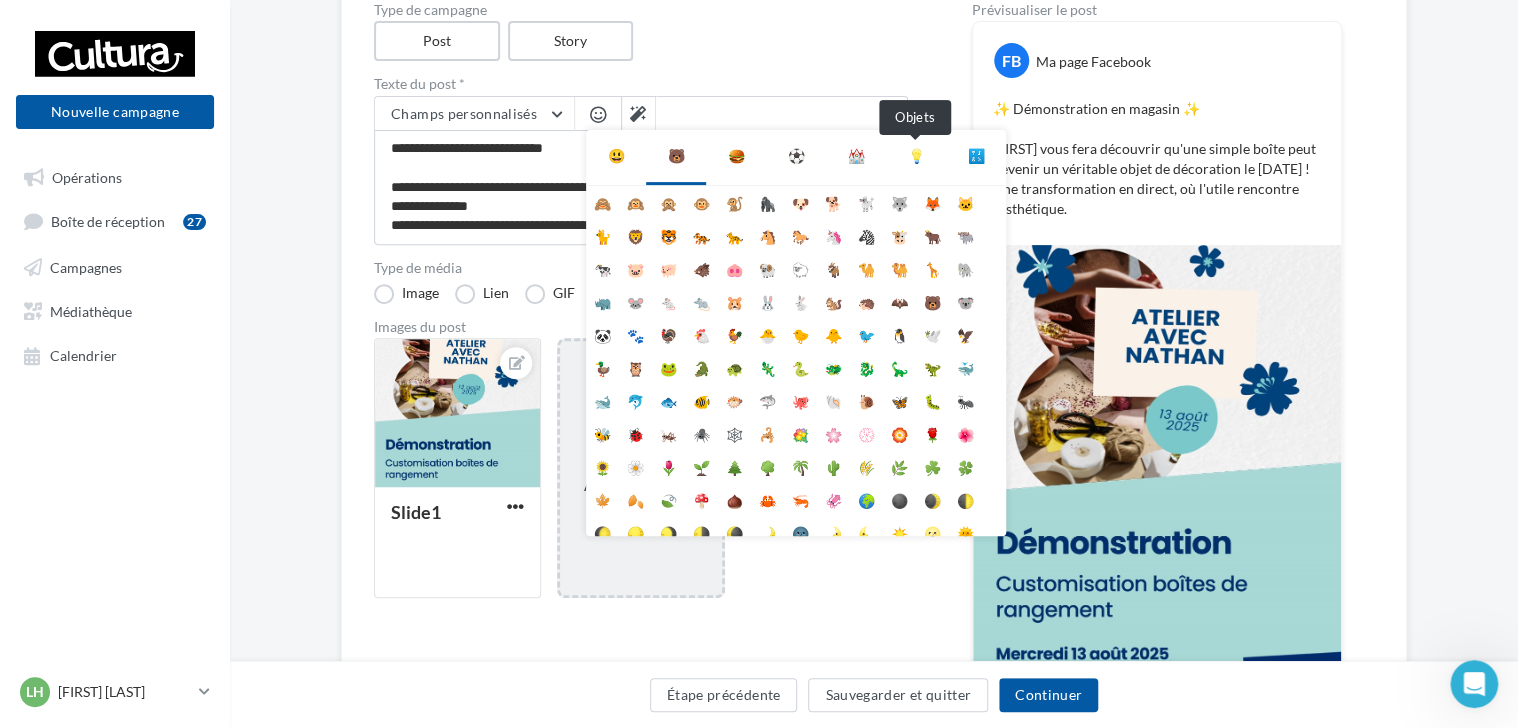 click on "💡" at bounding box center [916, 156] 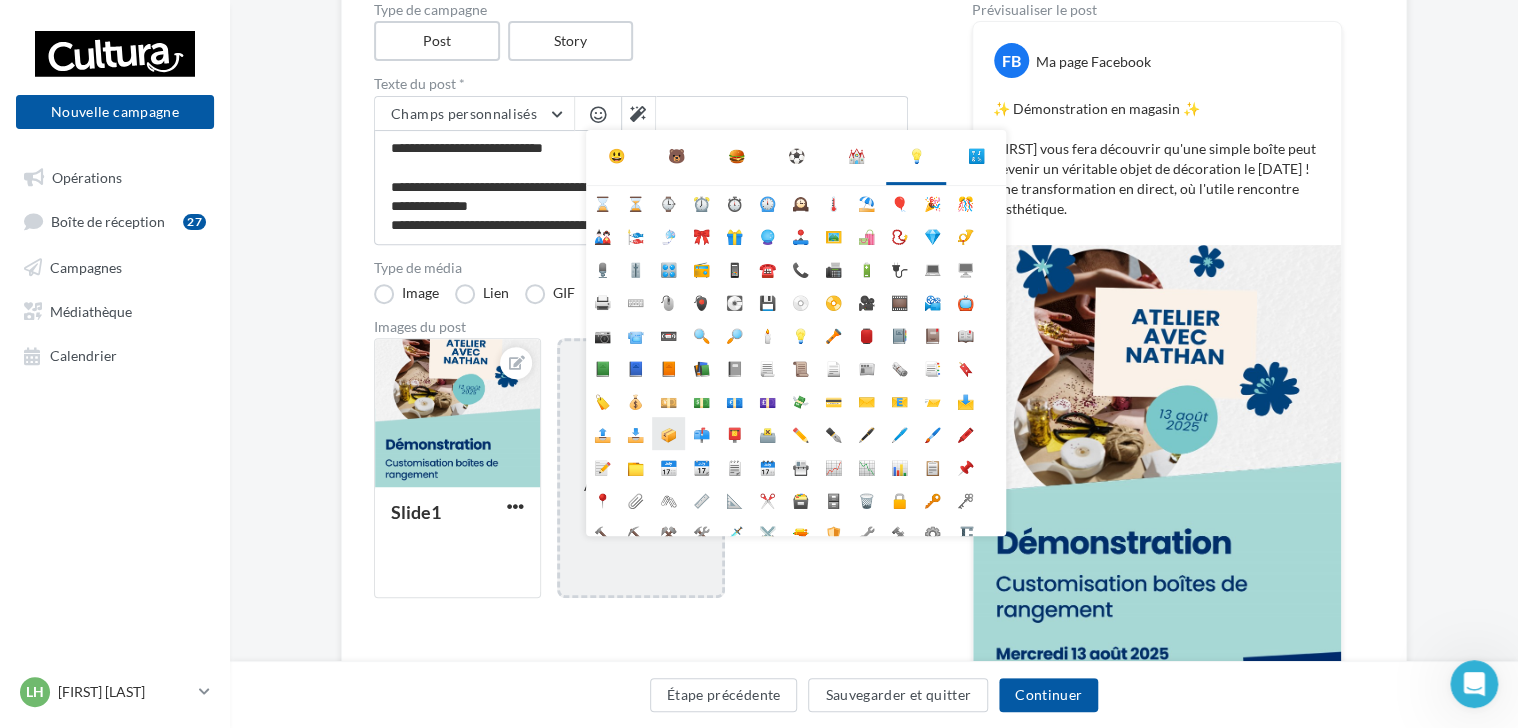 click on "📦" at bounding box center [668, 433] 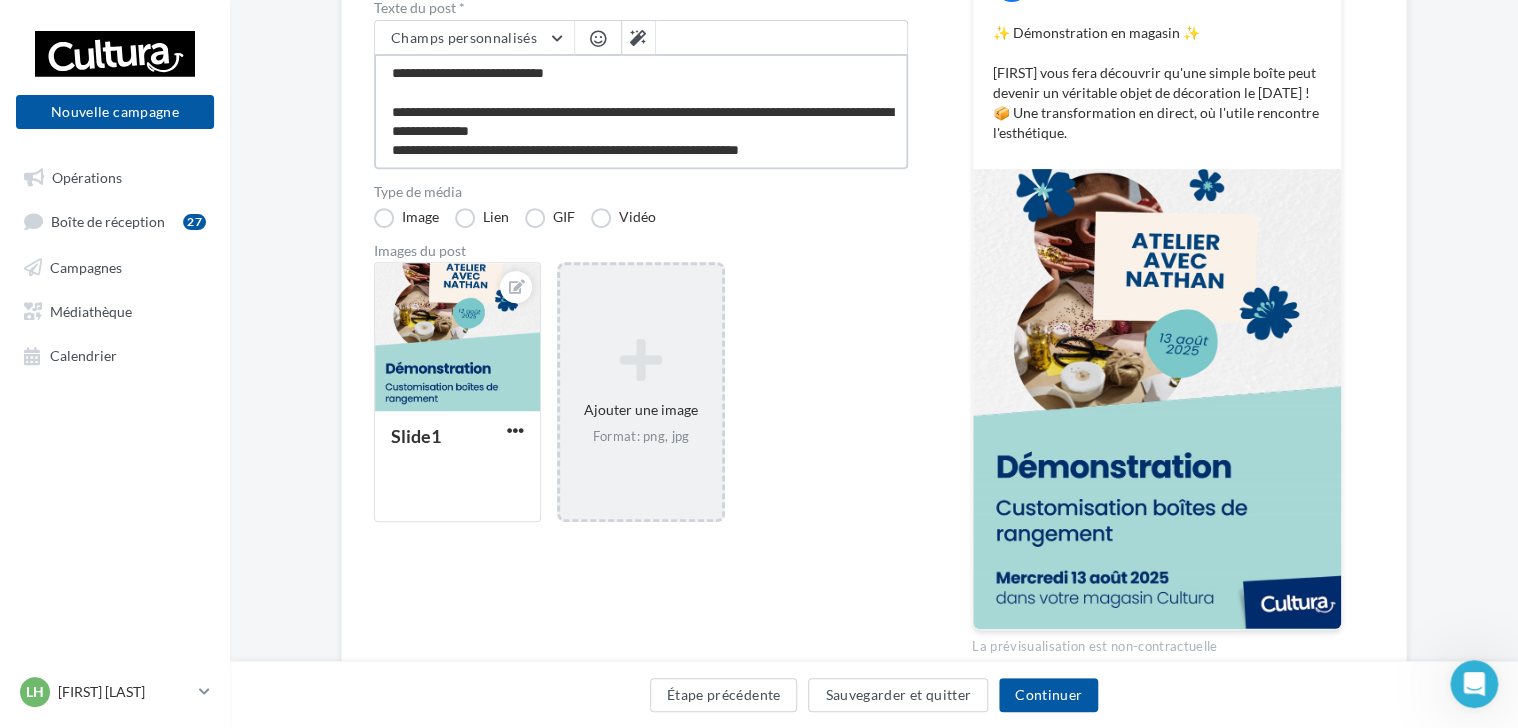 scroll, scrollTop: 379, scrollLeft: 0, axis: vertical 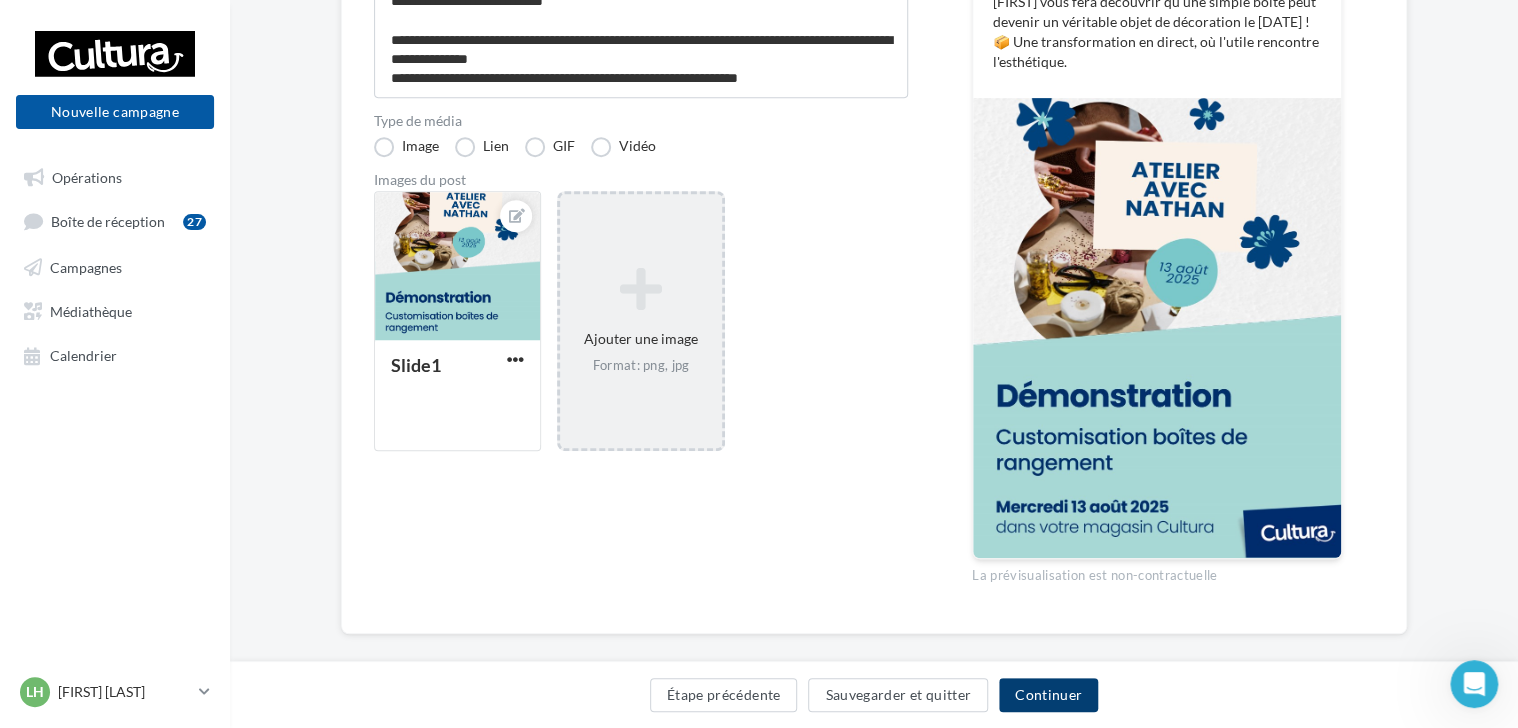 click on "Continuer" at bounding box center (1048, 695) 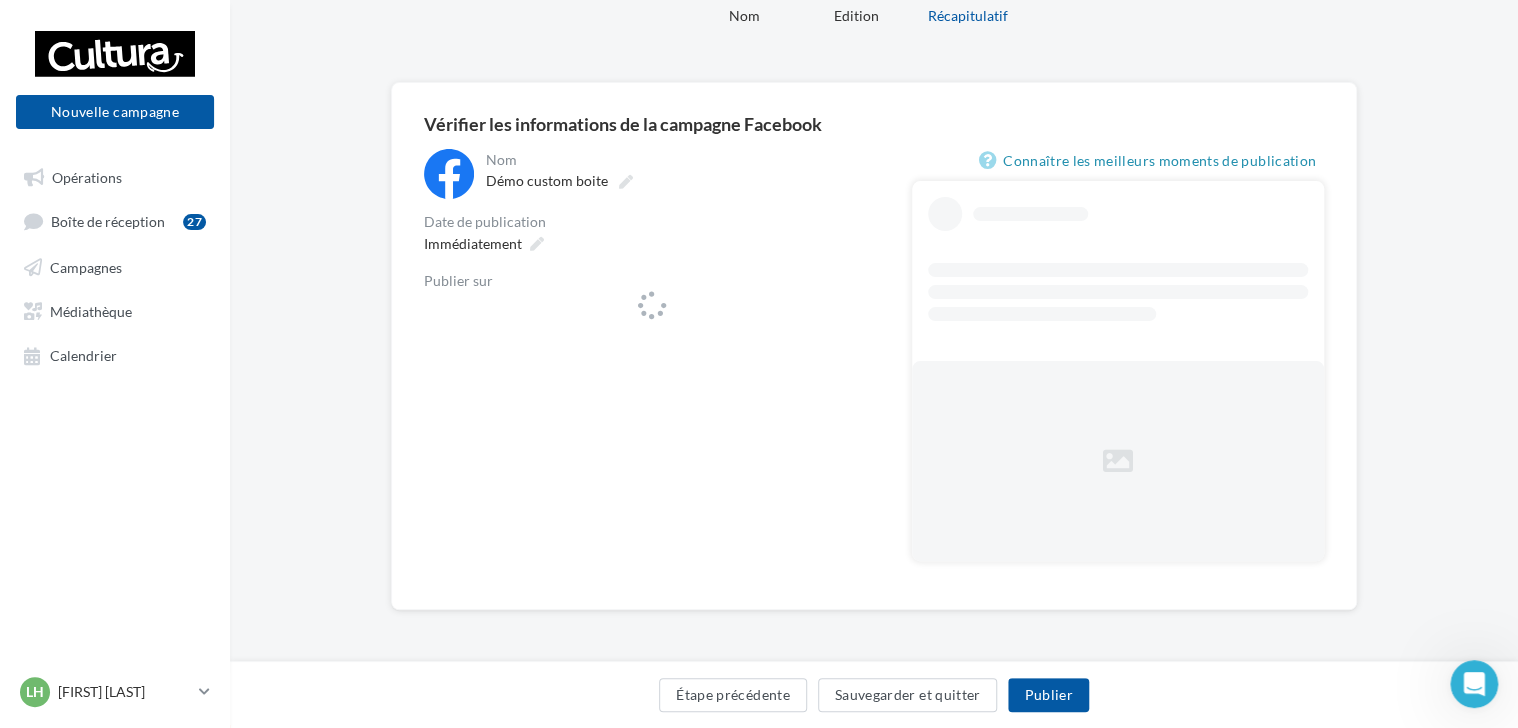 scroll, scrollTop: 0, scrollLeft: 0, axis: both 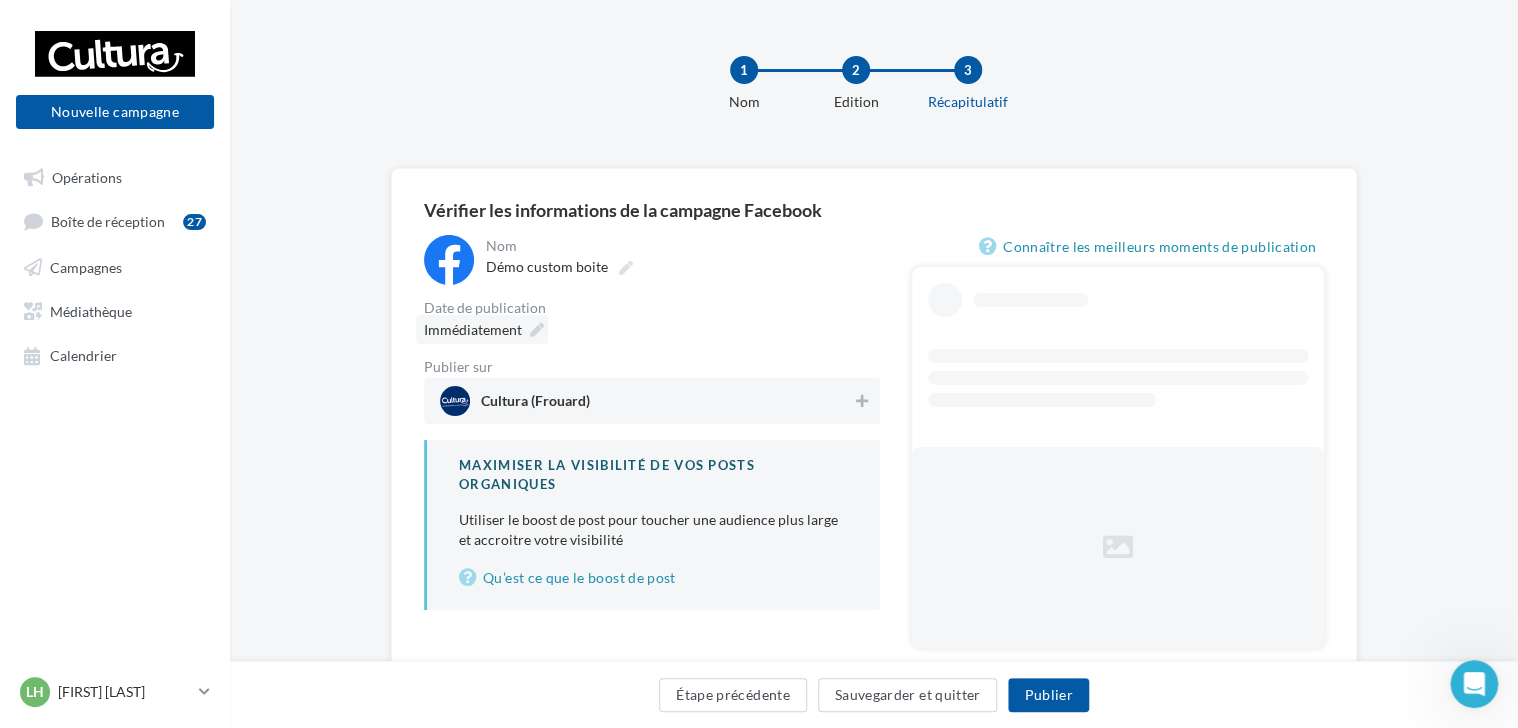 click on "Immédiatement" at bounding box center [473, 329] 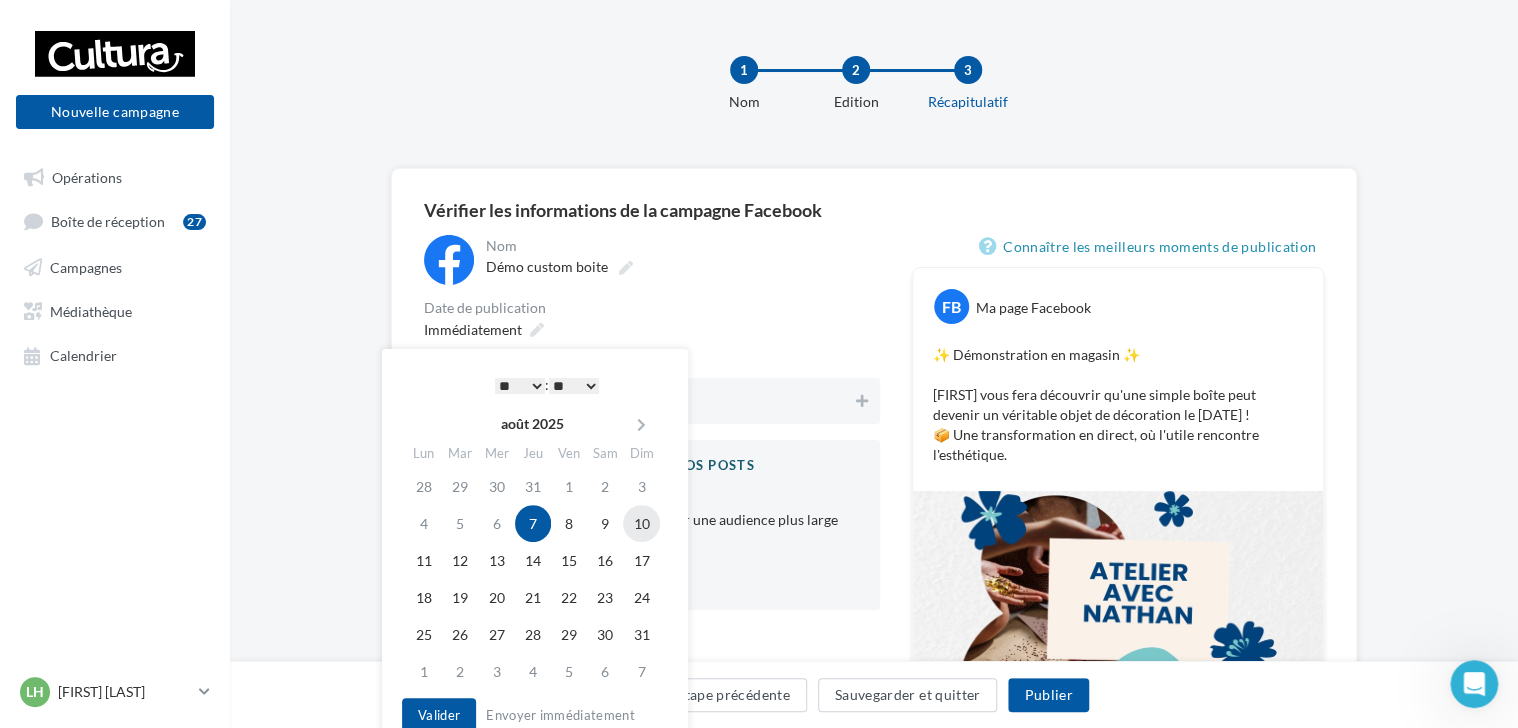 click on "10" at bounding box center (641, 523) 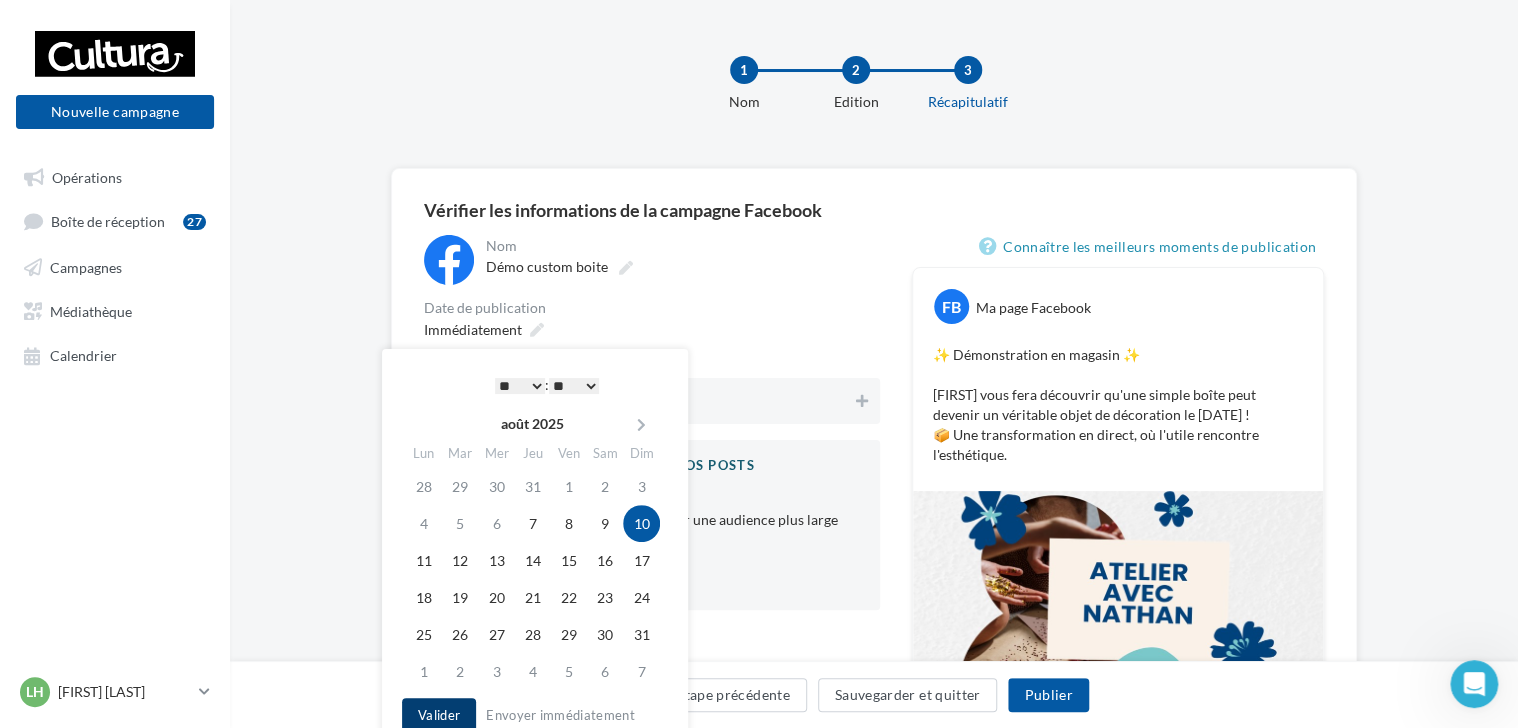 click on "Valider" at bounding box center [439, 715] 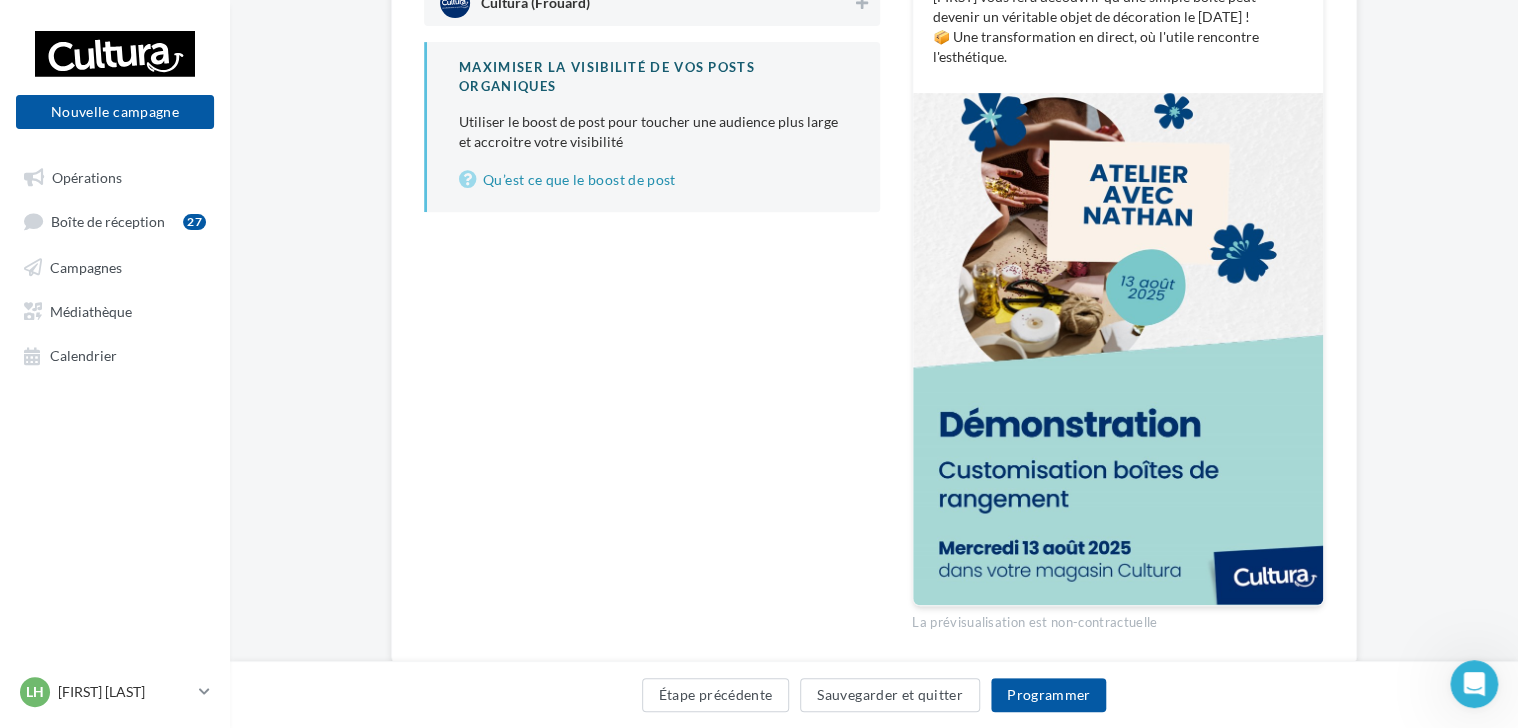 scroll, scrollTop: 399, scrollLeft: 0, axis: vertical 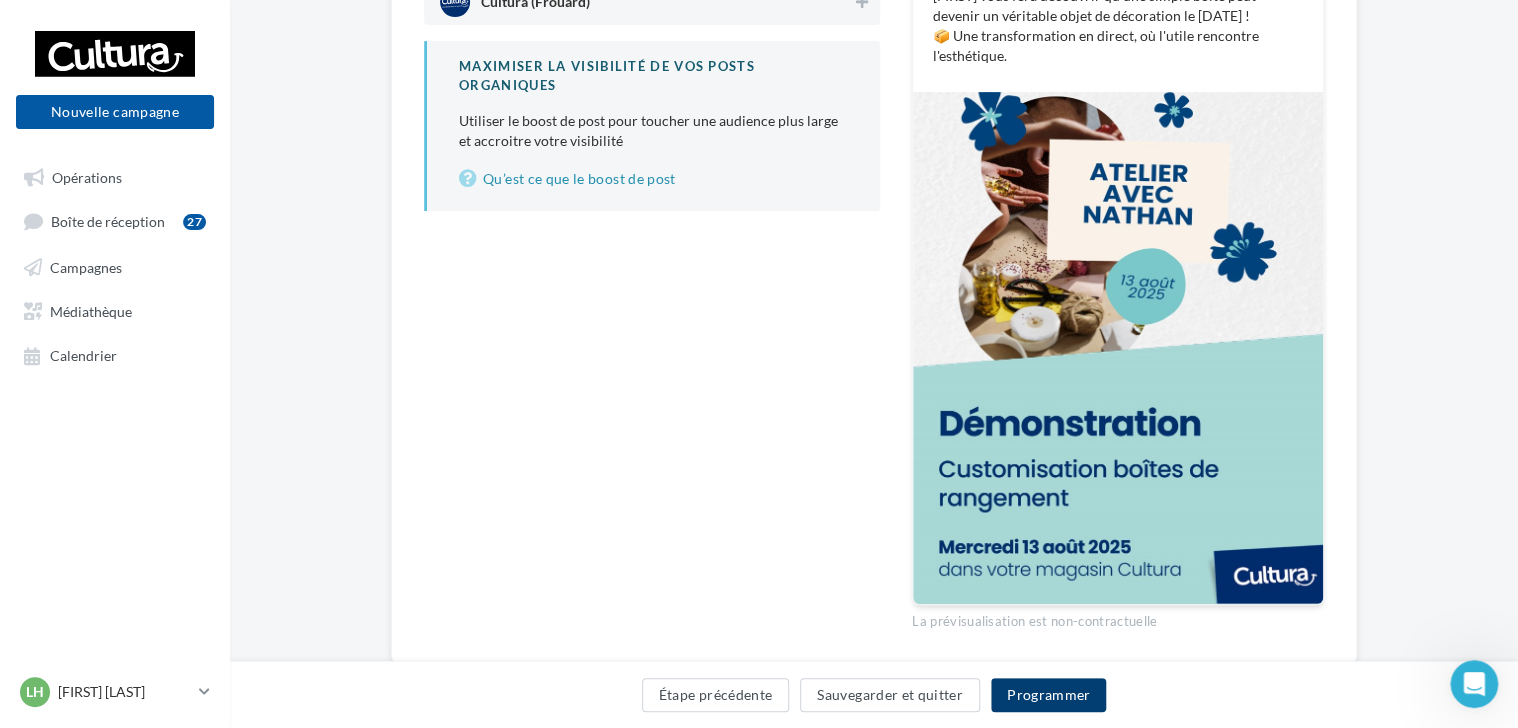 click on "Programmer" at bounding box center (1049, 695) 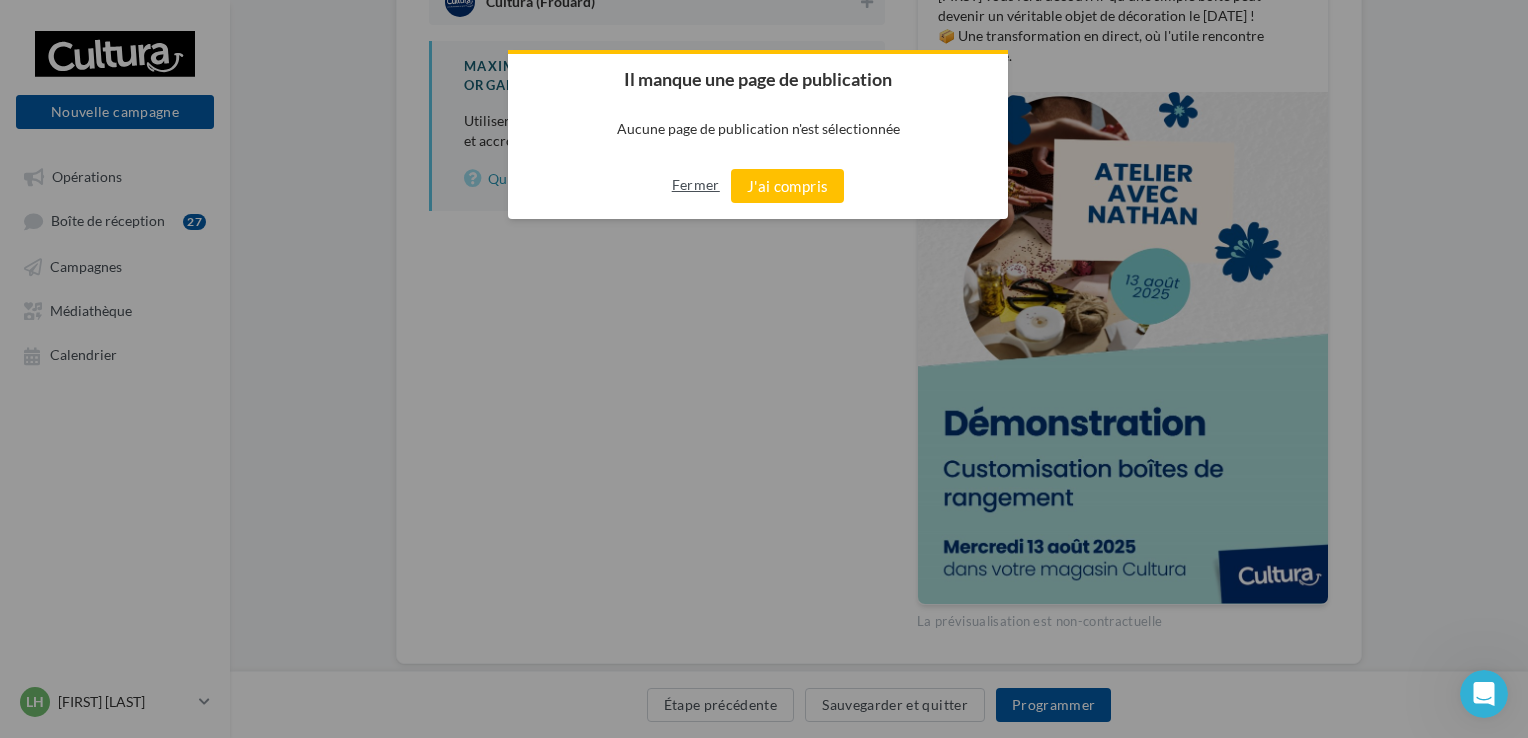 click on "Fermer" at bounding box center (696, 185) 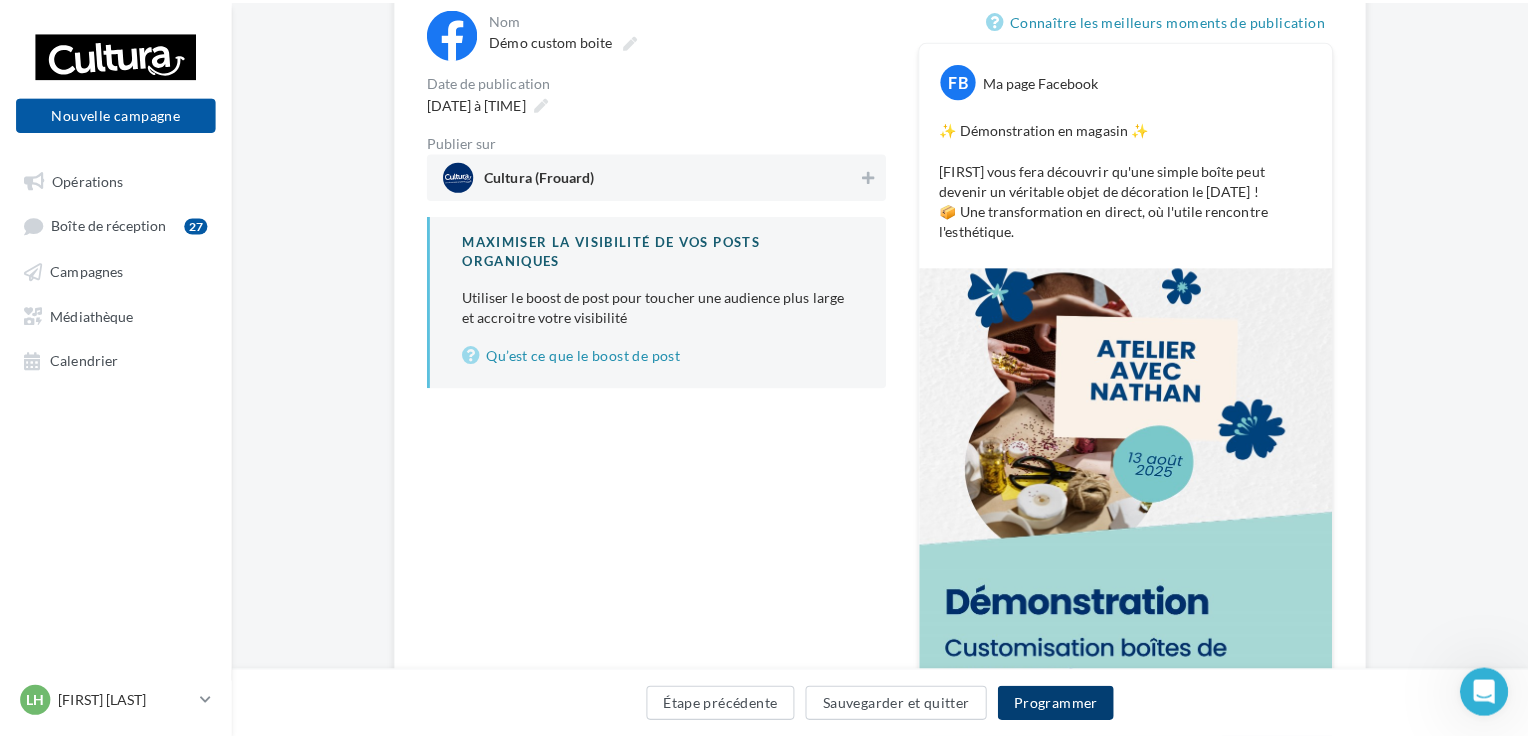 scroll, scrollTop: 222, scrollLeft: 0, axis: vertical 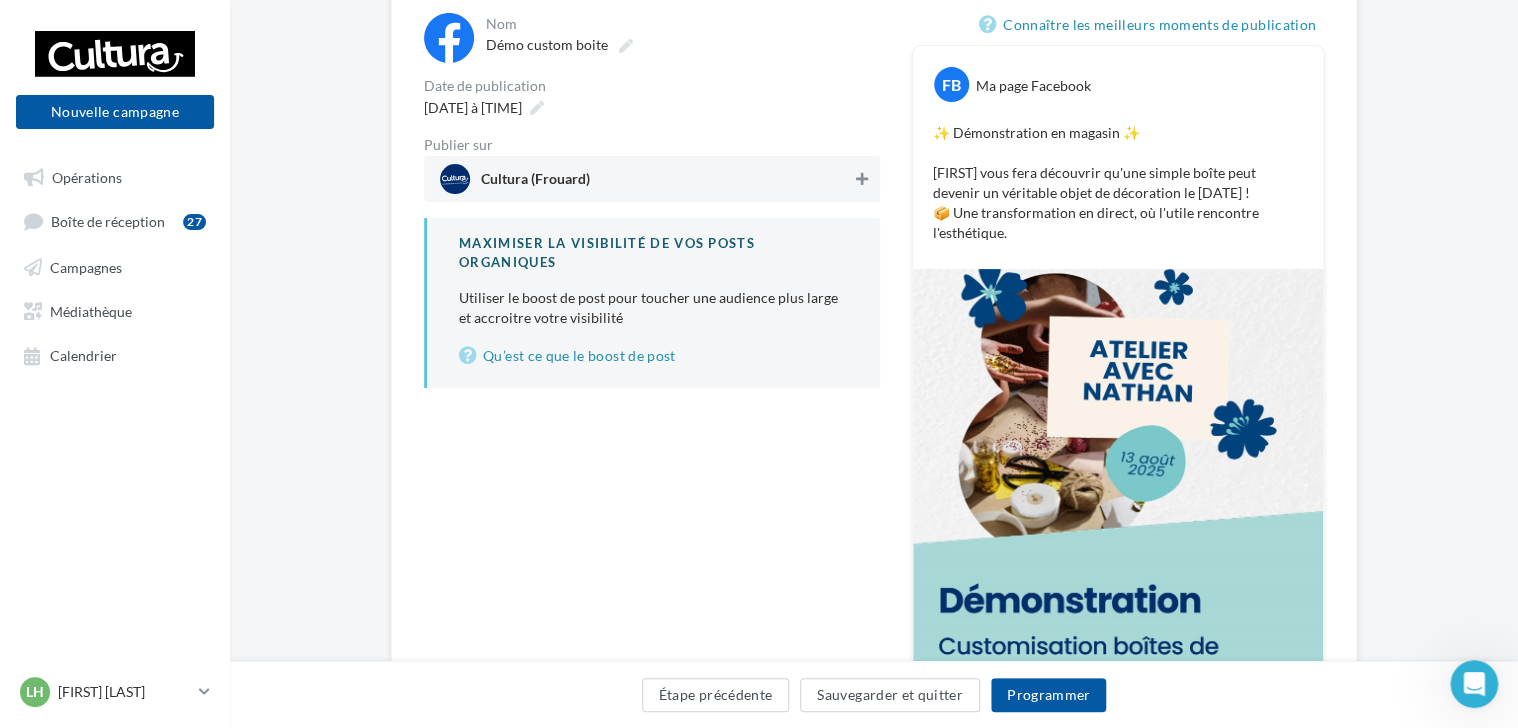 click at bounding box center (862, 179) 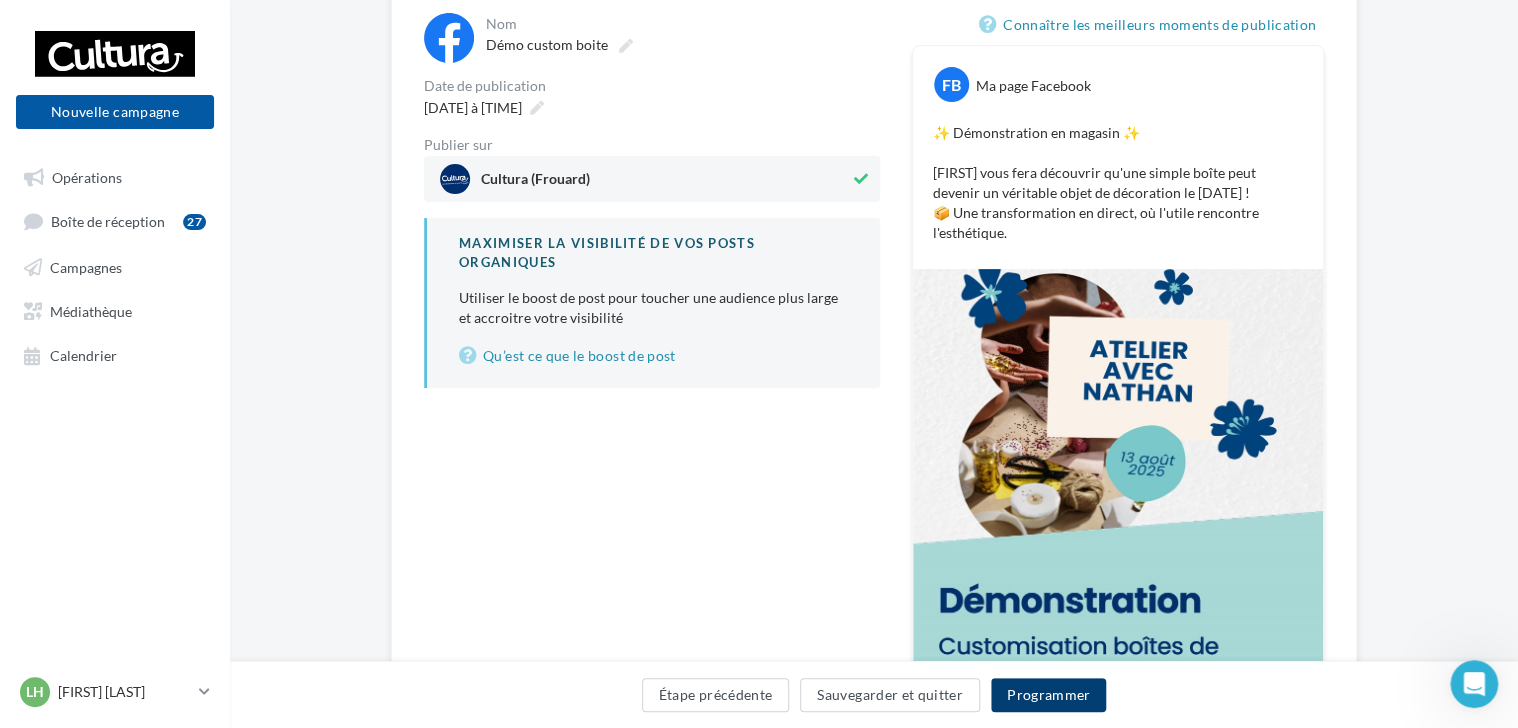 click on "Programmer" at bounding box center (1049, 695) 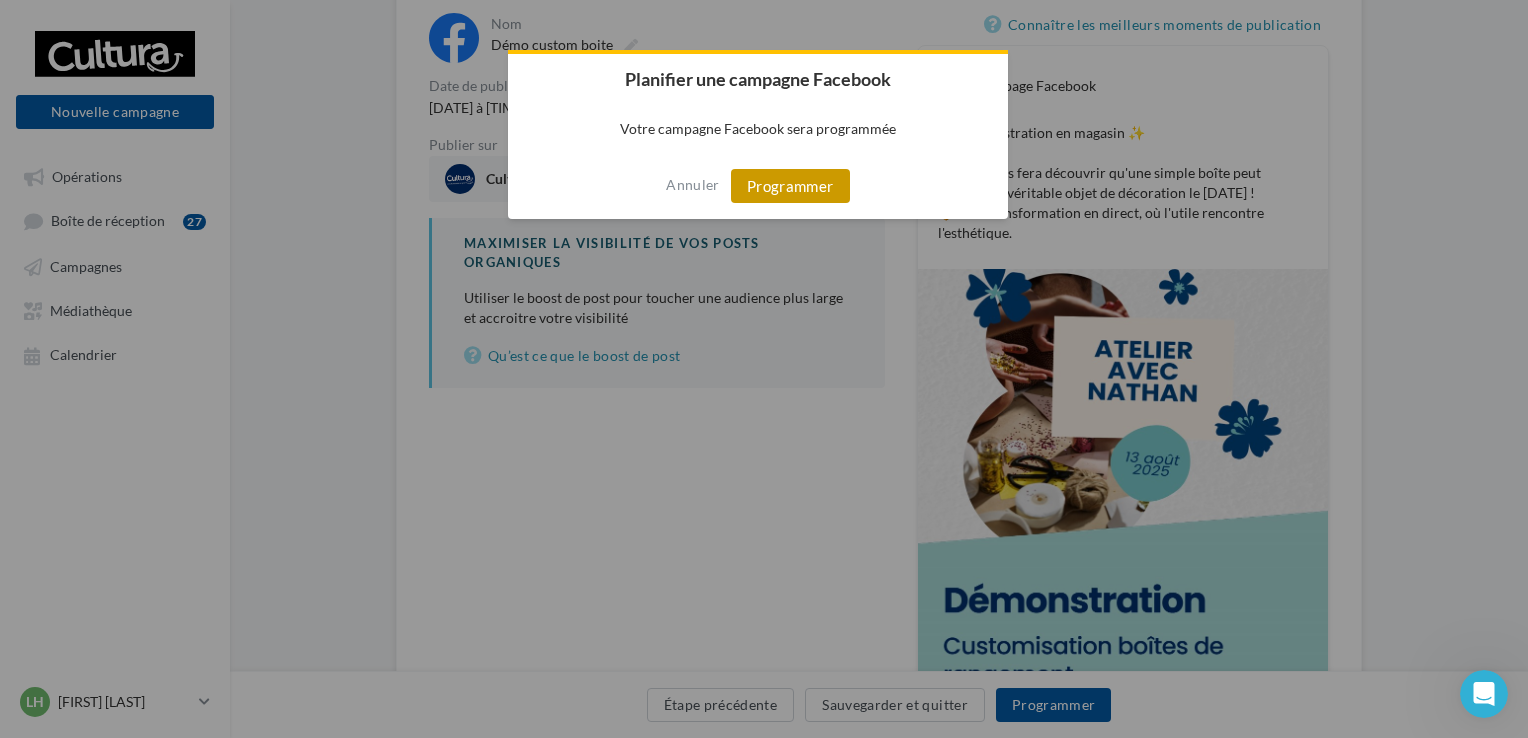 click on "Programmer" at bounding box center [790, 186] 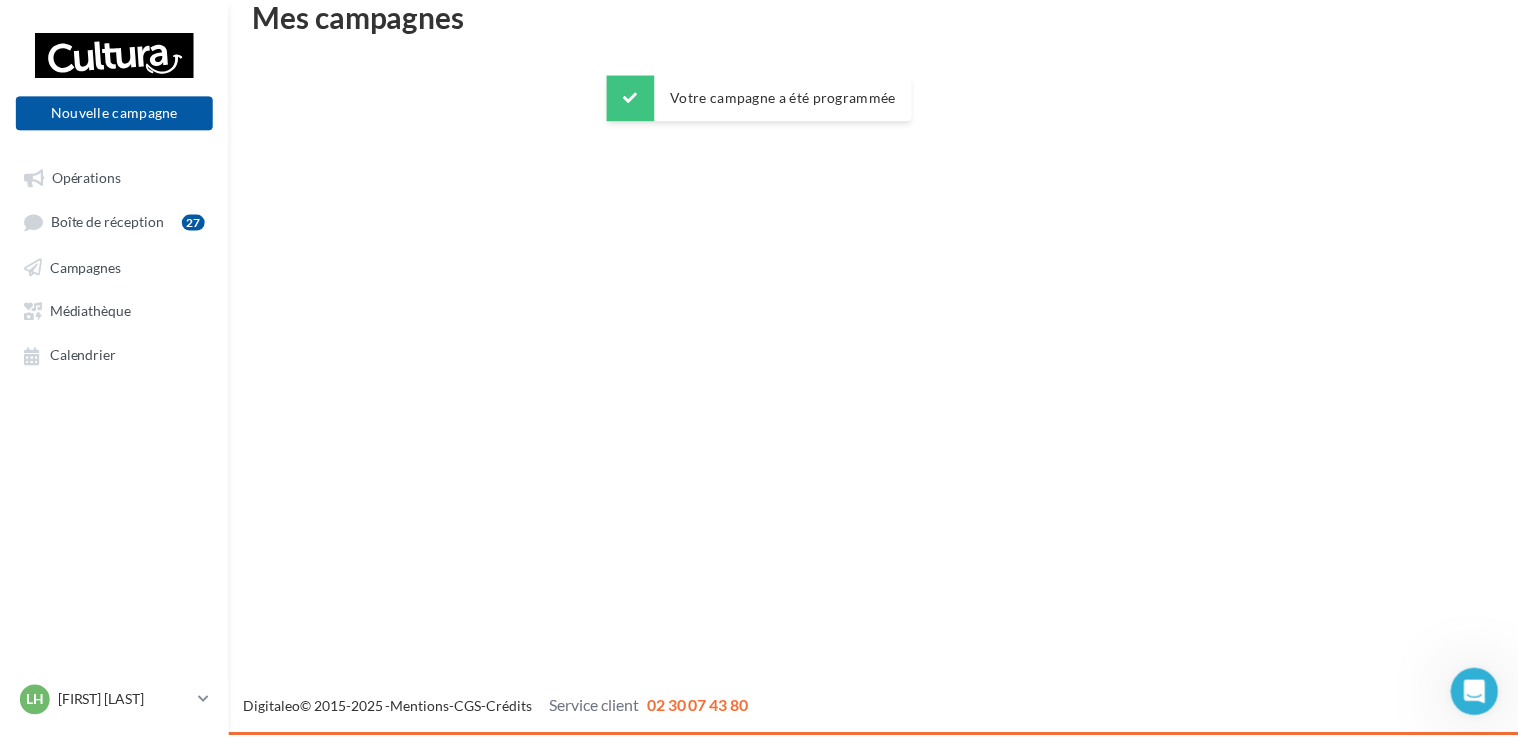 scroll, scrollTop: 32, scrollLeft: 0, axis: vertical 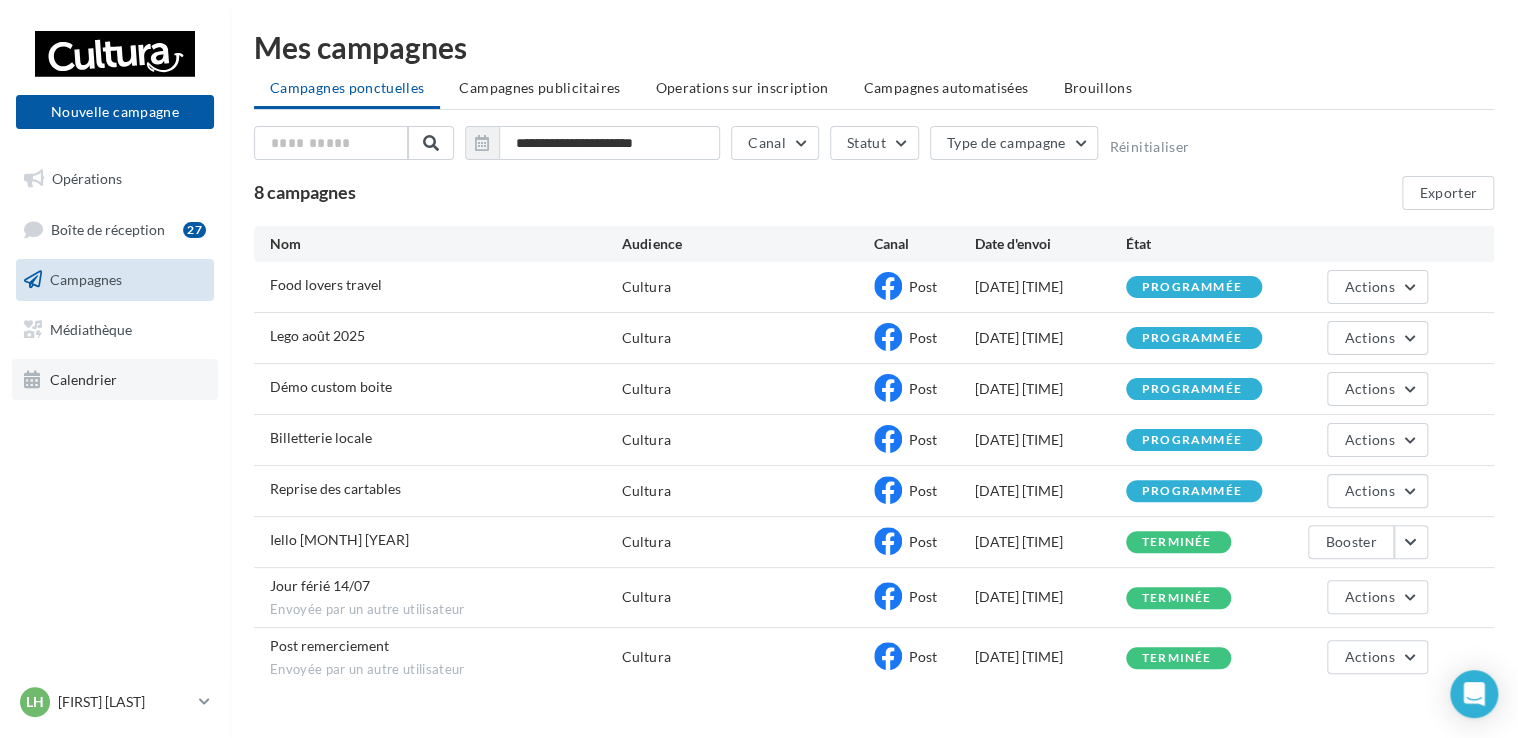 click on "Calendrier" at bounding box center (115, 380) 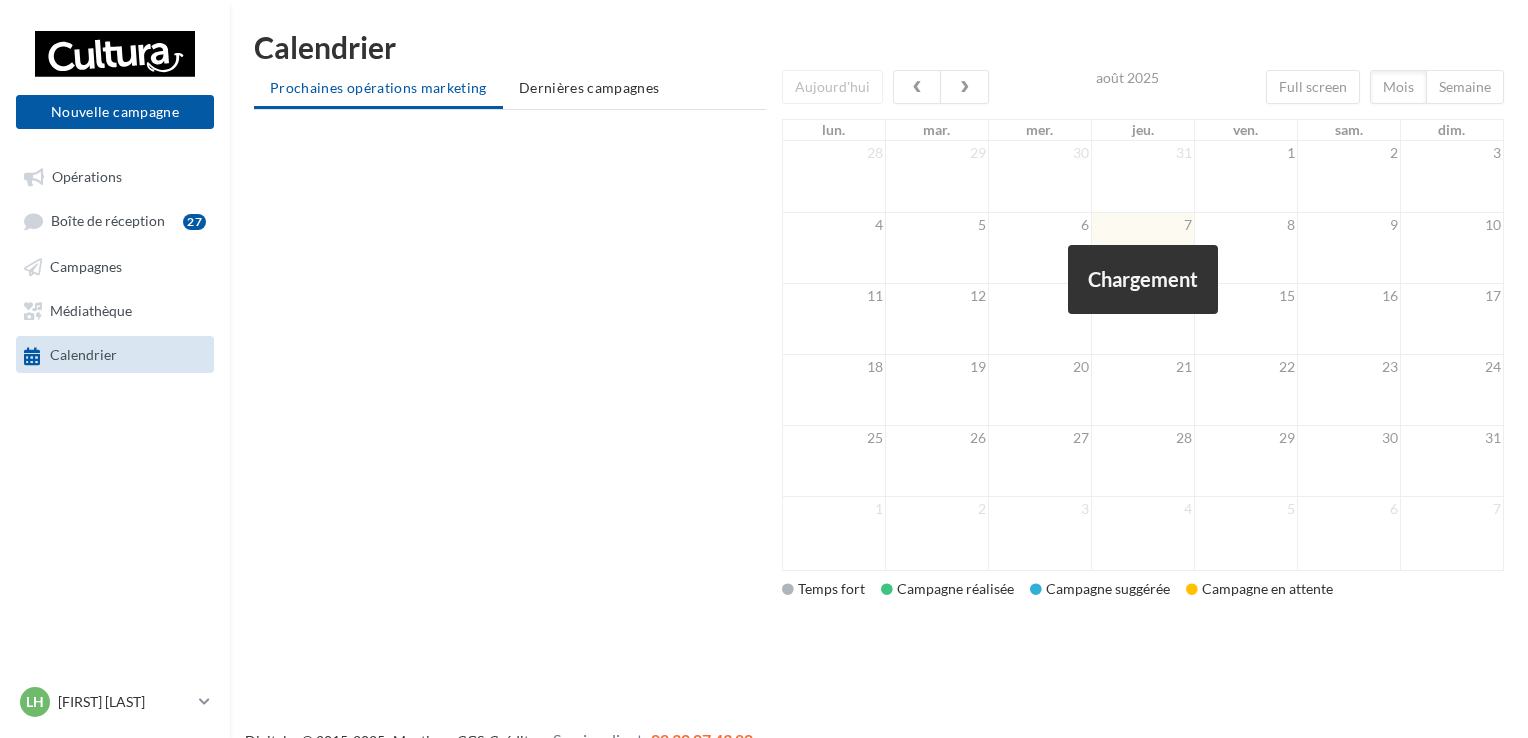 scroll, scrollTop: 0, scrollLeft: 0, axis: both 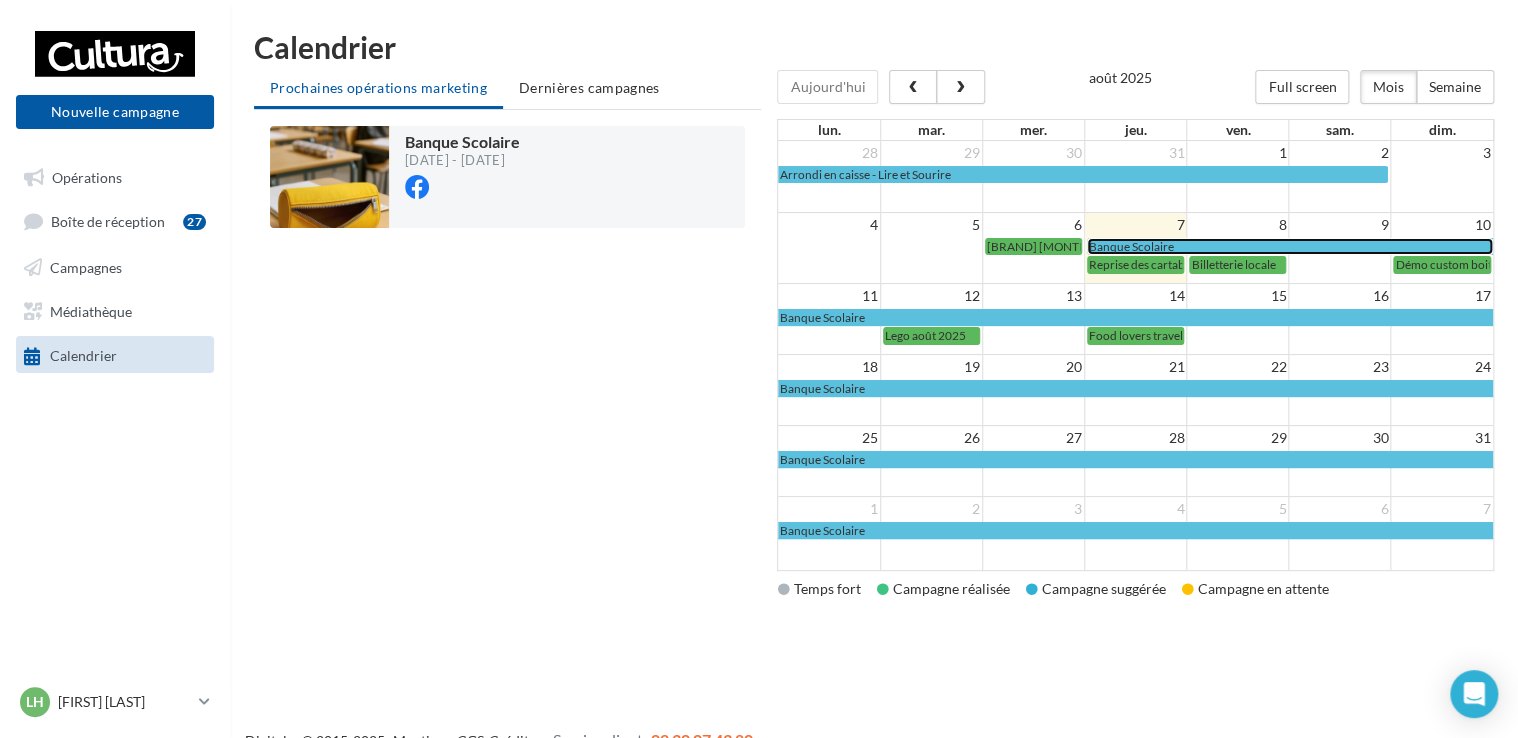 click on "Banque Scolaire" at bounding box center [1290, 246] 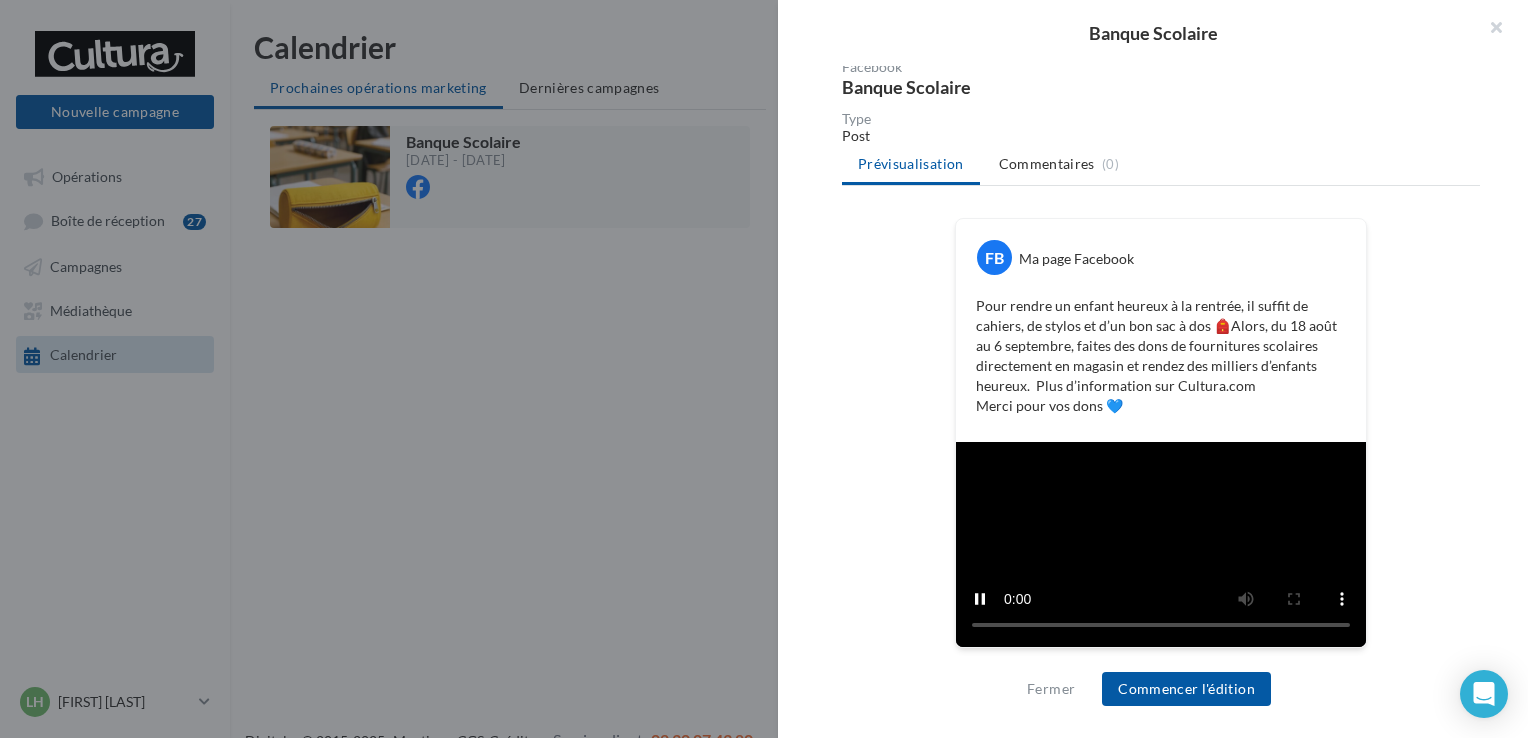 scroll, scrollTop: 436, scrollLeft: 0, axis: vertical 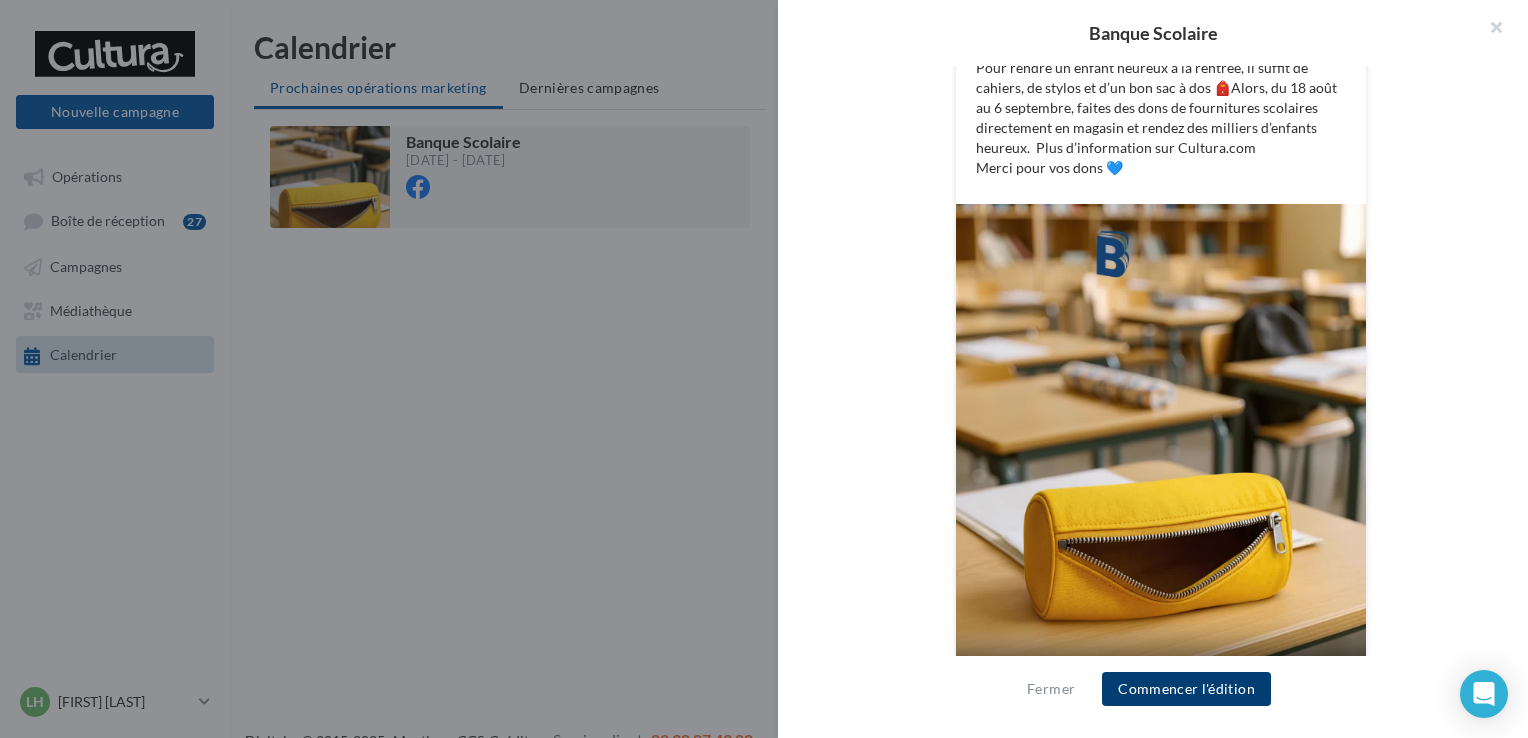 click on "Commencer l'édition" at bounding box center (1186, 689) 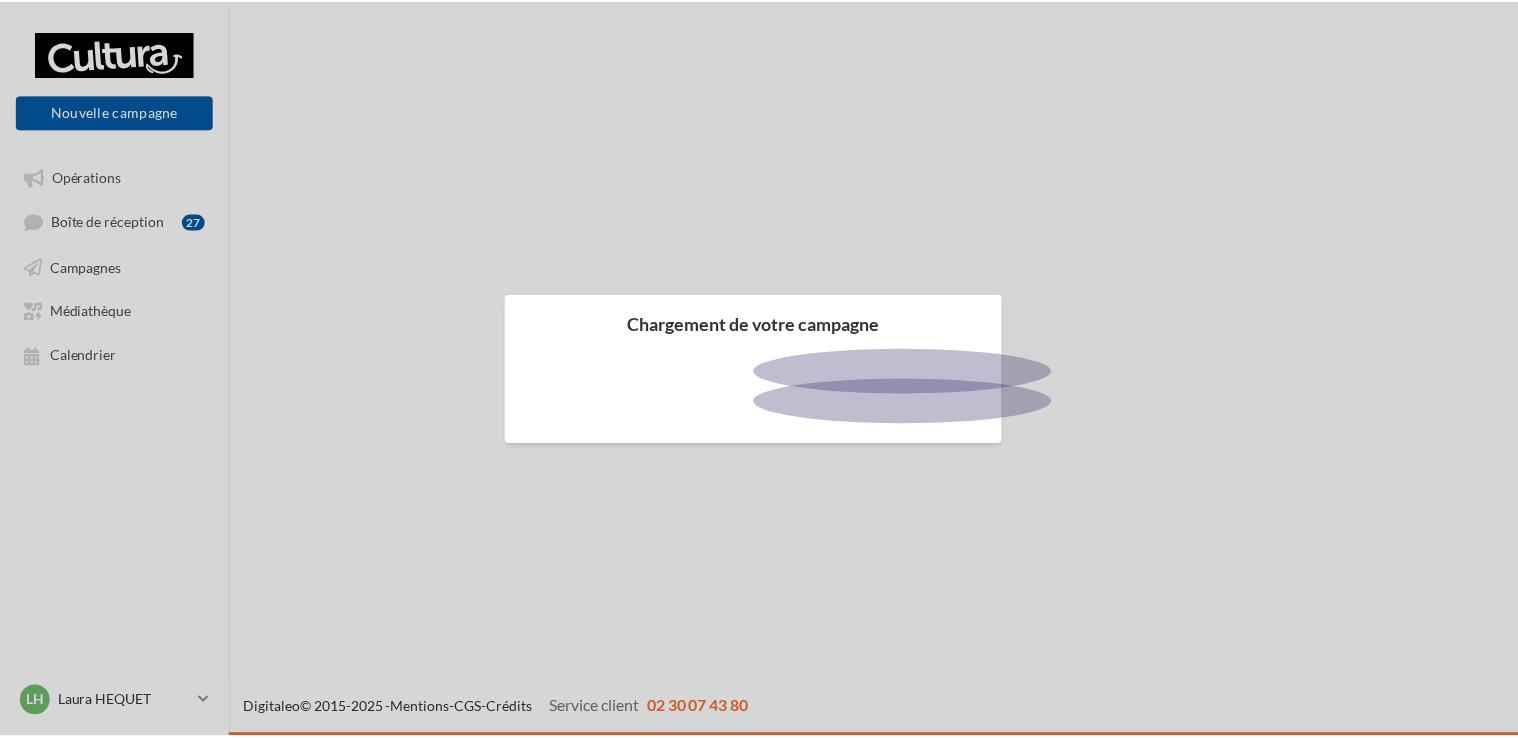 scroll, scrollTop: 0, scrollLeft: 0, axis: both 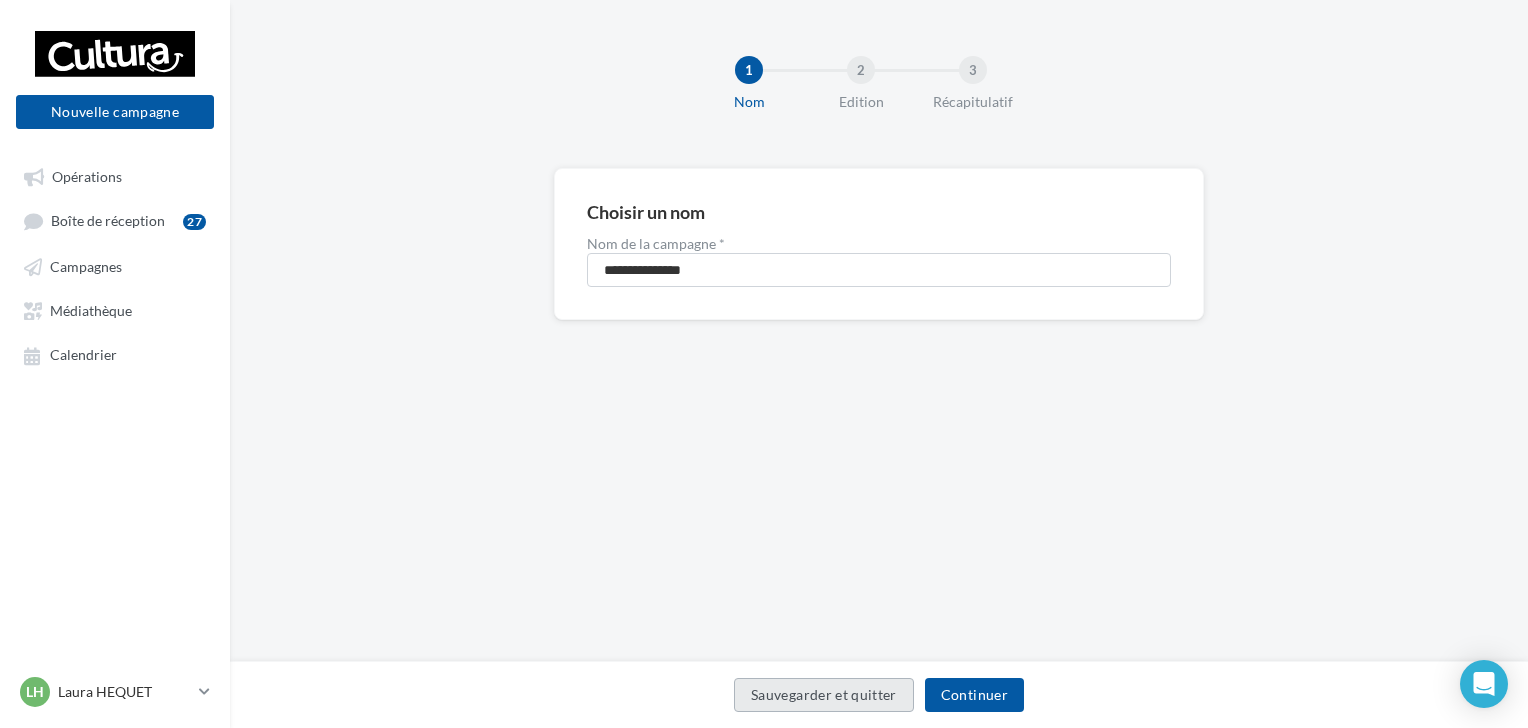 click on "Sauvegarder et quitter" at bounding box center (824, 695) 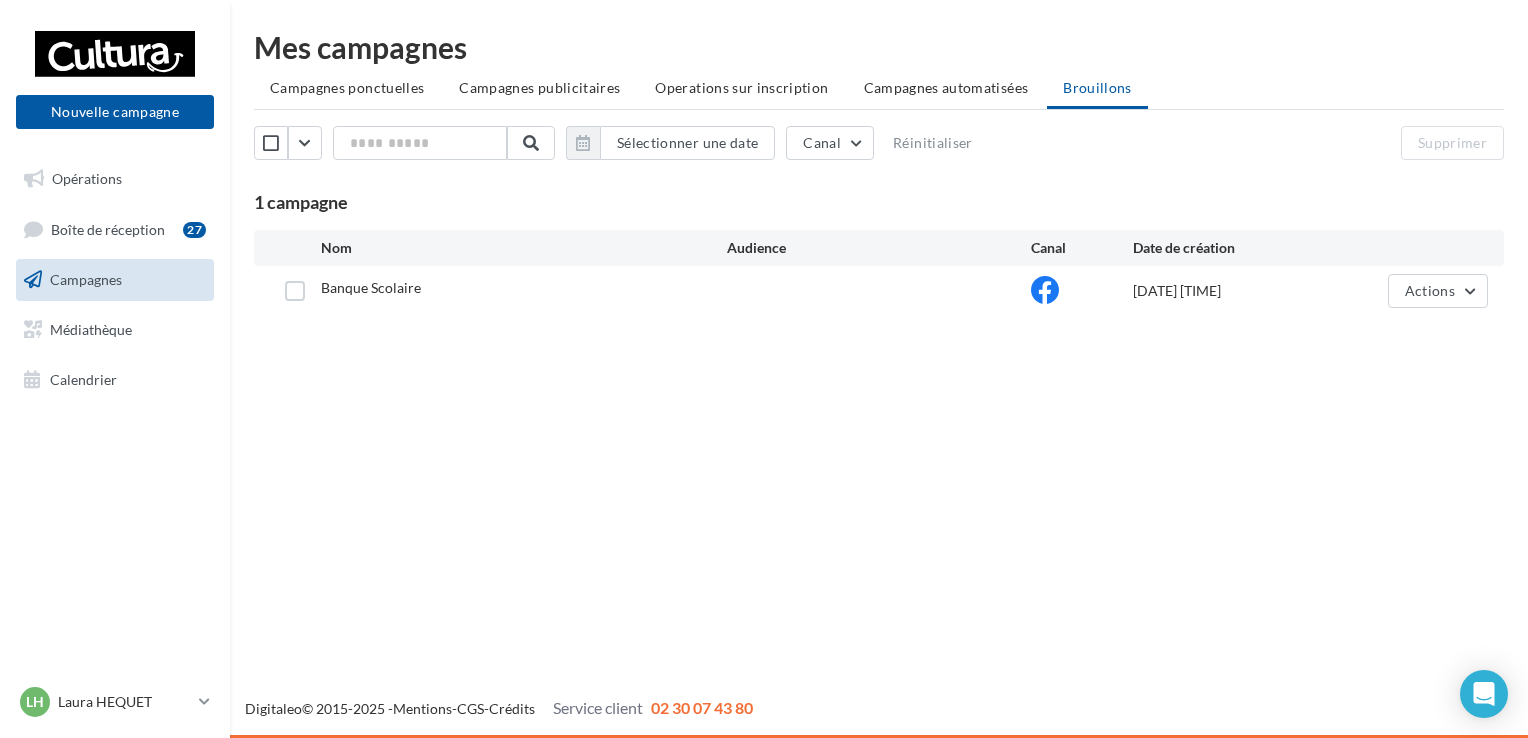 scroll, scrollTop: 0, scrollLeft: 0, axis: both 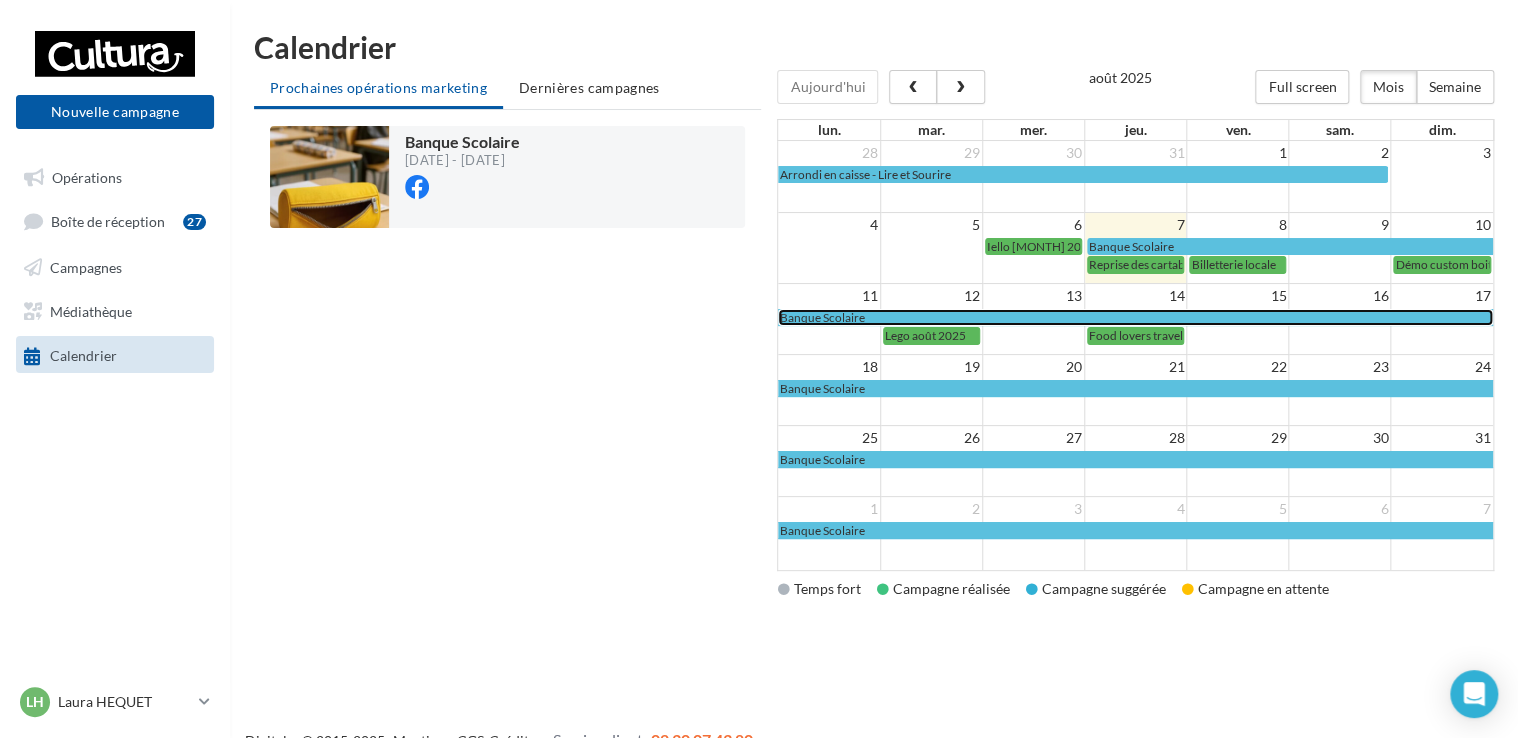 click on "Banque Scolaire" at bounding box center [821, 317] 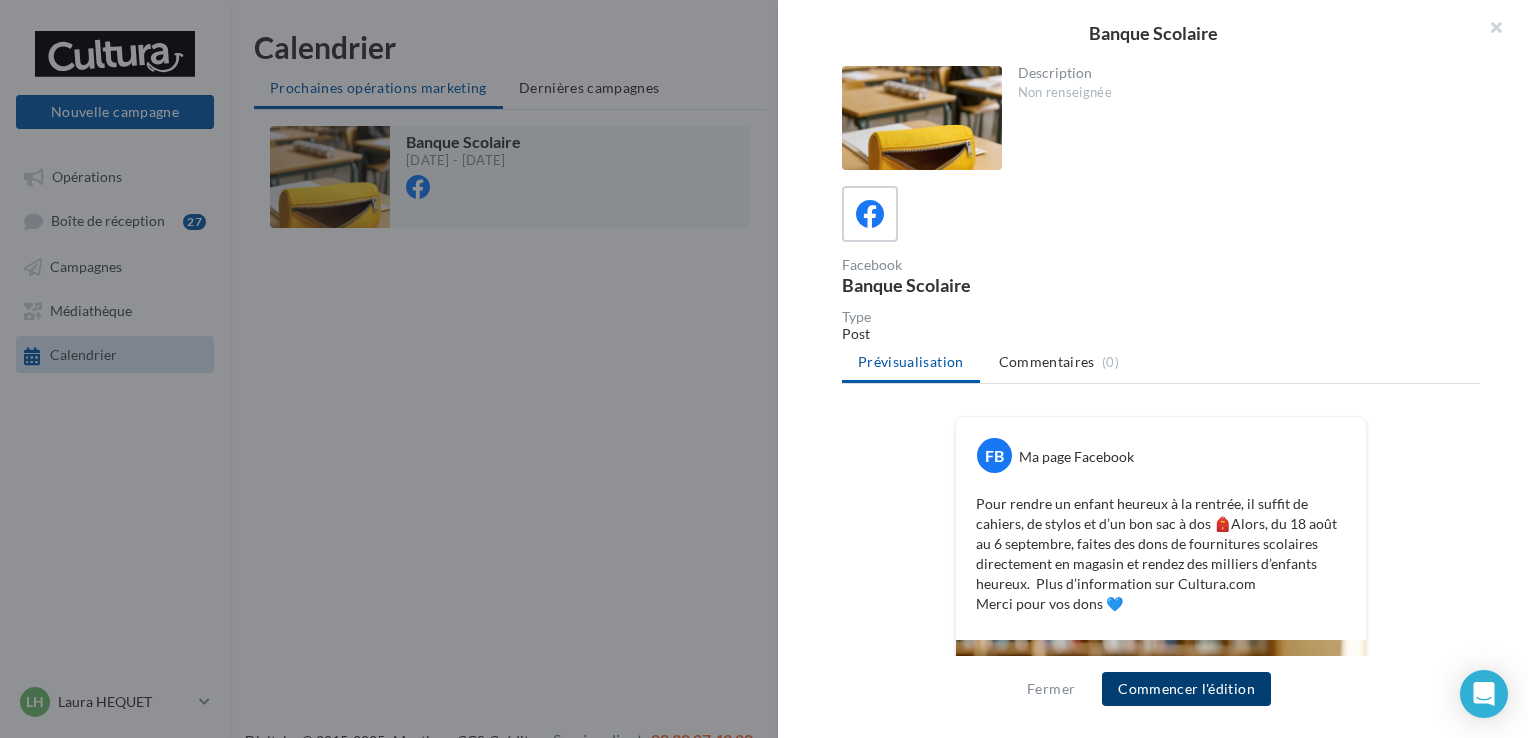 click on "Commencer l'édition" at bounding box center [1186, 689] 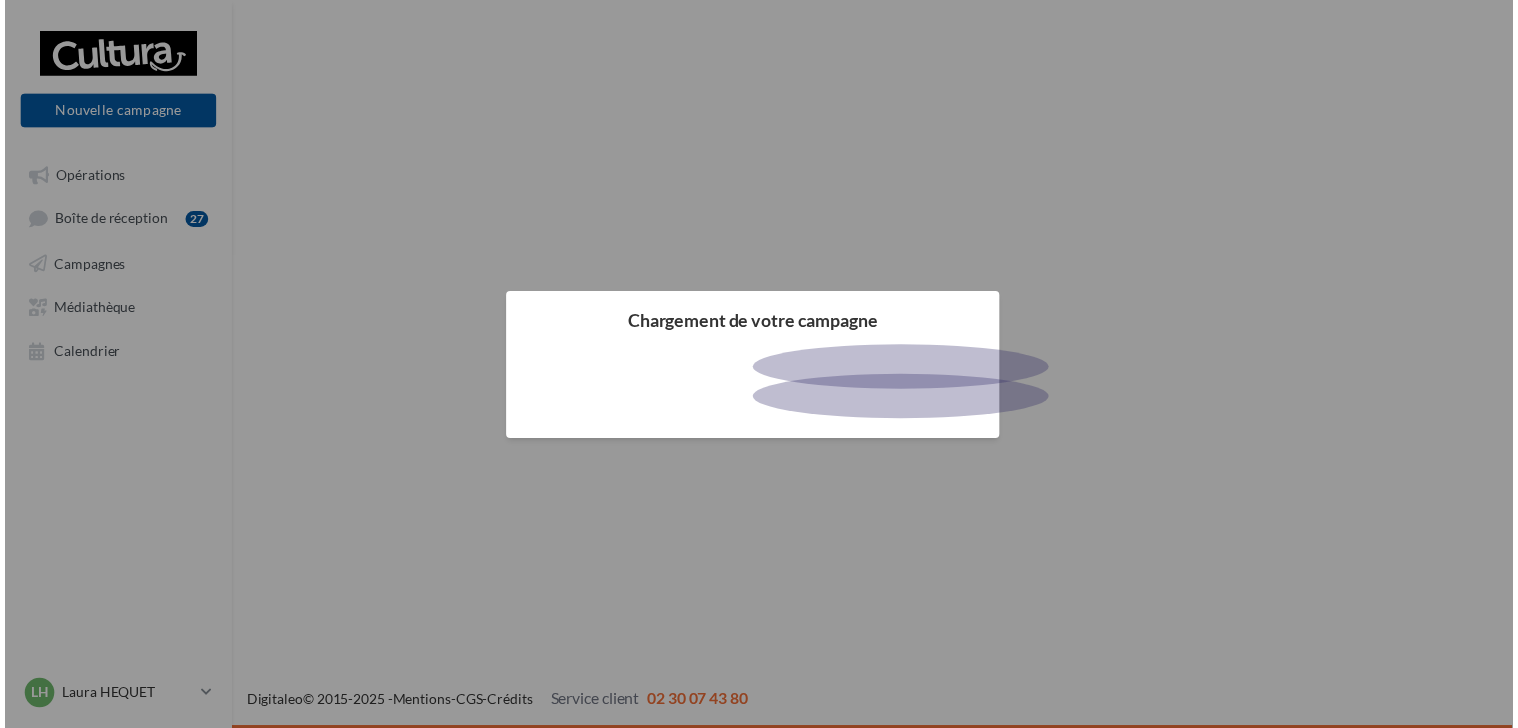 scroll, scrollTop: 0, scrollLeft: 0, axis: both 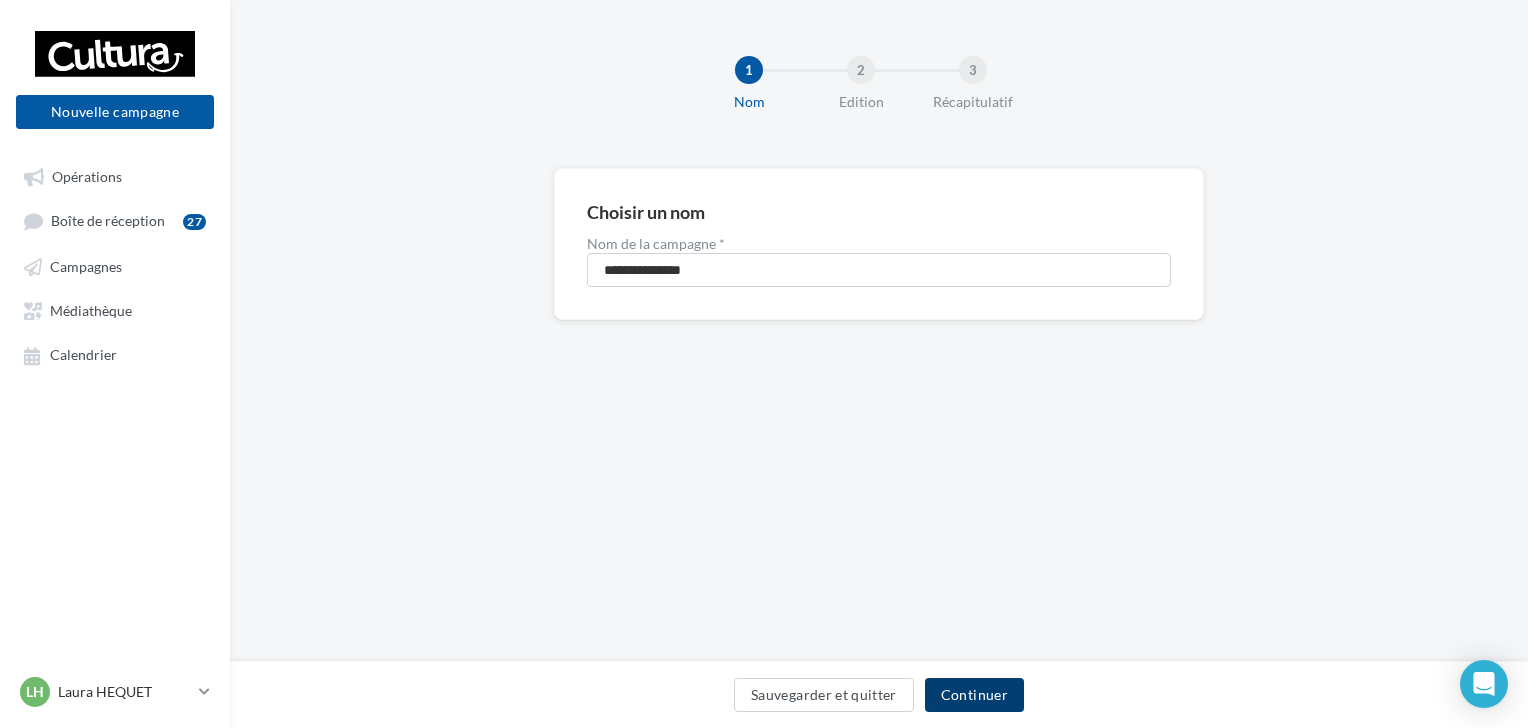 click on "Continuer" at bounding box center [974, 695] 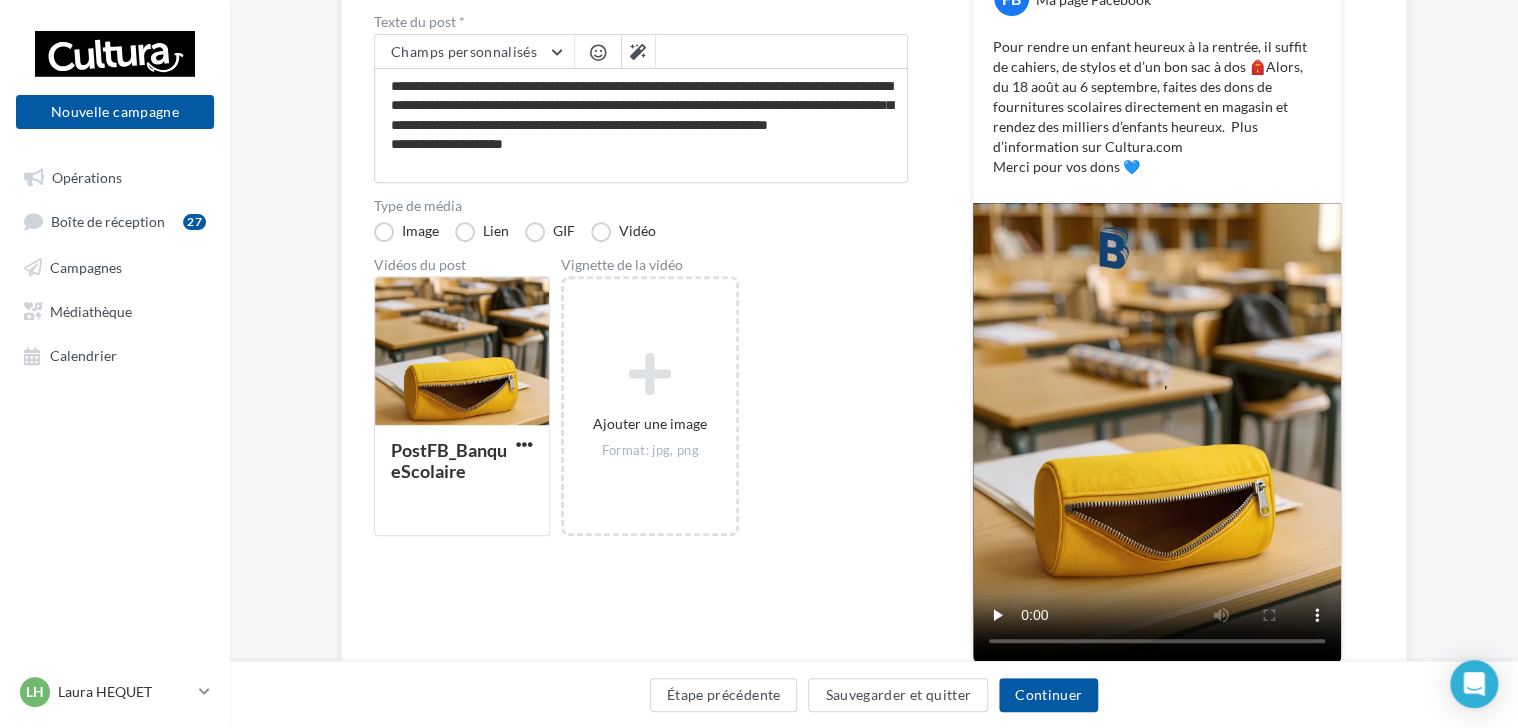 scroll, scrollTop: 323, scrollLeft: 0, axis: vertical 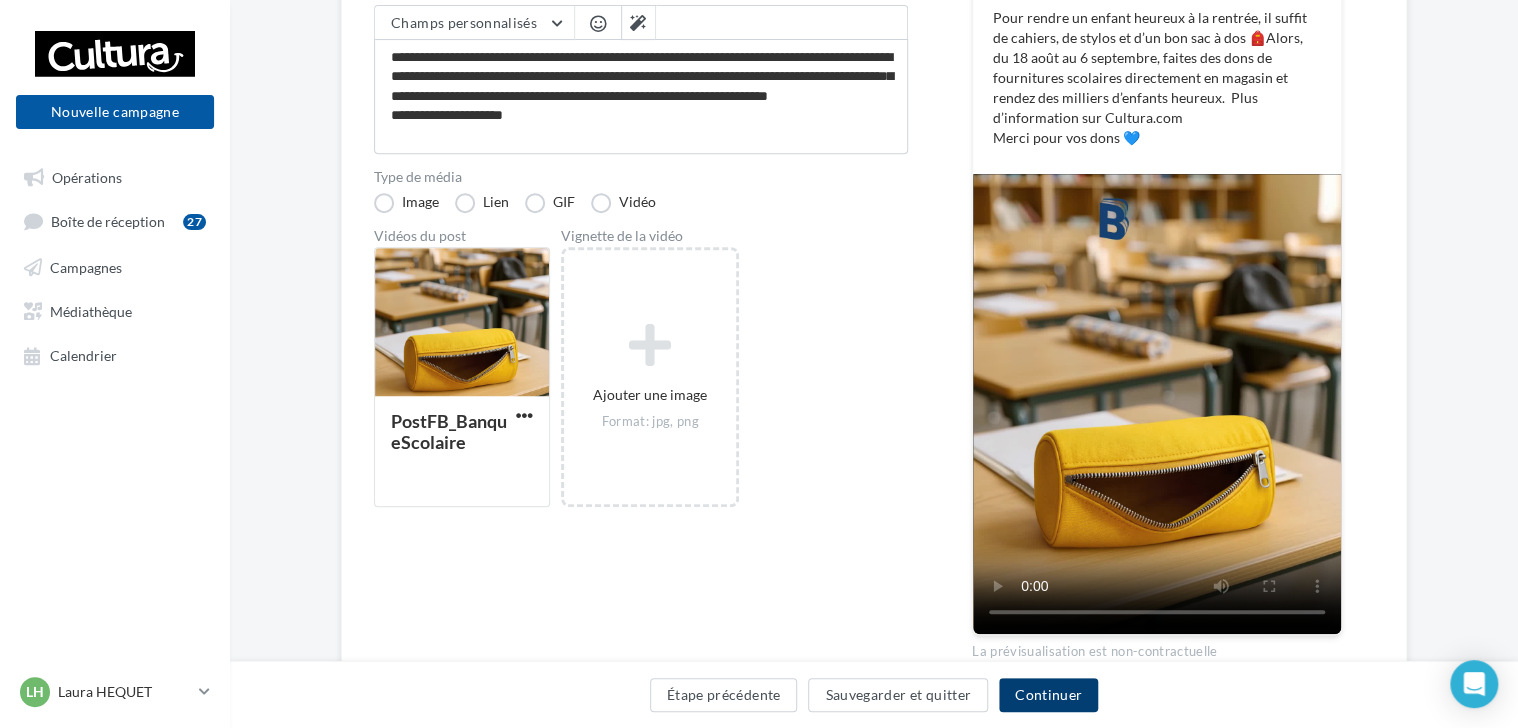 click on "Continuer" at bounding box center [1048, 695] 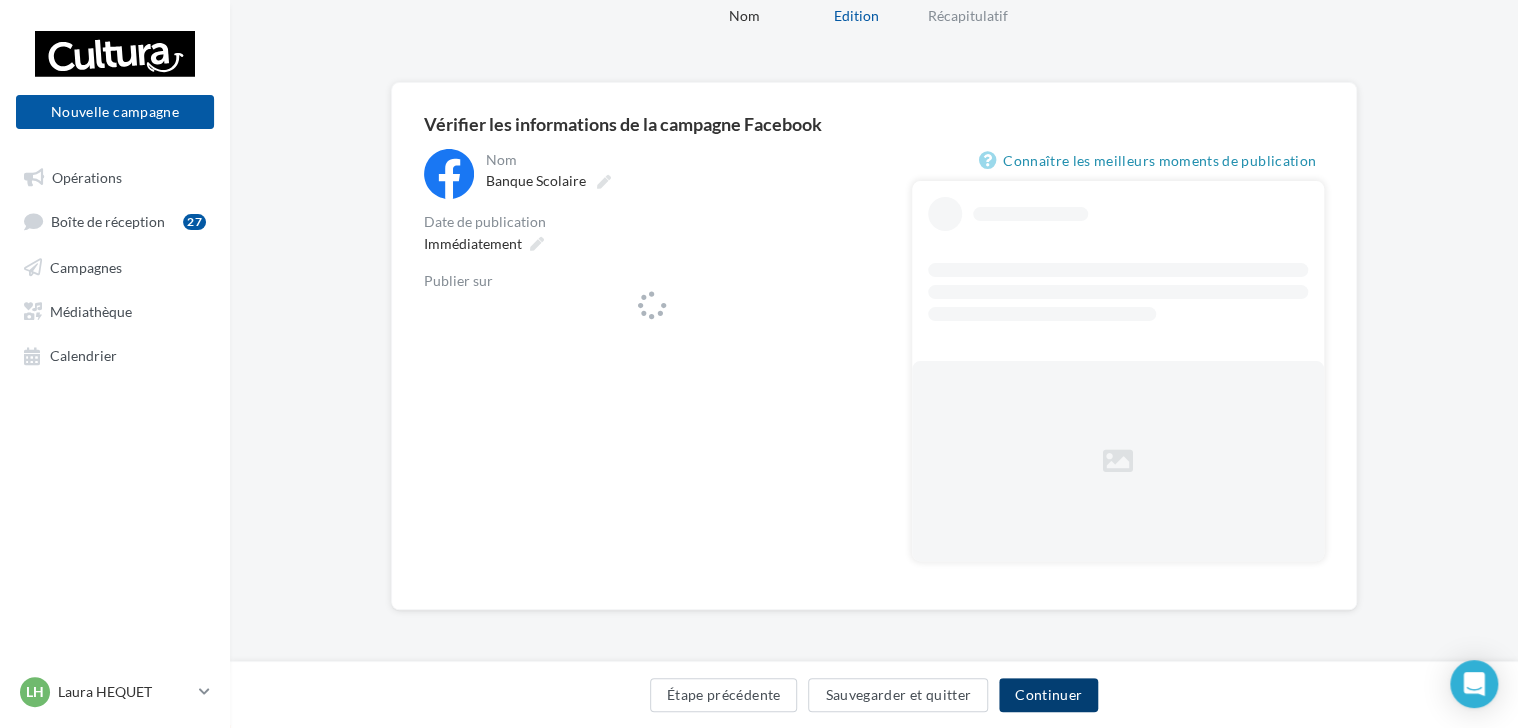 scroll, scrollTop: 85, scrollLeft: 0, axis: vertical 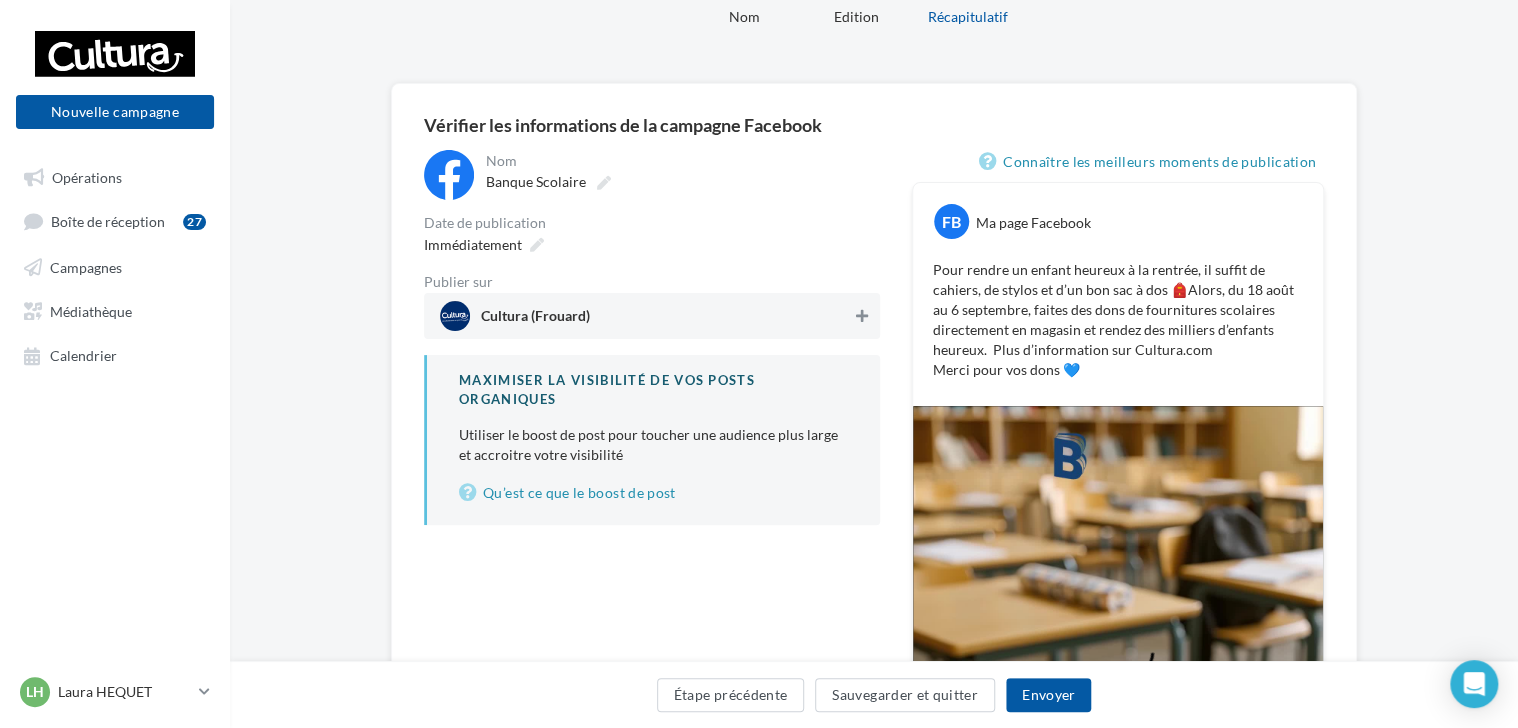 click at bounding box center (862, 316) 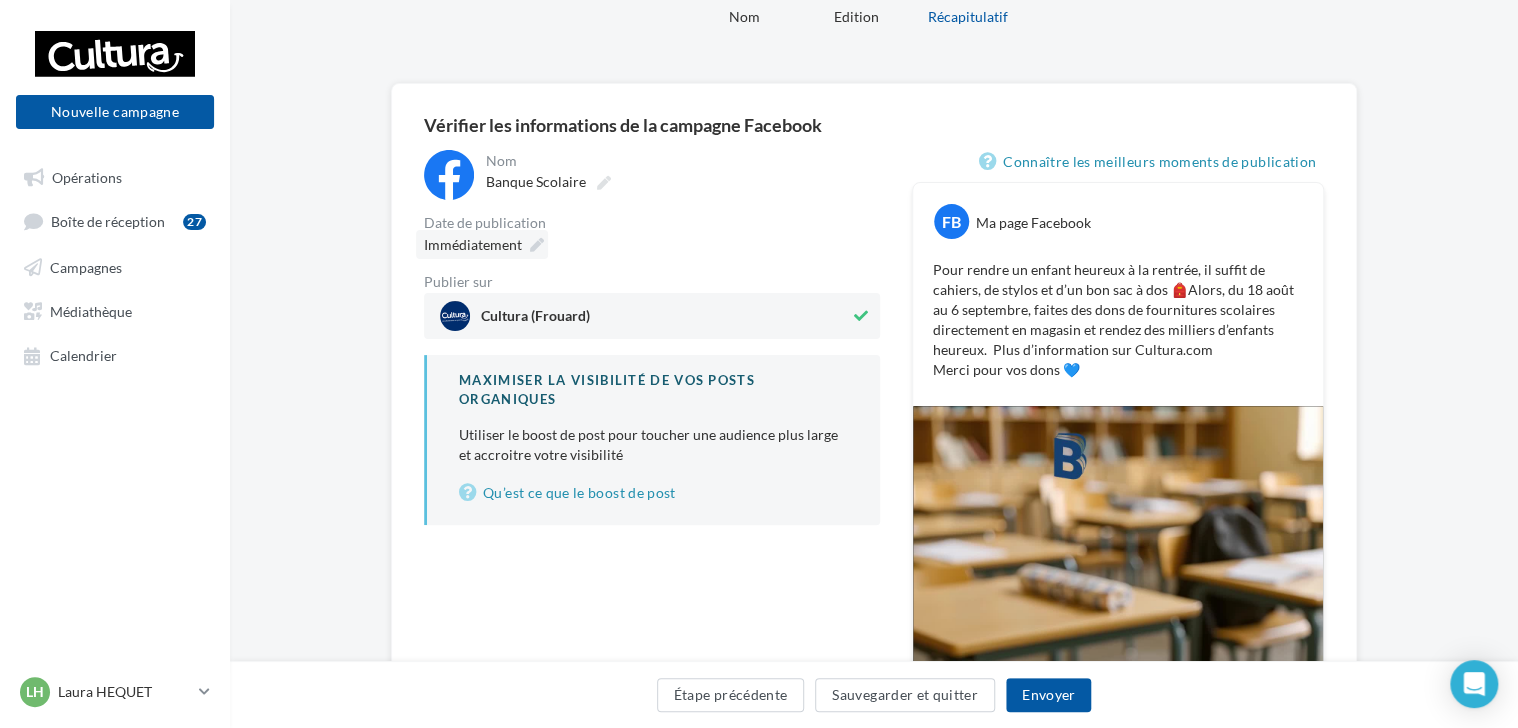 click on "Immédiatement" at bounding box center [482, 244] 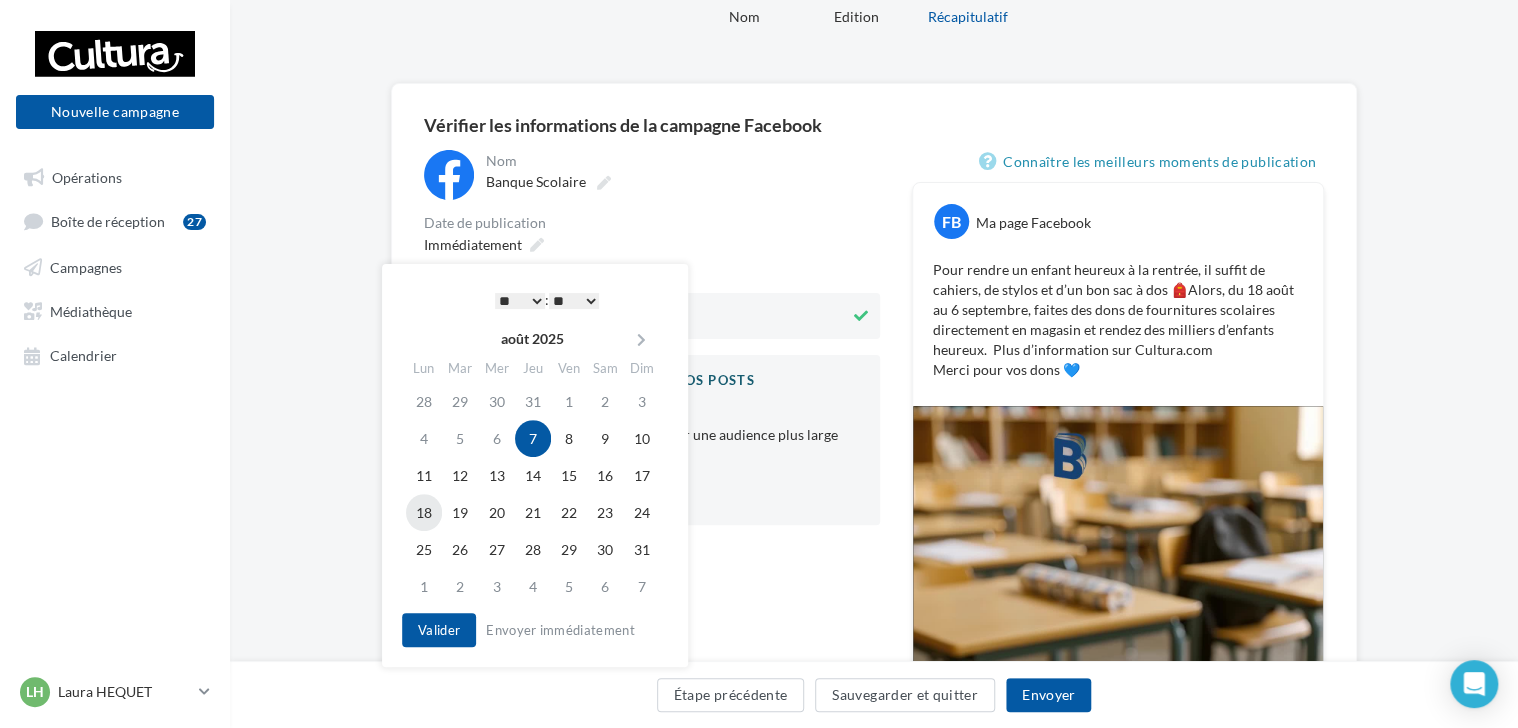 click on "18" at bounding box center (424, 512) 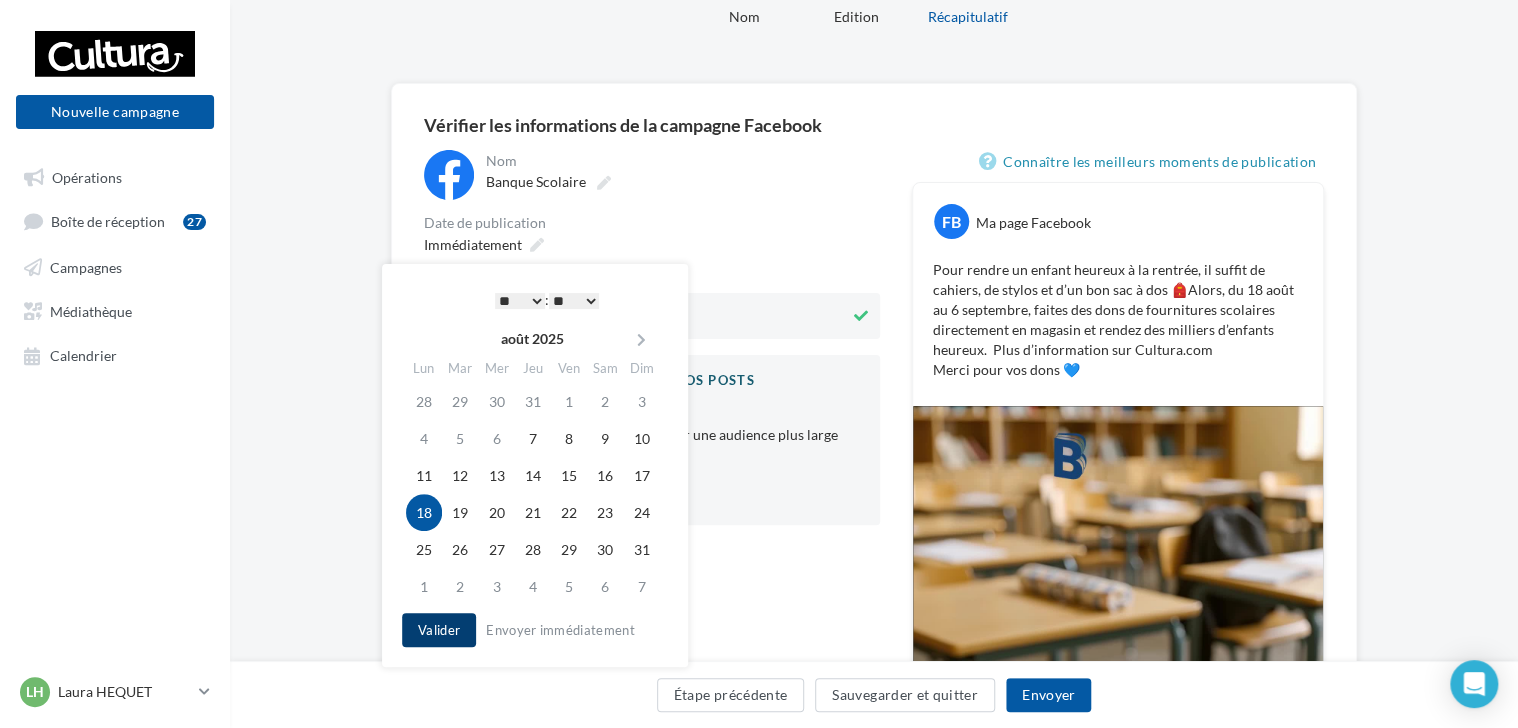 click on "Valider" at bounding box center [439, 630] 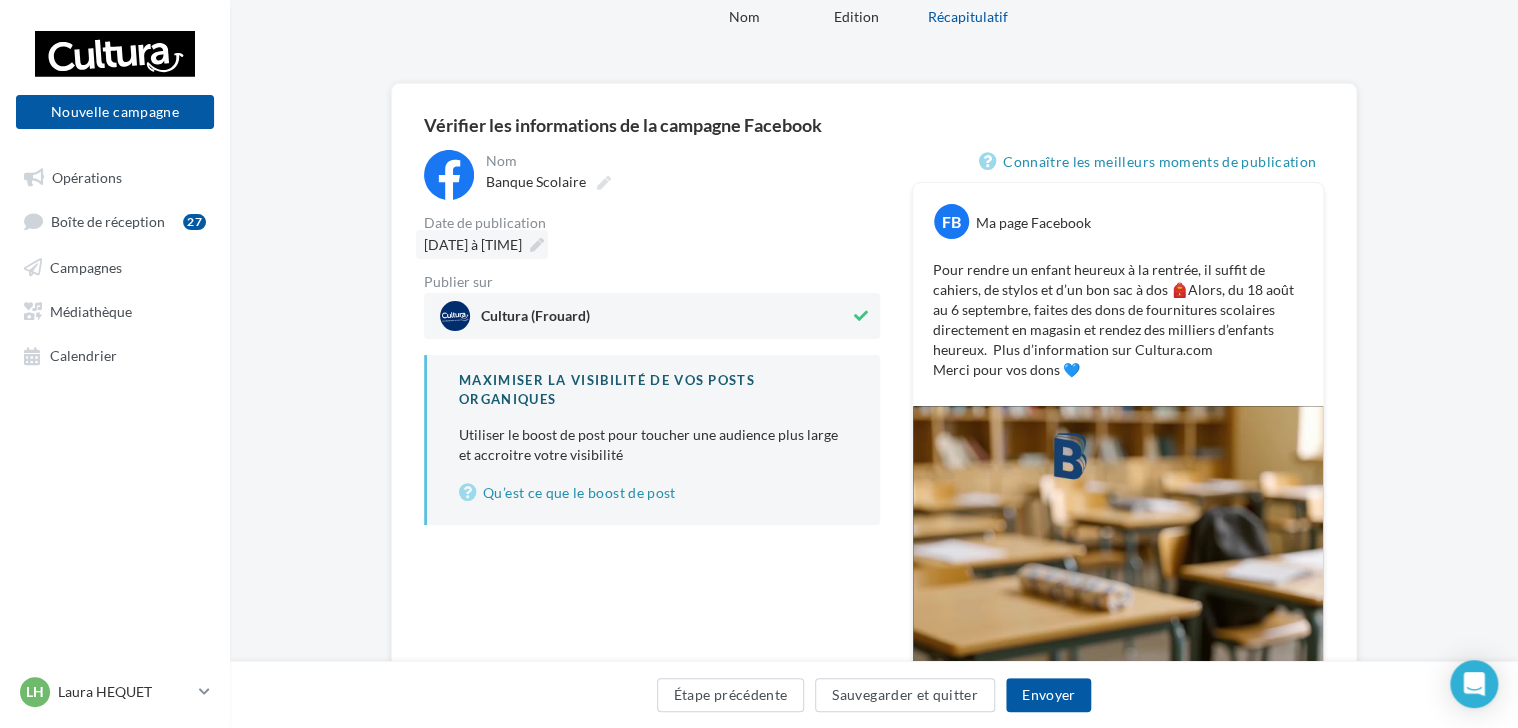 click at bounding box center [537, 245] 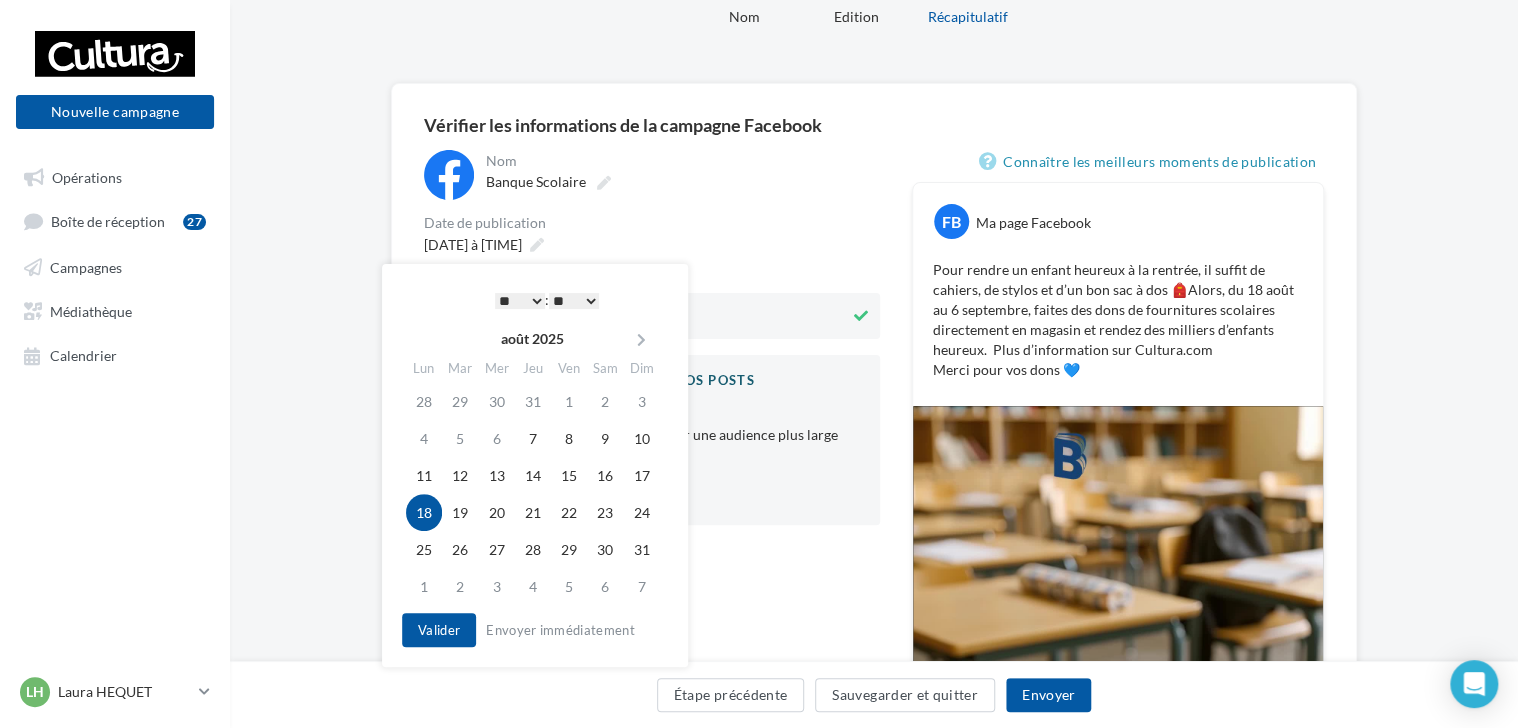 click on "* * * * * * * * * * ** ** ** ** ** ** ** ** ** ** ** ** ** **" at bounding box center (520, 301) 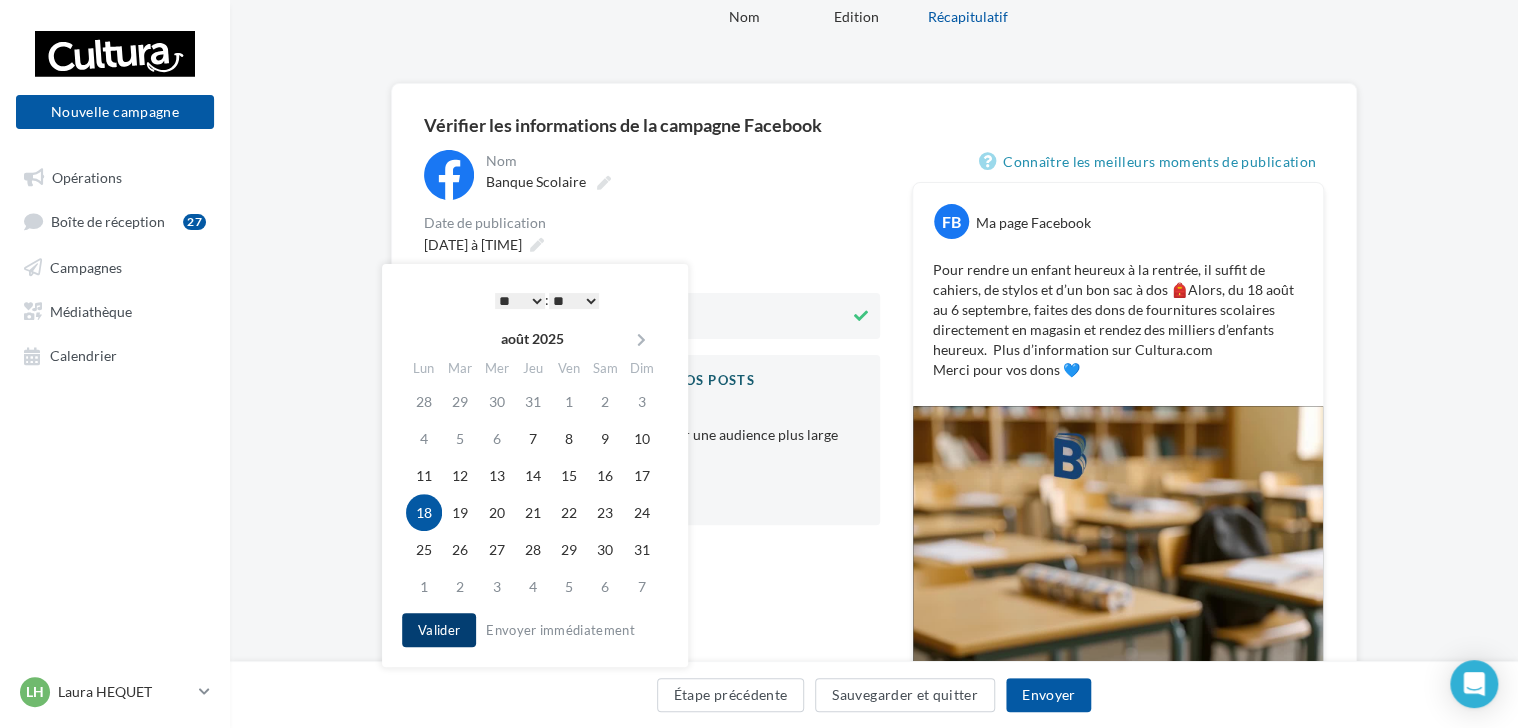 click on "Valider" at bounding box center [439, 630] 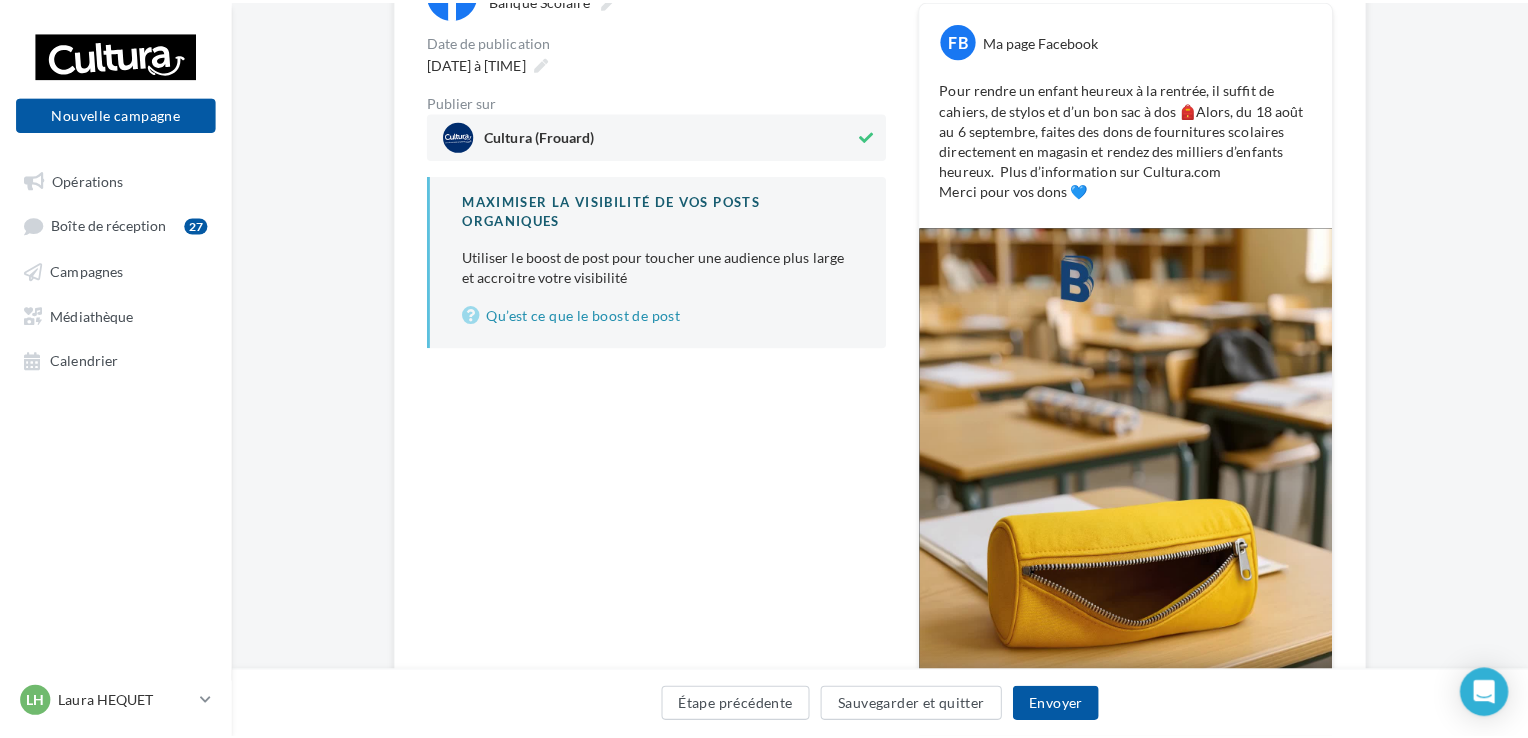 scroll, scrollTop: 252, scrollLeft: 0, axis: vertical 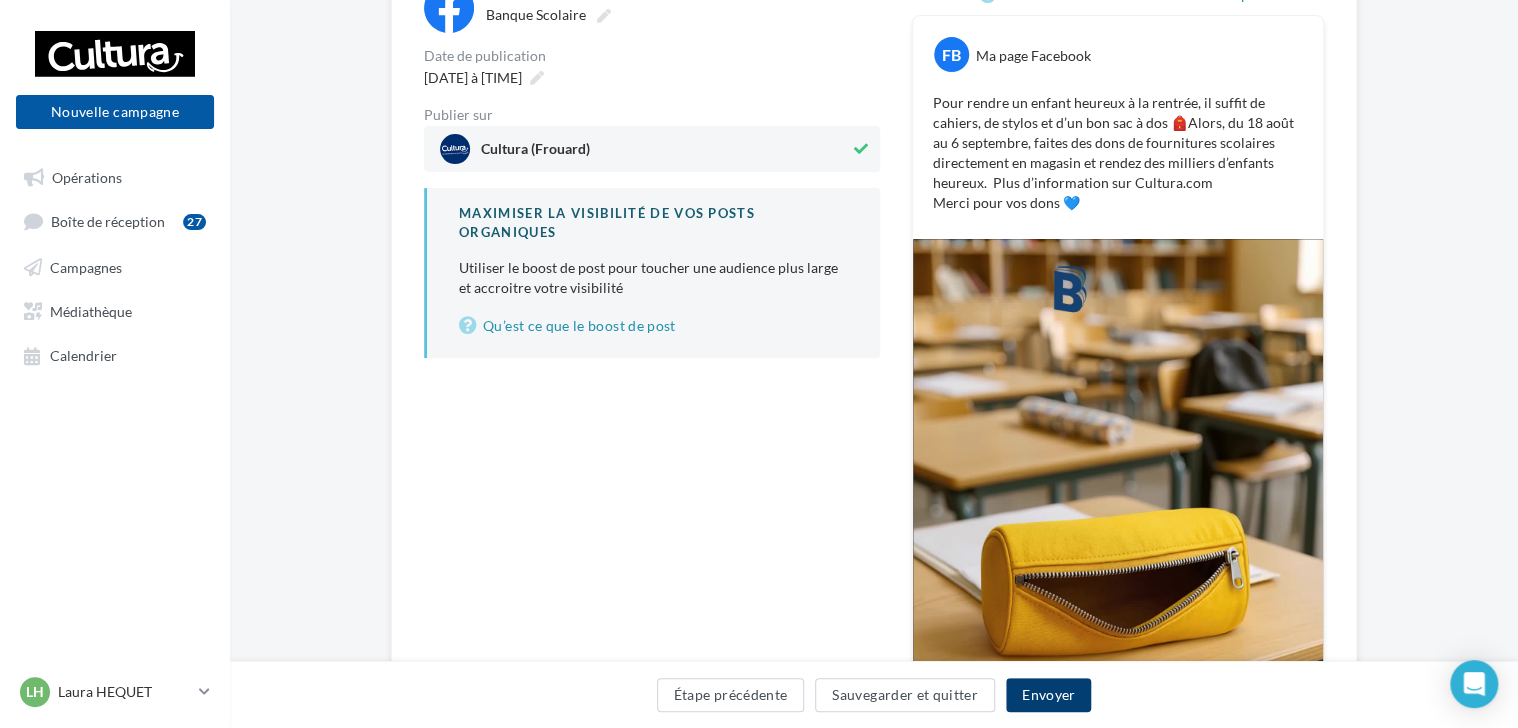 click on "Envoyer" at bounding box center [1048, 695] 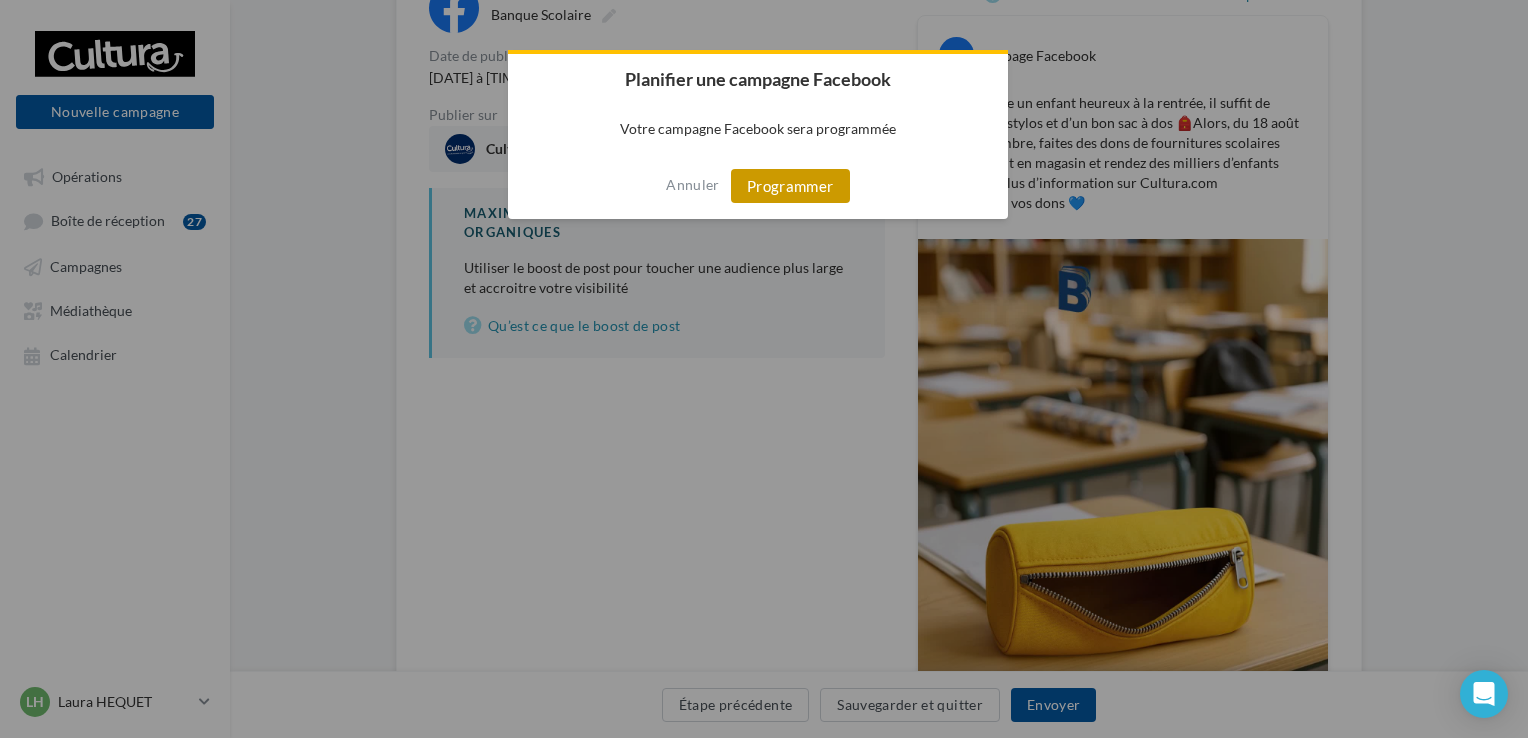 click on "Programmer" at bounding box center [790, 186] 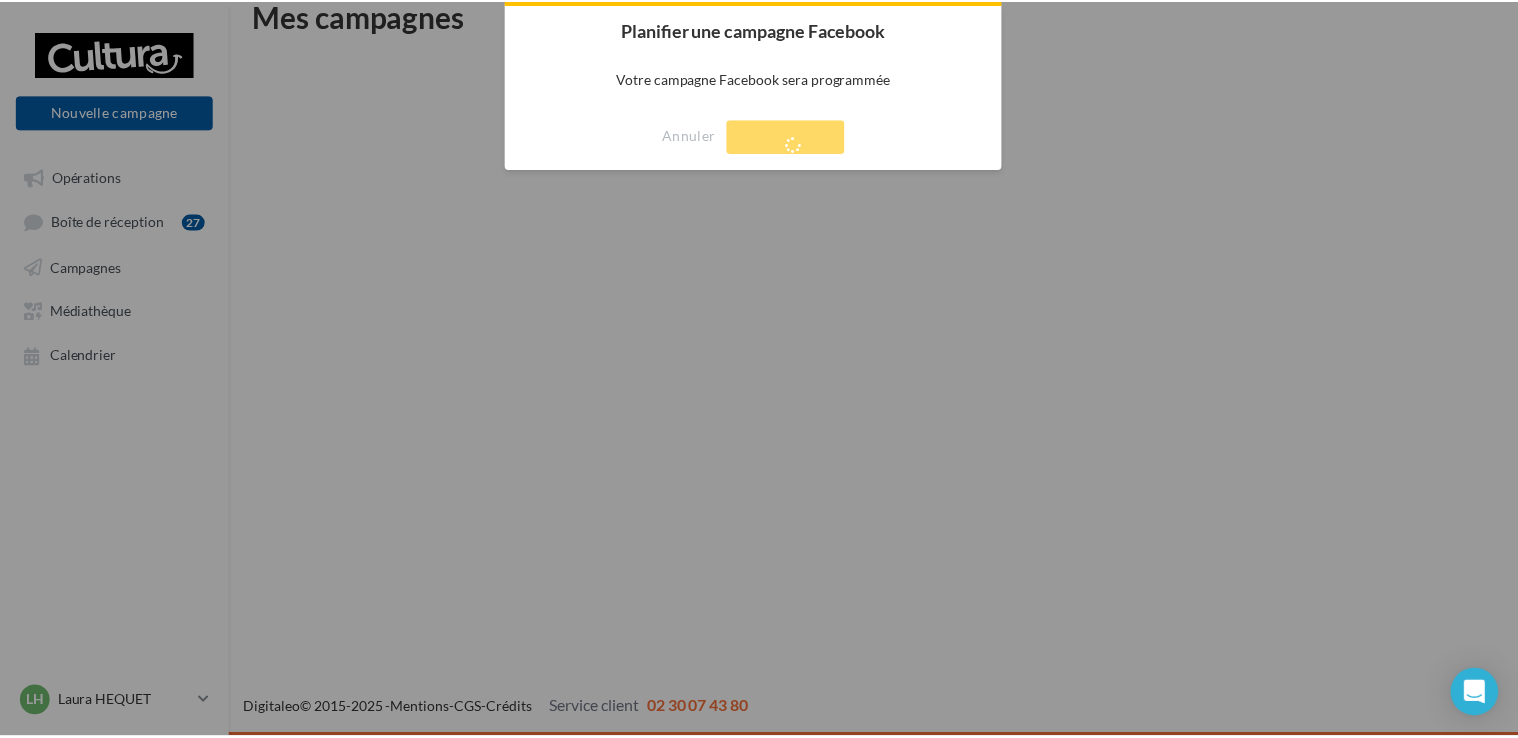 scroll, scrollTop: 32, scrollLeft: 0, axis: vertical 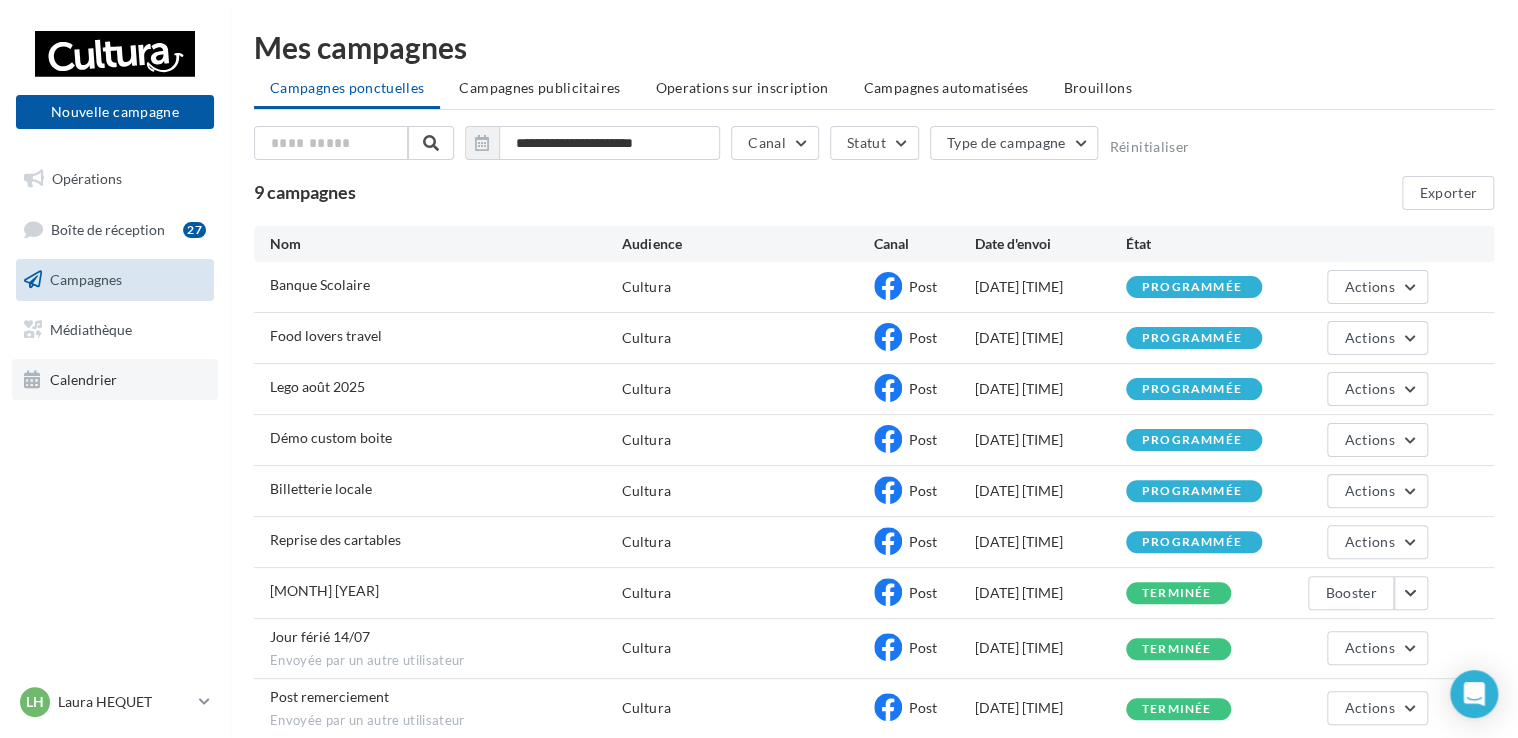 click on "Calendrier" at bounding box center (83, 378) 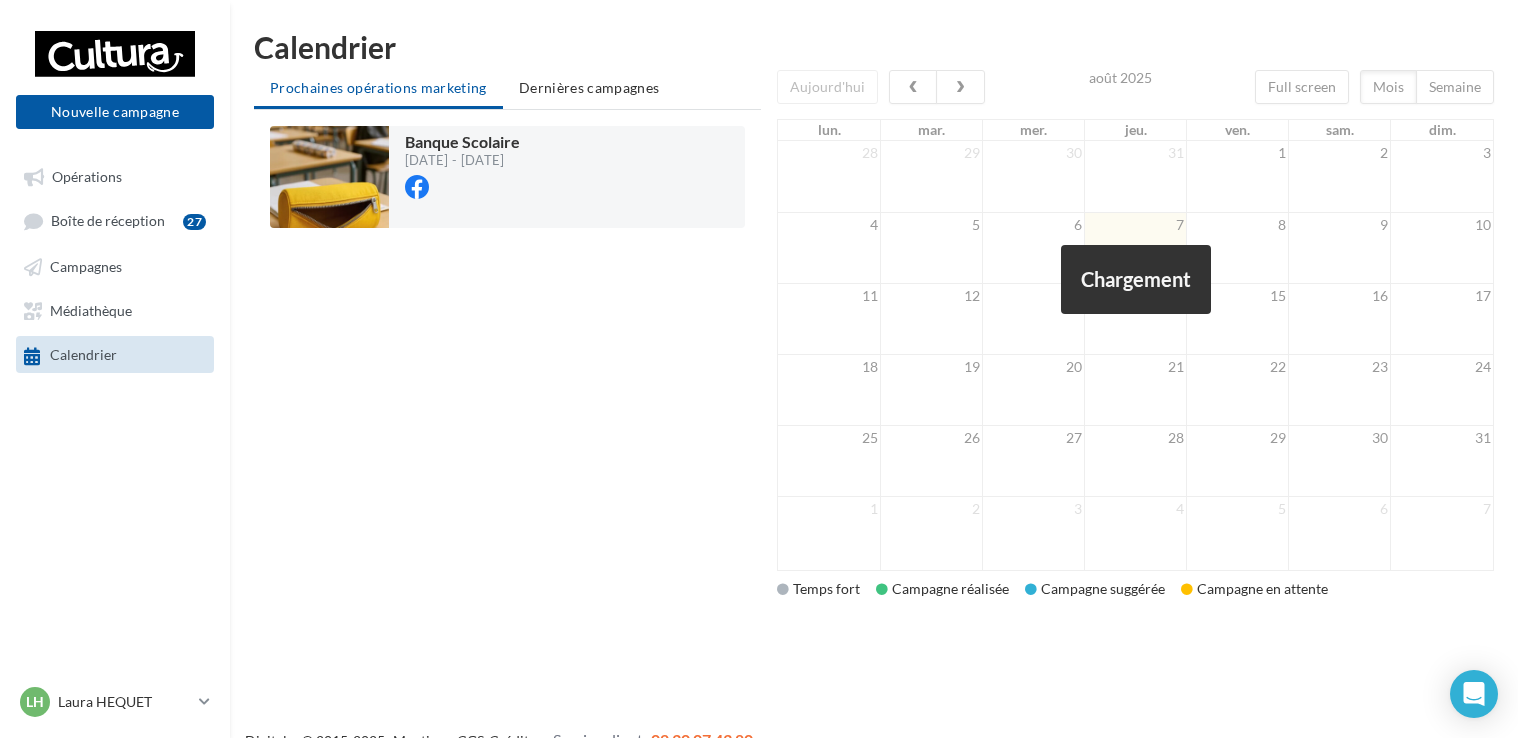 scroll, scrollTop: 0, scrollLeft: 0, axis: both 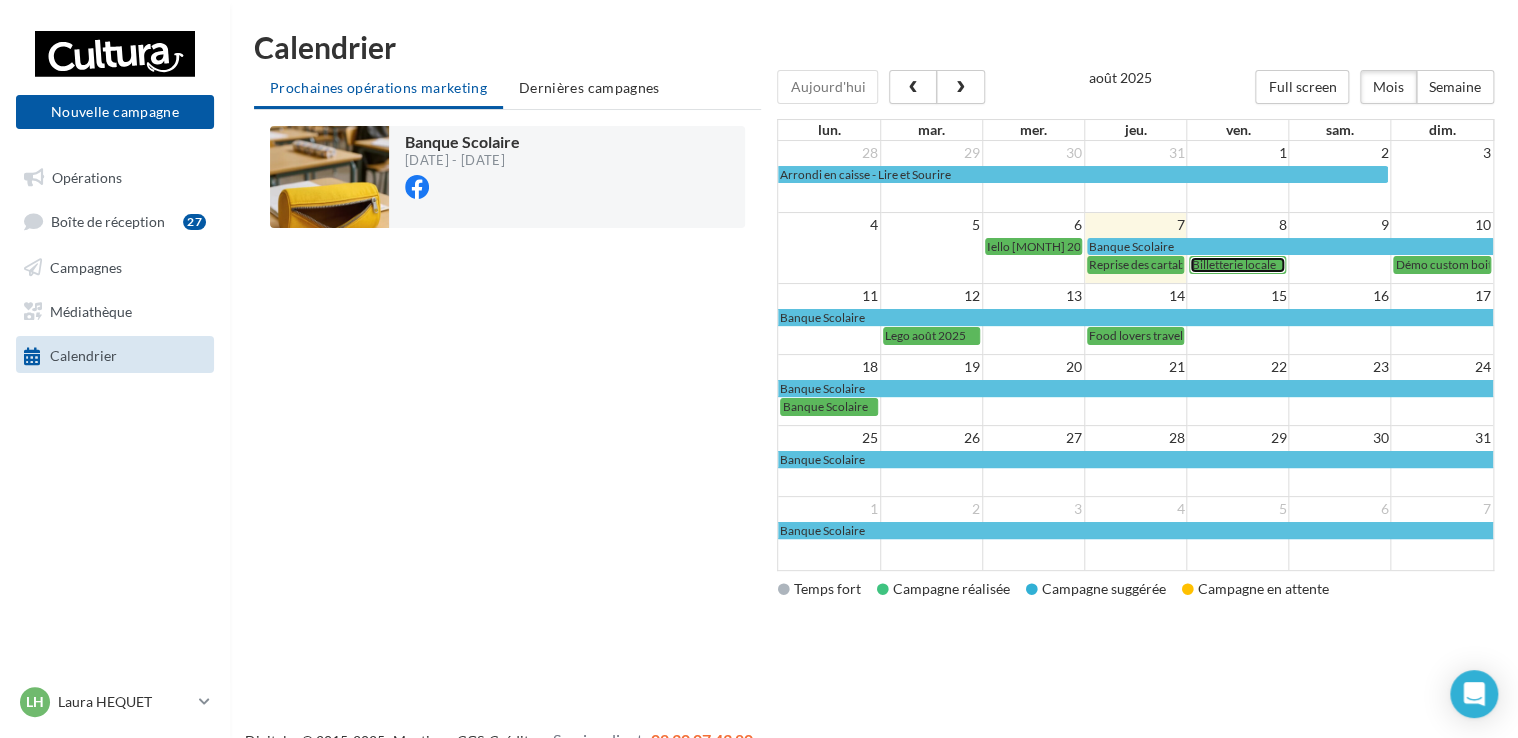 click on "Billetterie locale" at bounding box center [1233, 264] 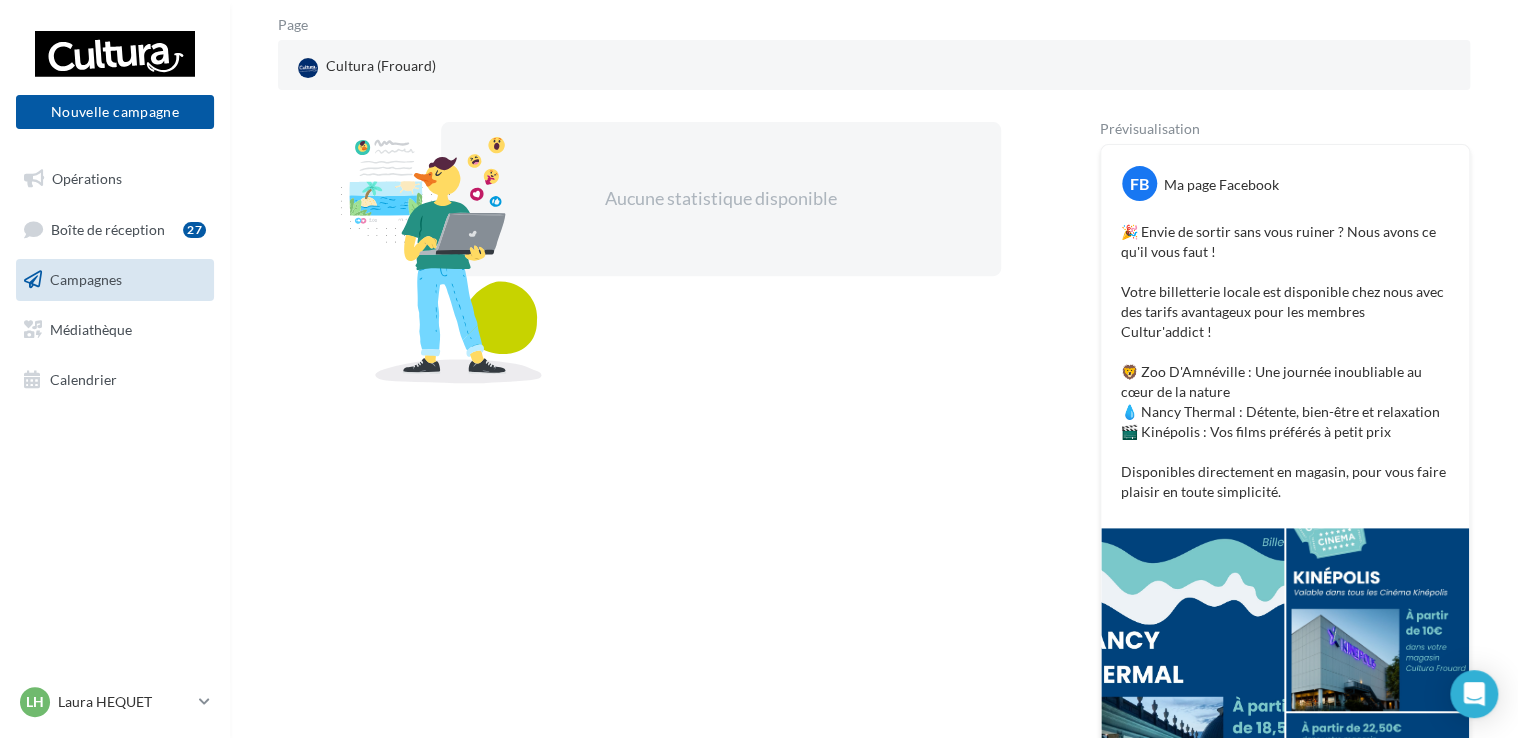 scroll, scrollTop: 252, scrollLeft: 0, axis: vertical 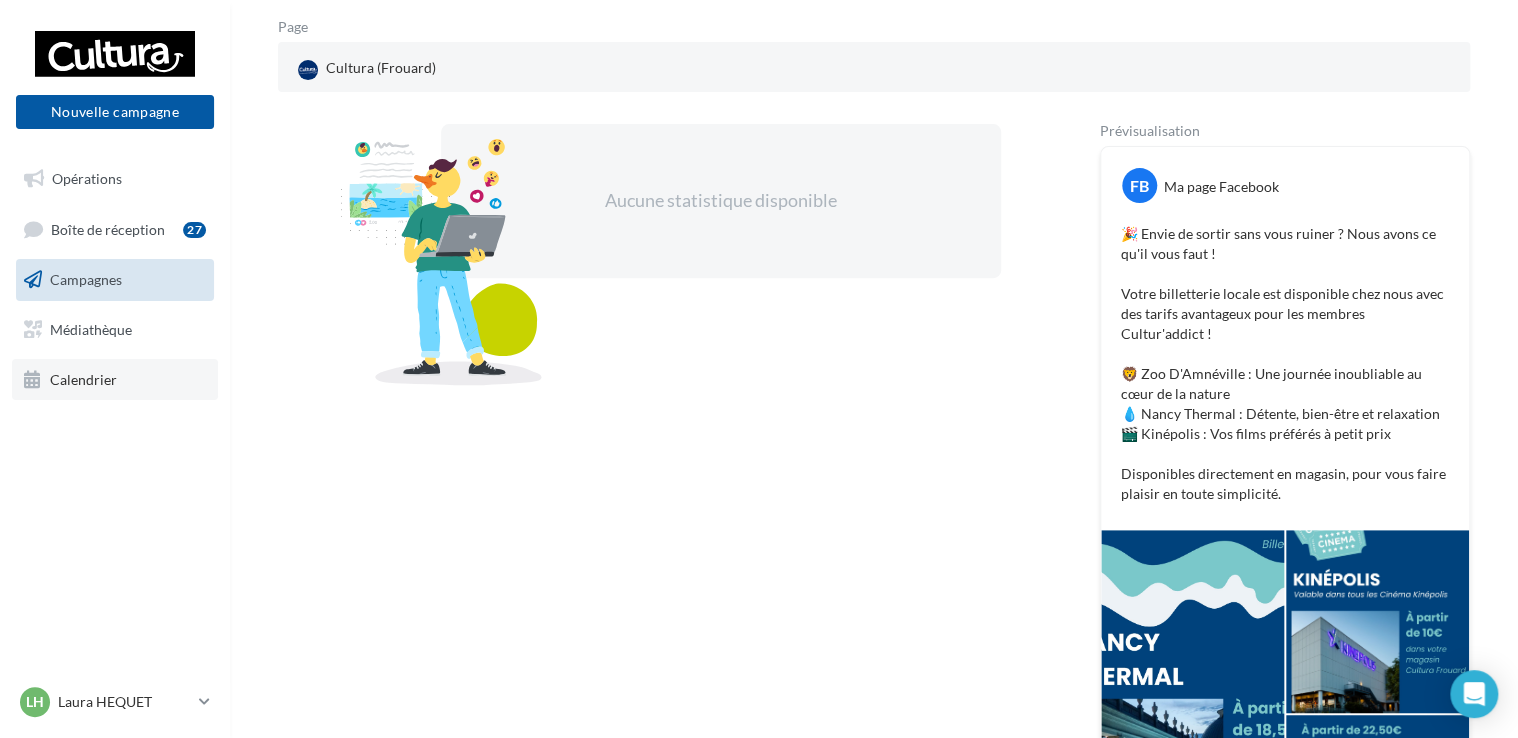 click on "Calendrier" at bounding box center (83, 378) 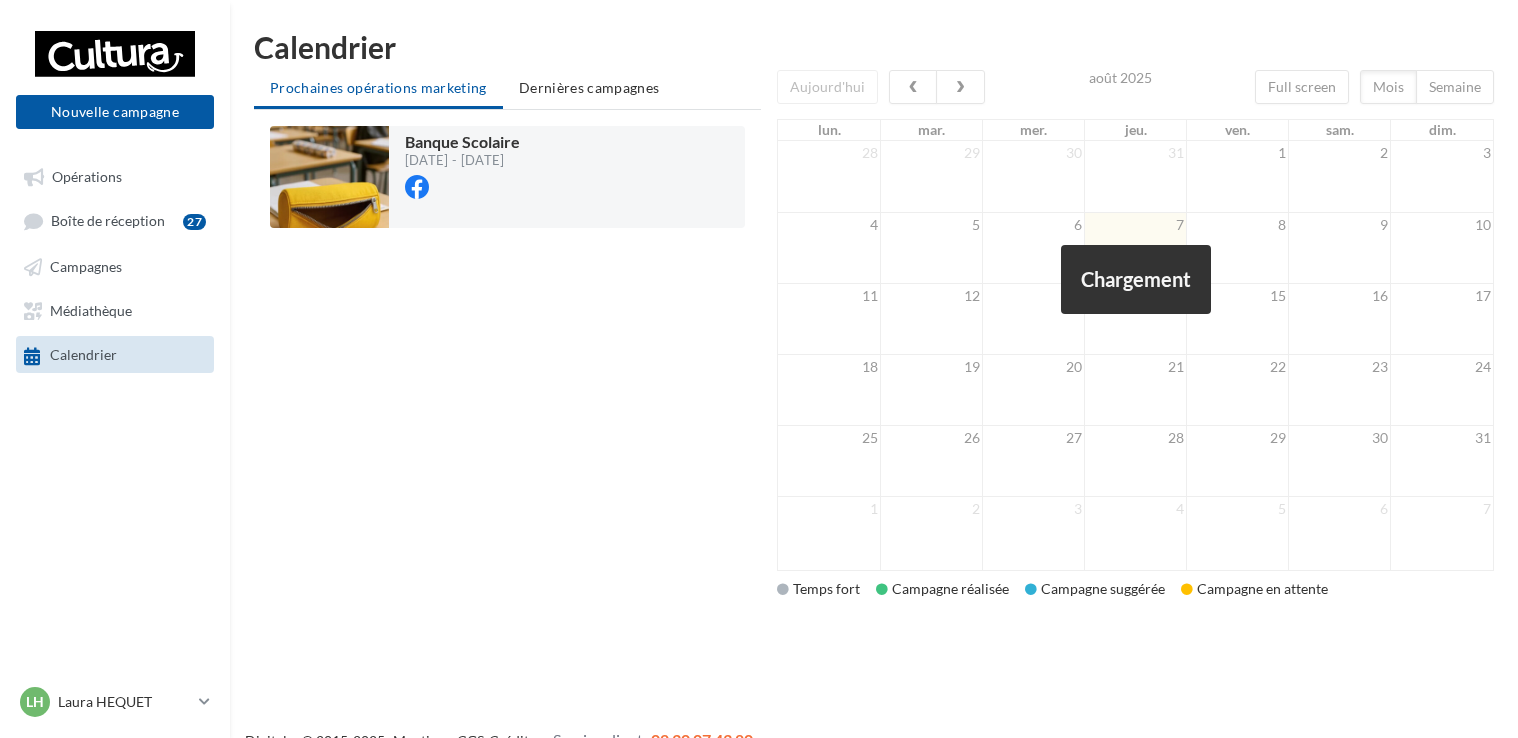 scroll, scrollTop: 0, scrollLeft: 0, axis: both 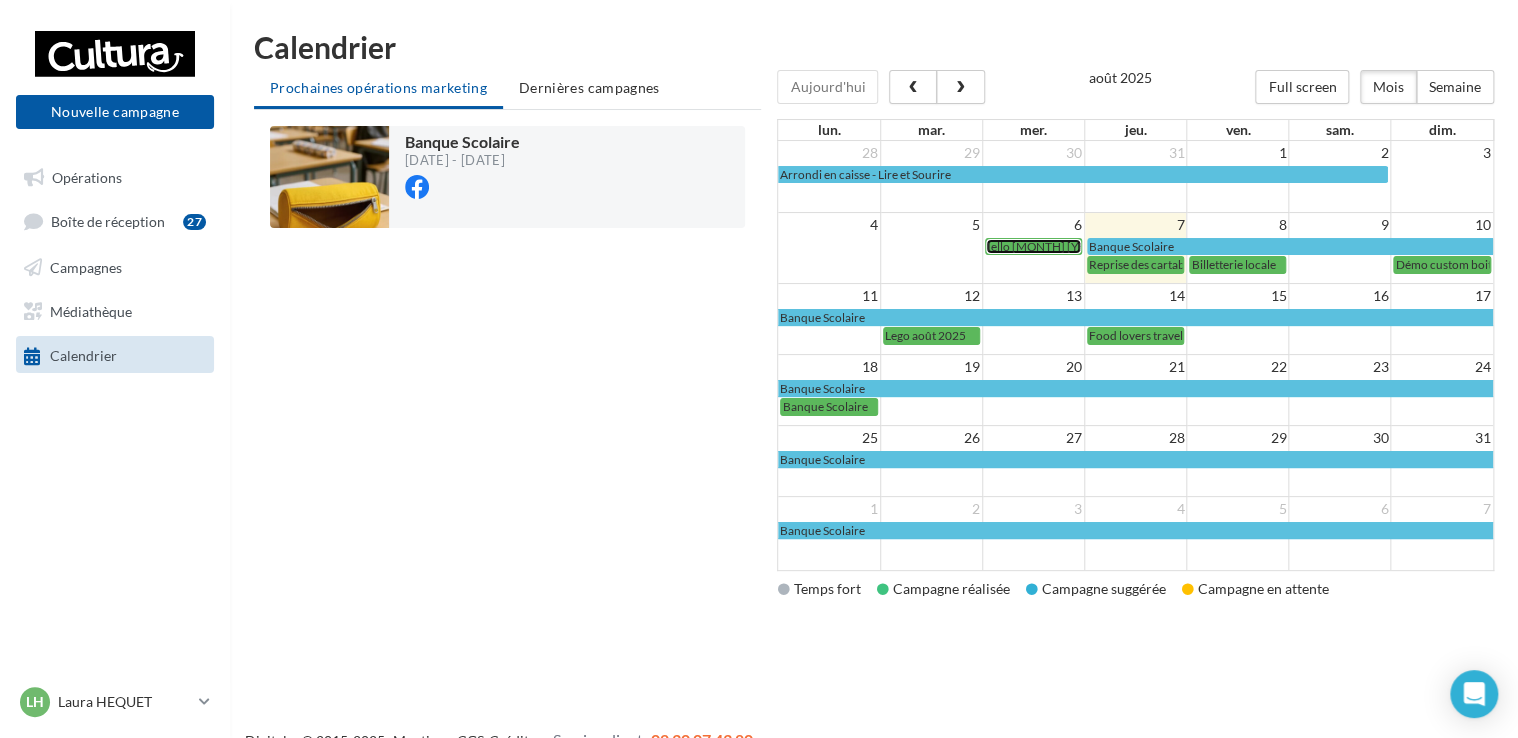 click on "Iello Août 2025" at bounding box center [1046, 246] 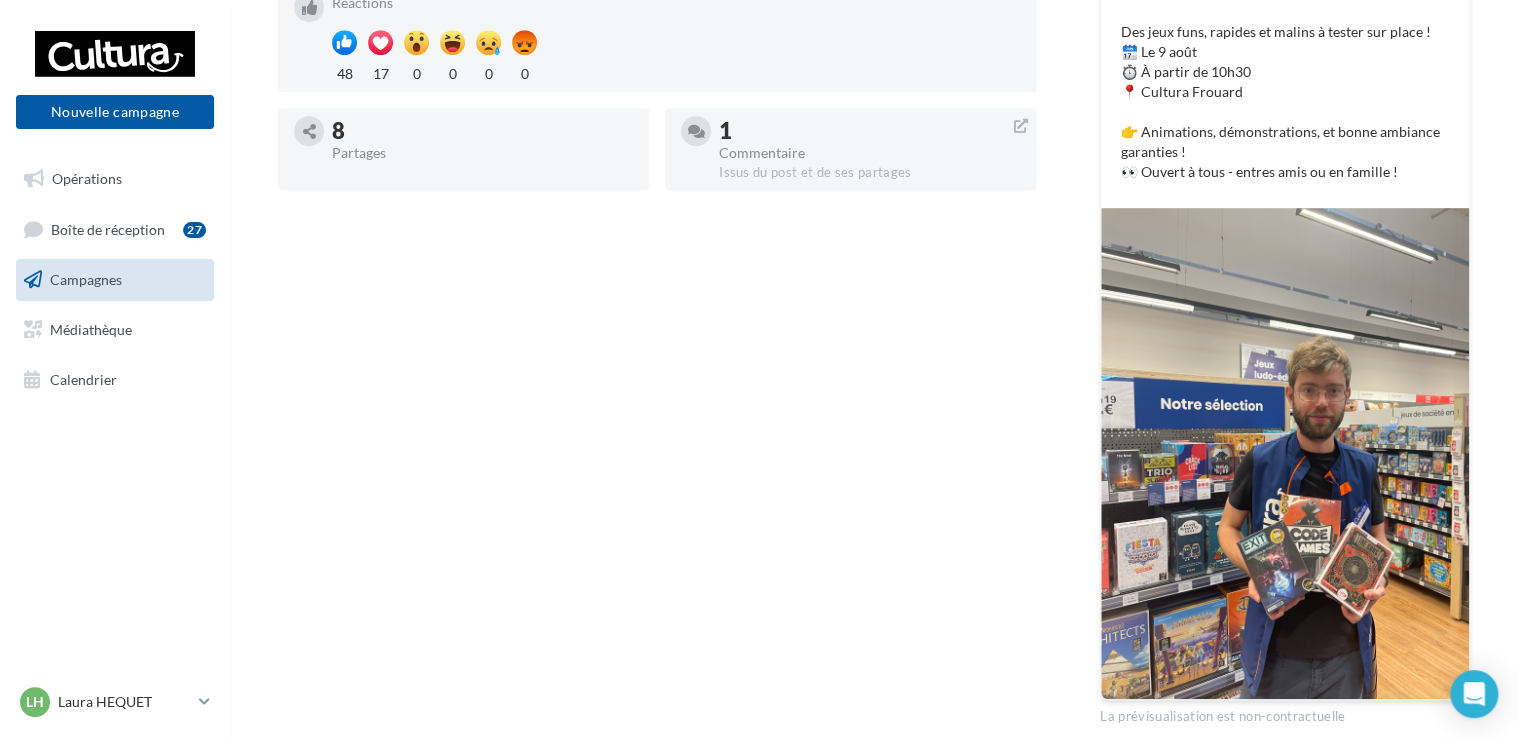scroll, scrollTop: 495, scrollLeft: 0, axis: vertical 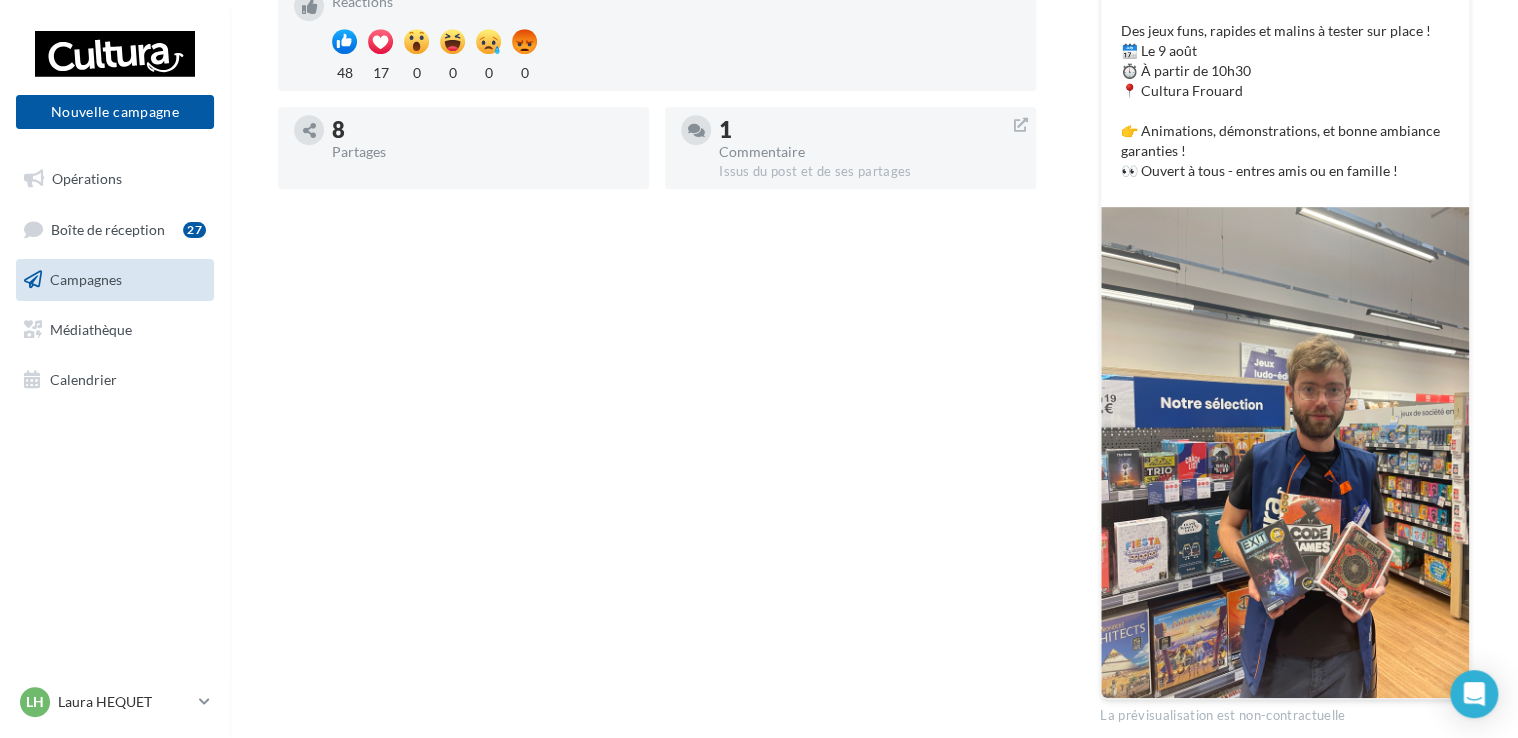 click on "Statistiques au [DATE] - [TIME]
5172
Vues
143
Clics
Réactions
48
17
0
0
0
0
8
Partages
1
Commentaire
Issus du post et de ses partages" at bounding box center (657, 303) 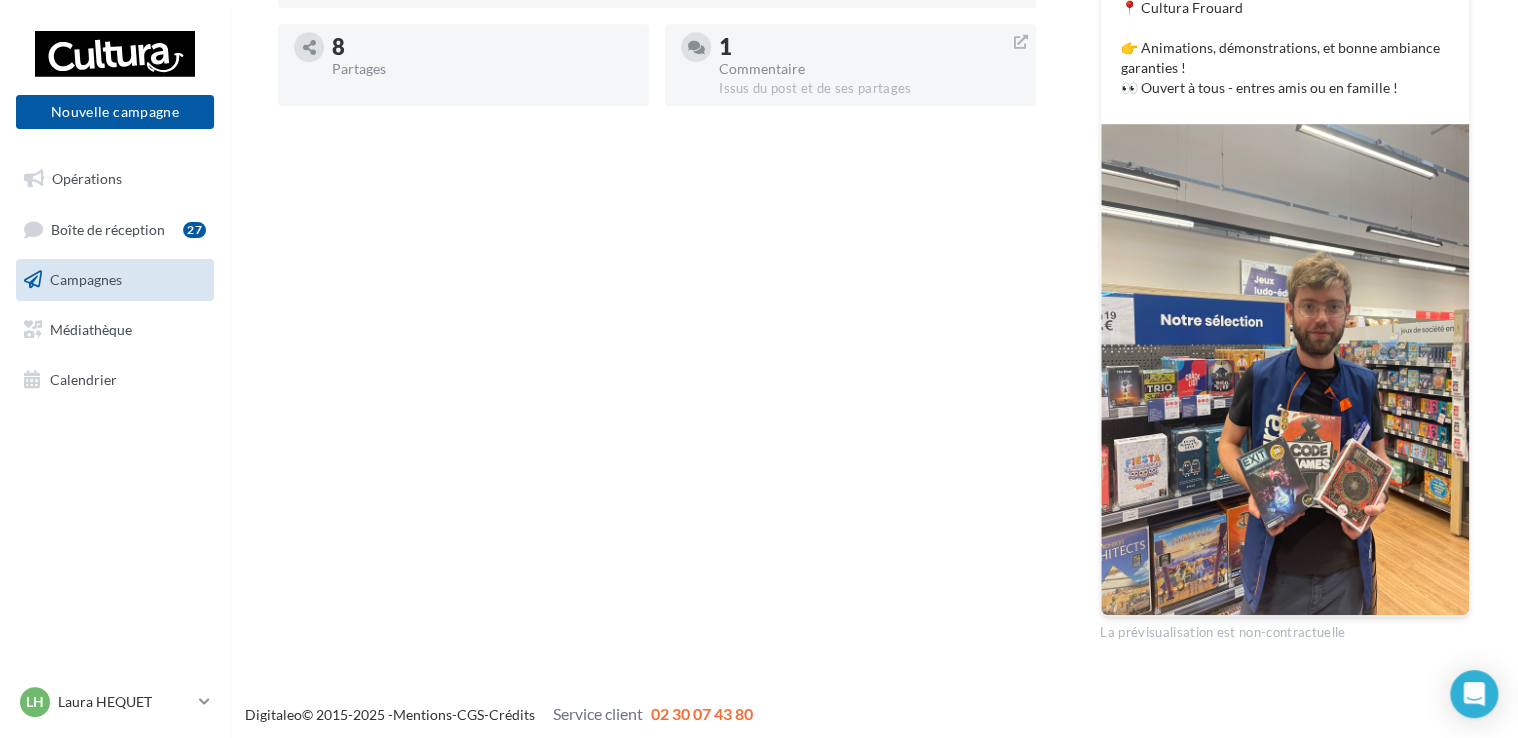 scroll, scrollTop: 584, scrollLeft: 0, axis: vertical 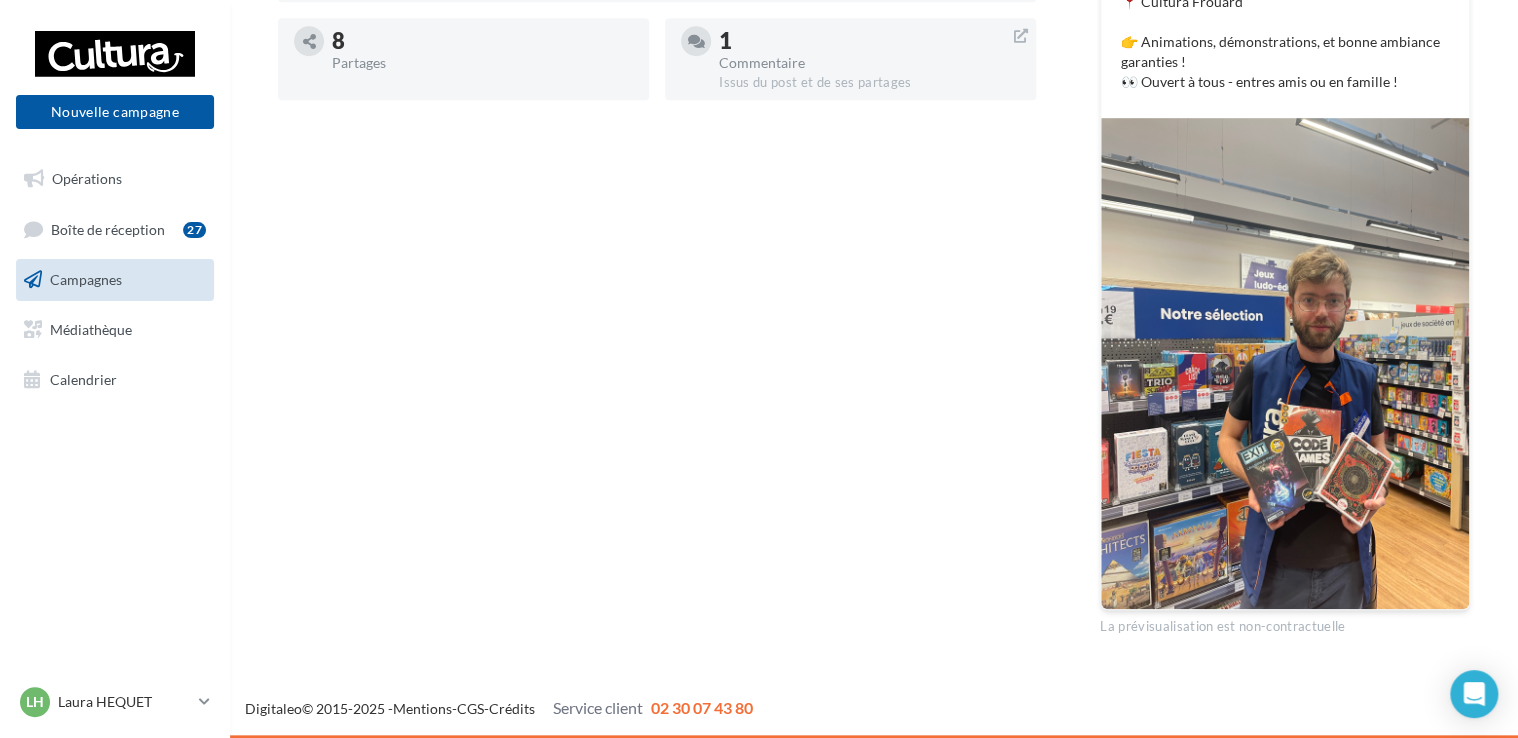 click on "Statistiques au 07 août 2025 - 14h02
5172
Vues
143
Clics
Réactions
48
17
0
0
0
0
8
Partages
1
Commentaire
Issus du post et de ses partages" at bounding box center [657, 214] 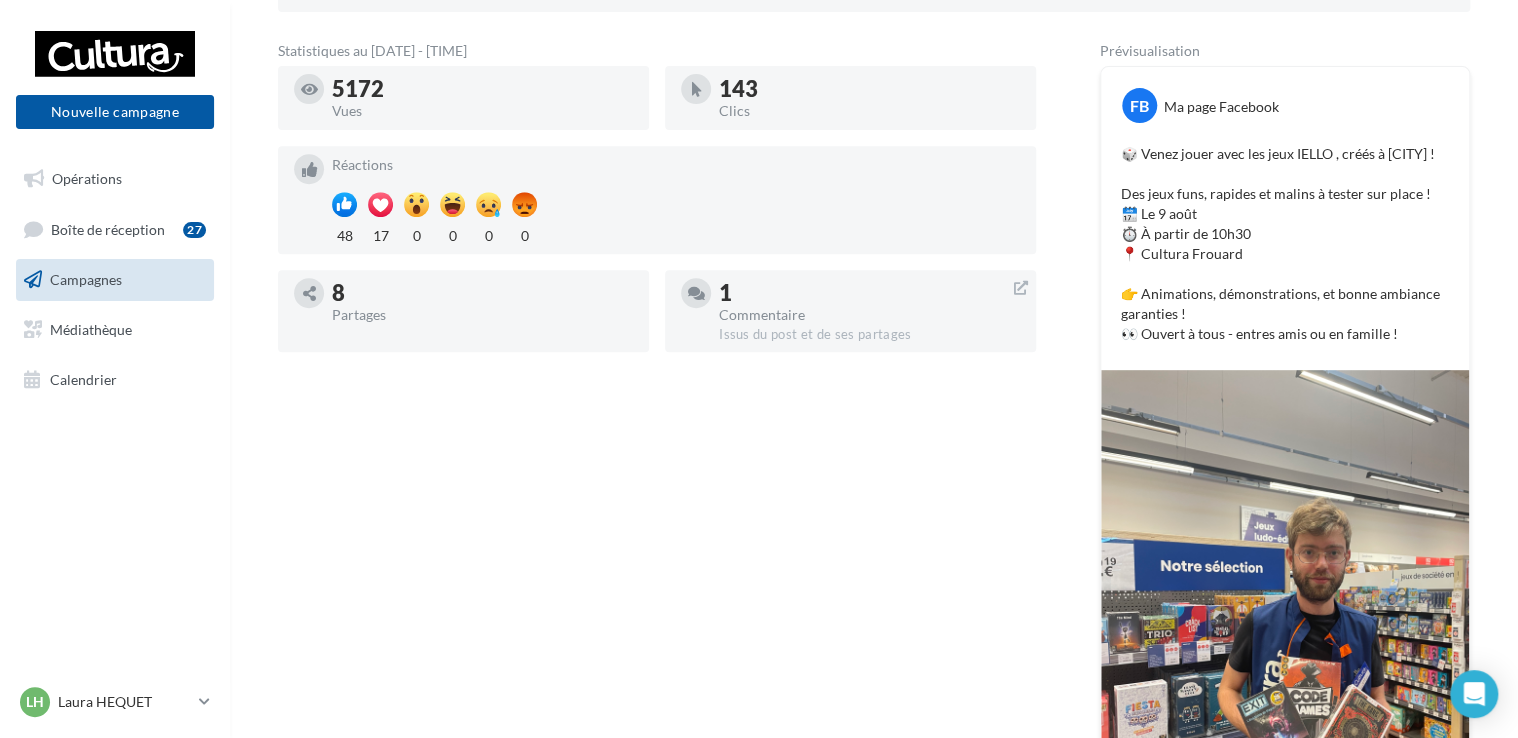 scroll, scrollTop: 331, scrollLeft: 0, axis: vertical 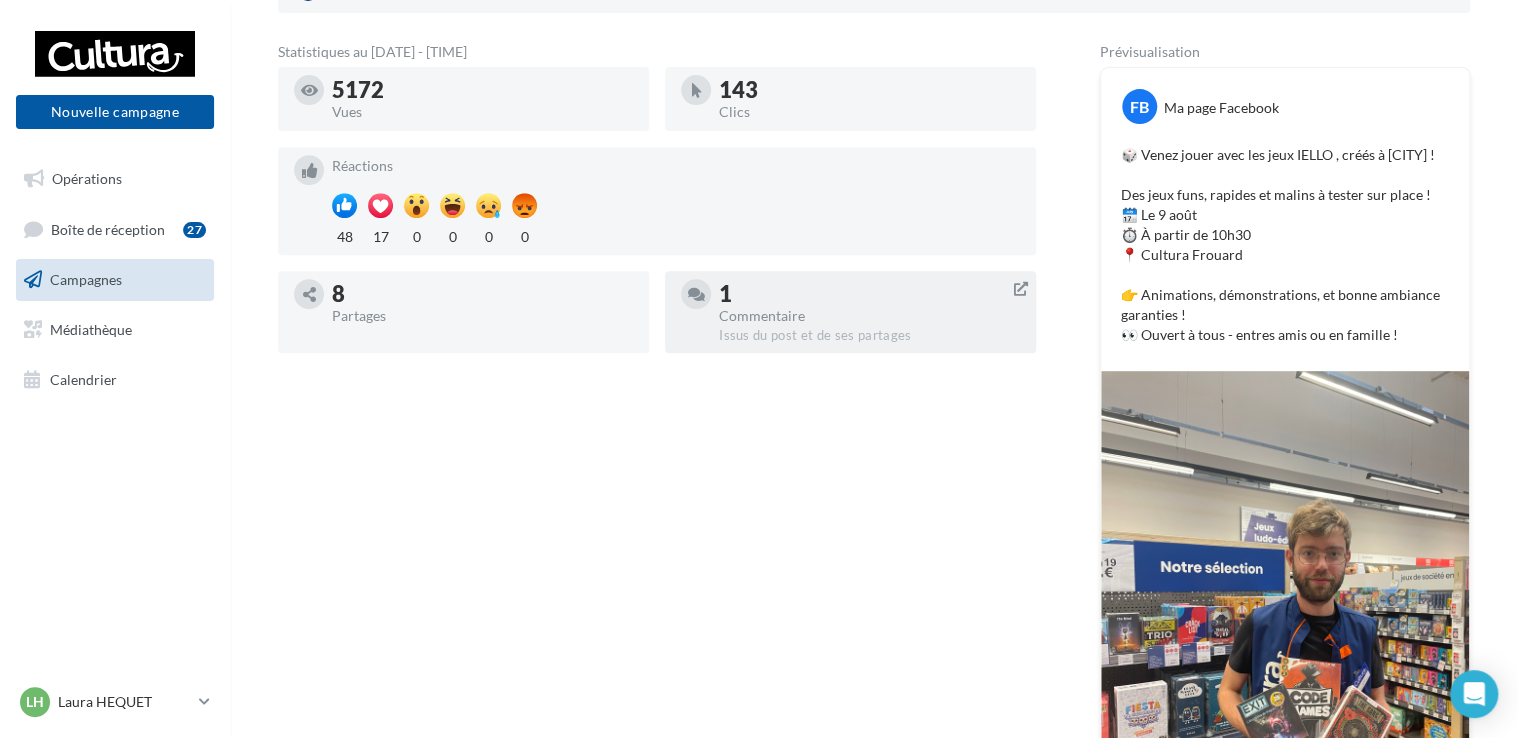 click on "1" at bounding box center [869, 294] 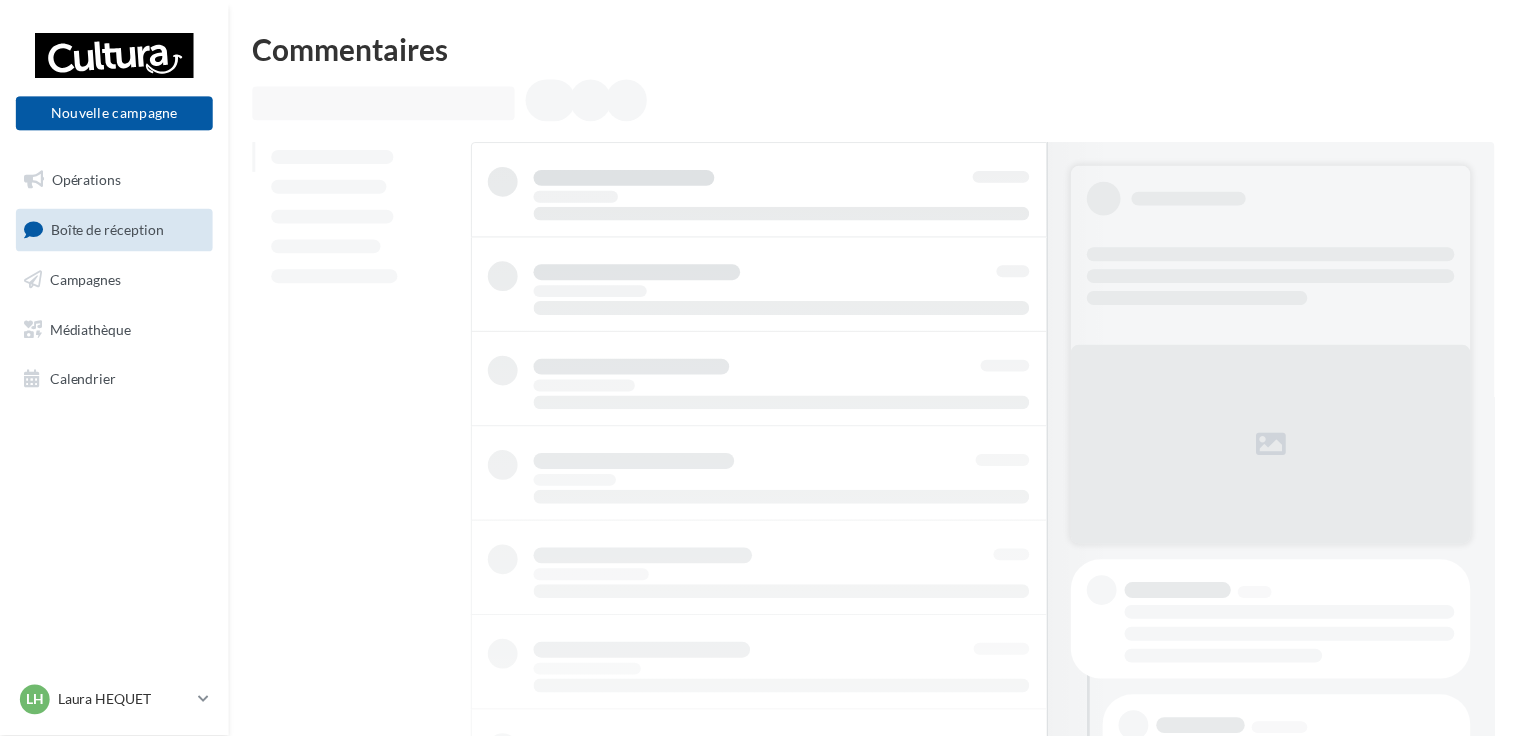 scroll, scrollTop: 0, scrollLeft: 0, axis: both 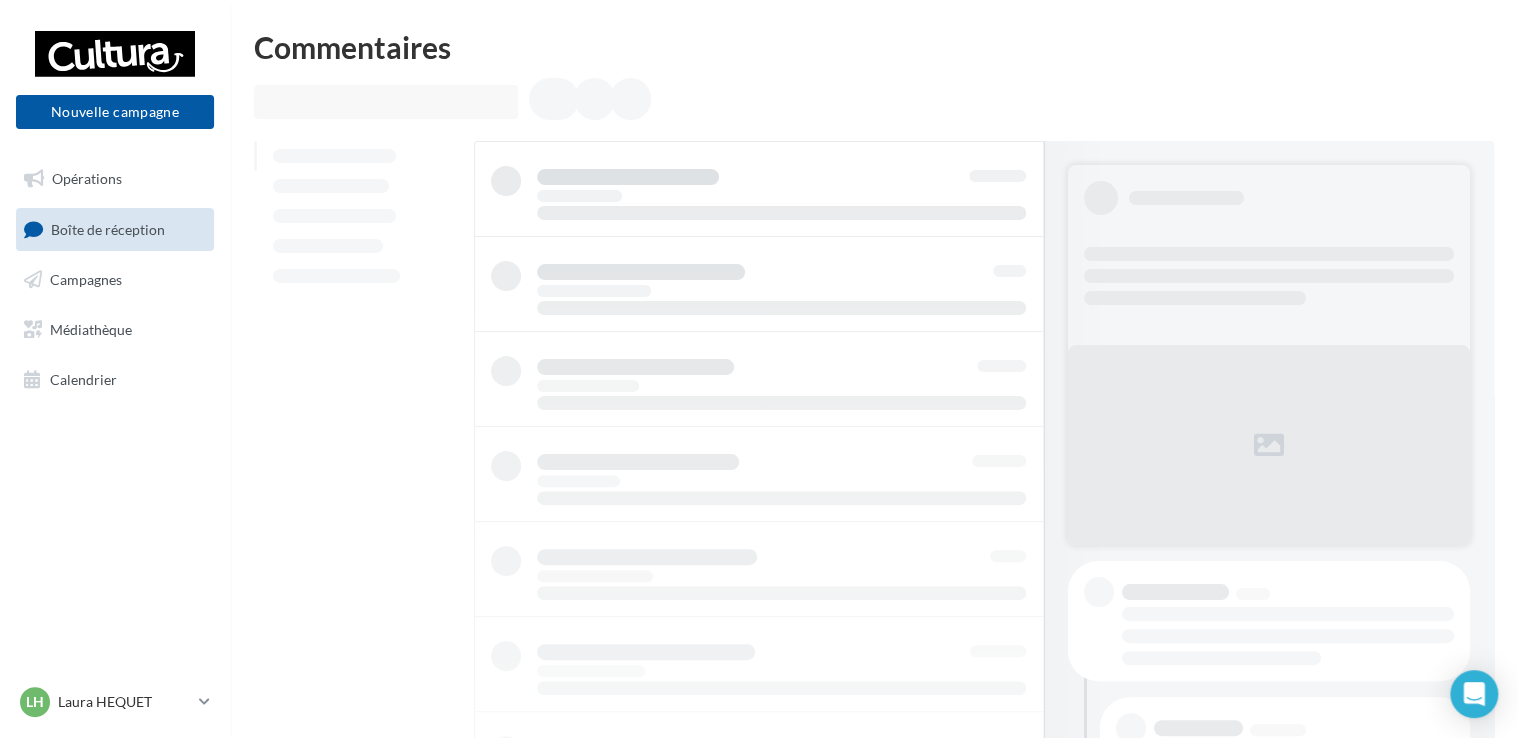 click on "Boîte de réception" at bounding box center [108, 228] 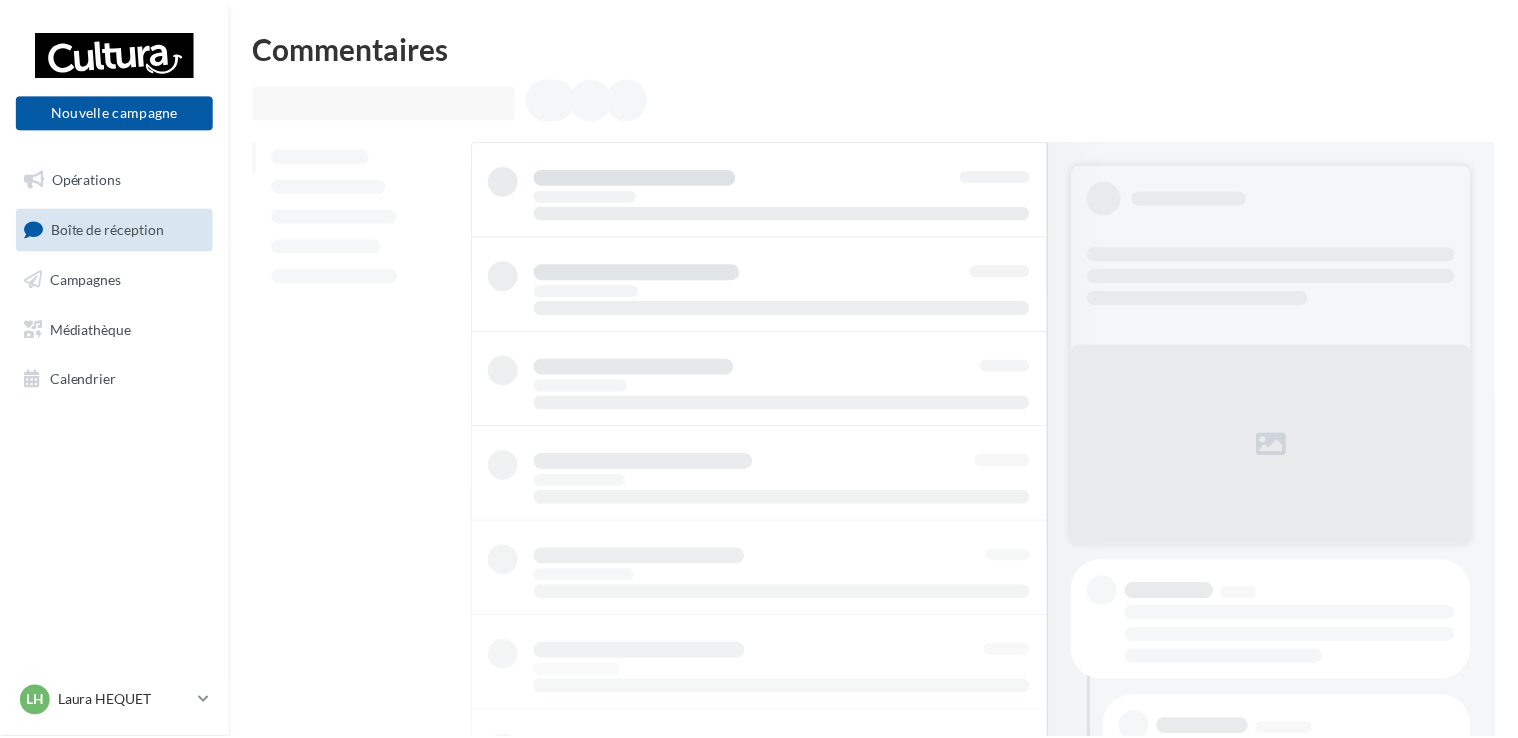 scroll, scrollTop: 0, scrollLeft: 0, axis: both 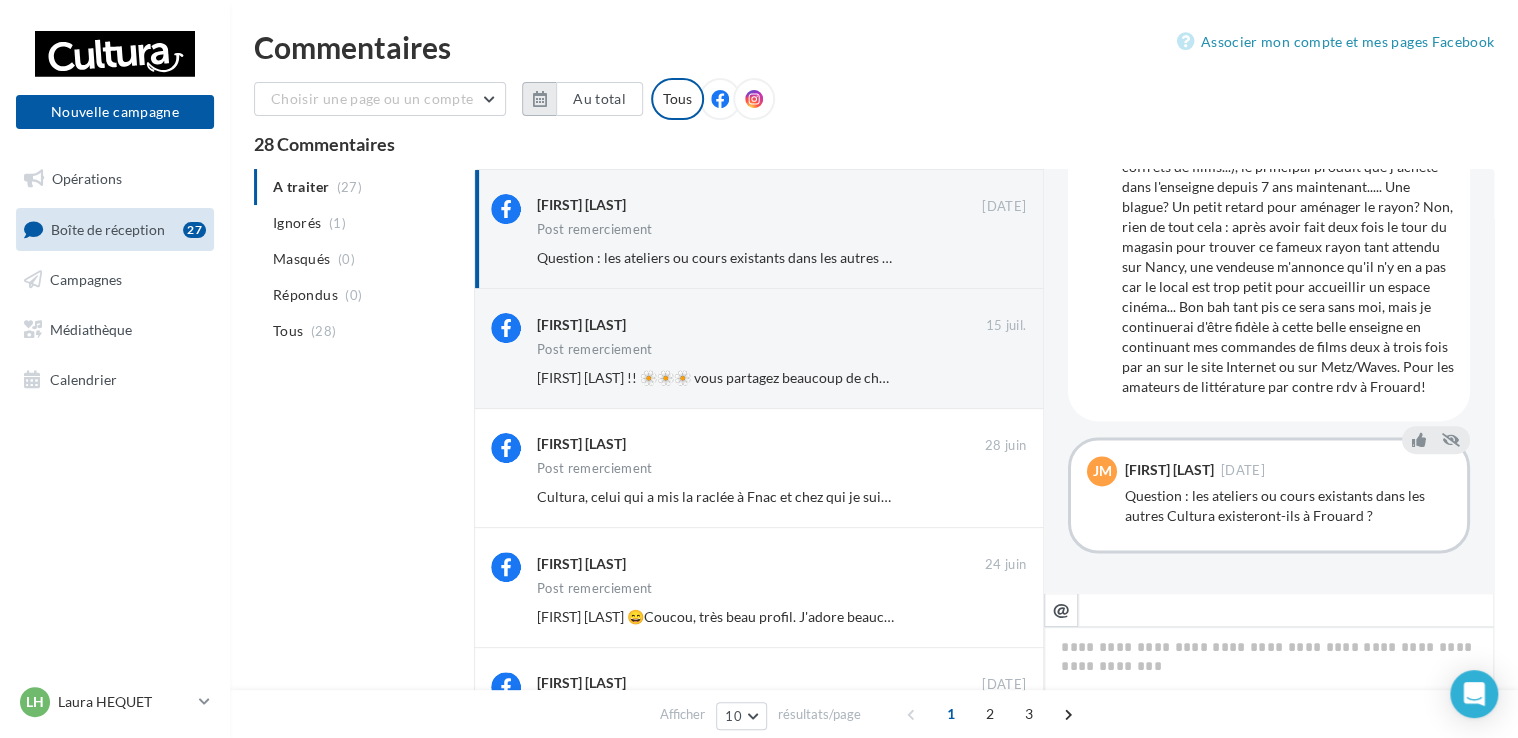 click at bounding box center (539, 99) 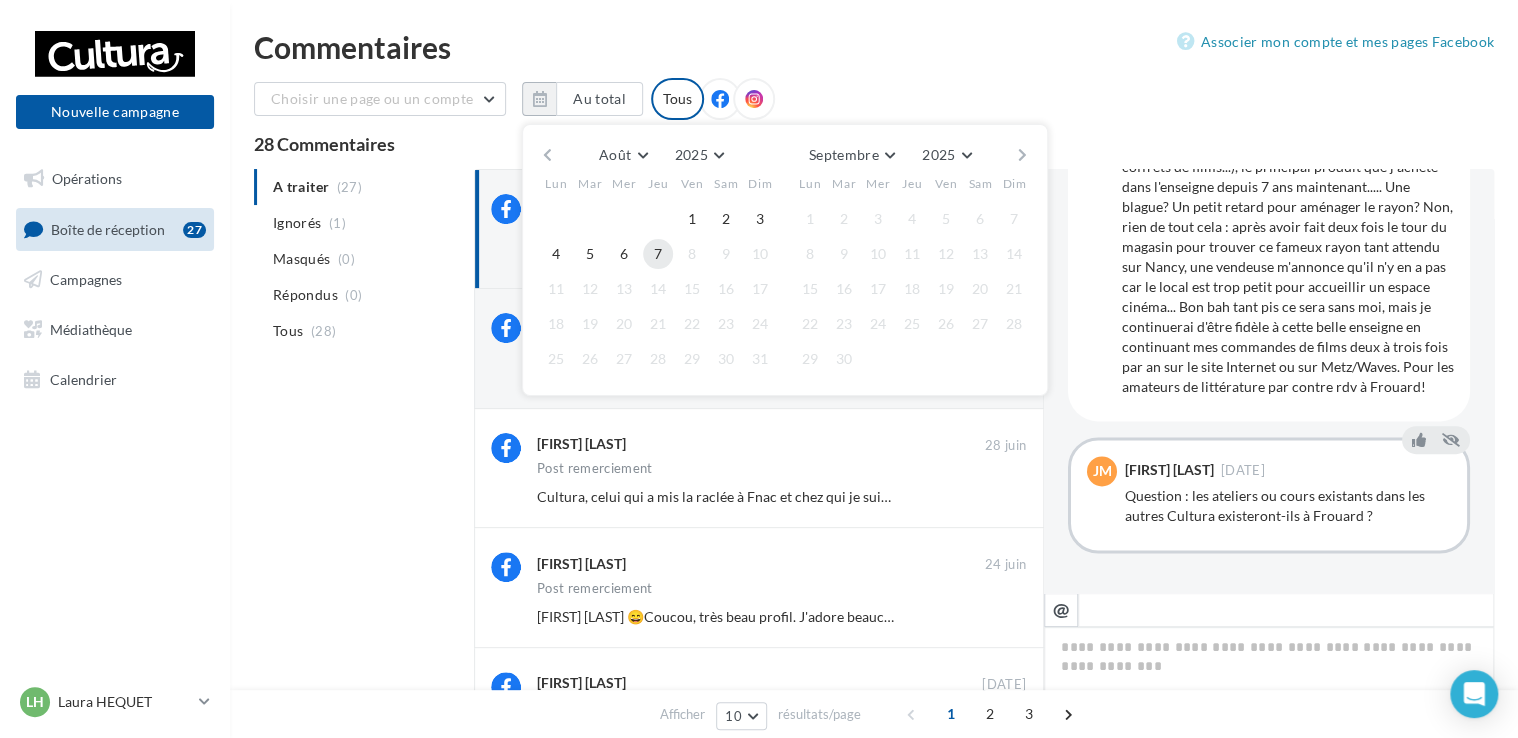 click on "7" at bounding box center (658, 254) 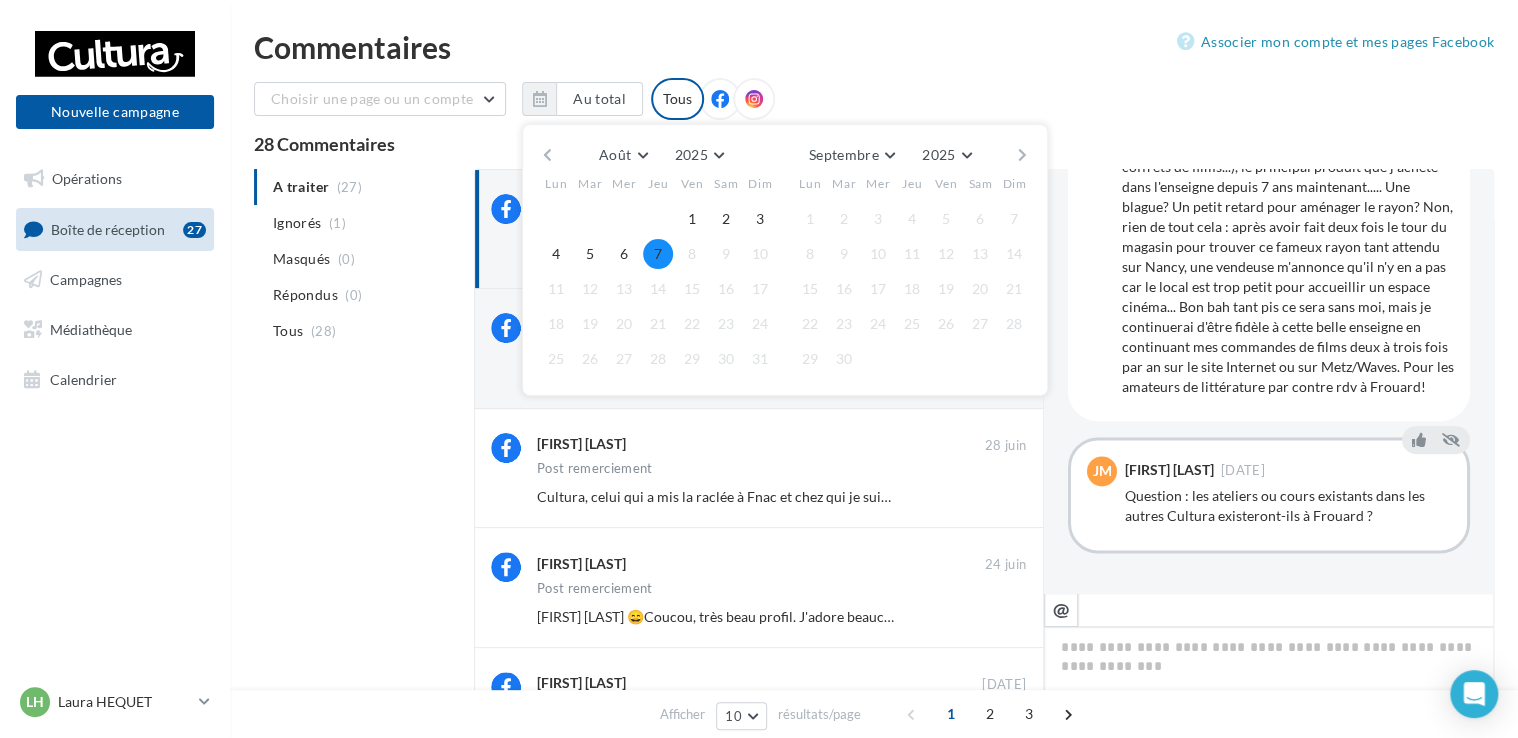 click on "Choisir une page ou un compte
Cultura
(Frouard)
Au total
Août         Janvier     Février     Mars     Avril     Mai     Juin     Juillet     Août     Septembre     Octobre     Novembre     Décembre         2025         2018     2019     2020     2021     2022     2023     2024     2025         Septembre         Janvier     Février     Mars     Avril     Mai     Juin     Juillet     Août     Septembre     Octobre     Novembre     Décembre         2025         2018     2019     2020     2021     2022     2023     2024     2025           Lun Mar Mer Jeu Ven Sam Dim
1
2
3
4
5
6" at bounding box center [874, 107] 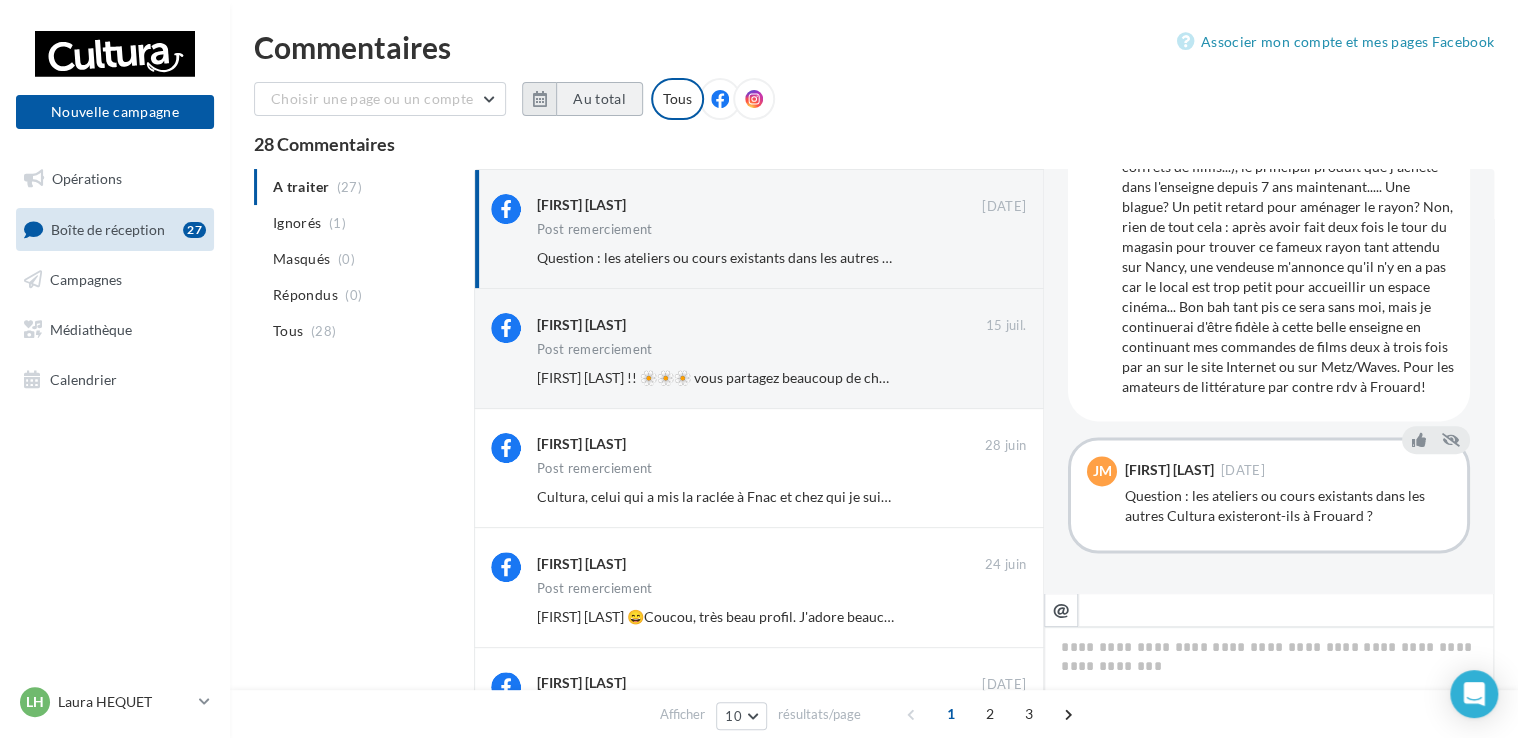 click on "Au total" at bounding box center (599, 99) 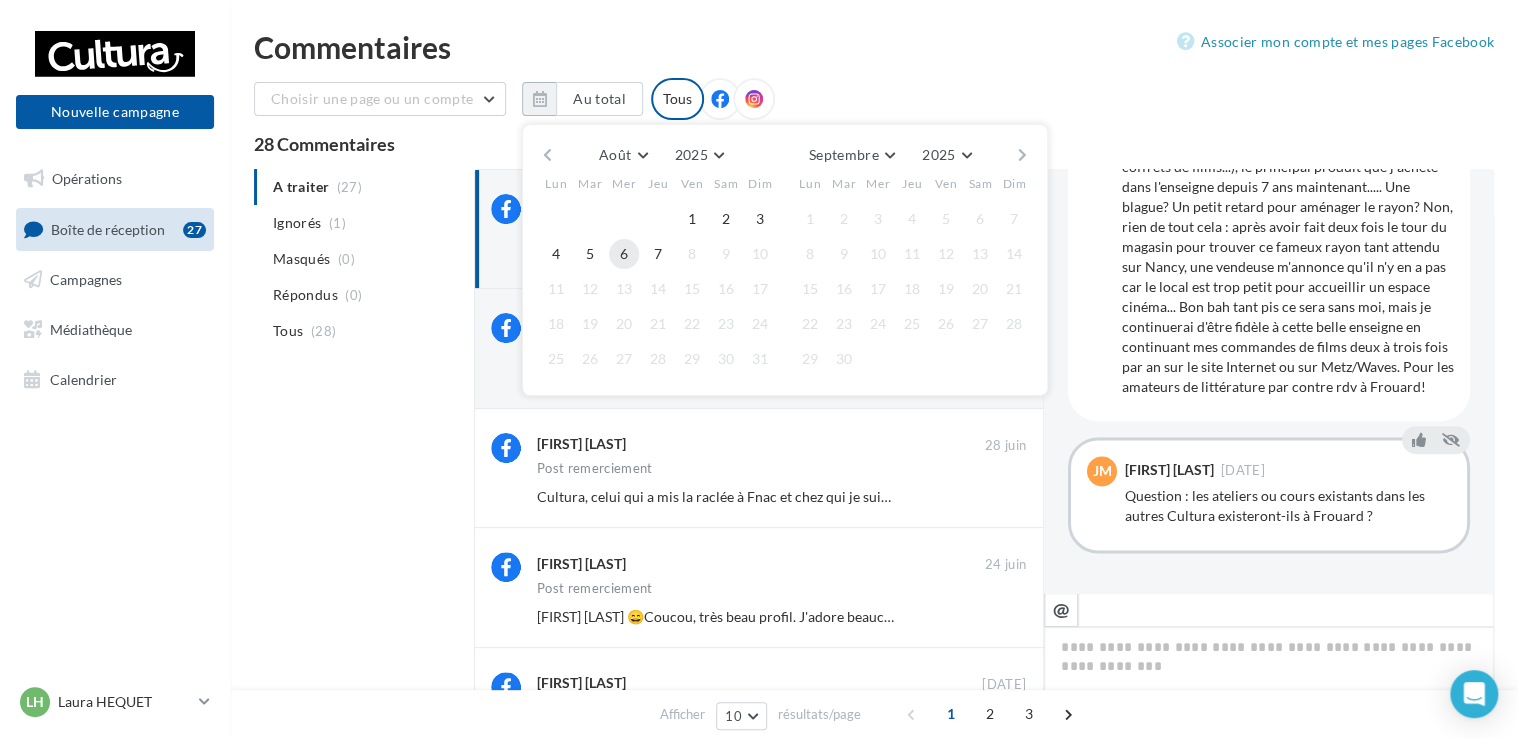 click on "6" at bounding box center (624, 254) 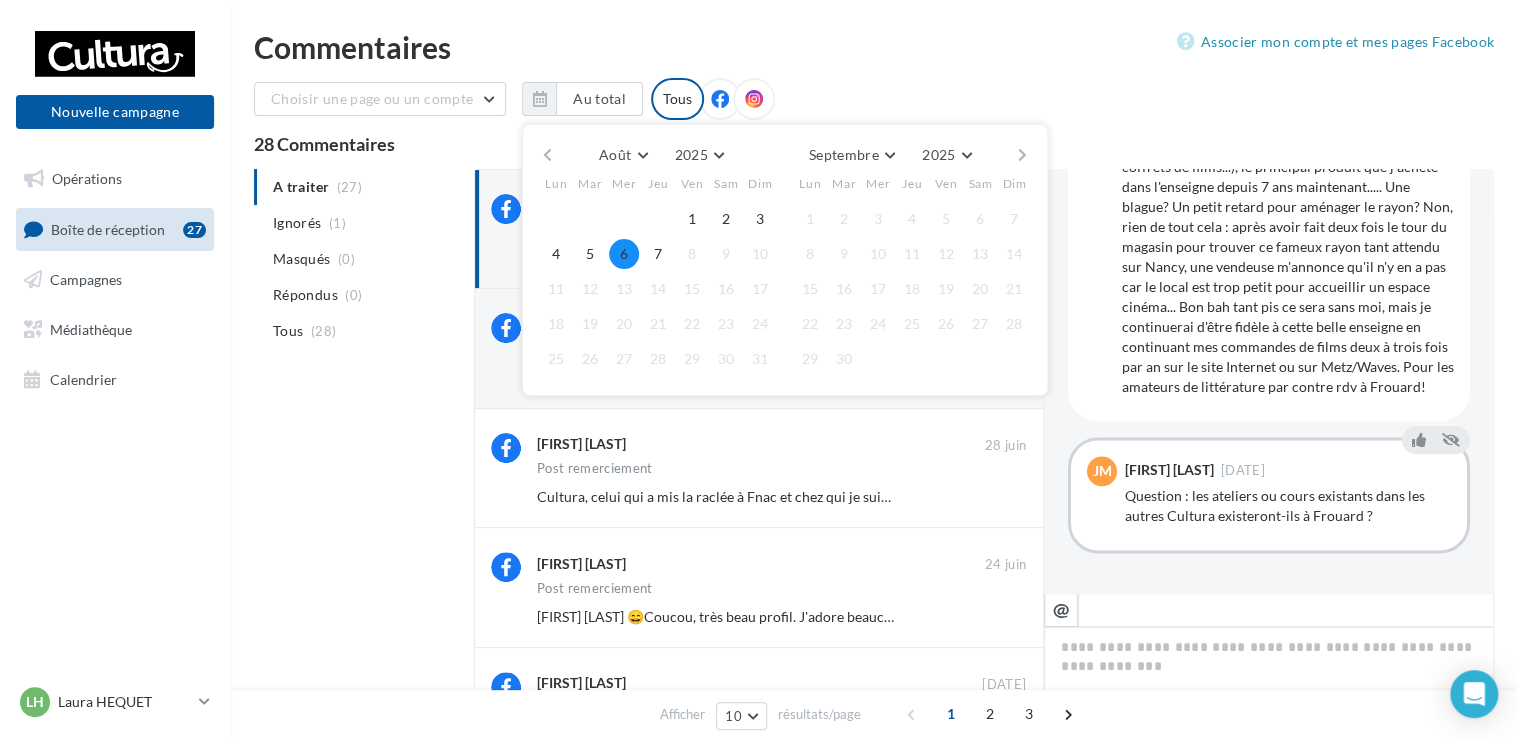 click on "Commentaires" at bounding box center [874, 47] 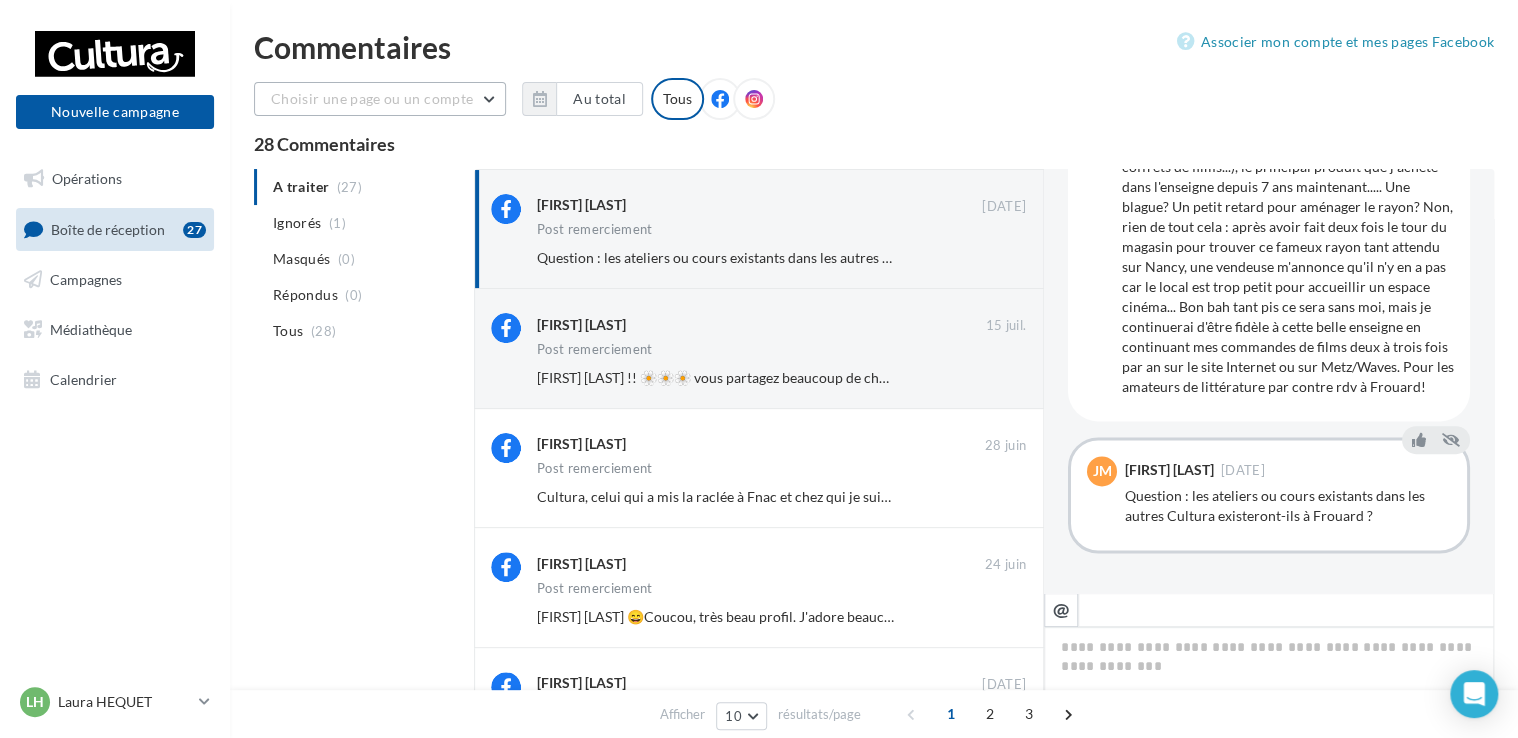 click on "Choisir une page ou un compte" at bounding box center [372, 98] 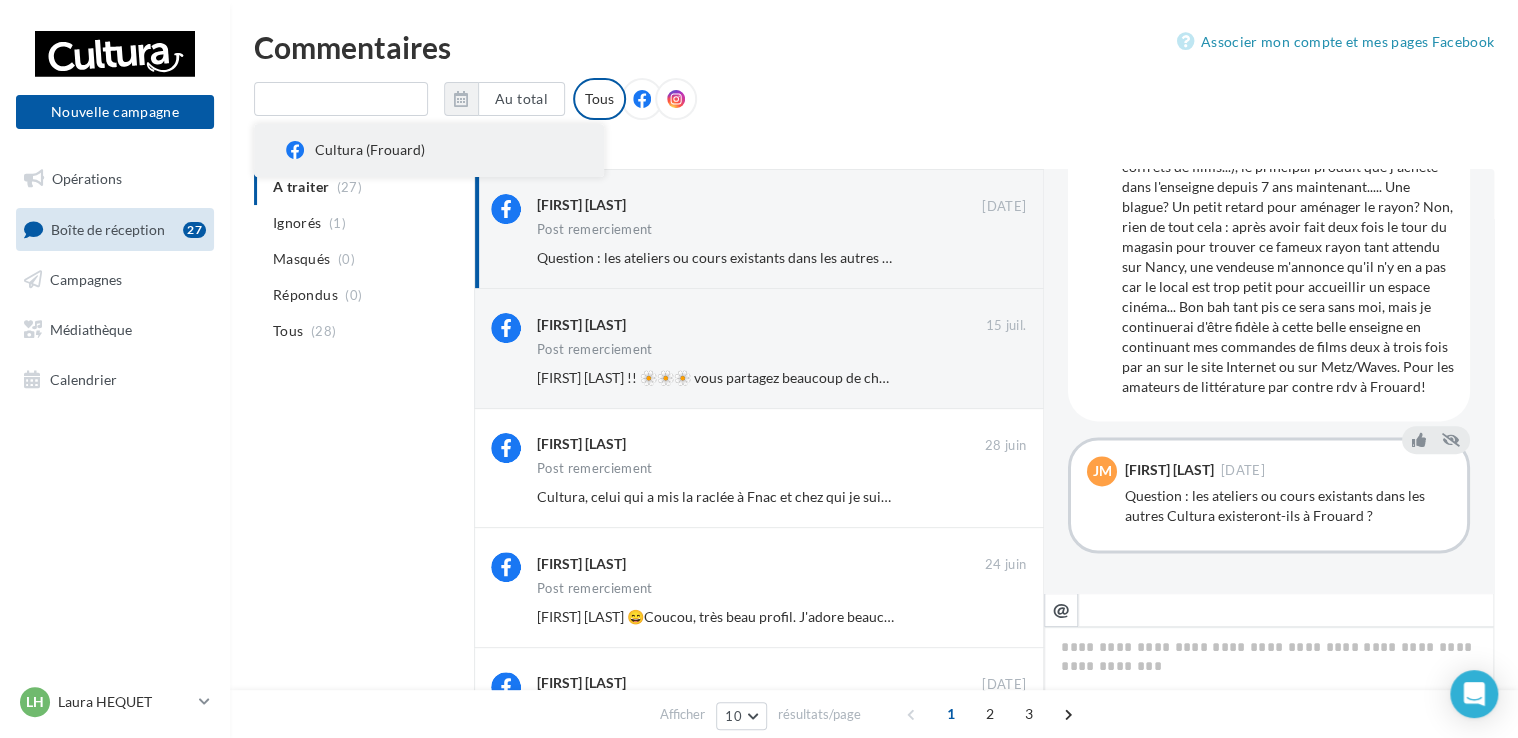 click on "Cultura
(Frouard)" at bounding box center (443, 150) 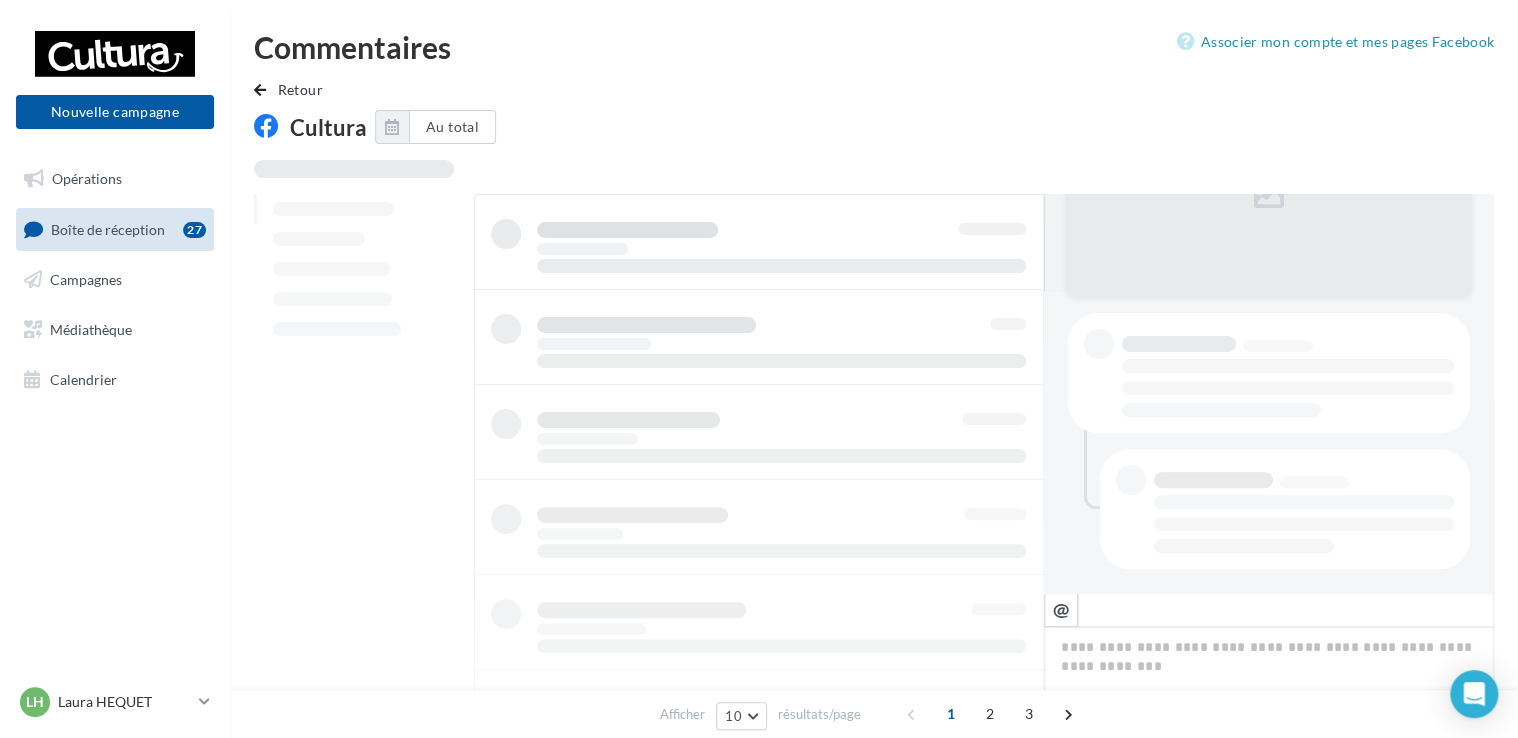 scroll, scrollTop: 300, scrollLeft: 0, axis: vertical 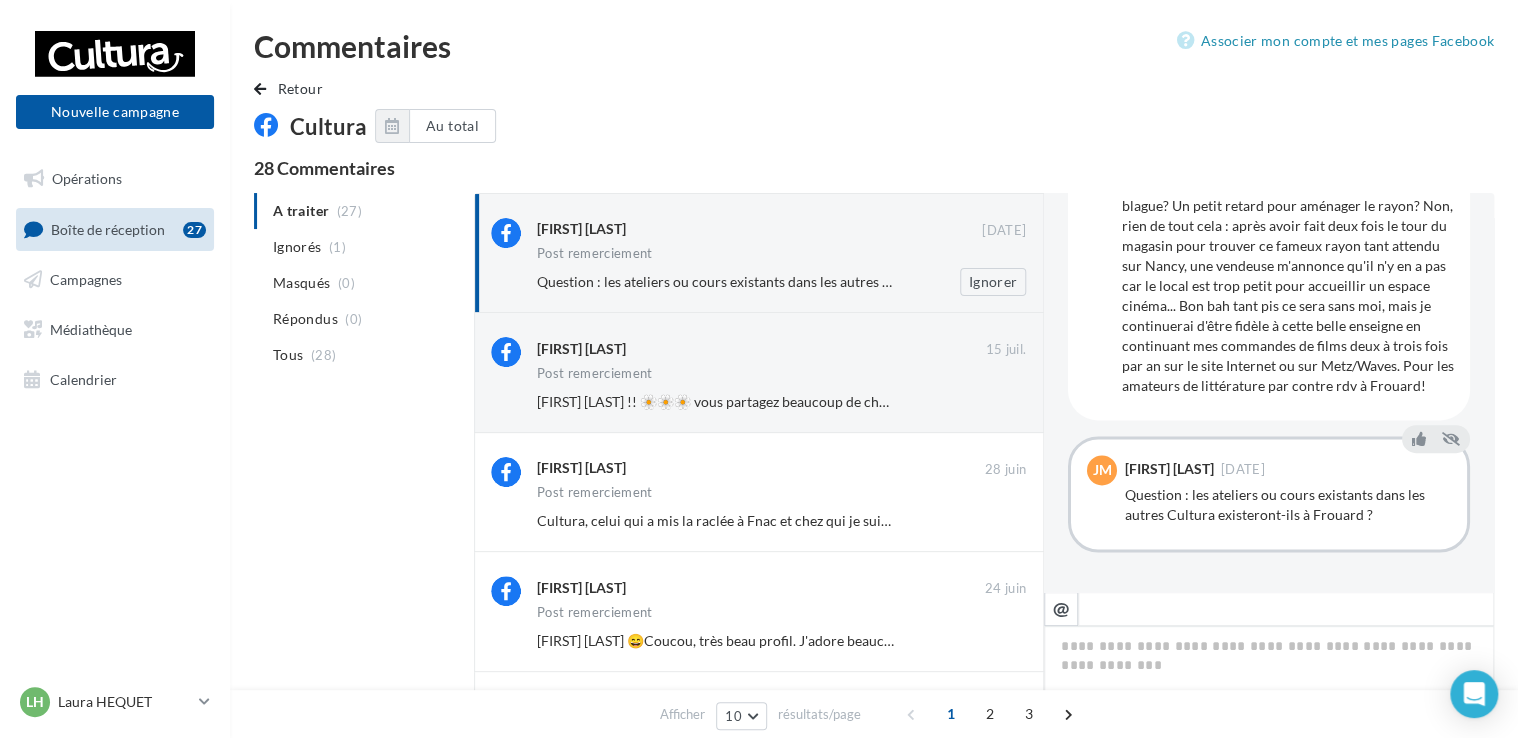 click on "Jean-marc Lherbier
27 juil.
Post remerciement
Question : les ateliers ou cours existants dans les autres Cultura existeront-ils à Frouard ?
Ignorer" at bounding box center [781, 257] 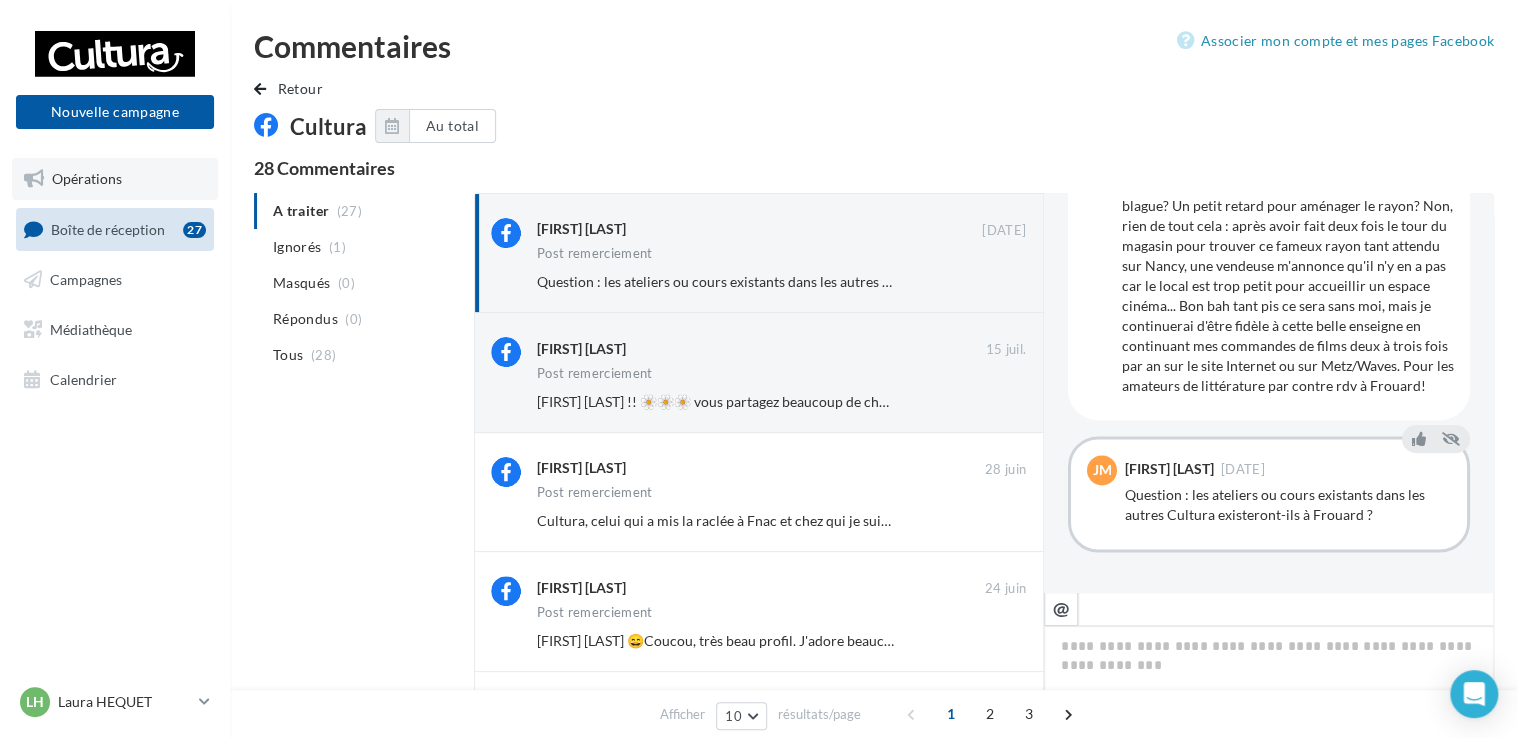 click on "Opérations" at bounding box center [87, 178] 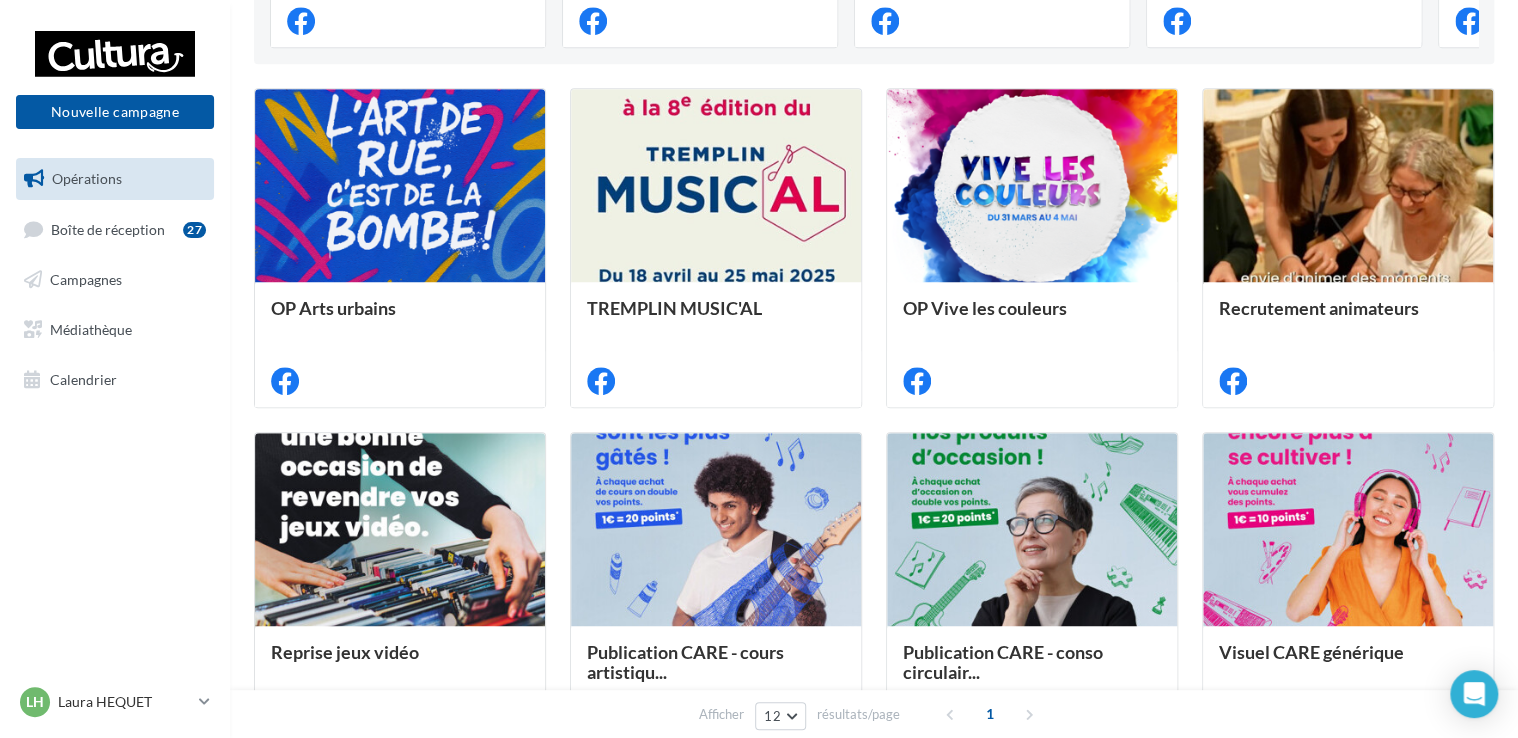 scroll, scrollTop: 492, scrollLeft: 0, axis: vertical 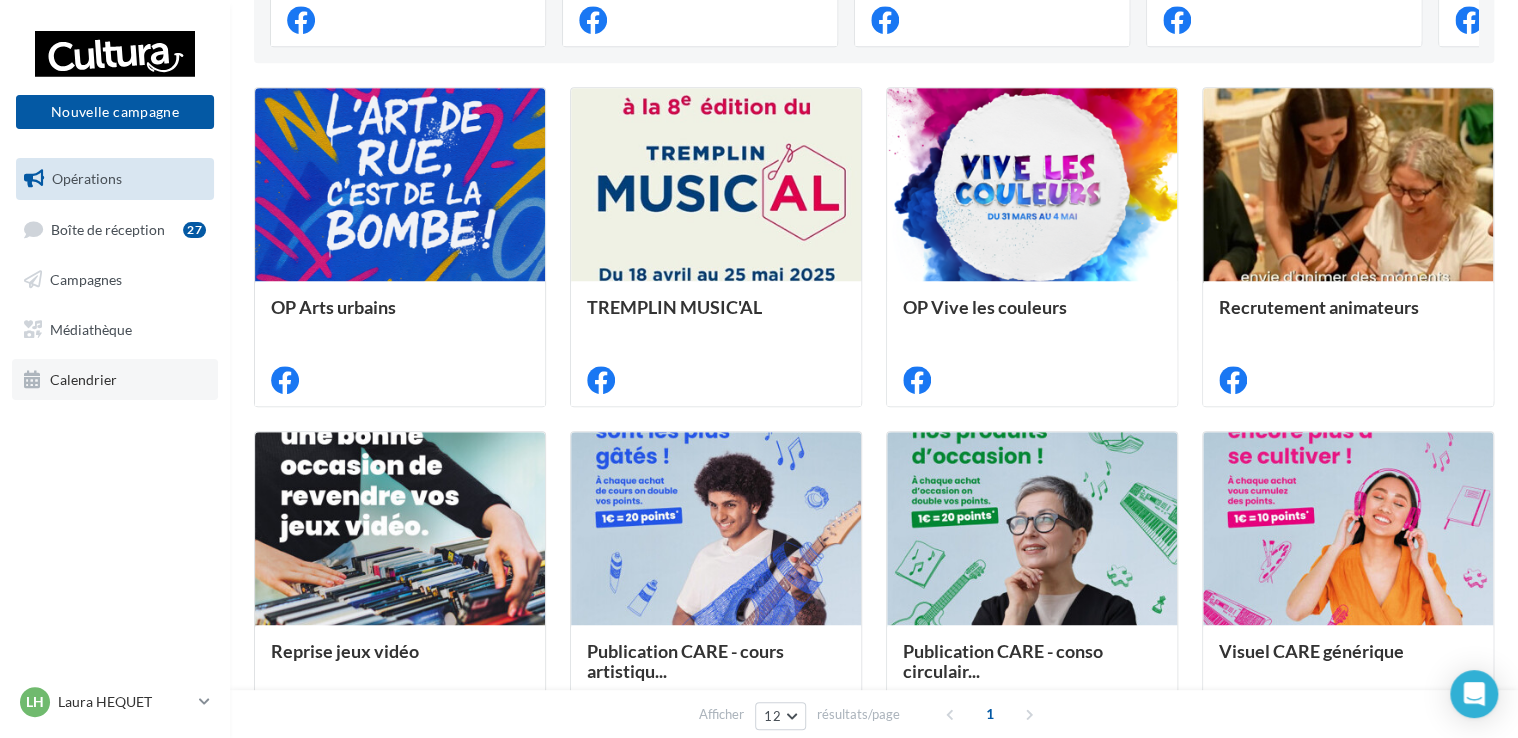 click on "Calendrier" at bounding box center (83, 378) 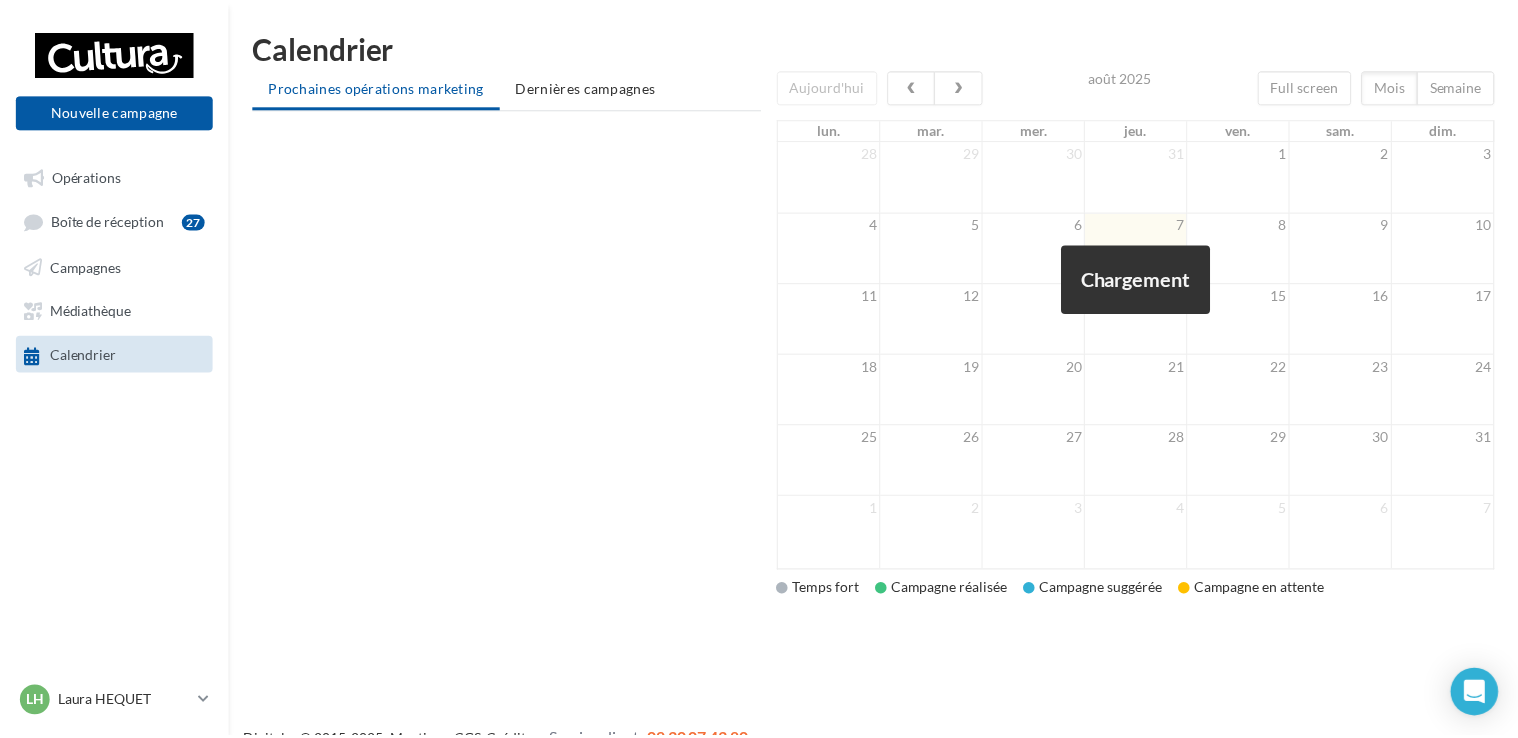 scroll, scrollTop: 0, scrollLeft: 0, axis: both 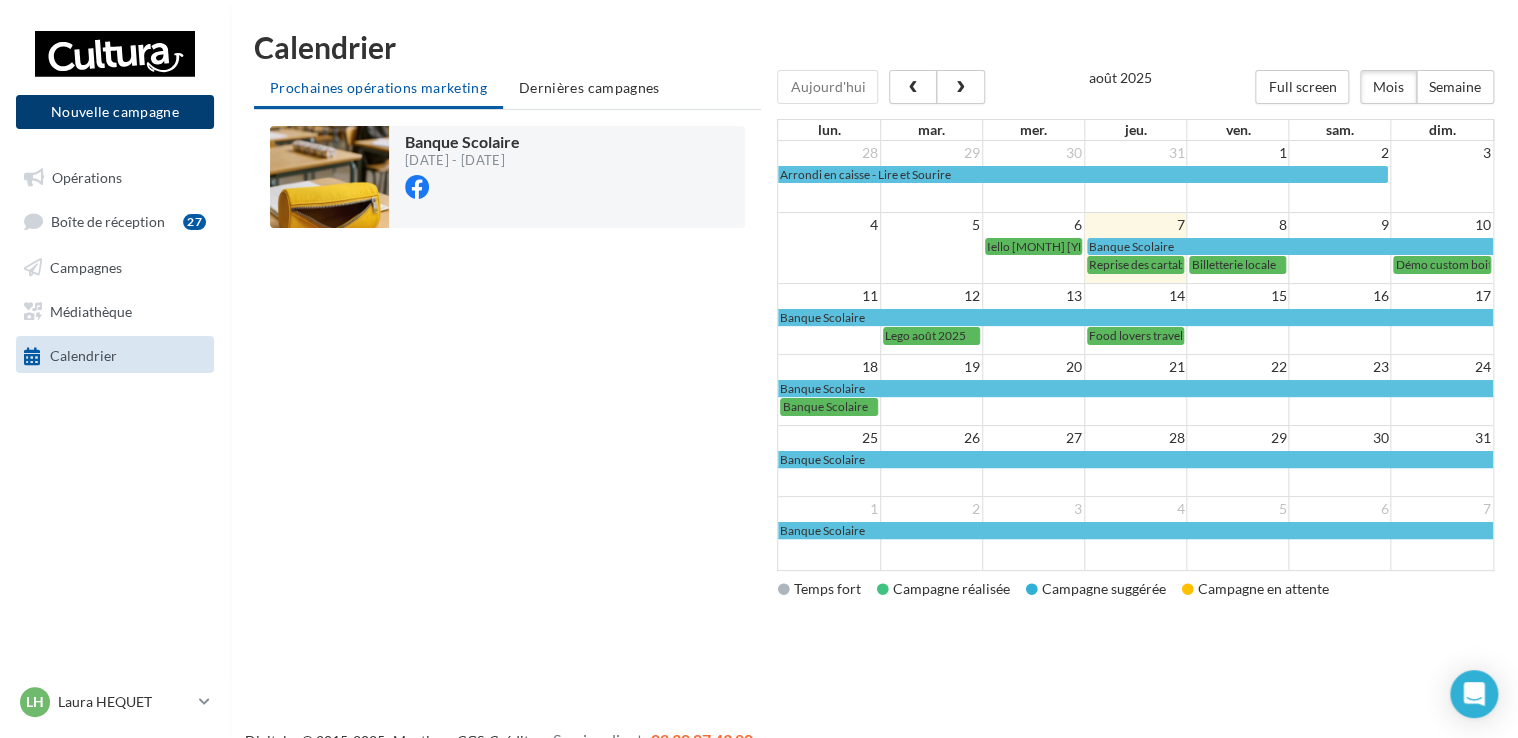 click on "Nouvelle campagne" at bounding box center [115, 112] 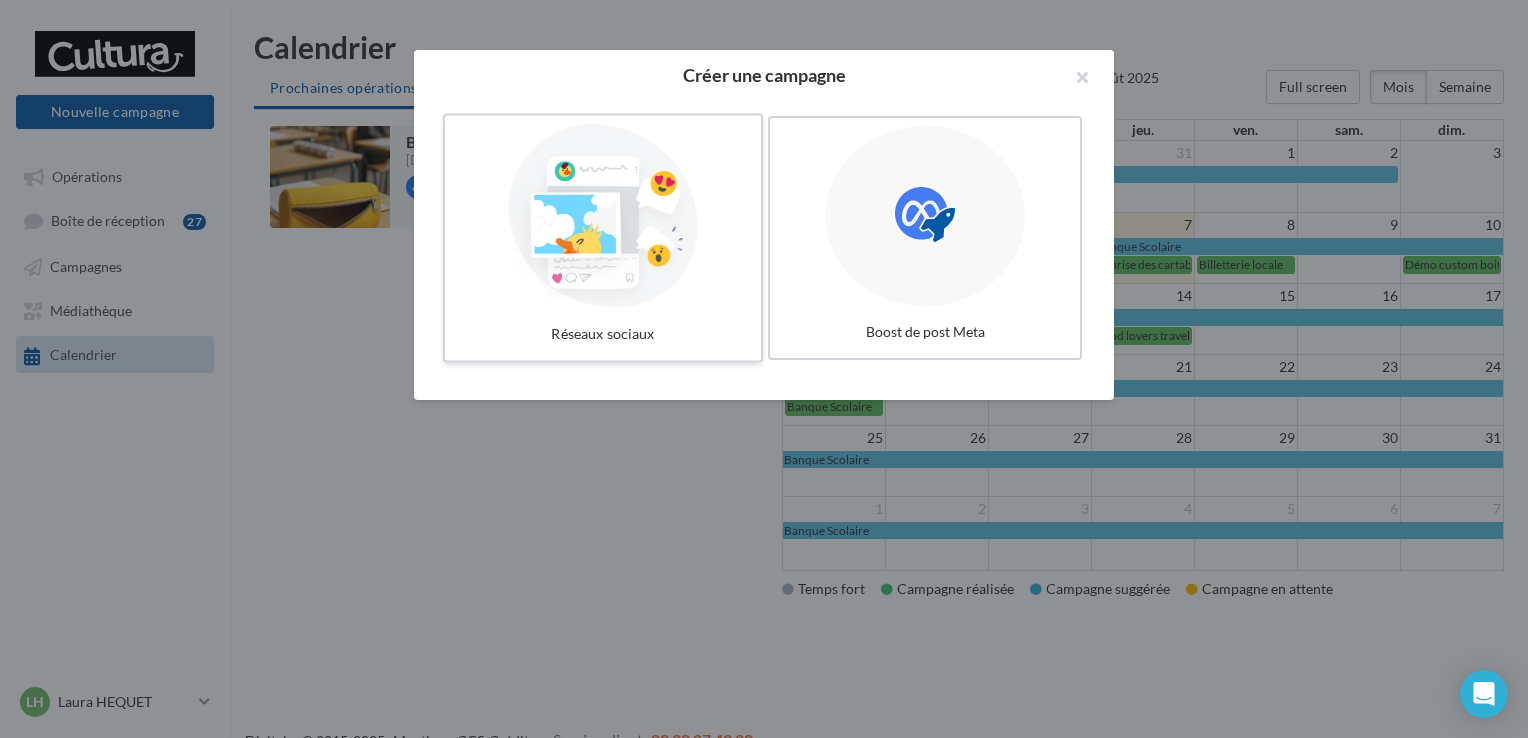 click at bounding box center (603, 216) 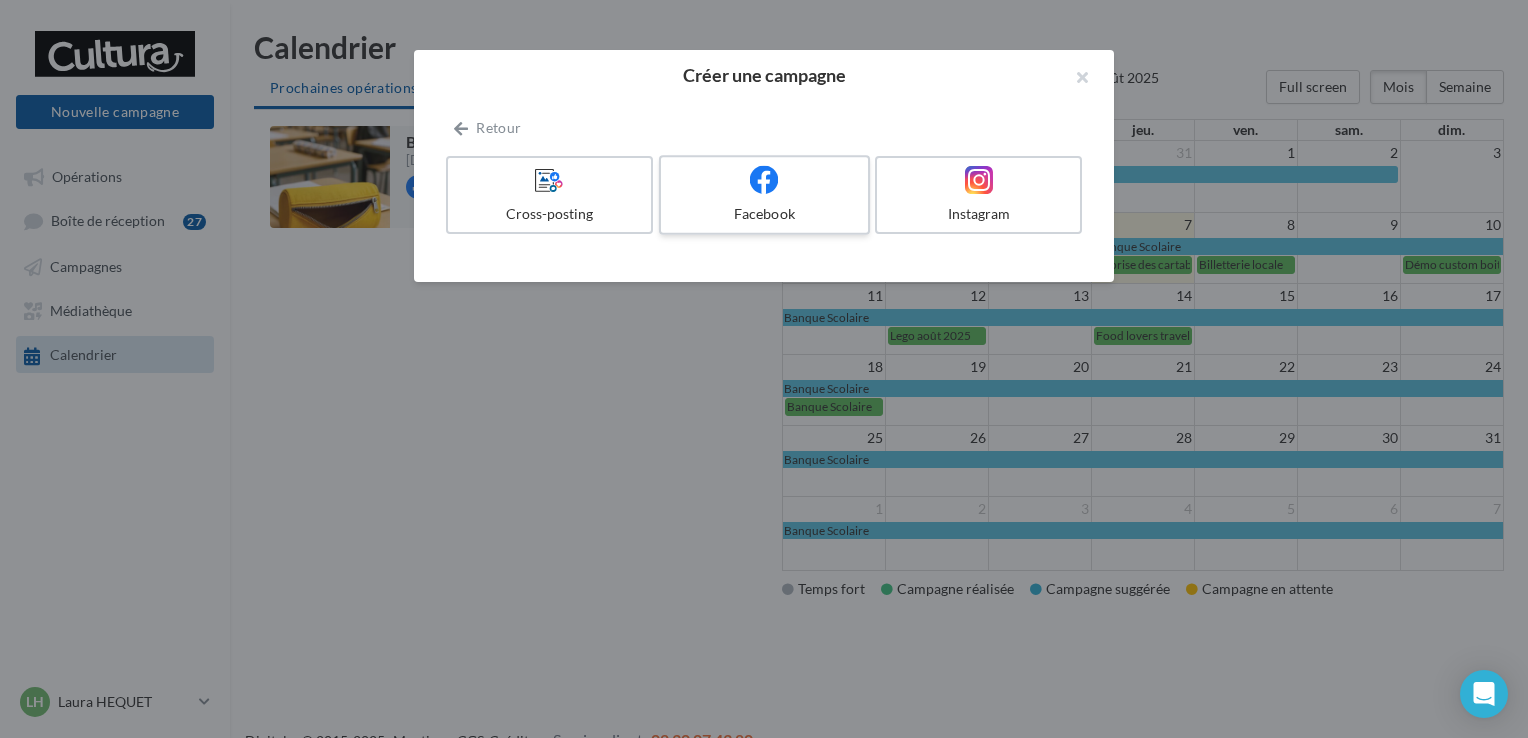 click at bounding box center [764, 180] 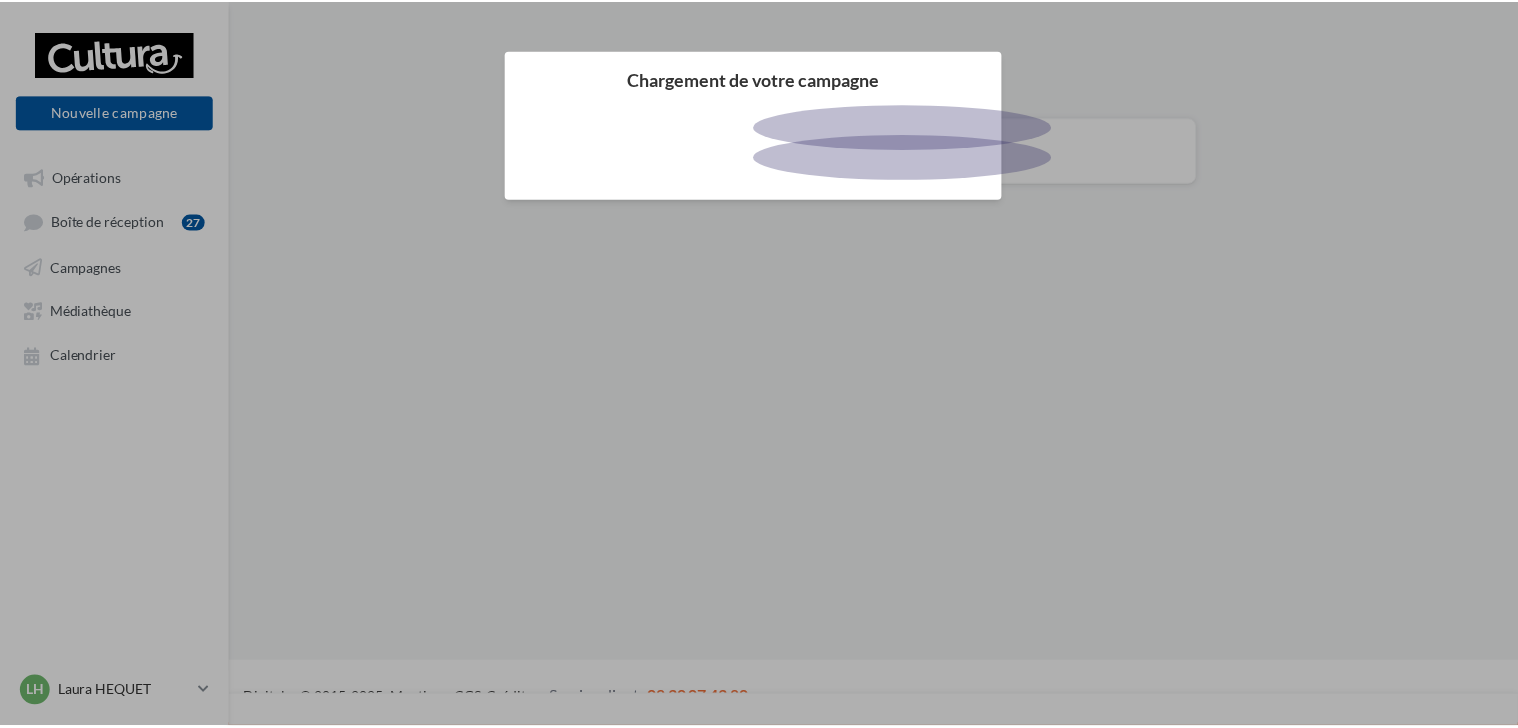 scroll, scrollTop: 0, scrollLeft: 0, axis: both 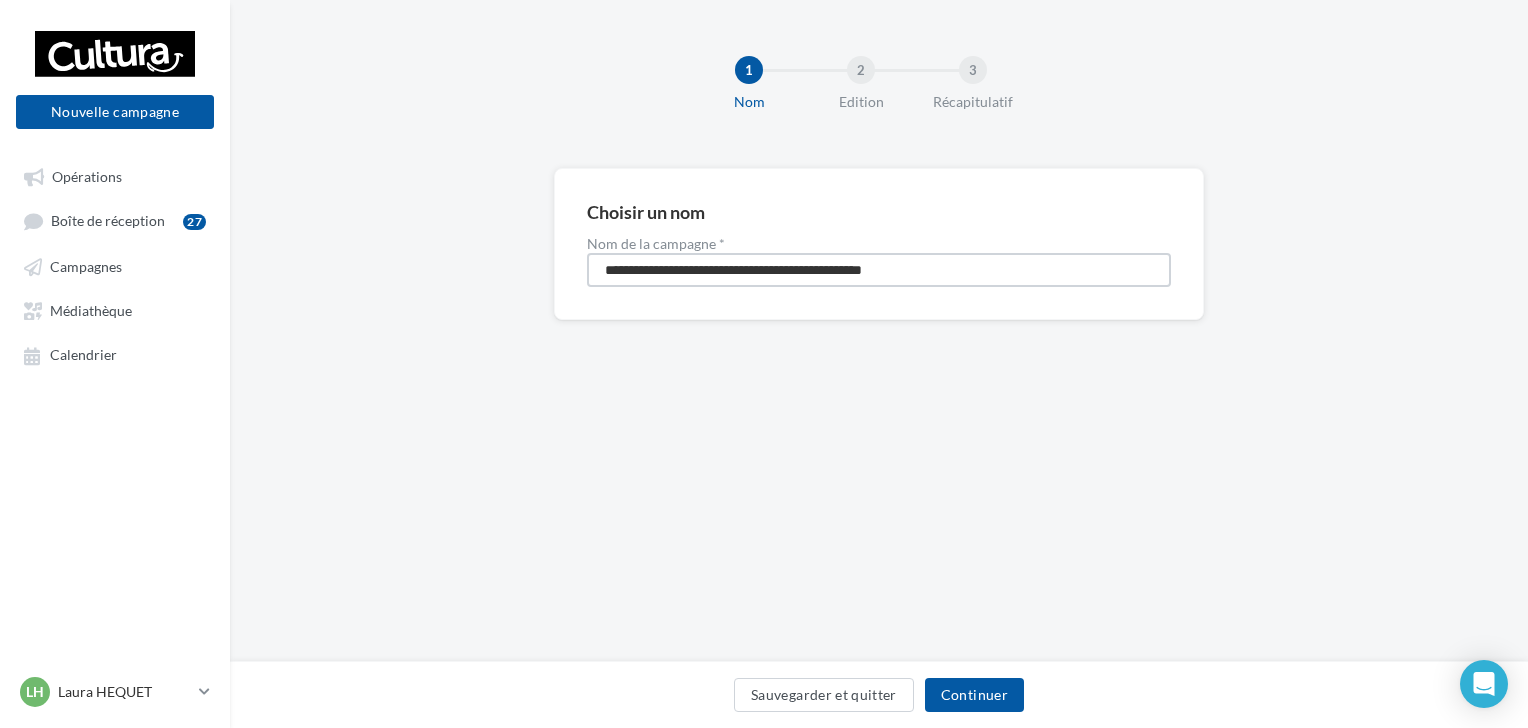 drag, startPoint x: 959, startPoint y: 267, endPoint x: 546, endPoint y: 280, distance: 413.20456 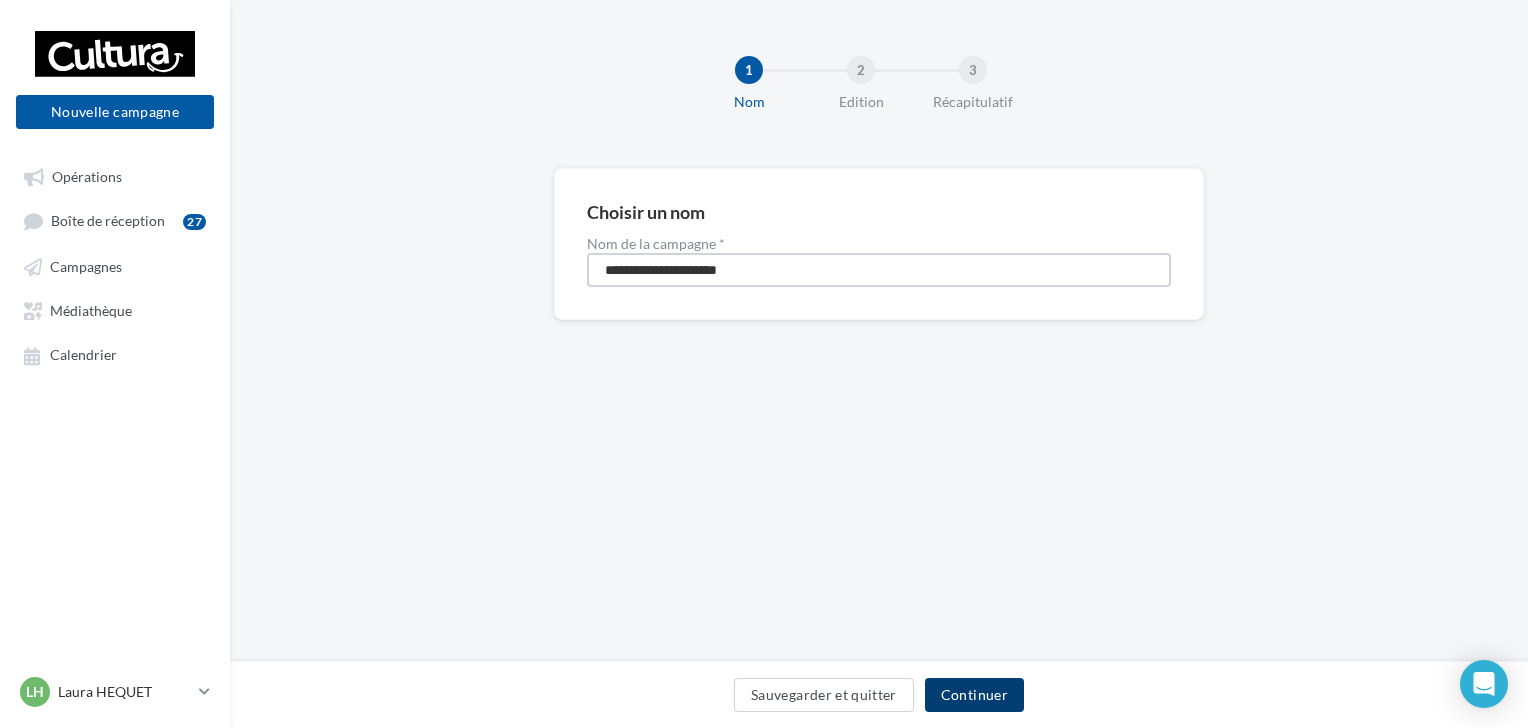 type on "**********" 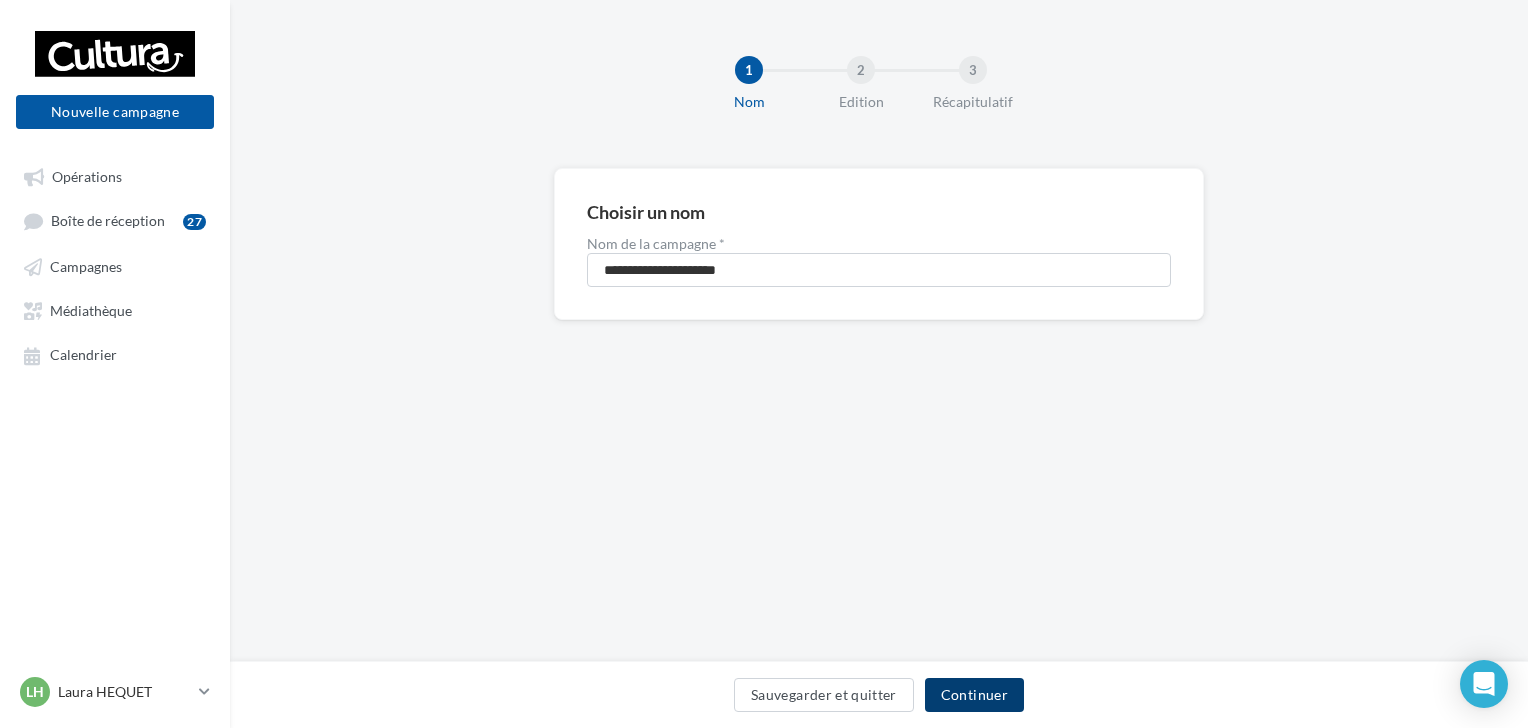 click on "Continuer" at bounding box center (974, 695) 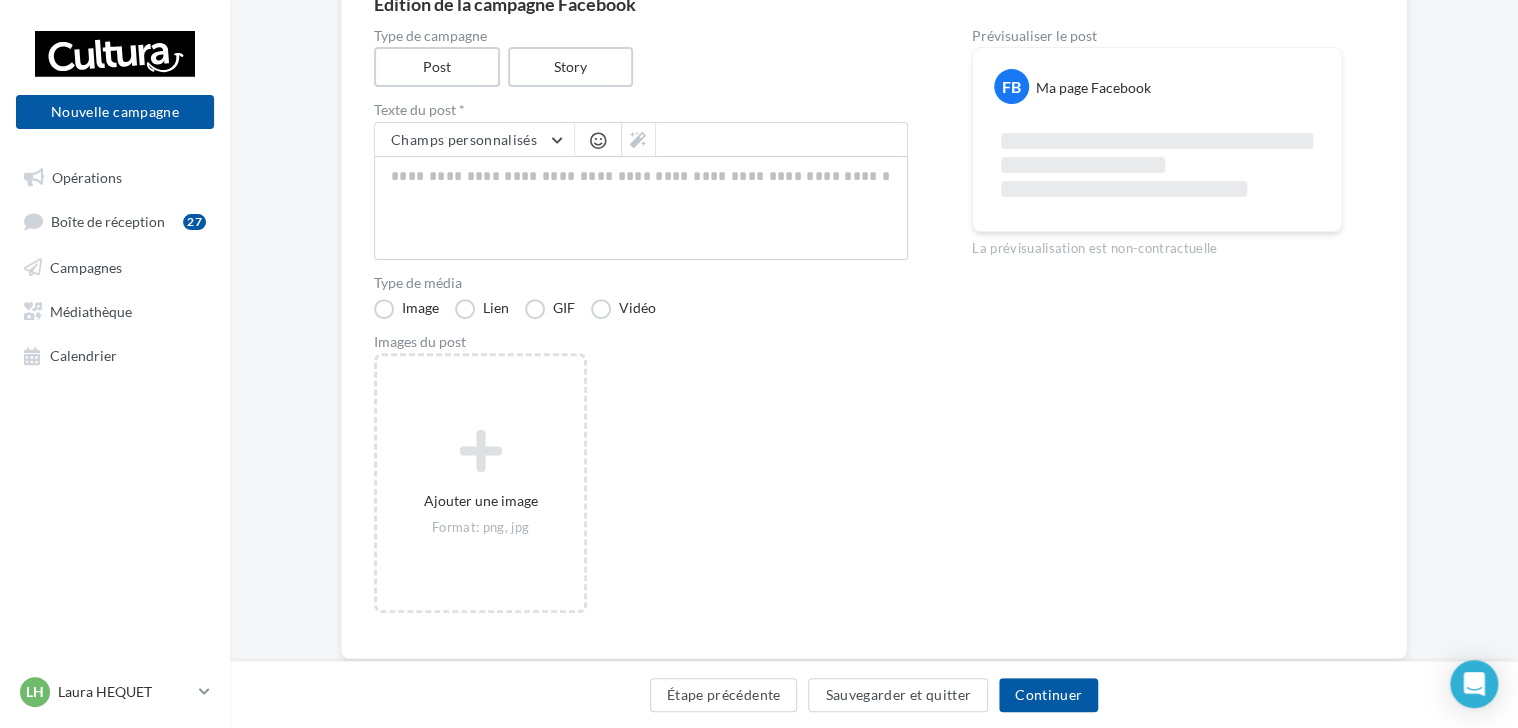 scroll, scrollTop: 207, scrollLeft: 0, axis: vertical 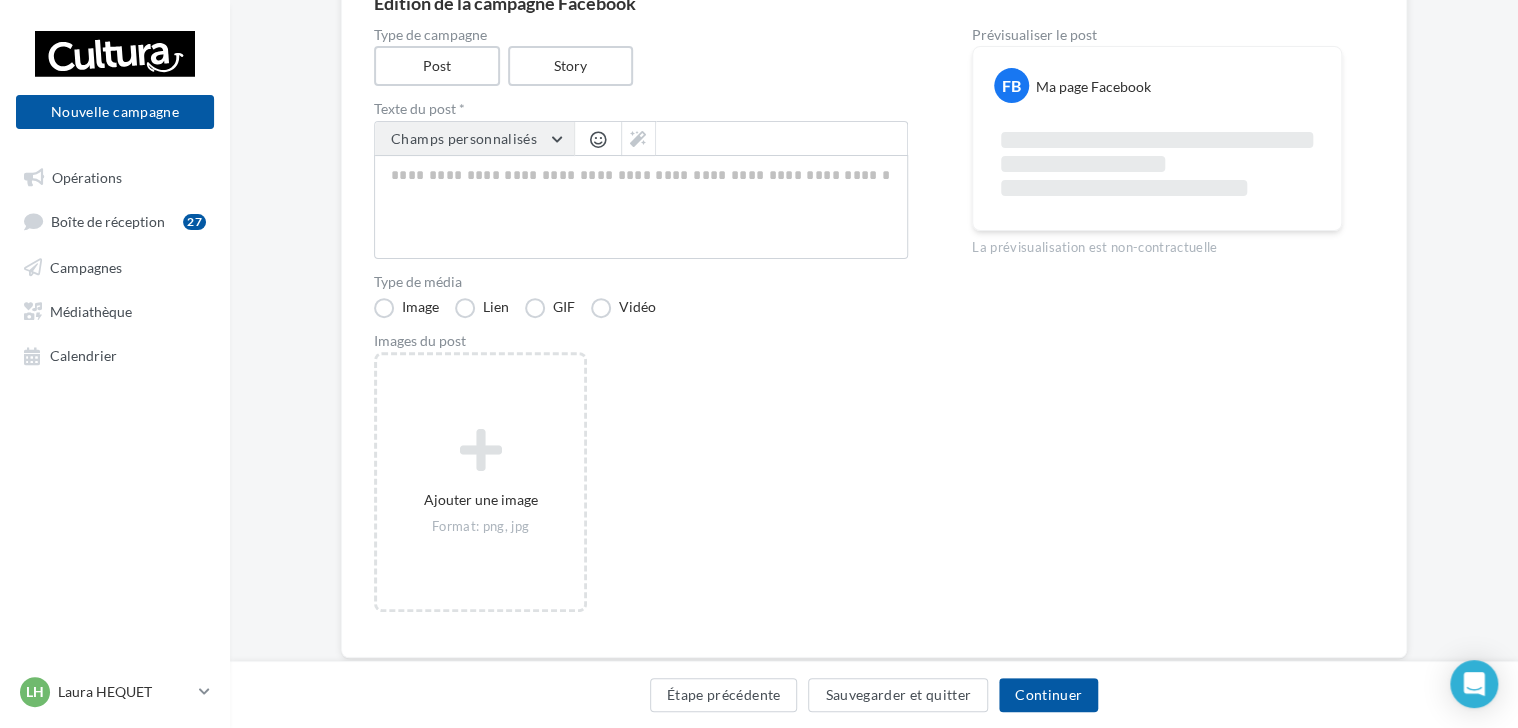 click on "Champs personnalisés" at bounding box center [464, 138] 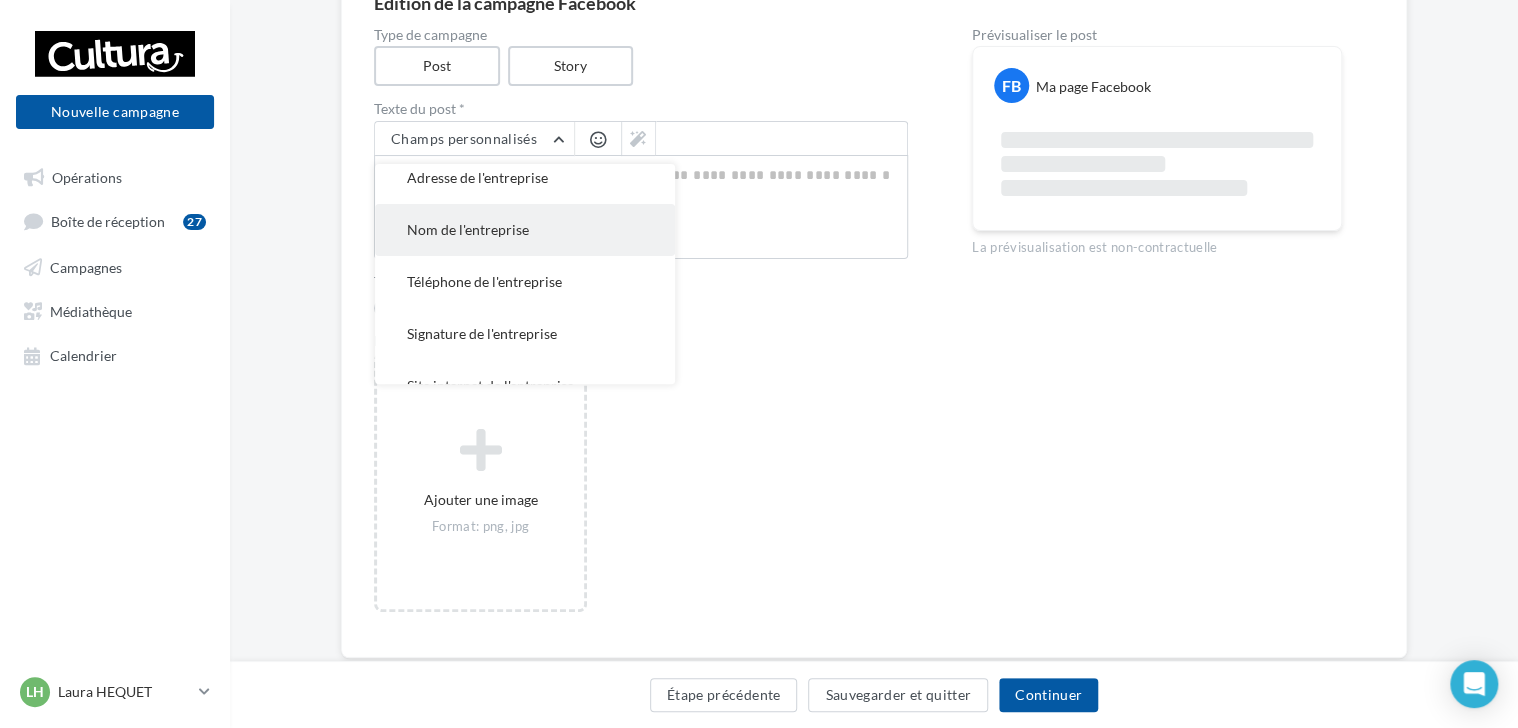 scroll, scrollTop: 0, scrollLeft: 0, axis: both 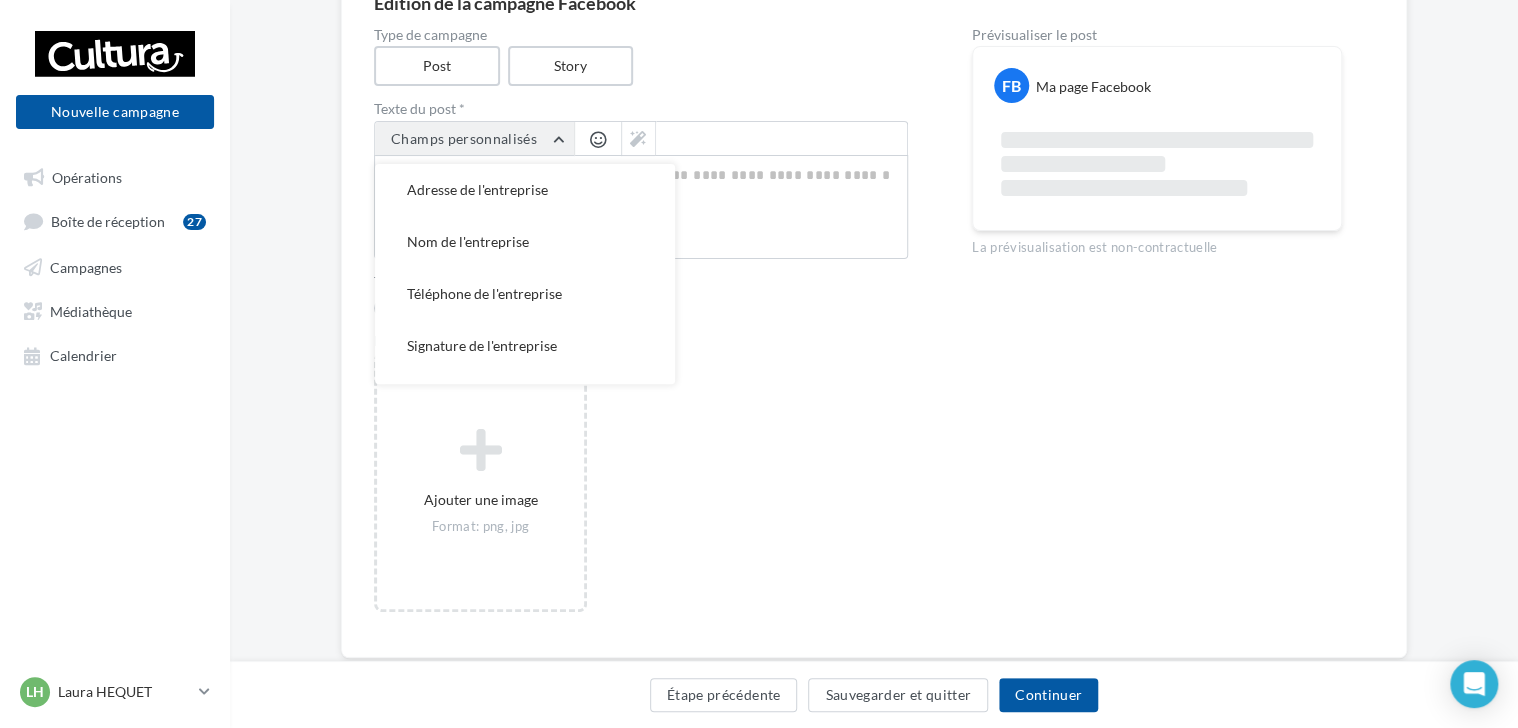 click on "Champs personnalisés" at bounding box center [464, 138] 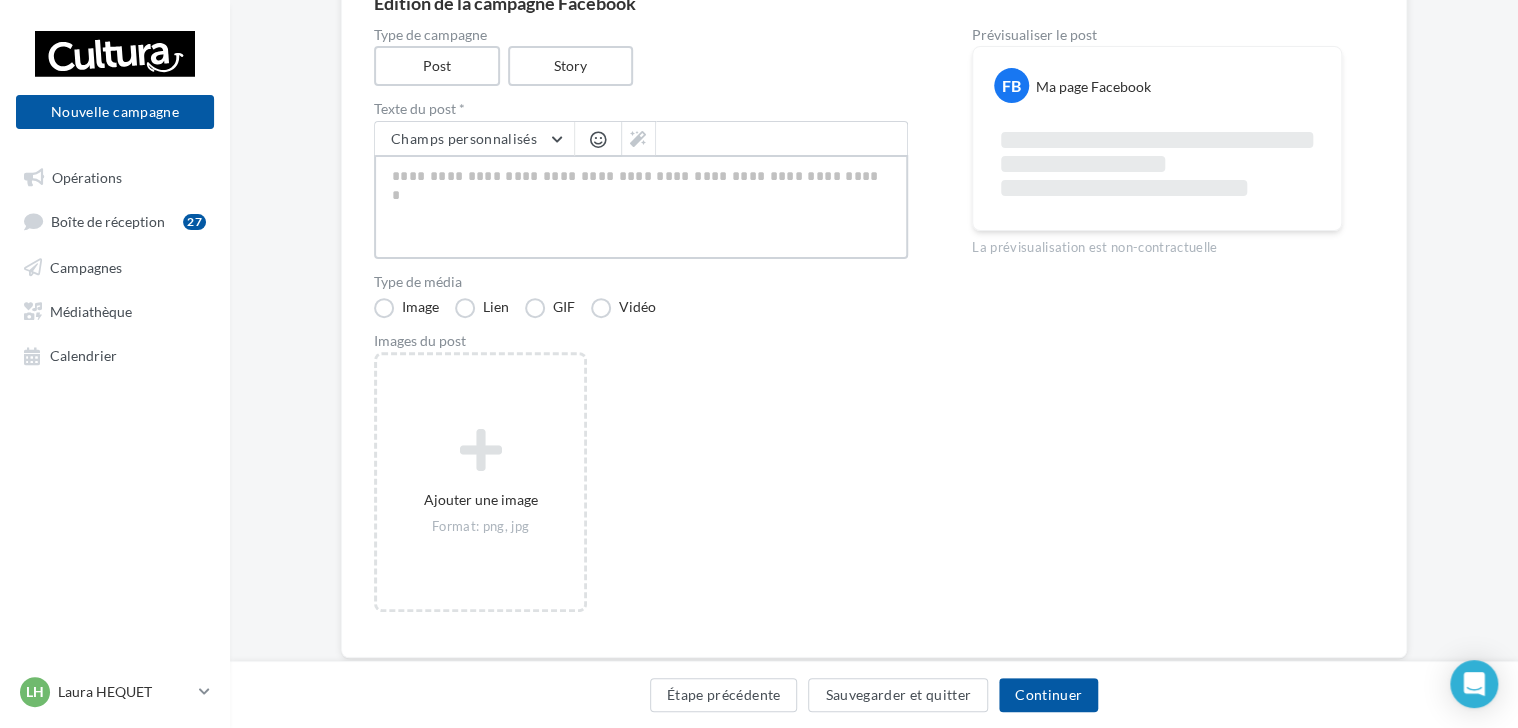click at bounding box center [641, 207] 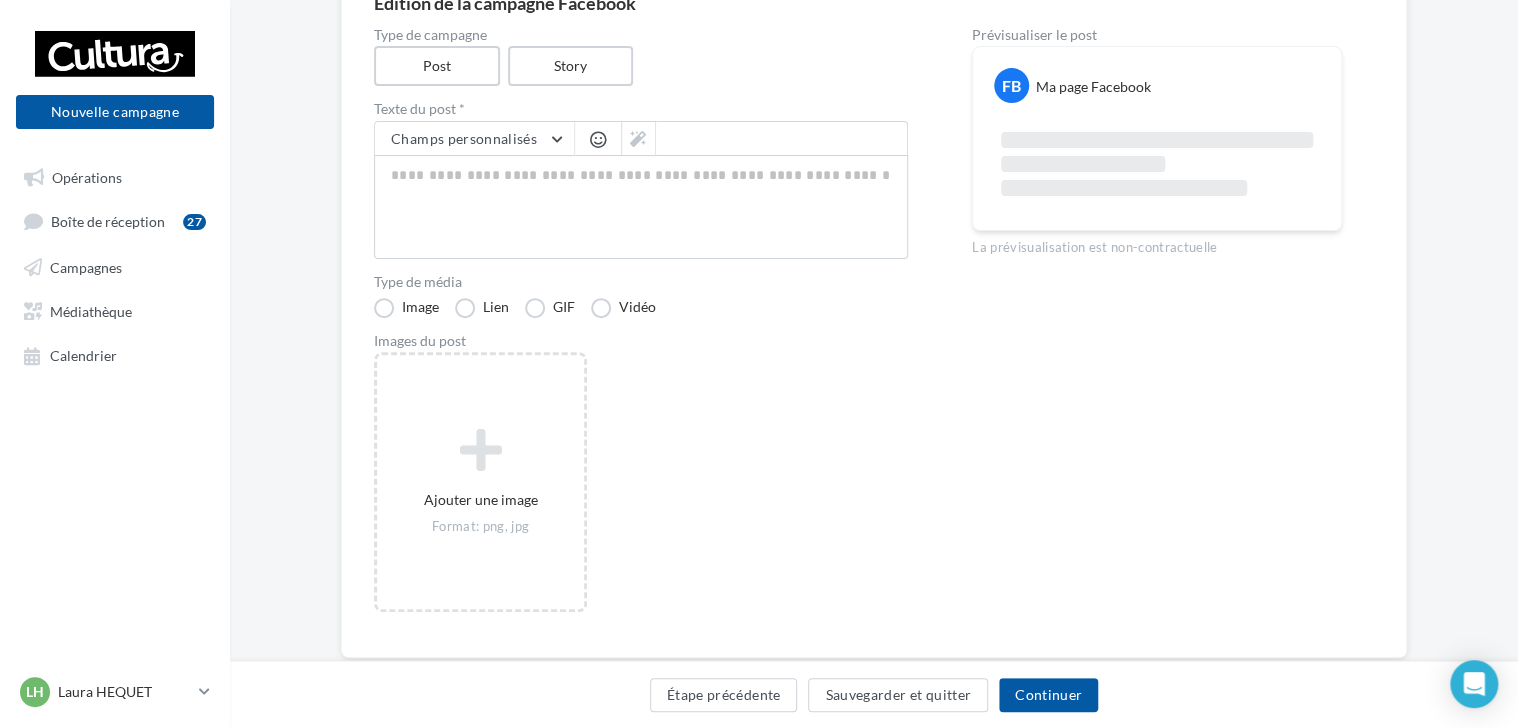 click at bounding box center [598, 139] 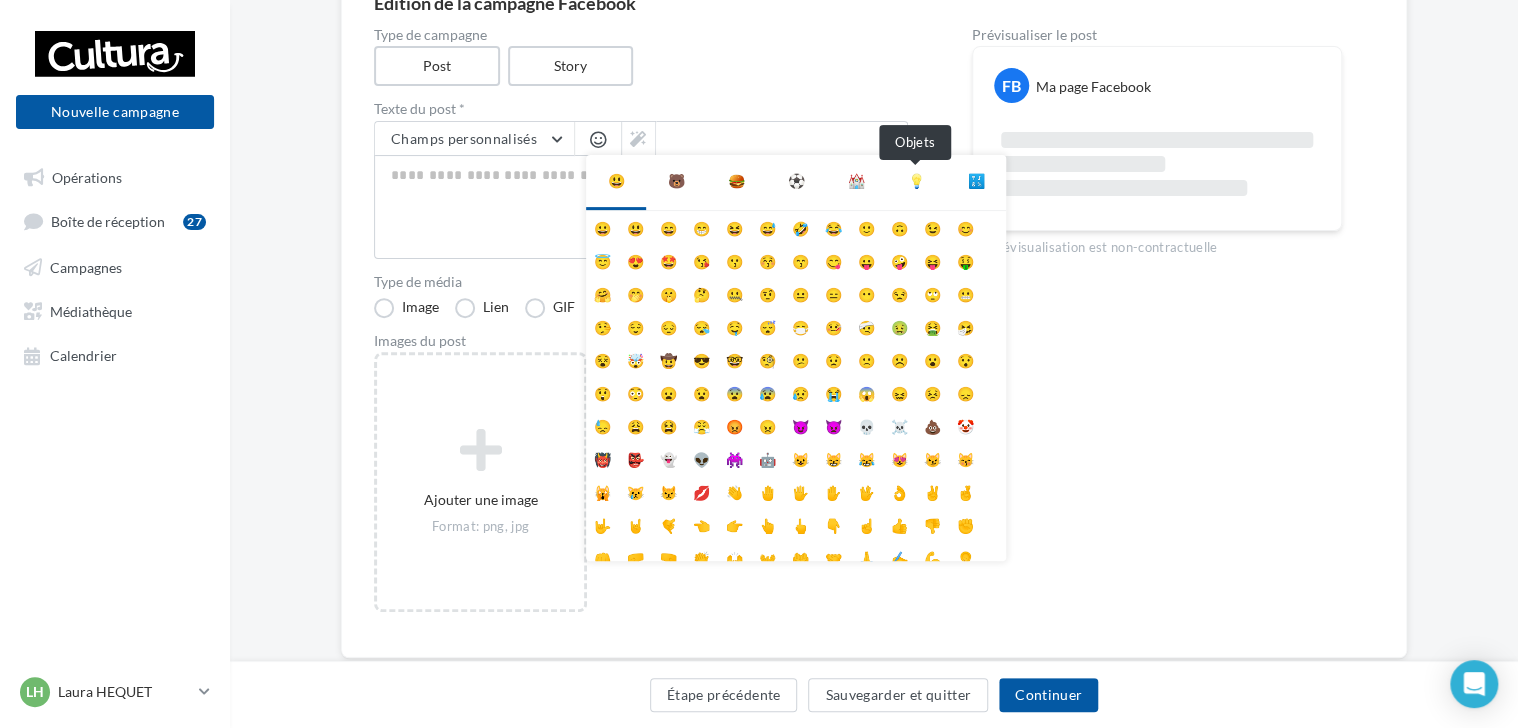 click on "💡" at bounding box center [916, 181] 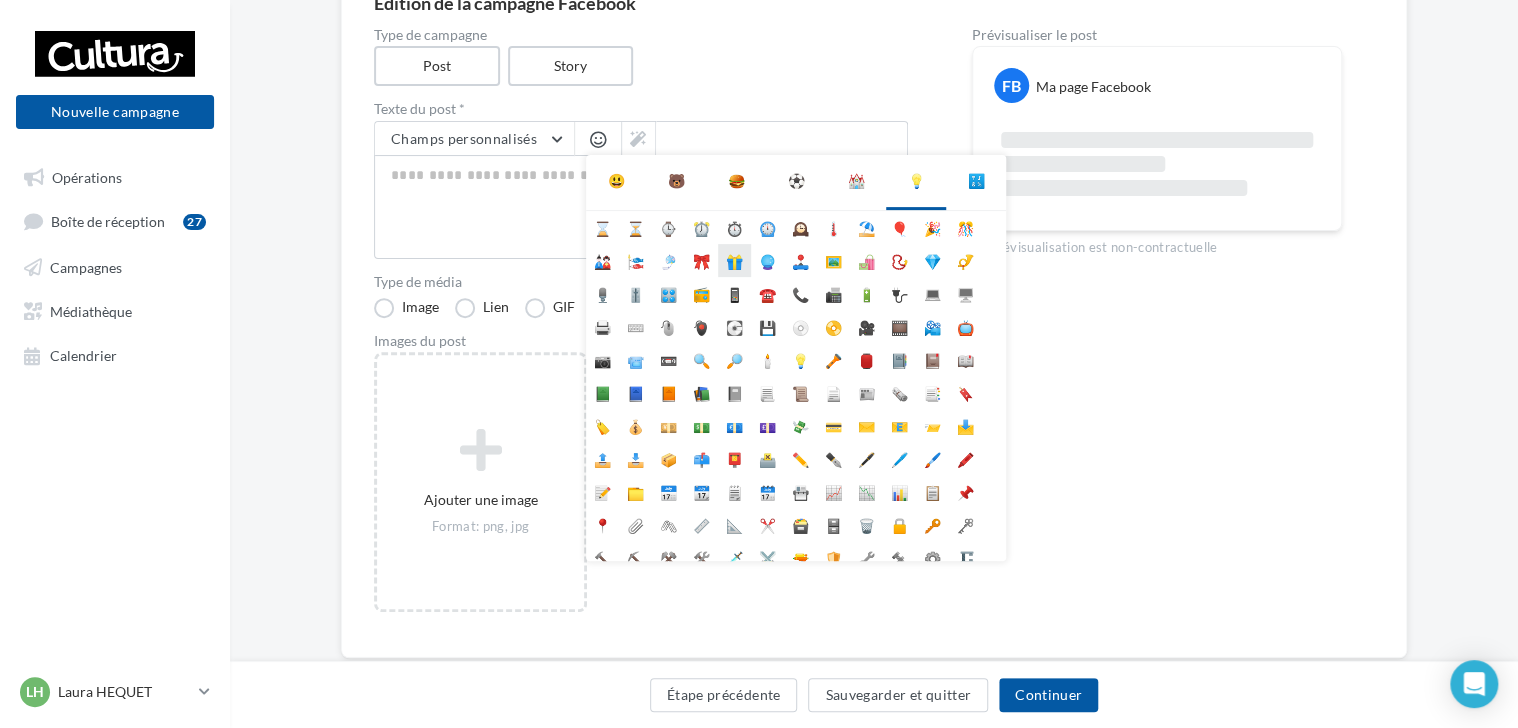 click on "🎁" at bounding box center (734, 260) 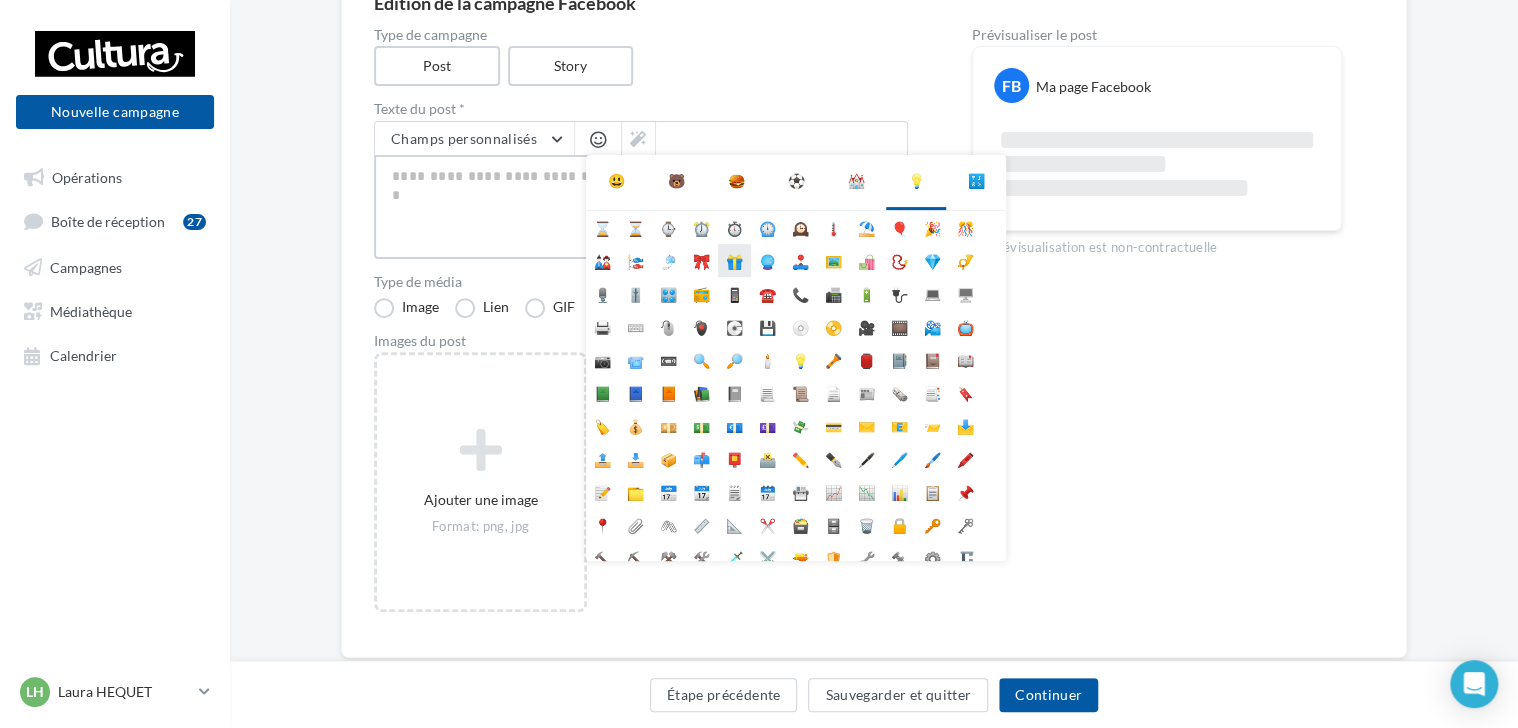 type on "**" 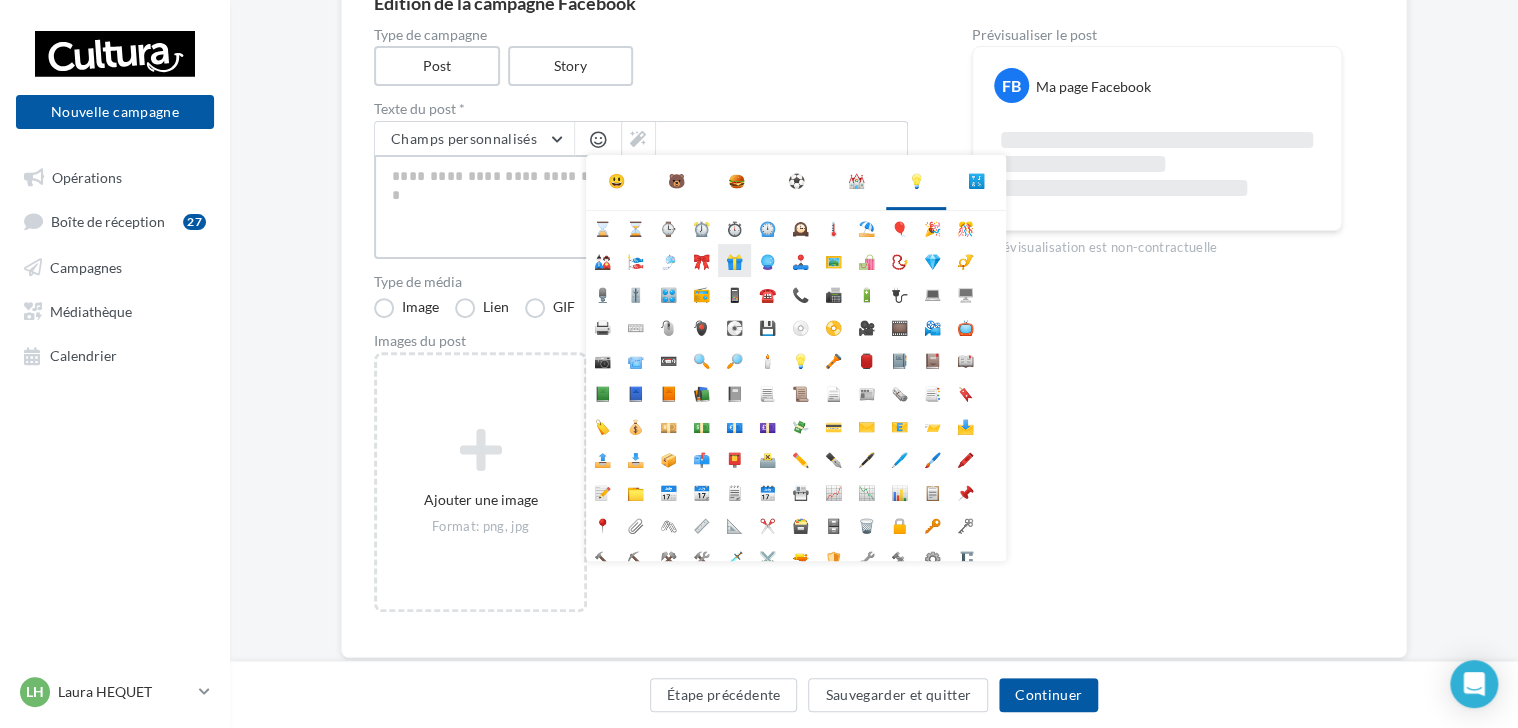 type on "**" 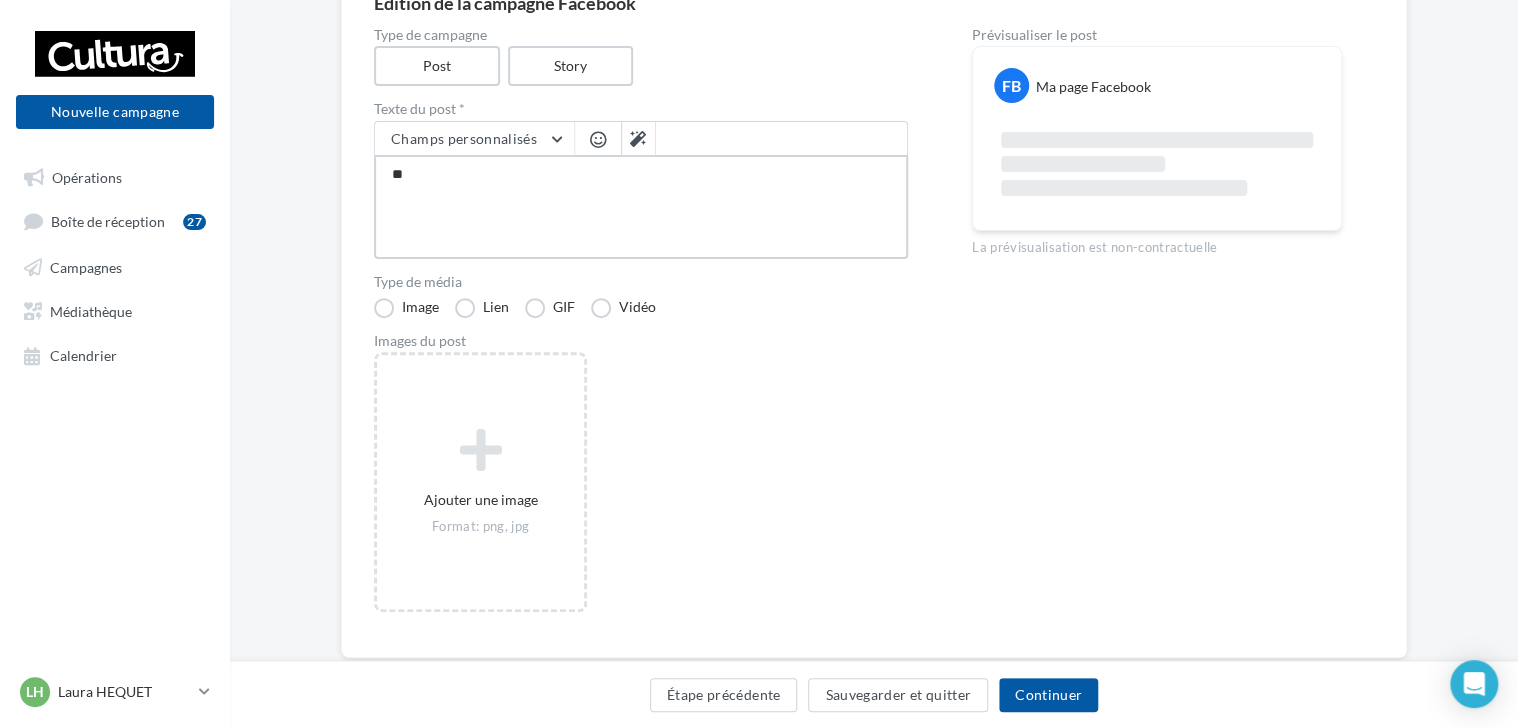 type on "**" 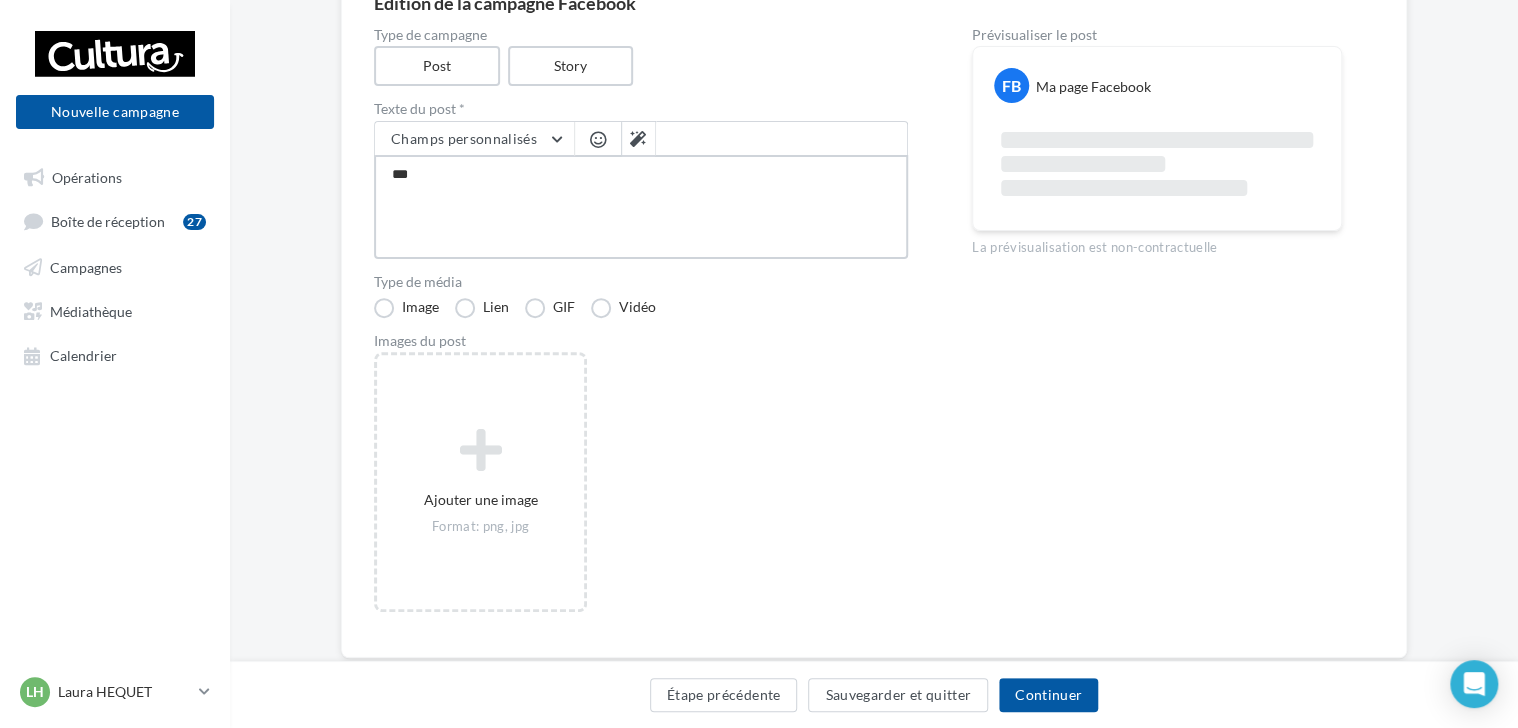 type on "****" 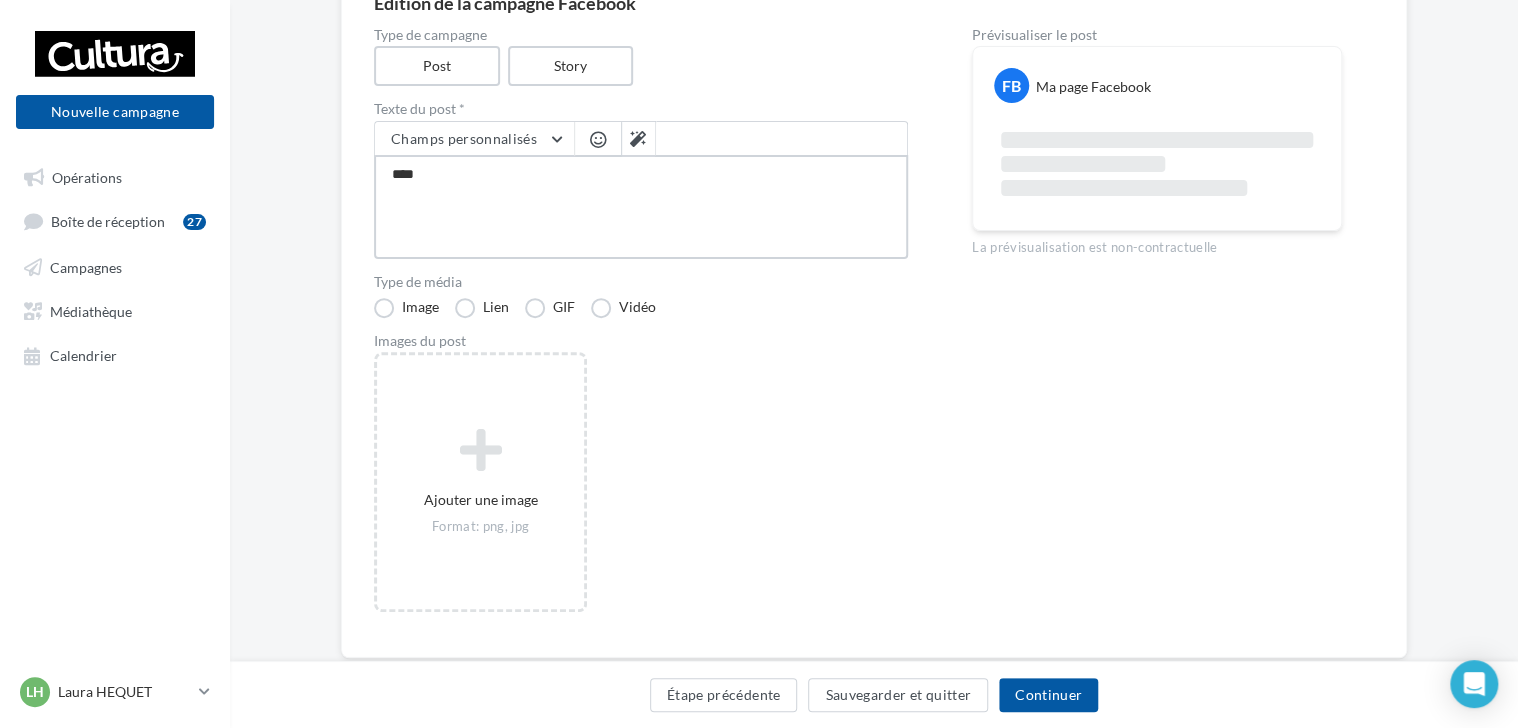 type on "*****" 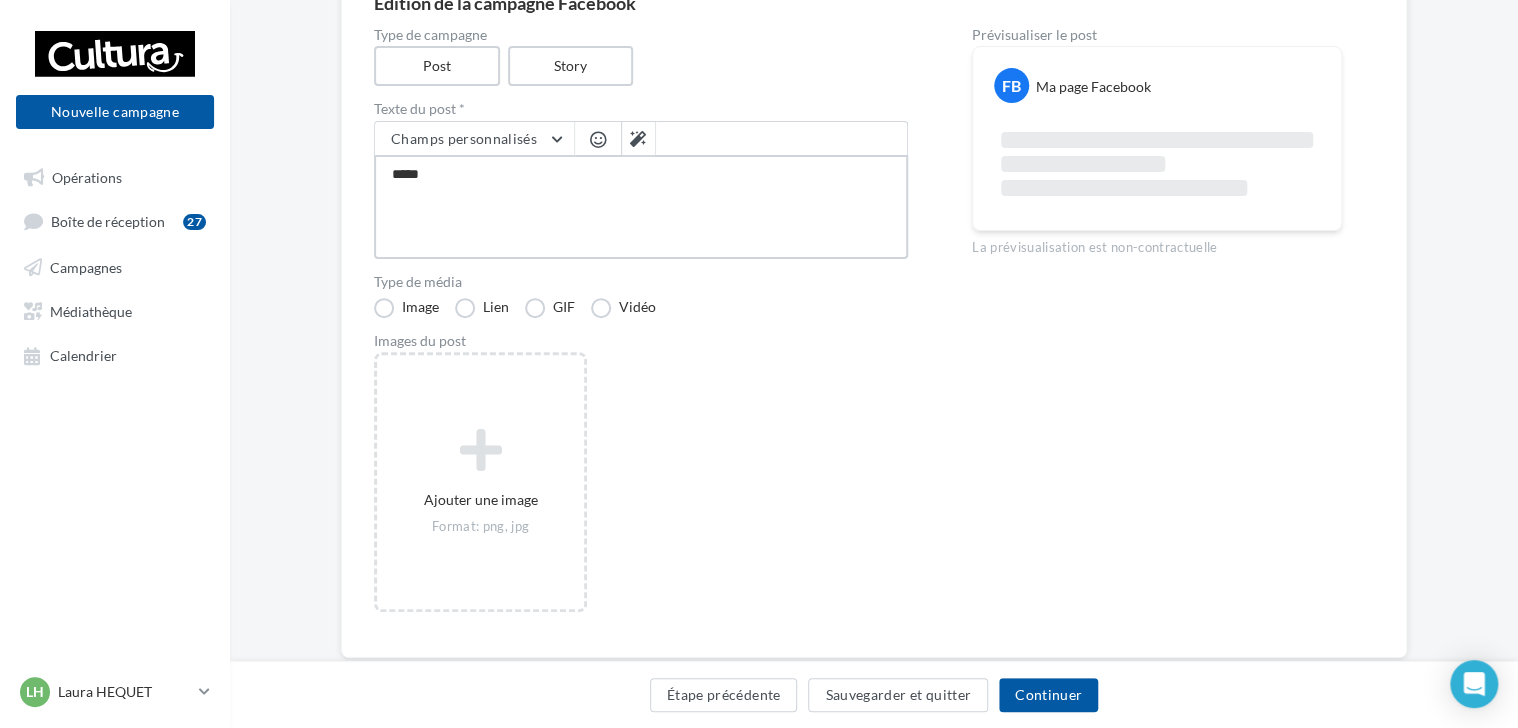 type on "*****" 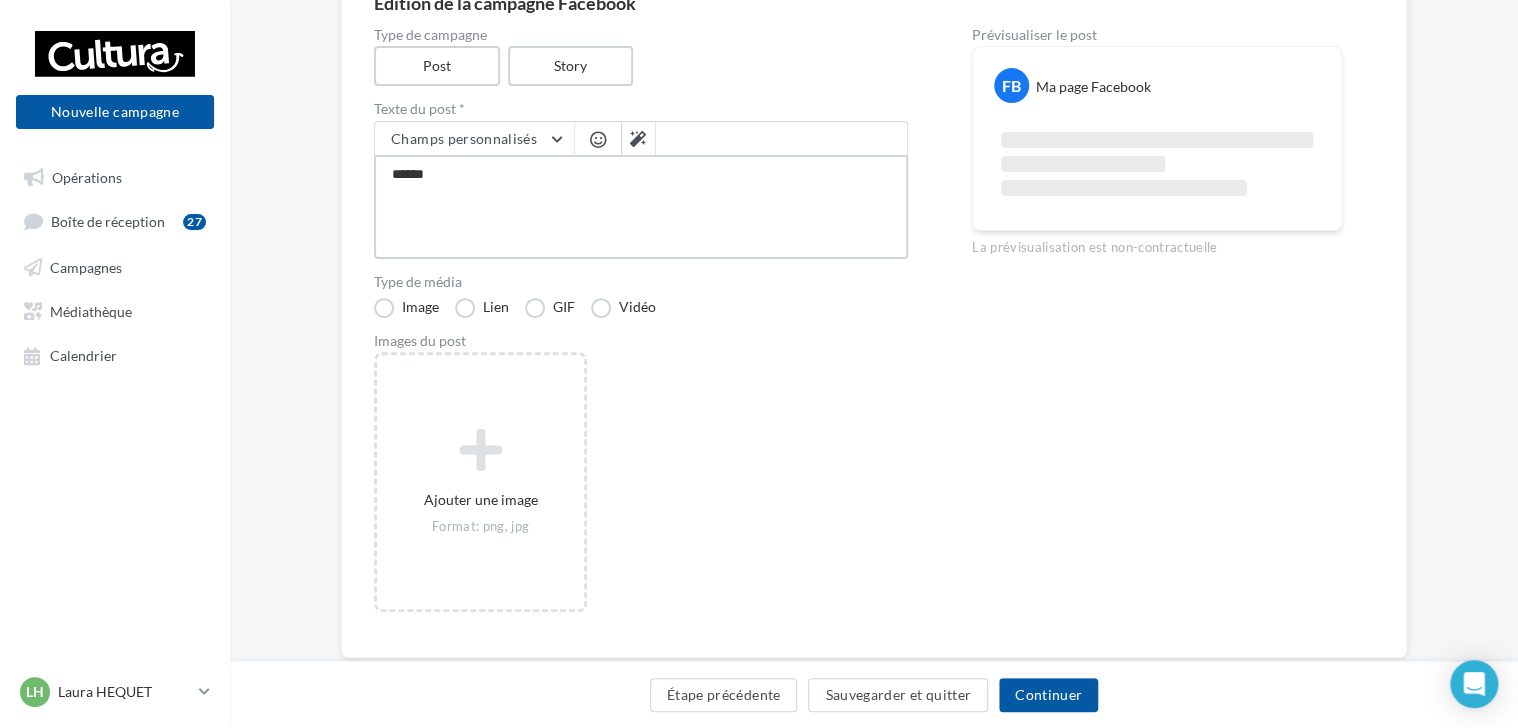 type on "*******" 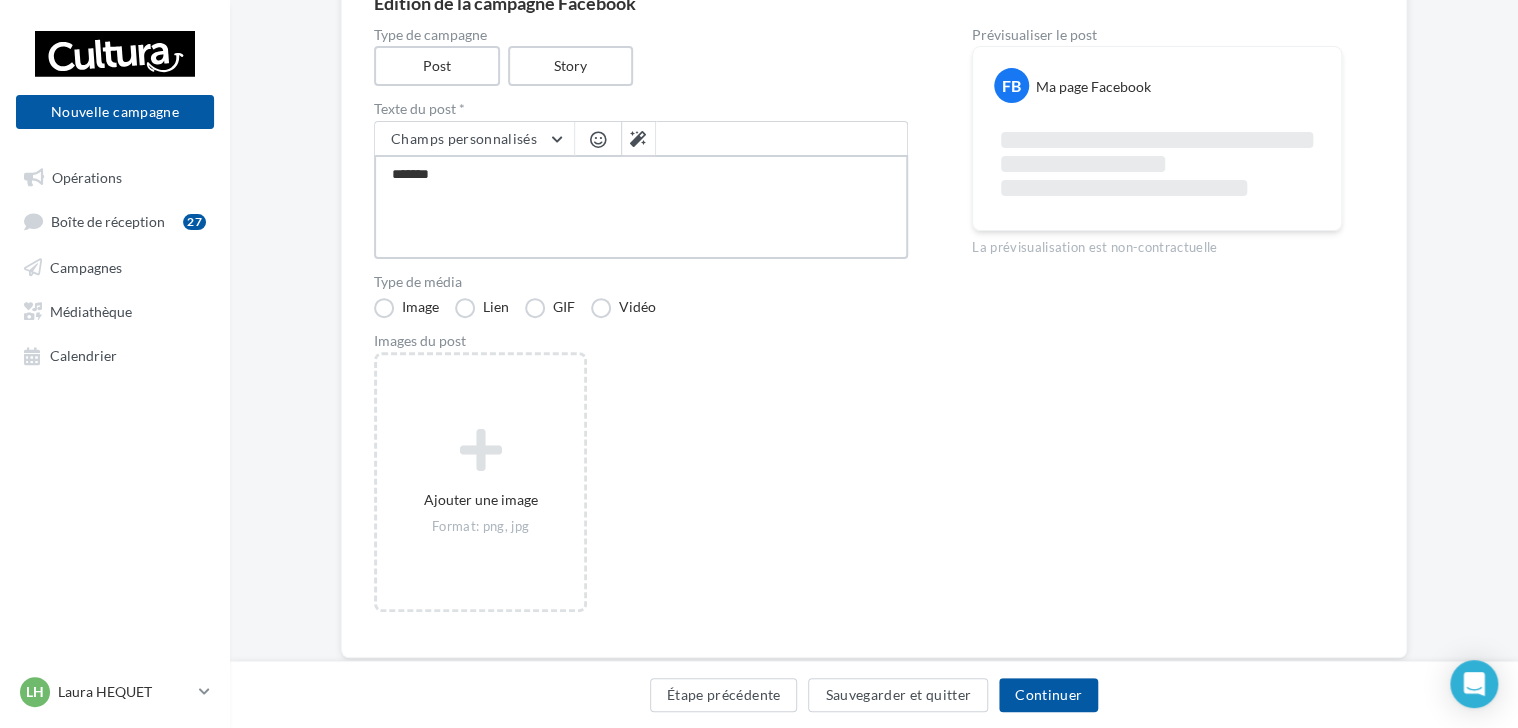 type on "********" 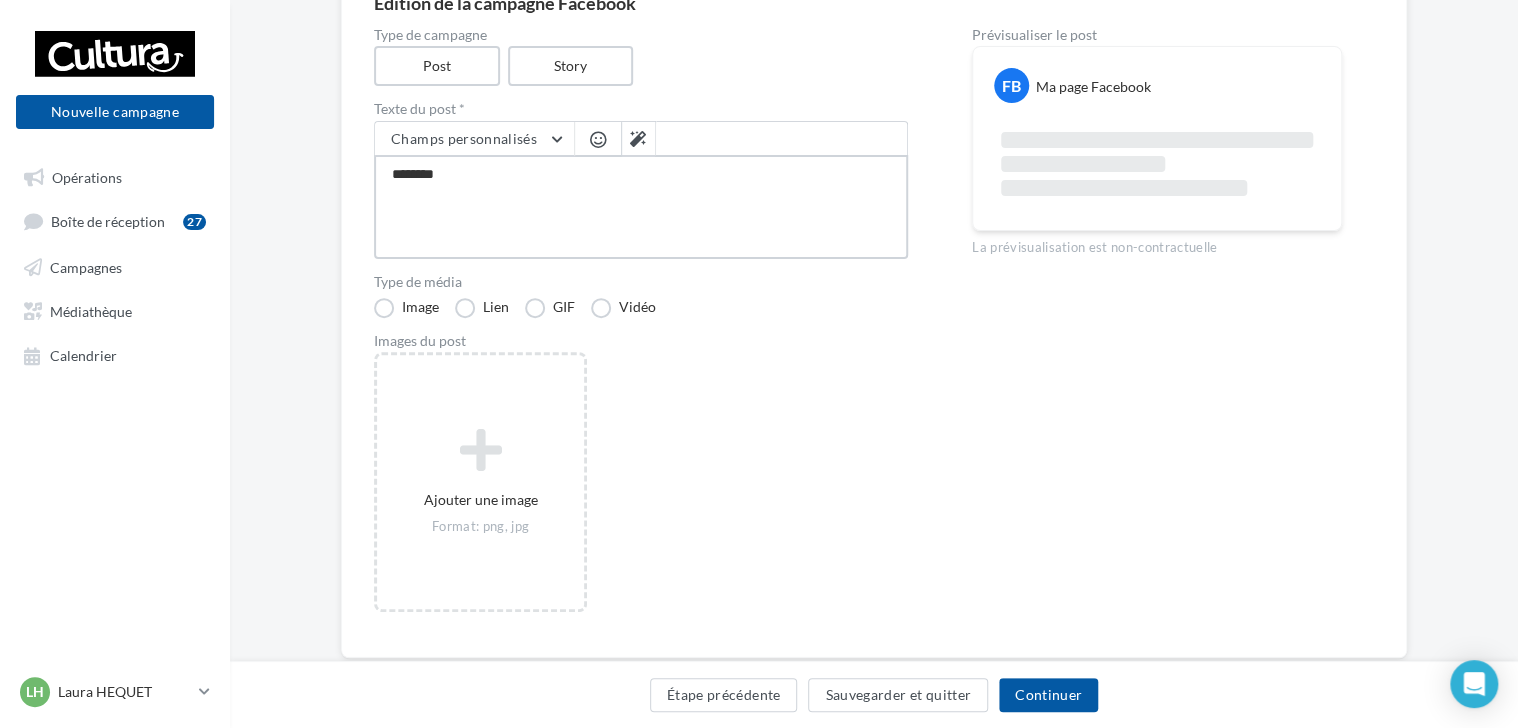 type on "*********" 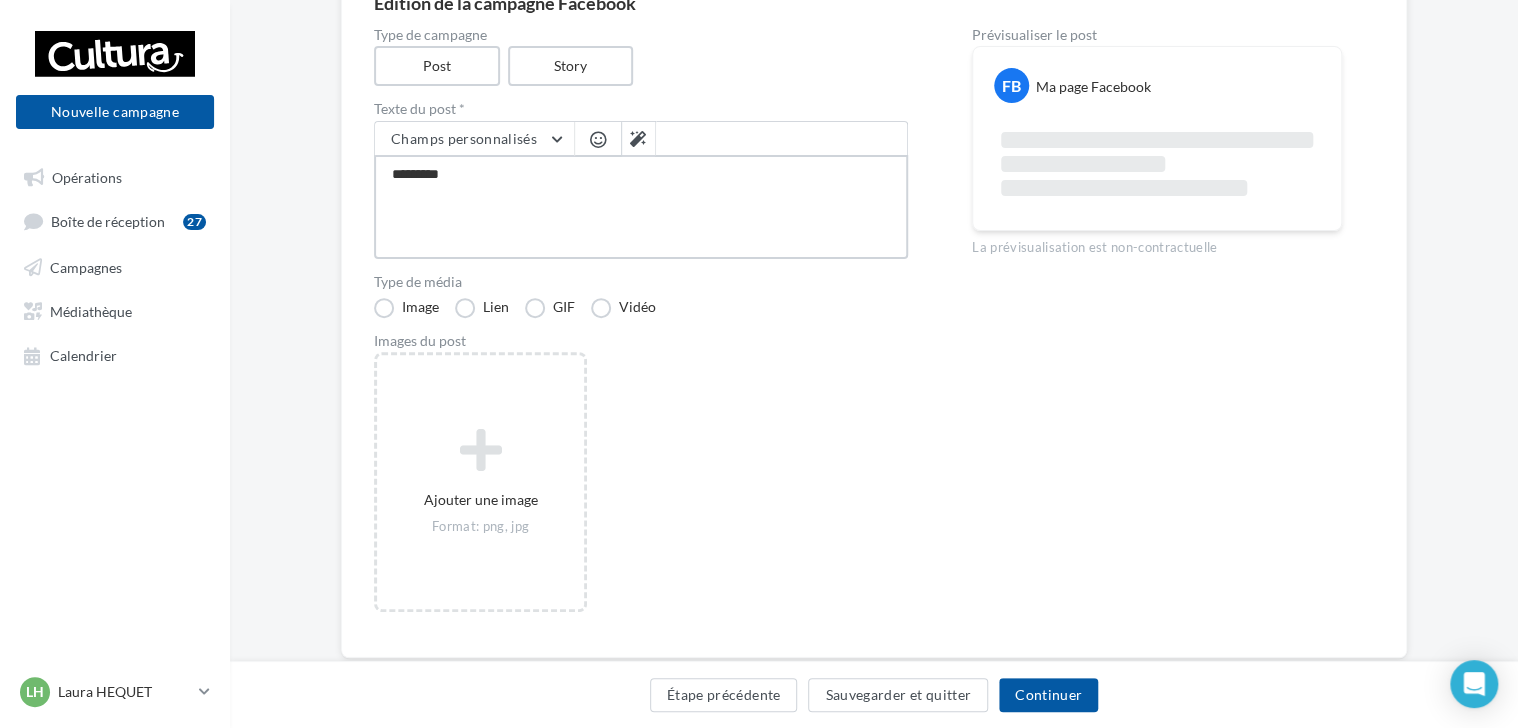 type on "**********" 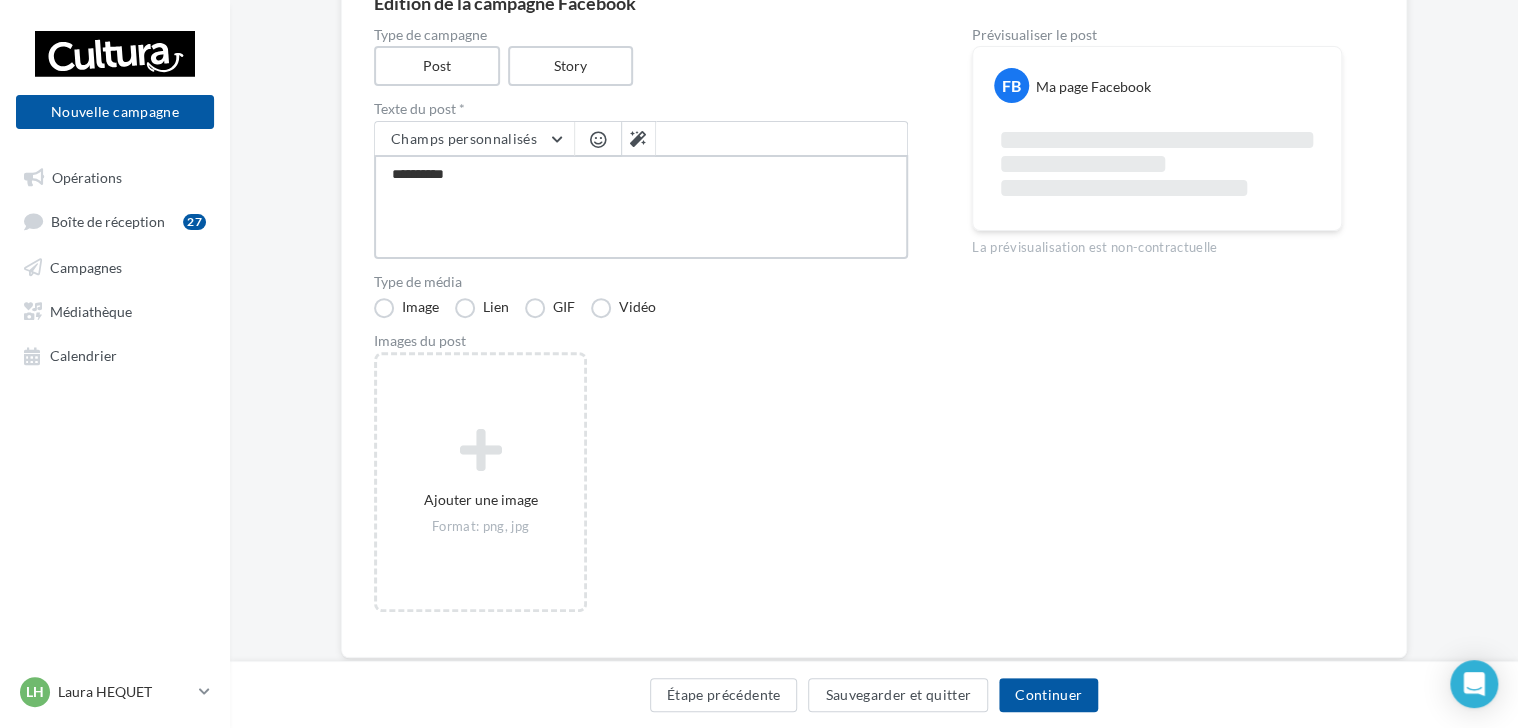 type on "**********" 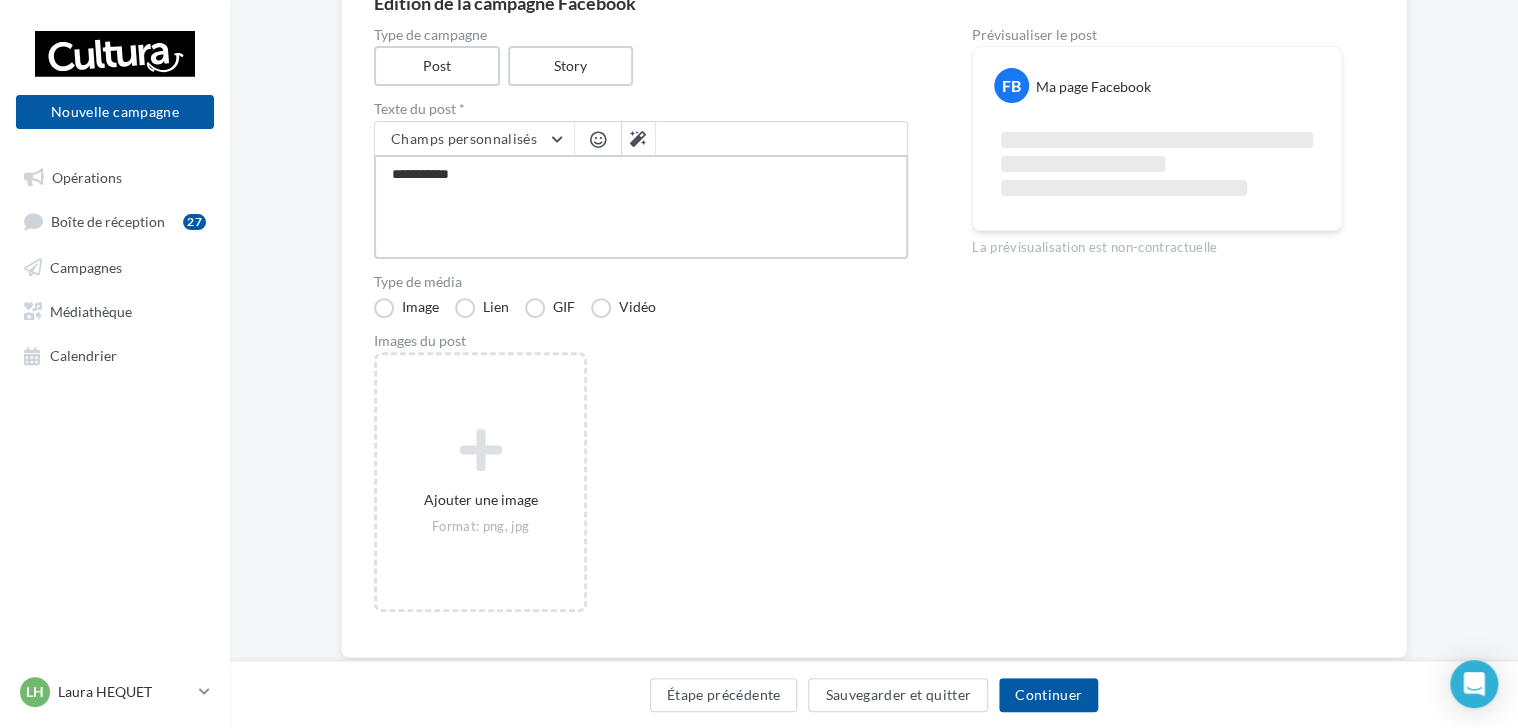 type on "**********" 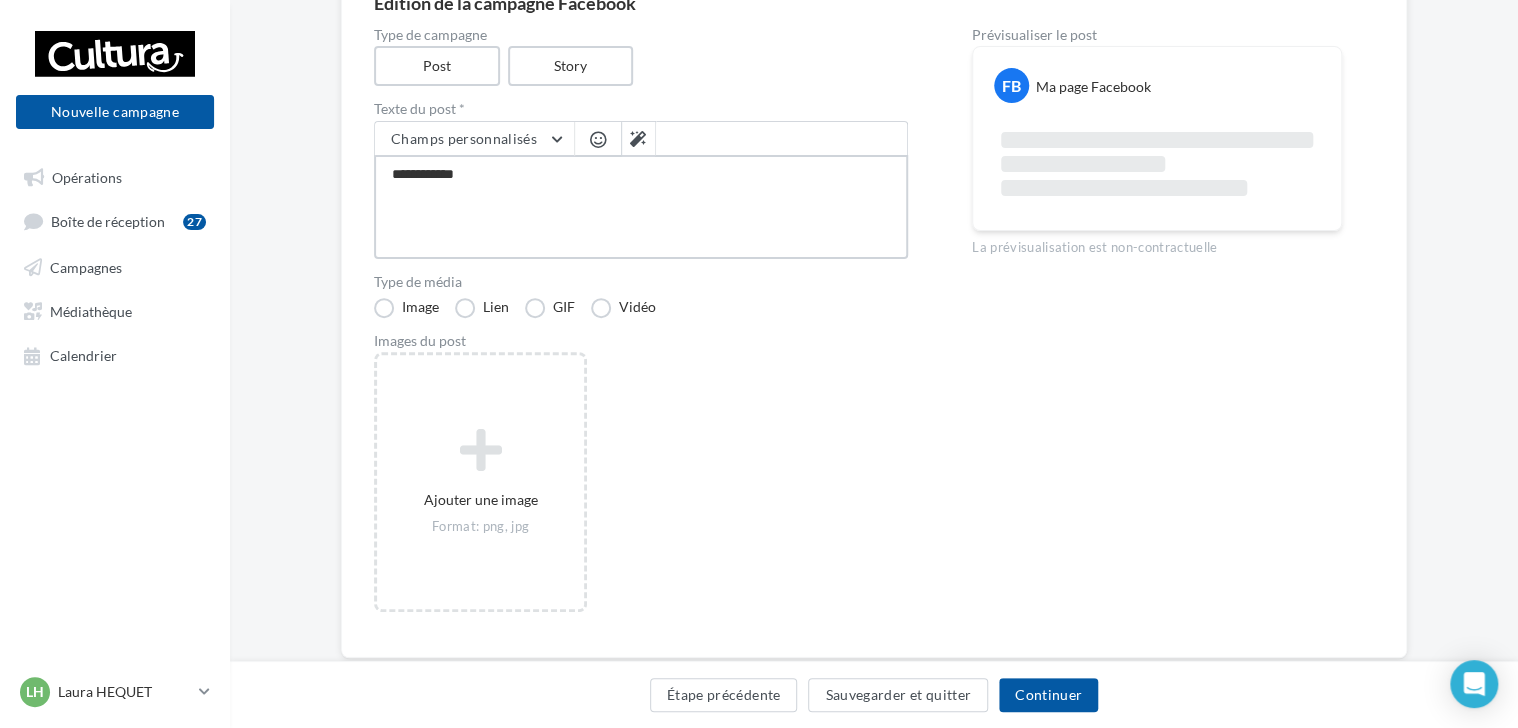 type on "**********" 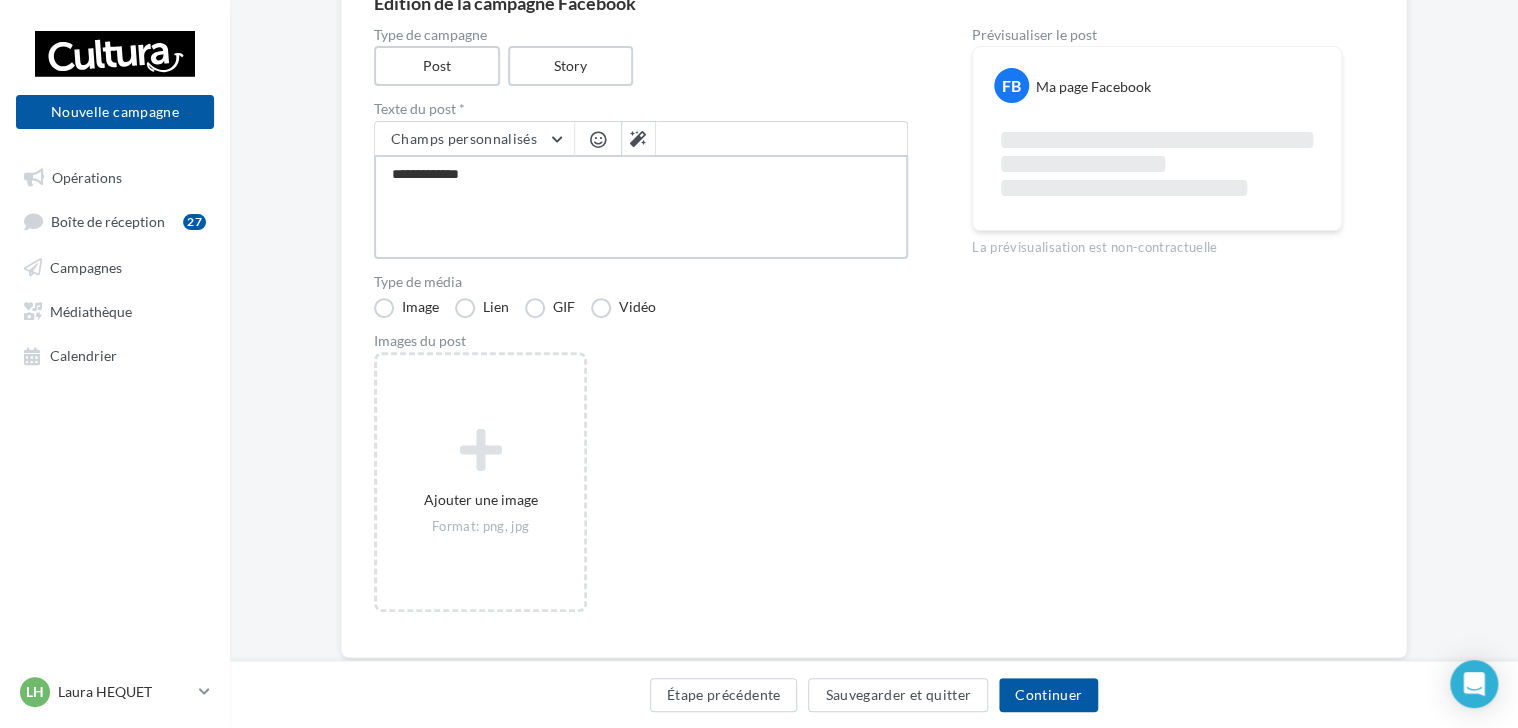 type on "**********" 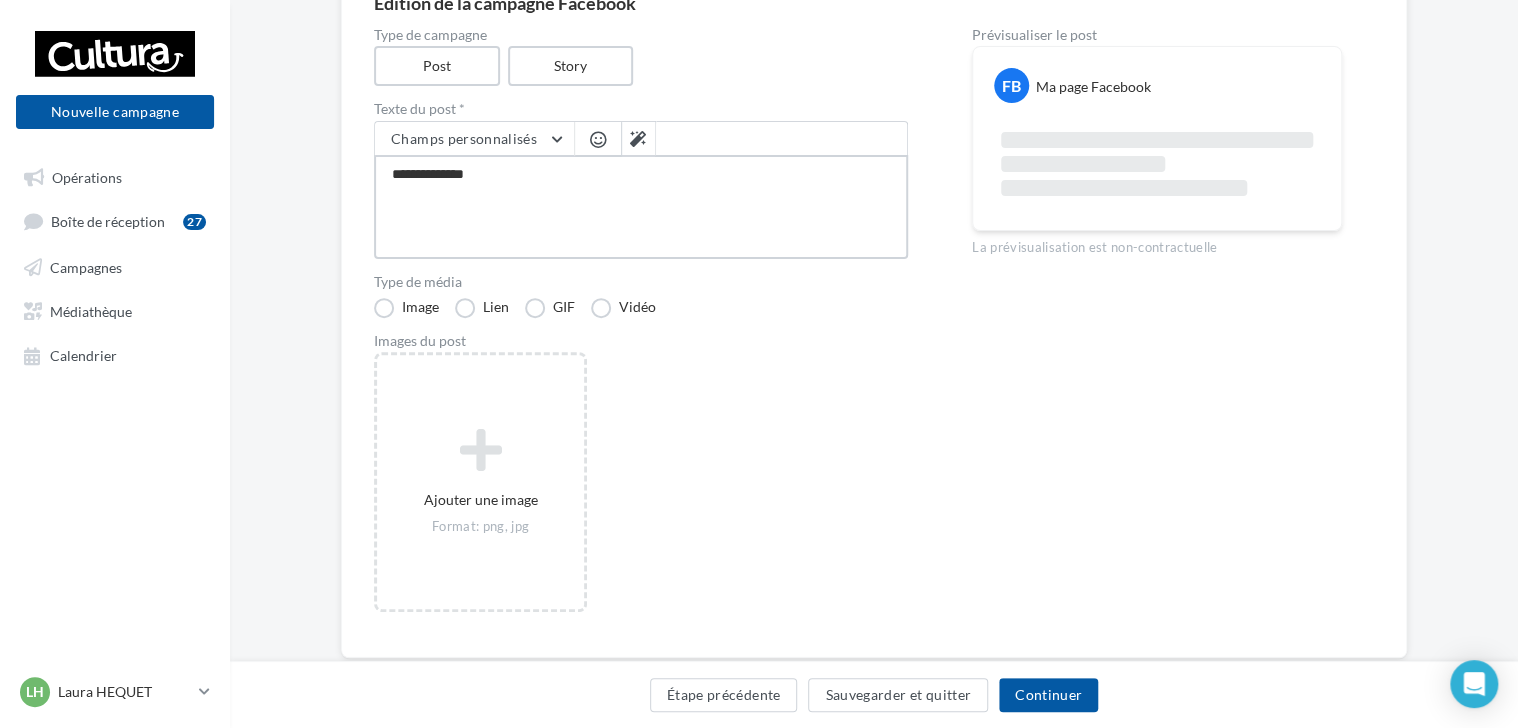 type on "**********" 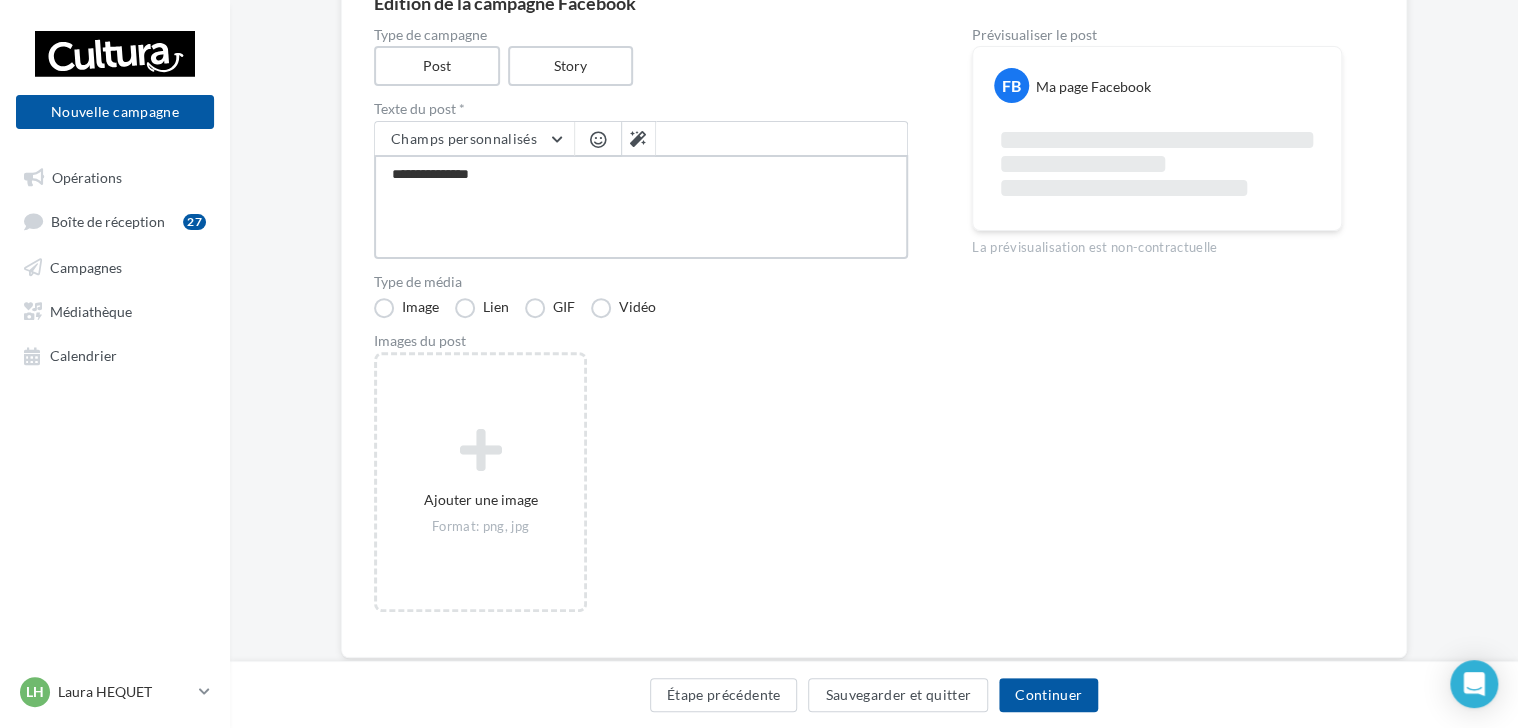 type on "**********" 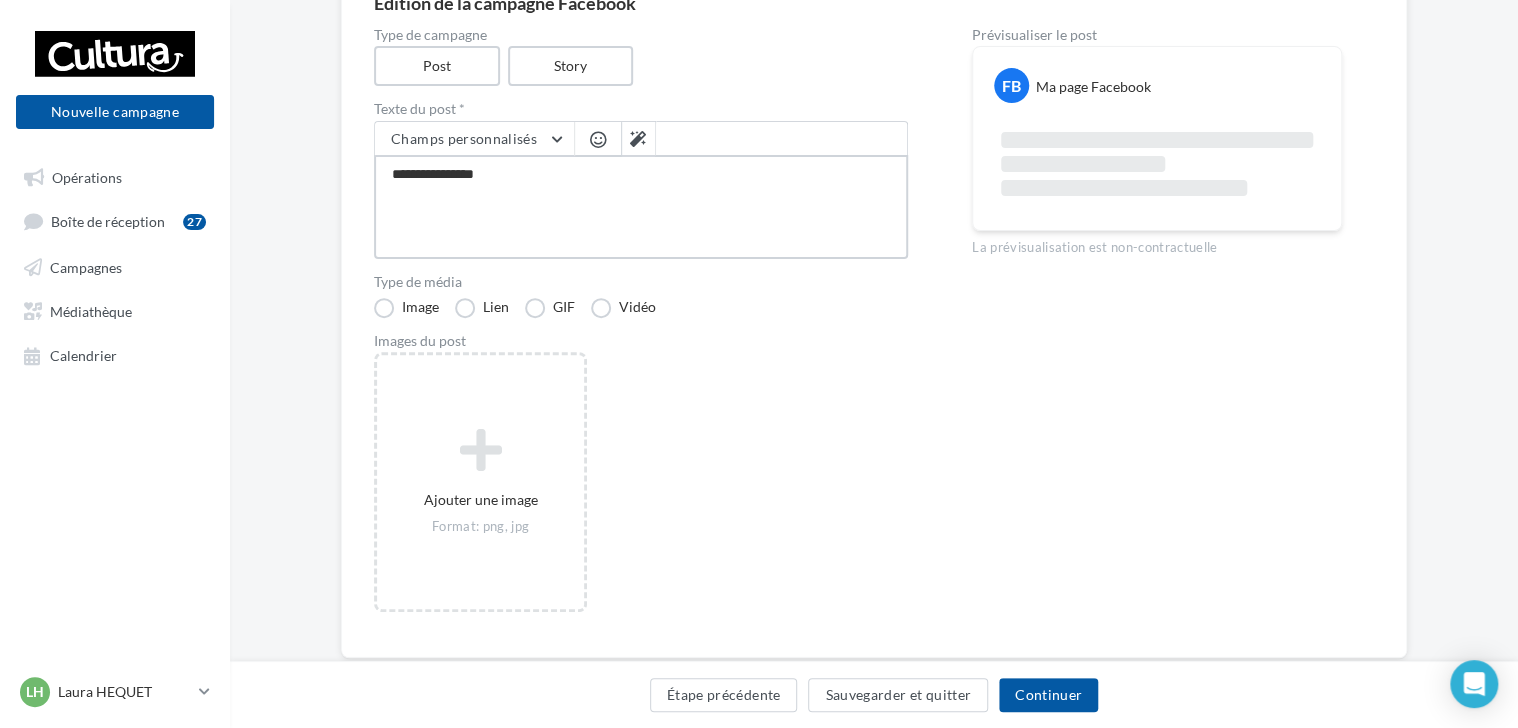 type on "**********" 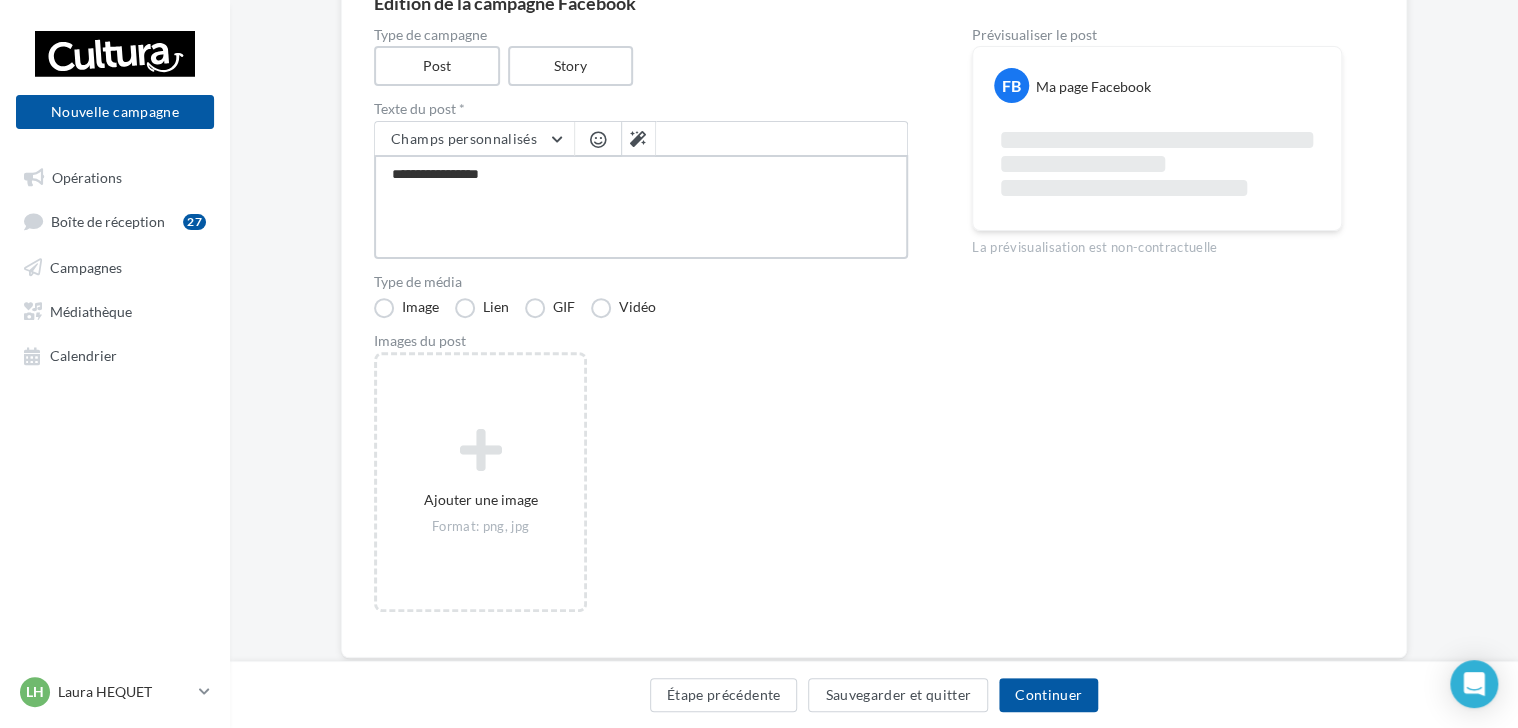 type on "**********" 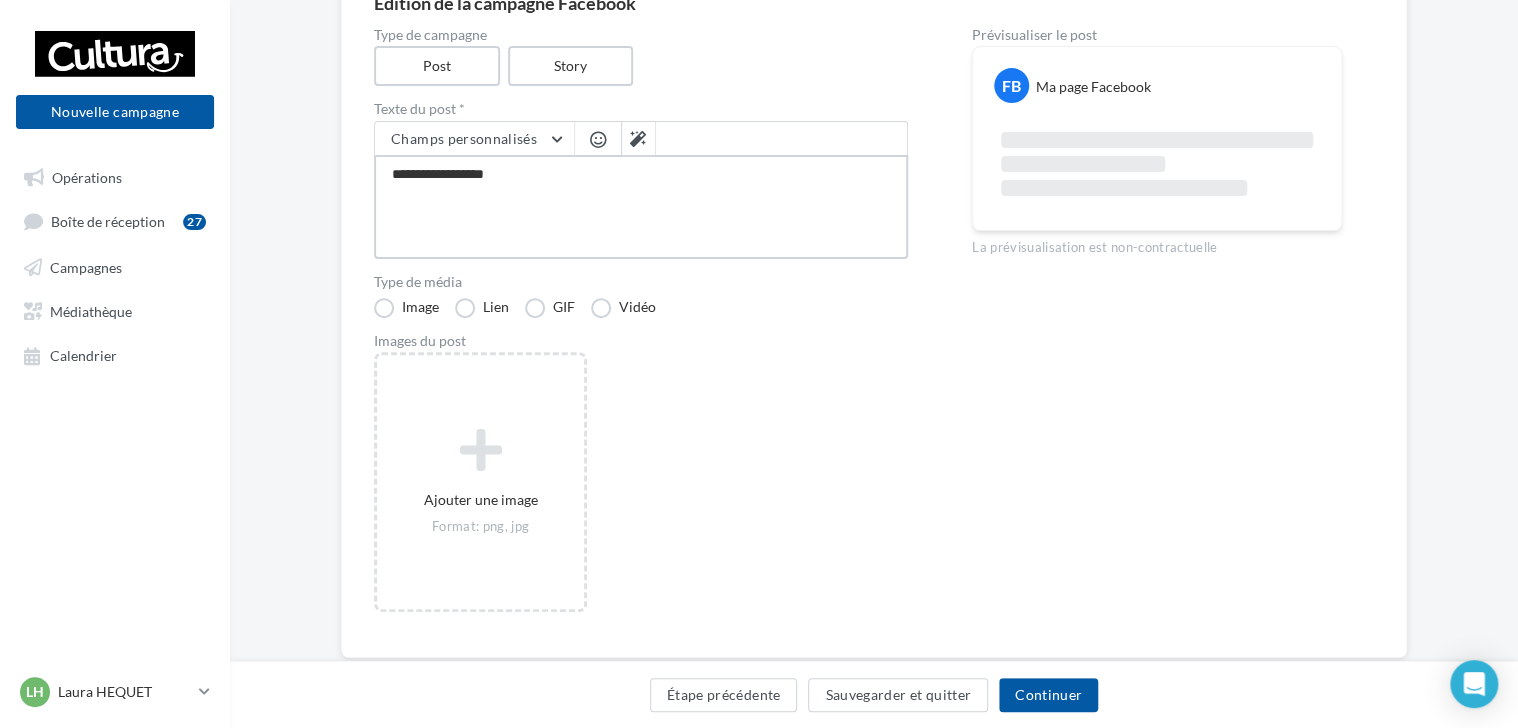 type on "**********" 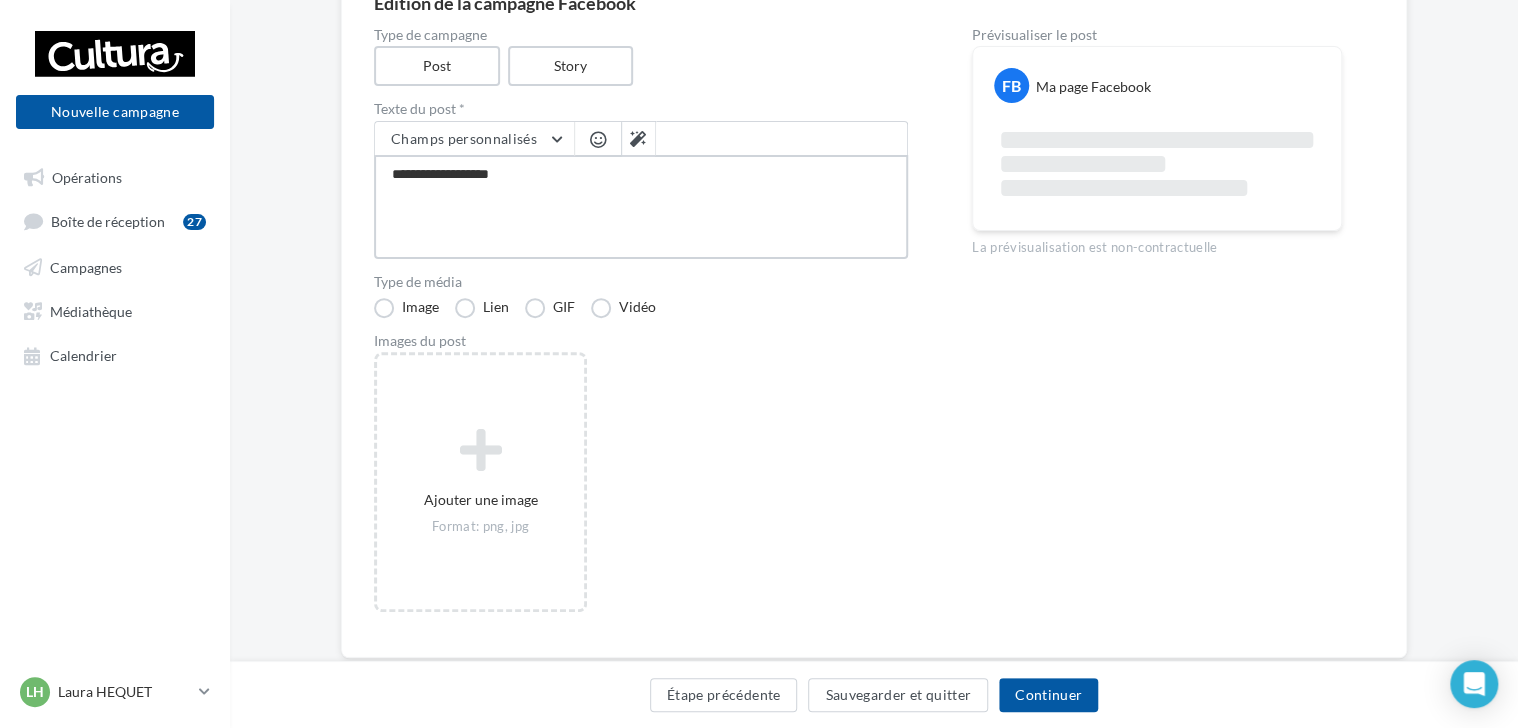 type on "**********" 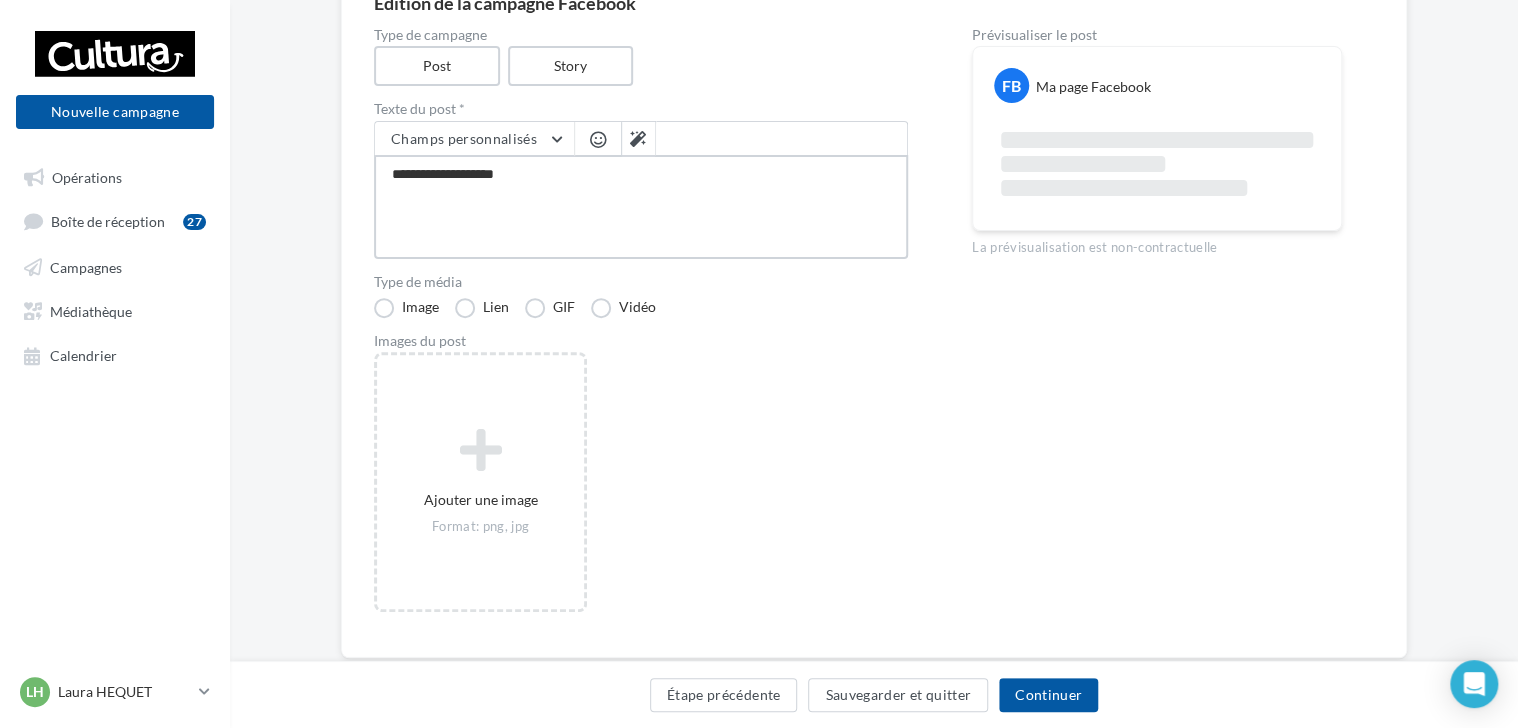 type on "**********" 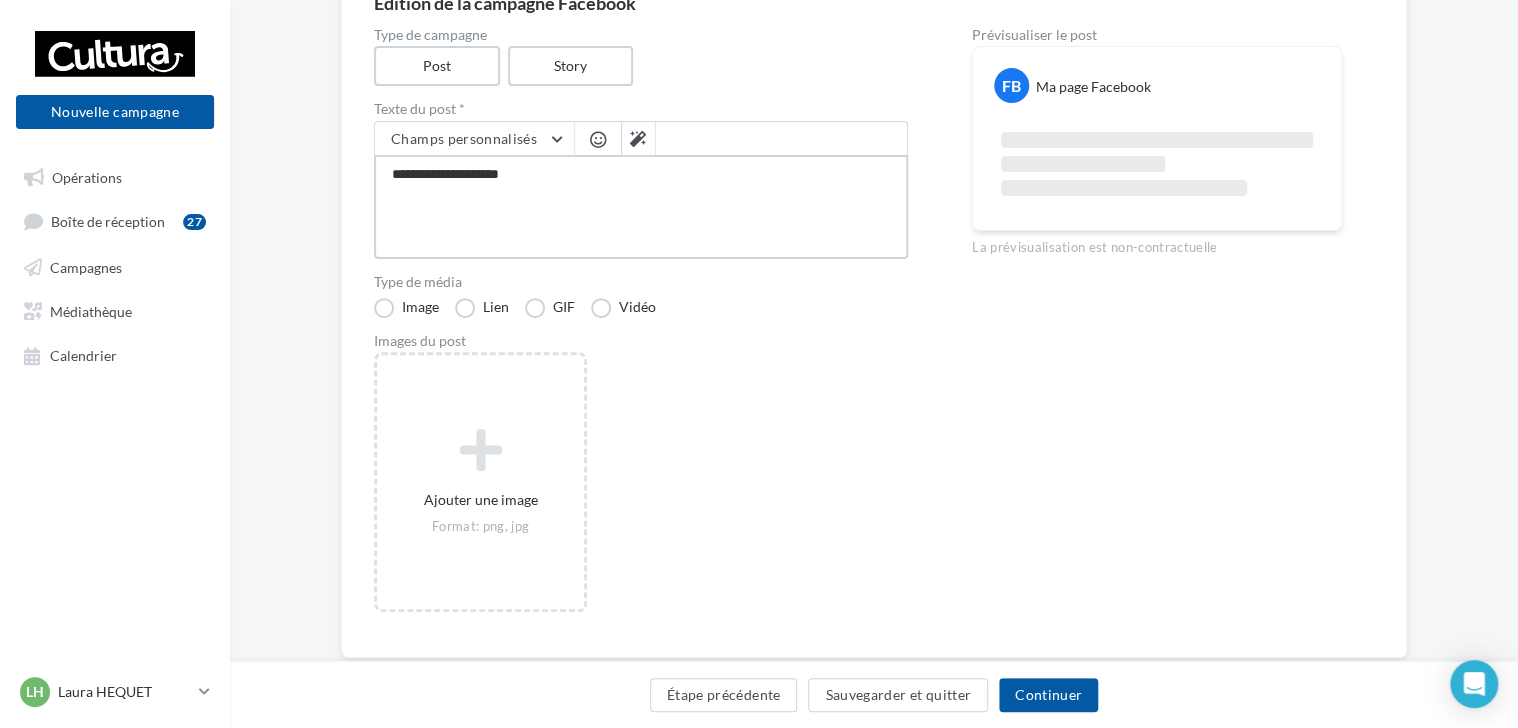 type on "**********" 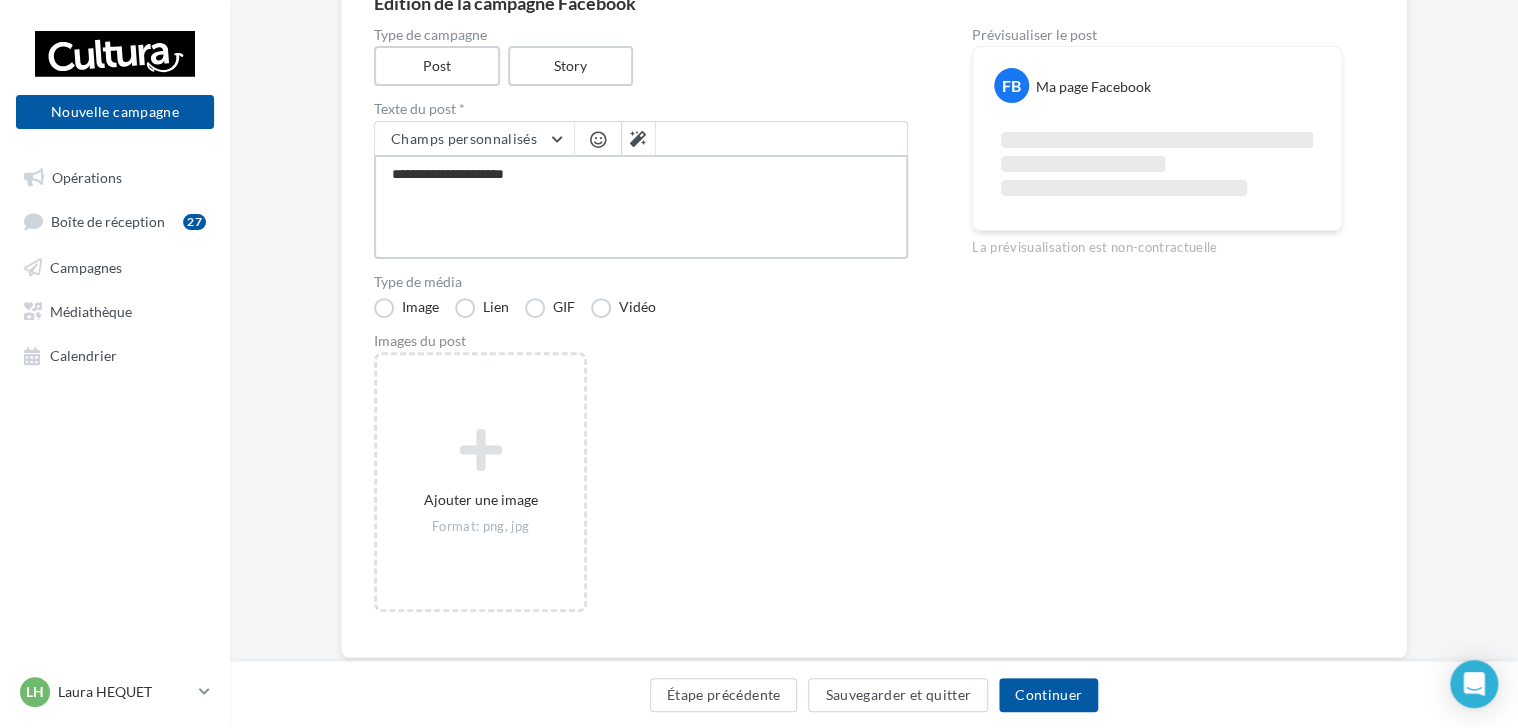 type on "**********" 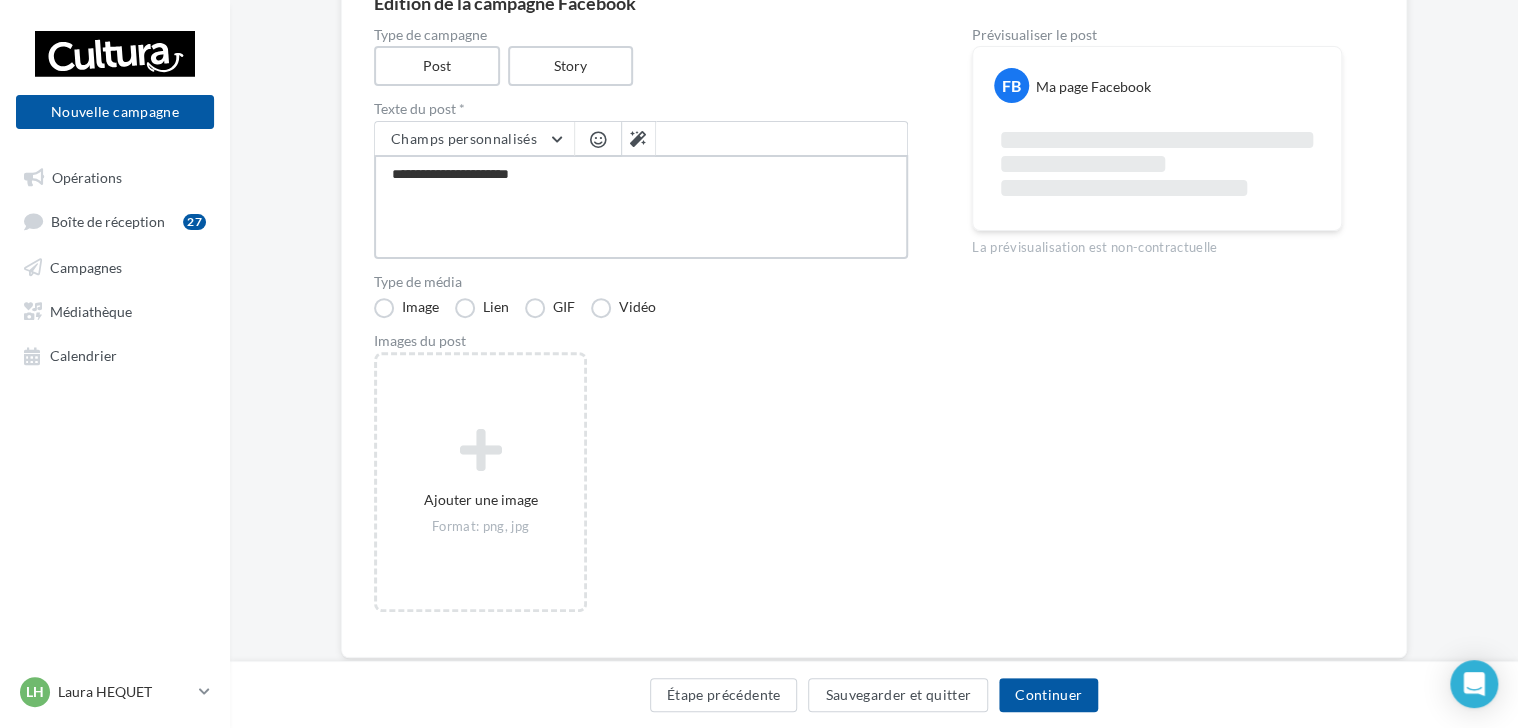 type on "**********" 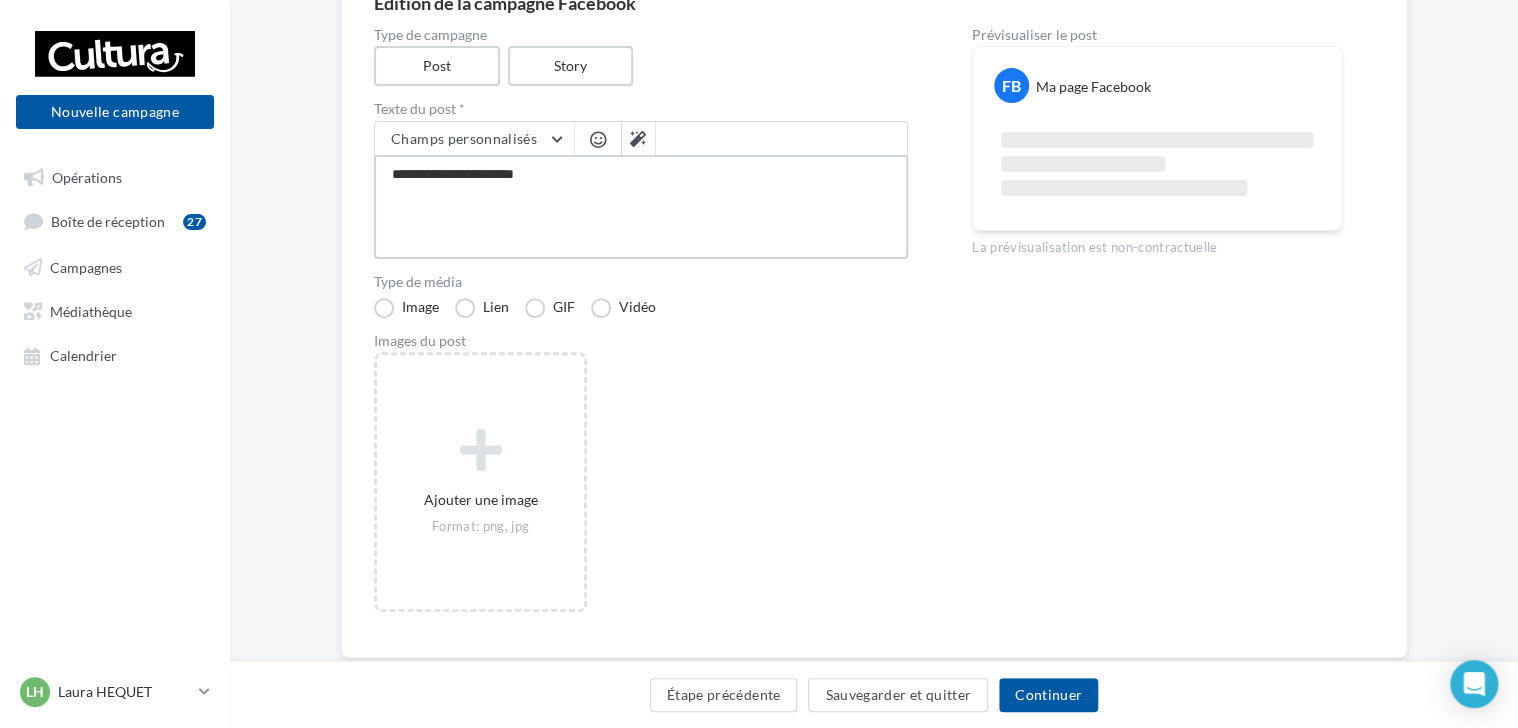 type on "**********" 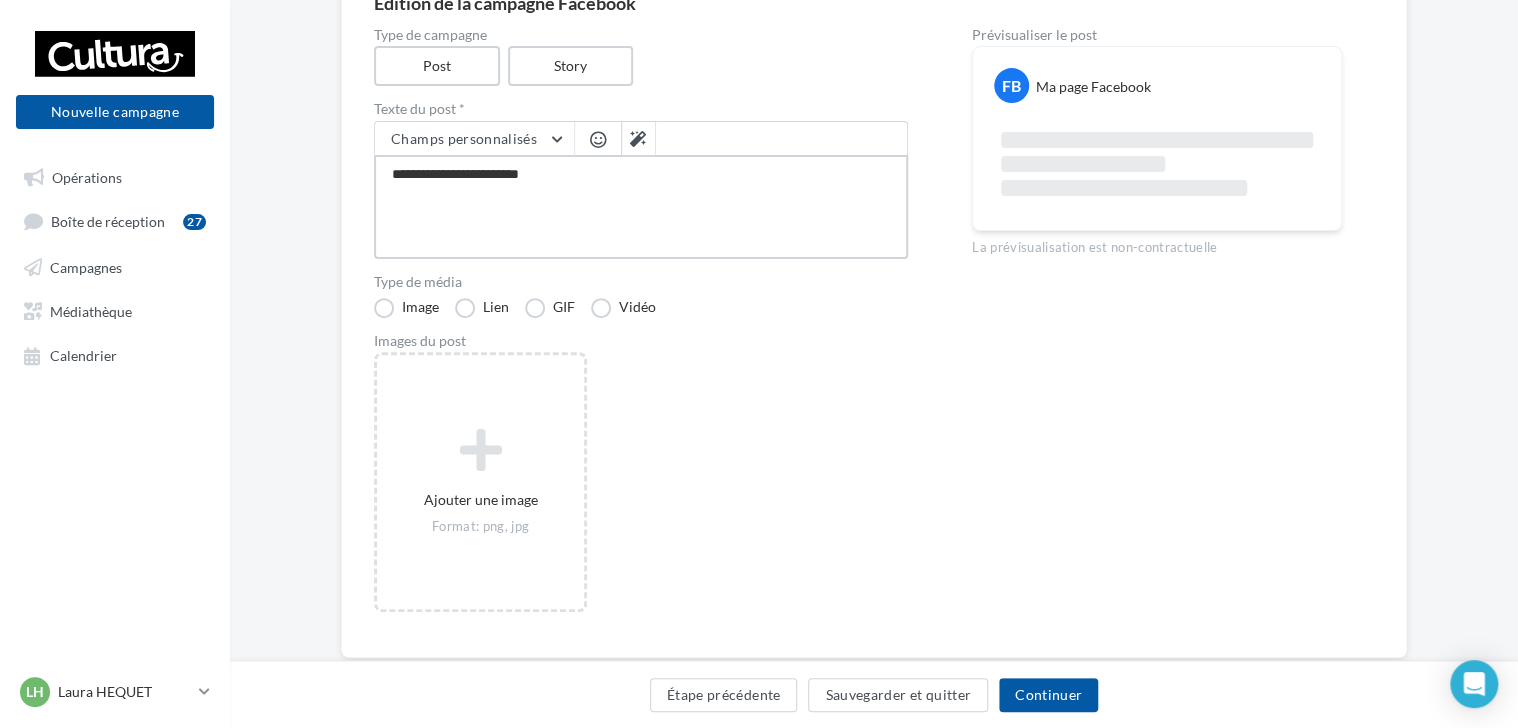 type on "**********" 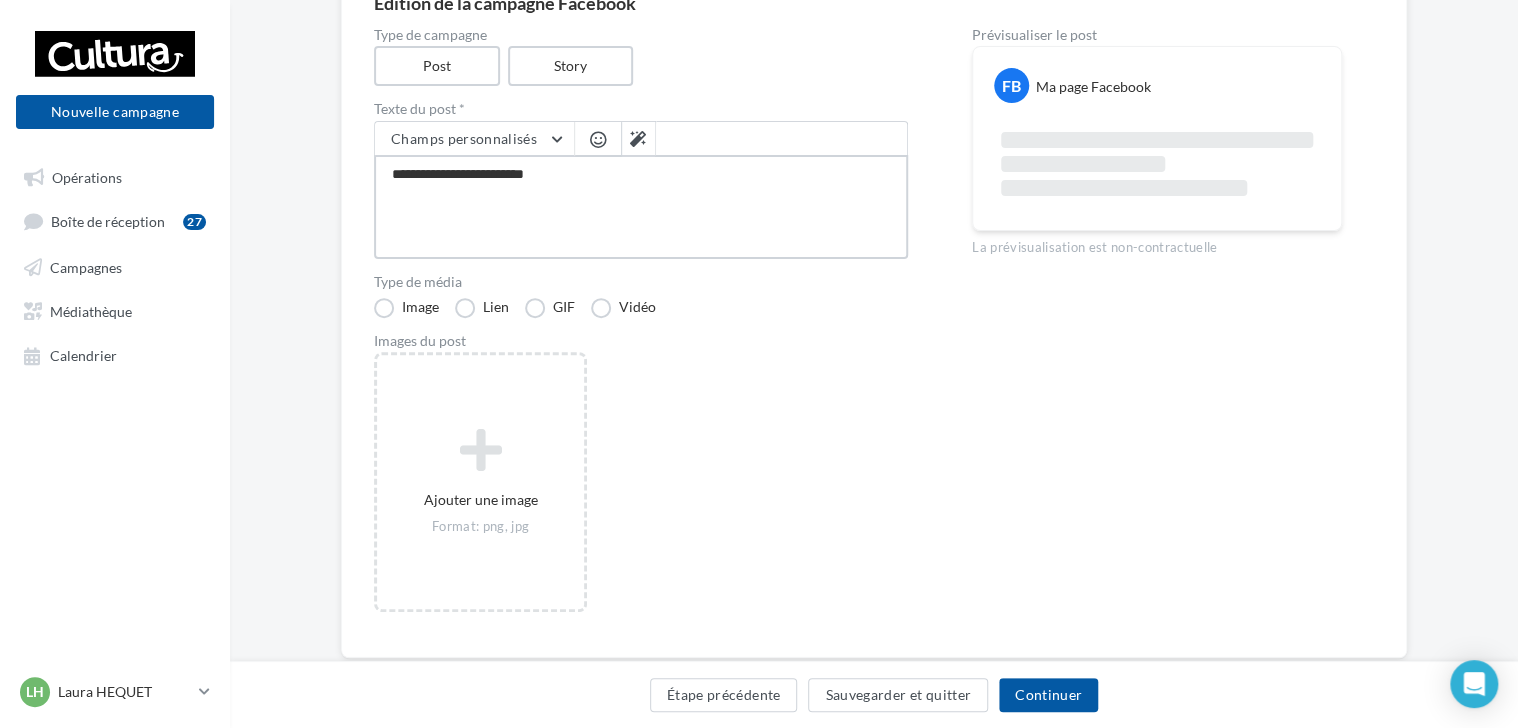 type on "**********" 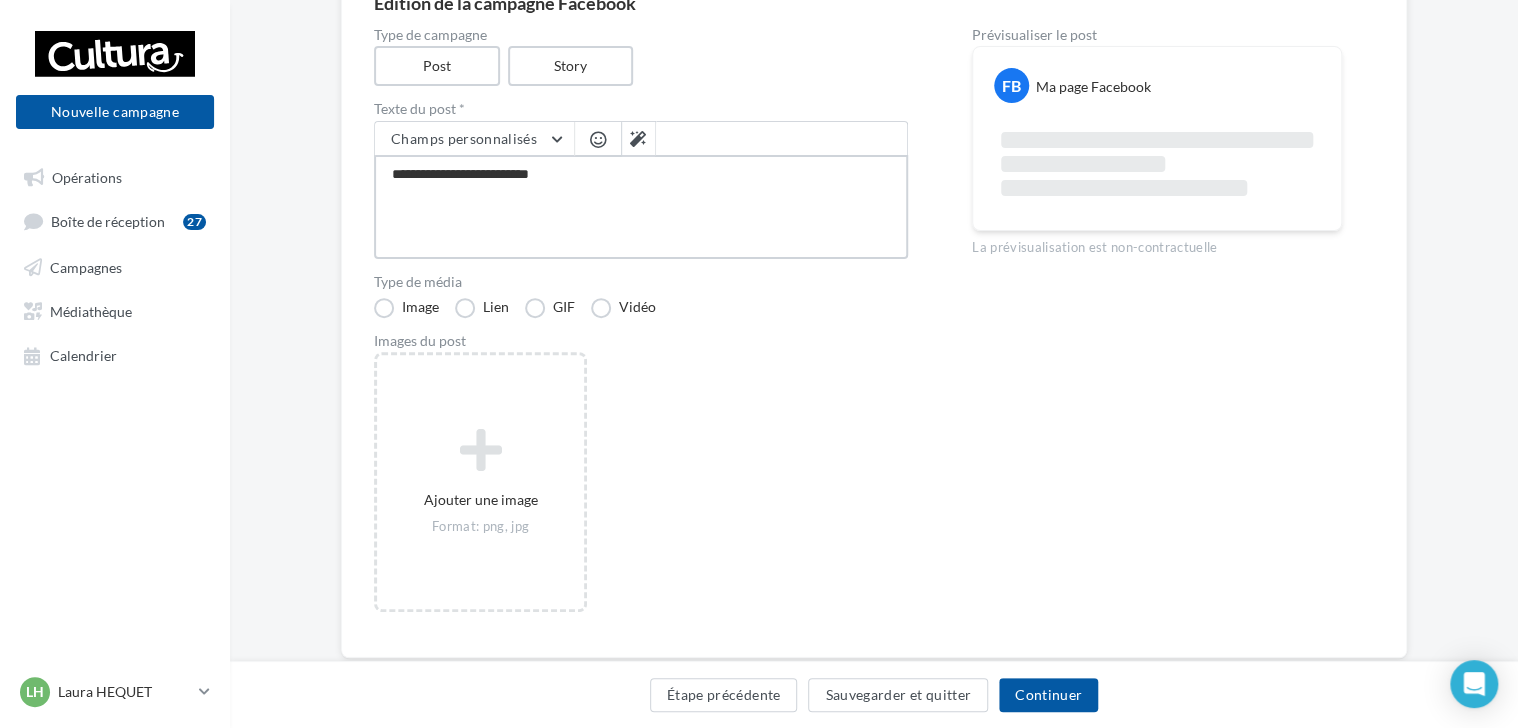 type on "**********" 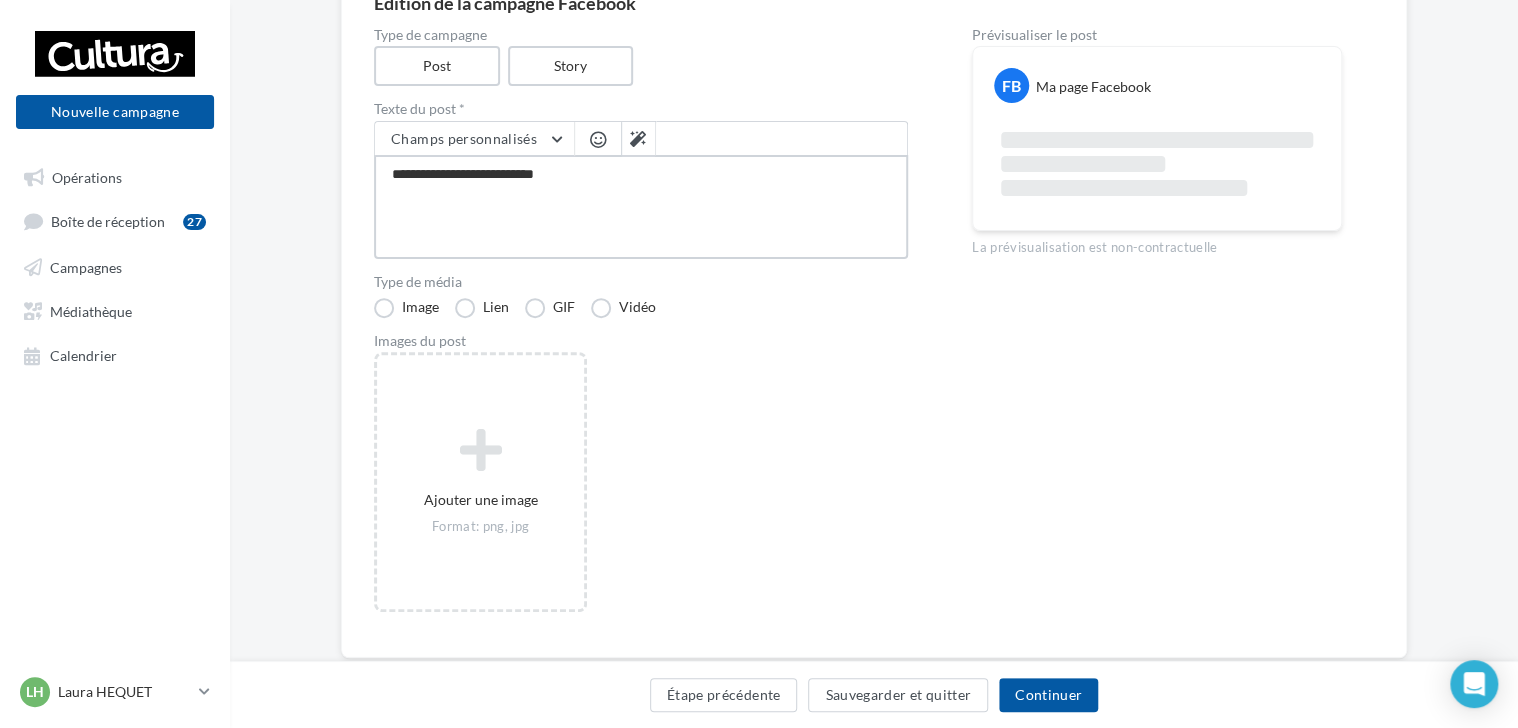 type on "**********" 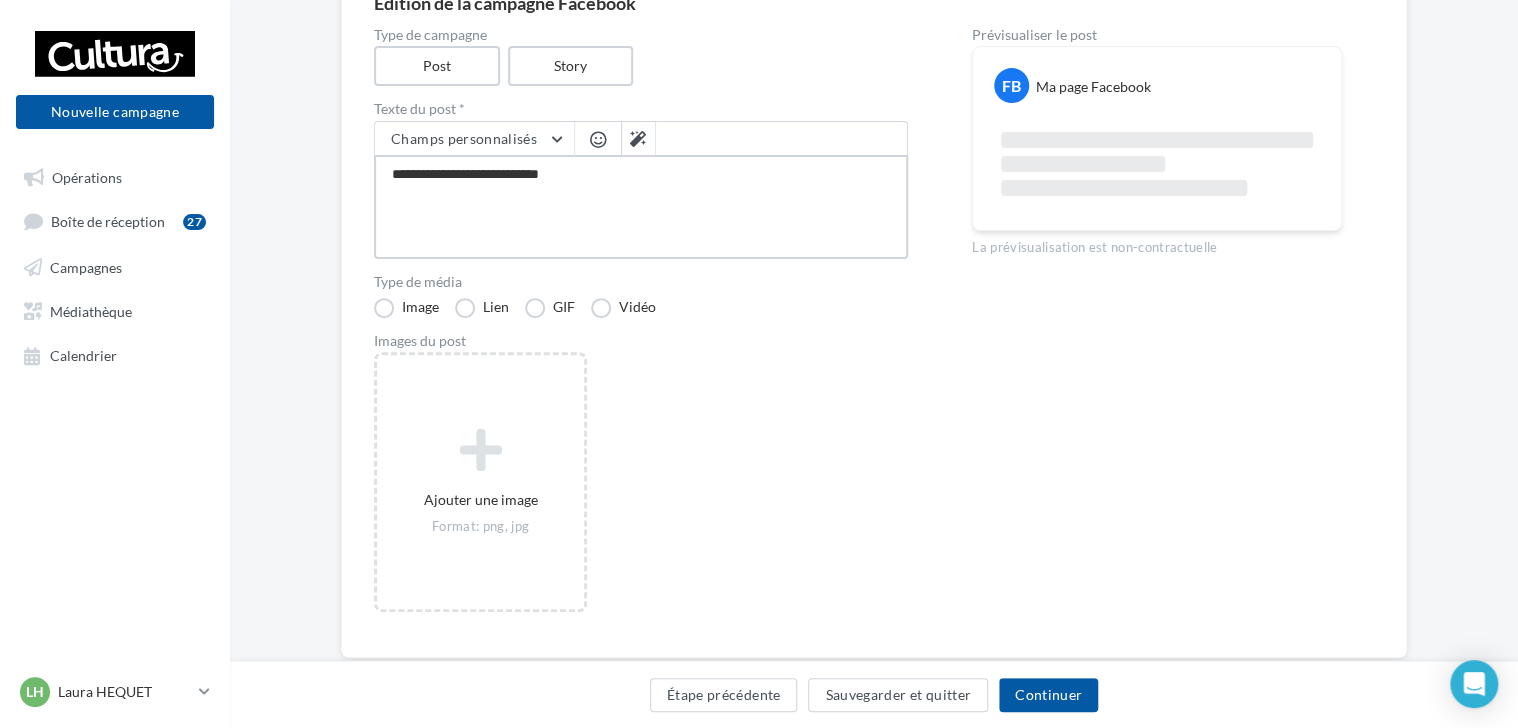 type on "**********" 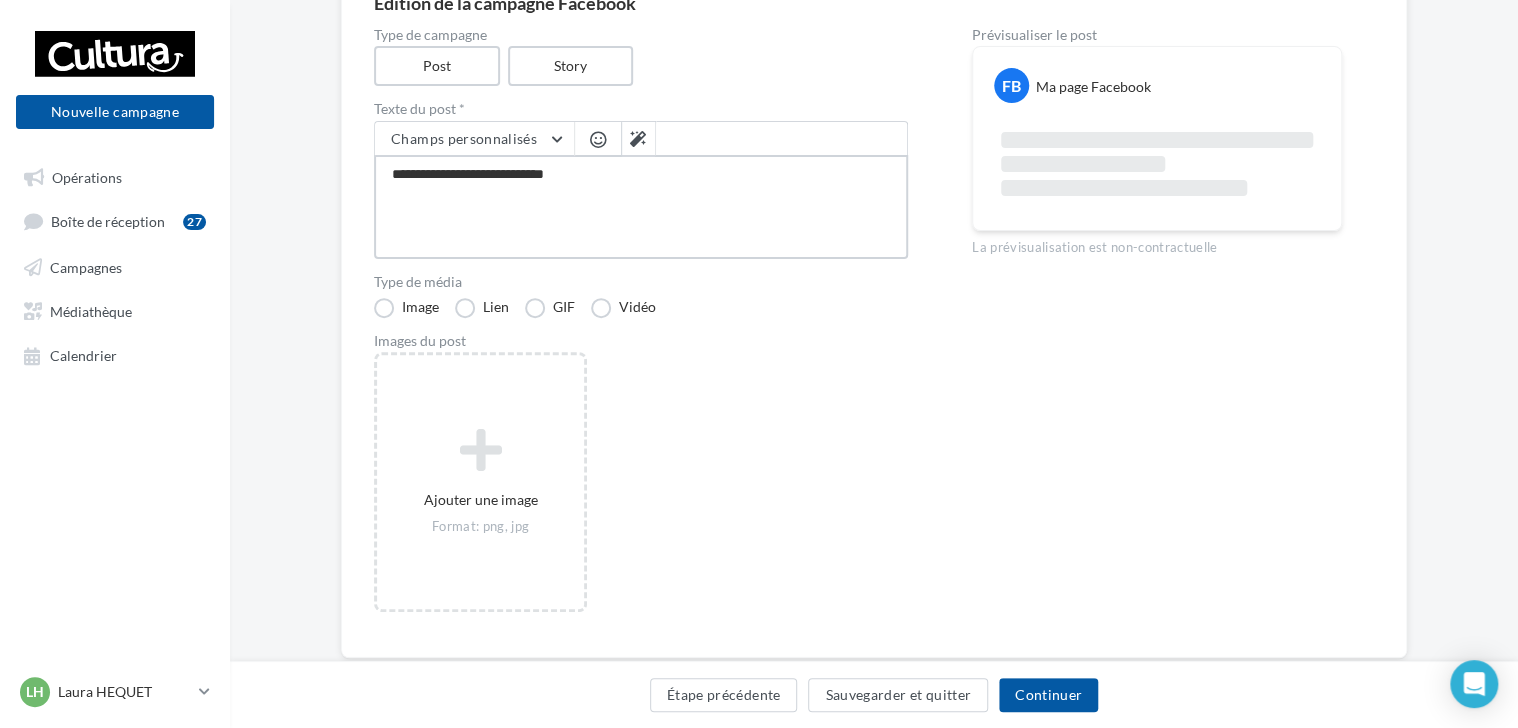 type on "**********" 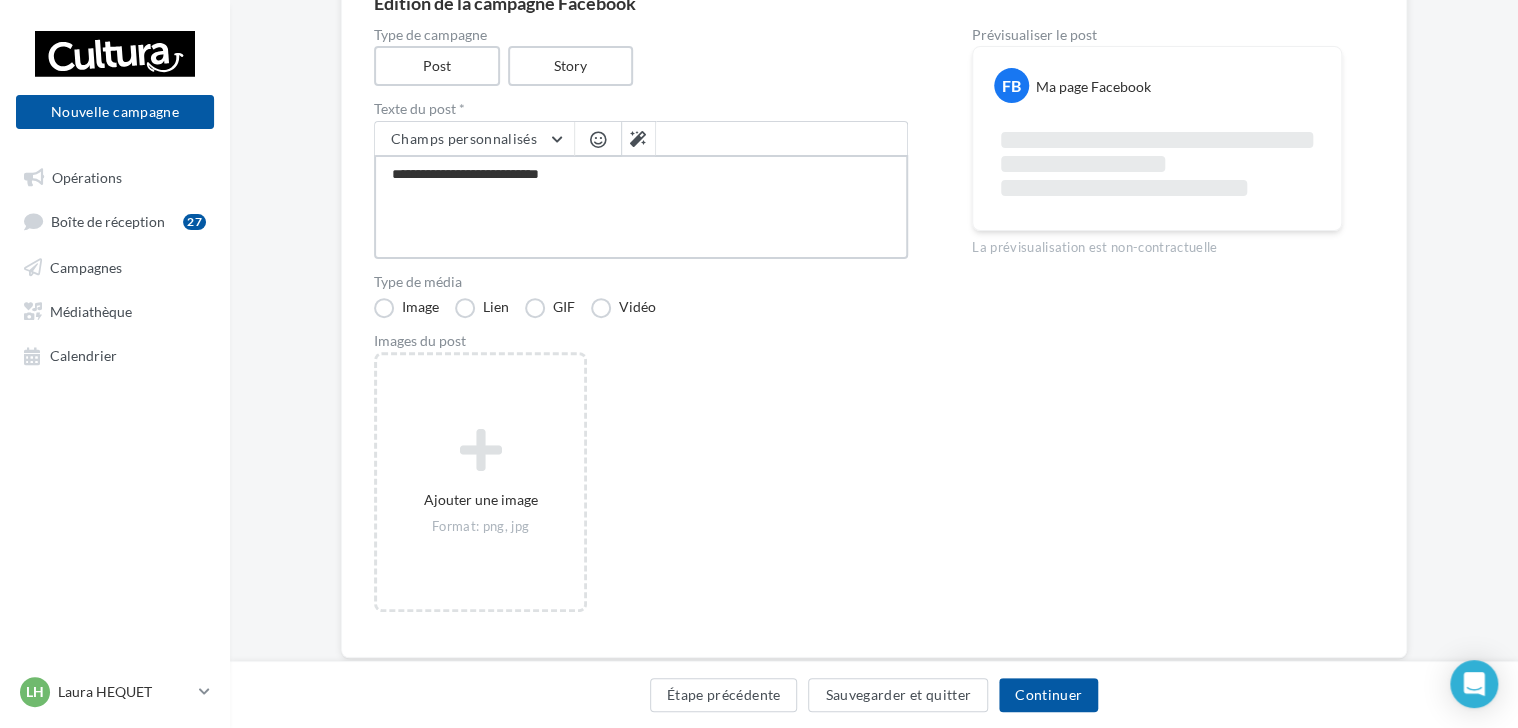 type on "**********" 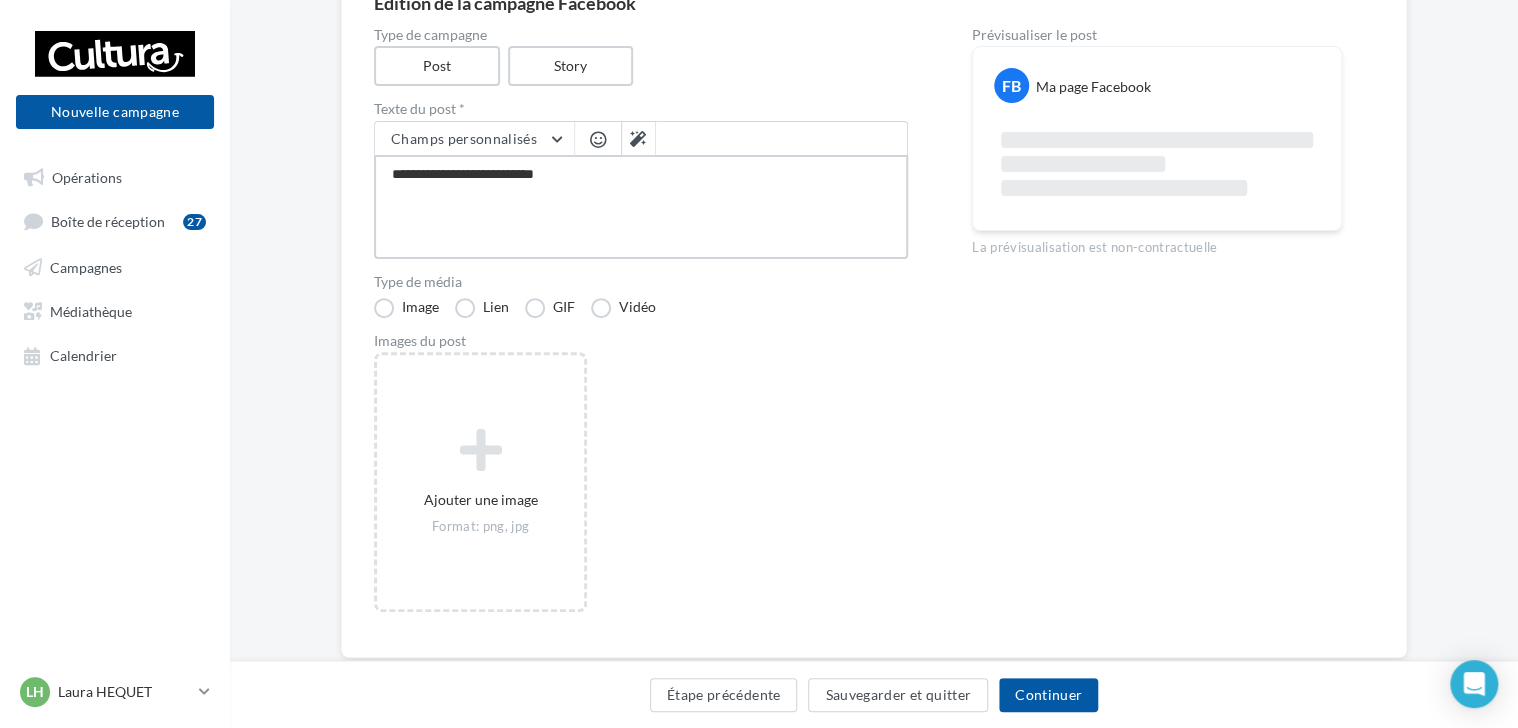 type on "**********" 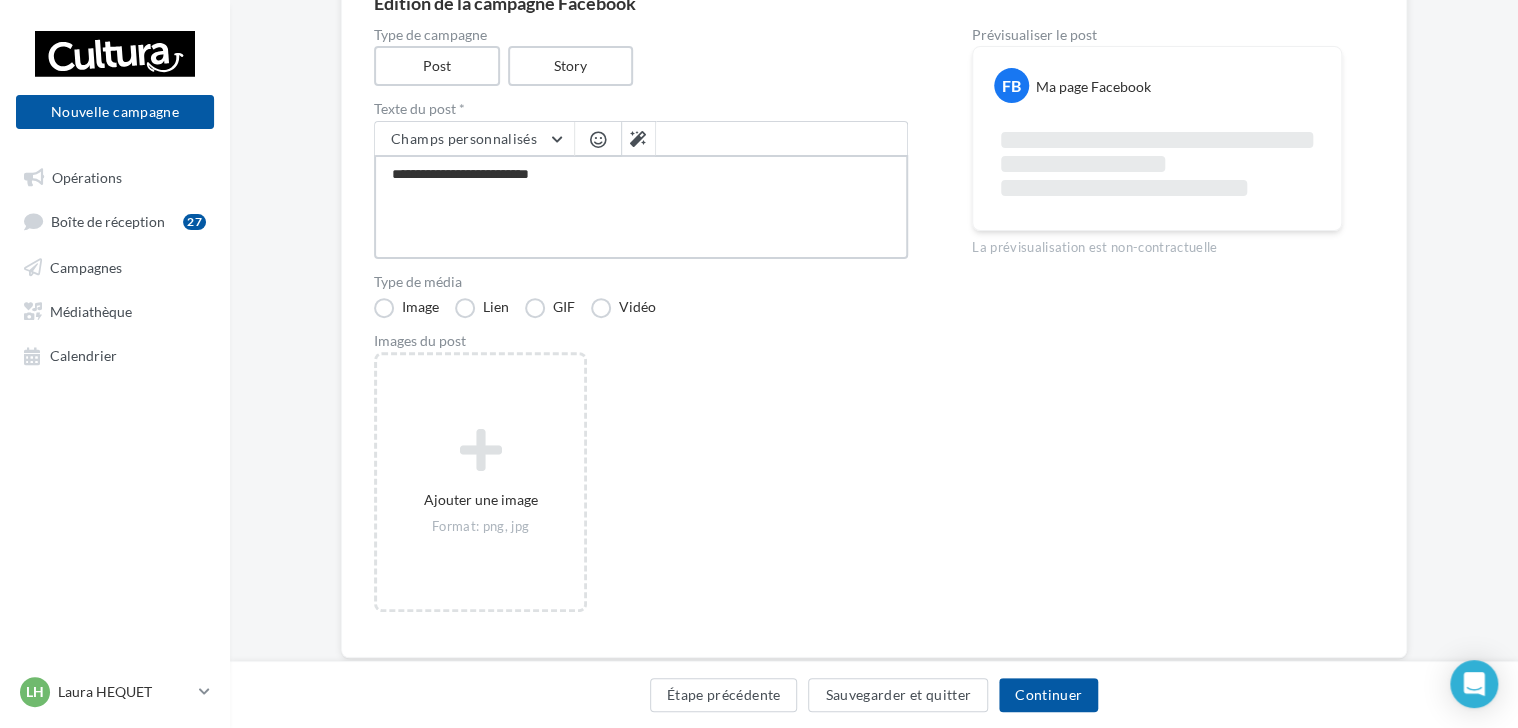 type on "**********" 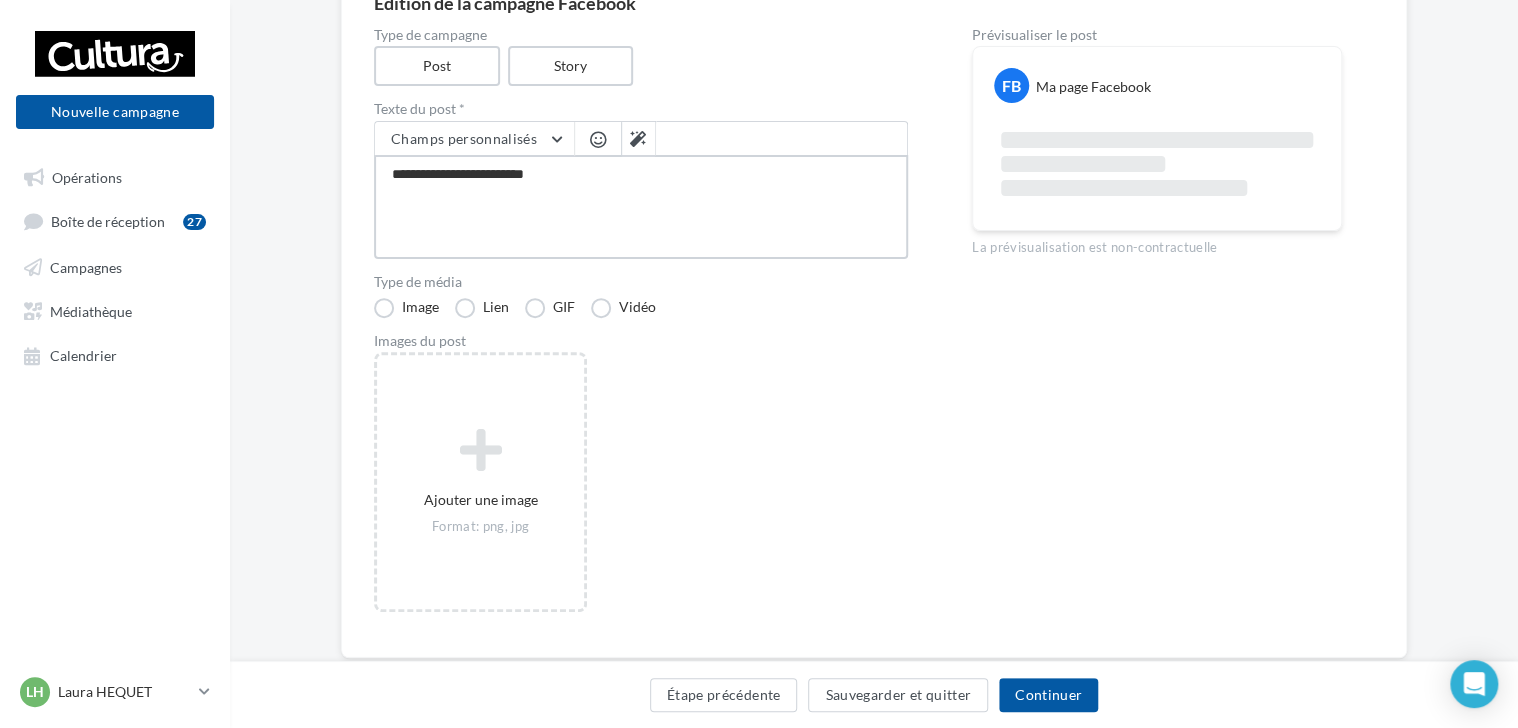 type on "**********" 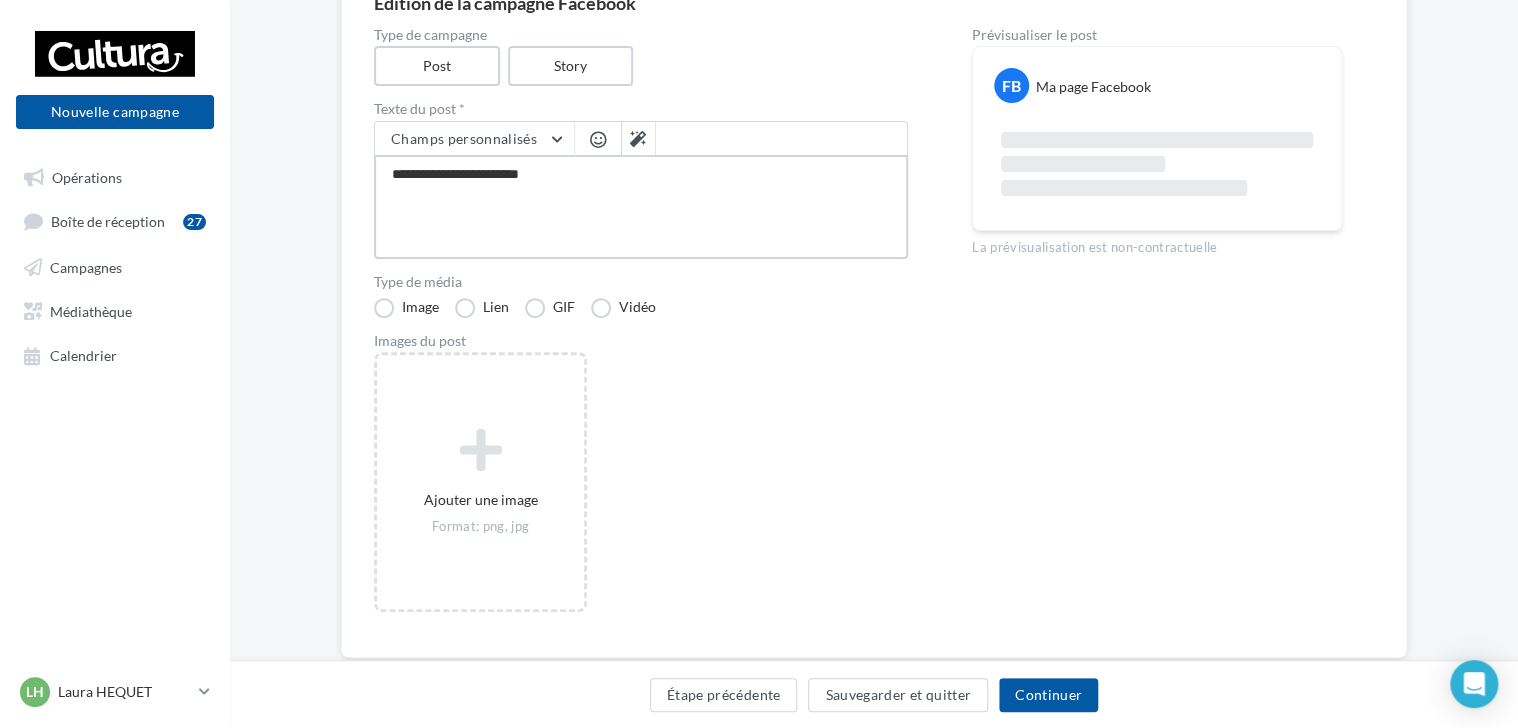 type on "**********" 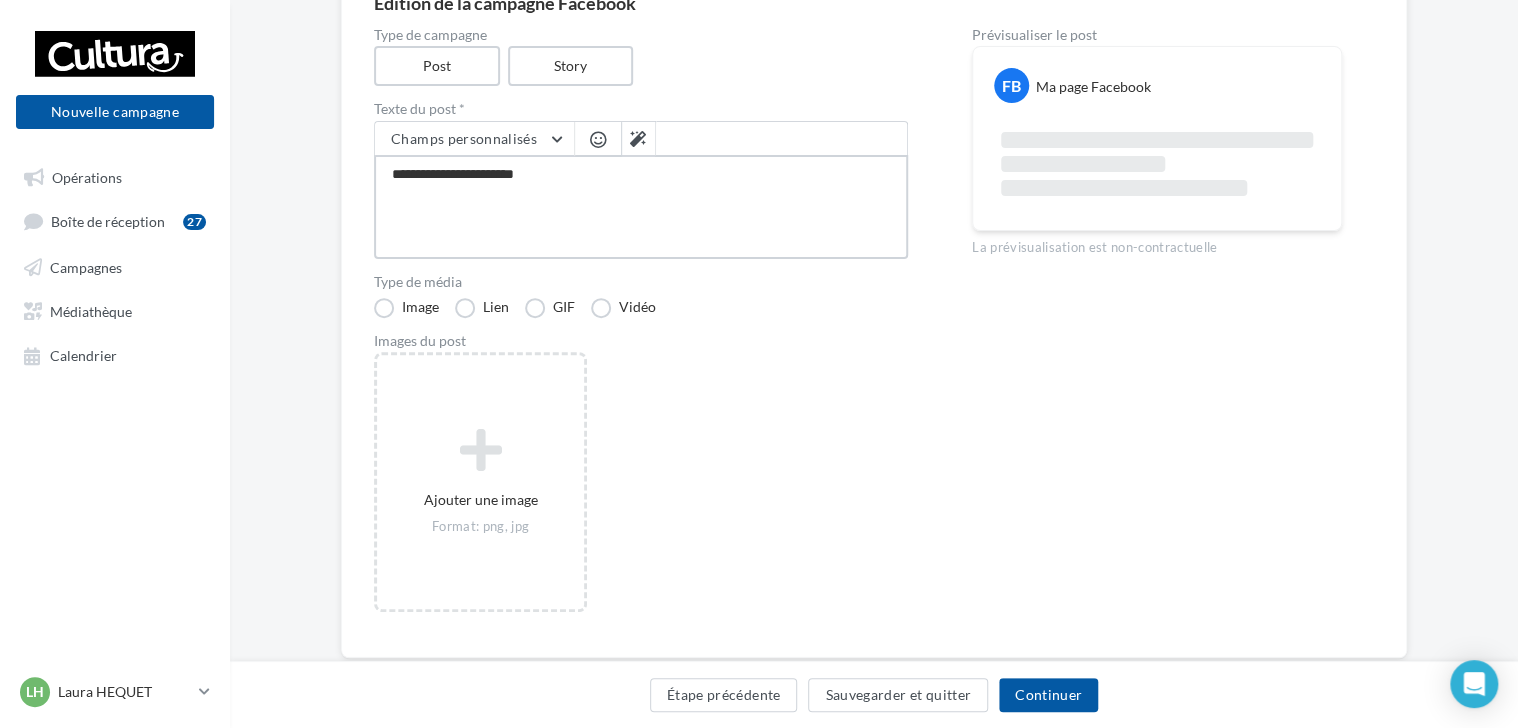 type on "**********" 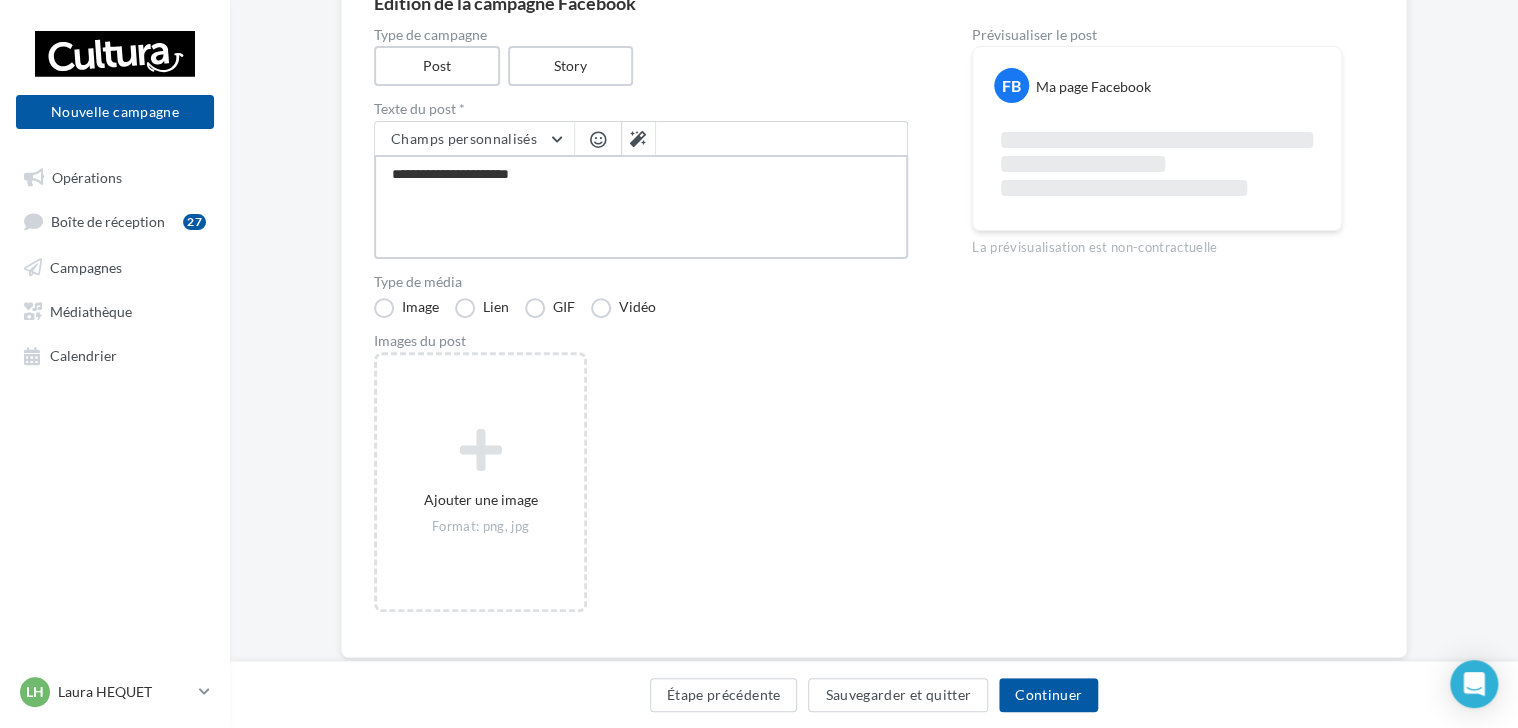 type on "**********" 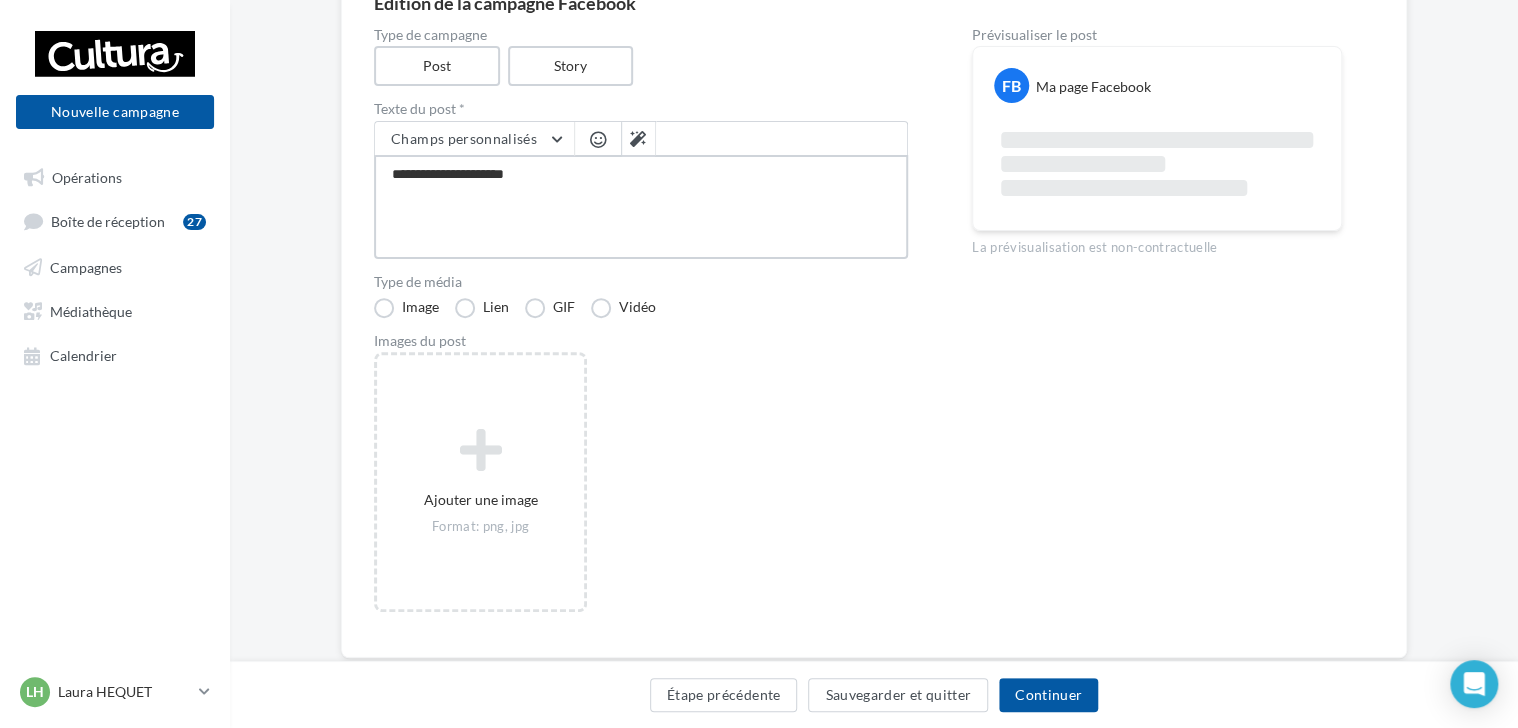 type on "**********" 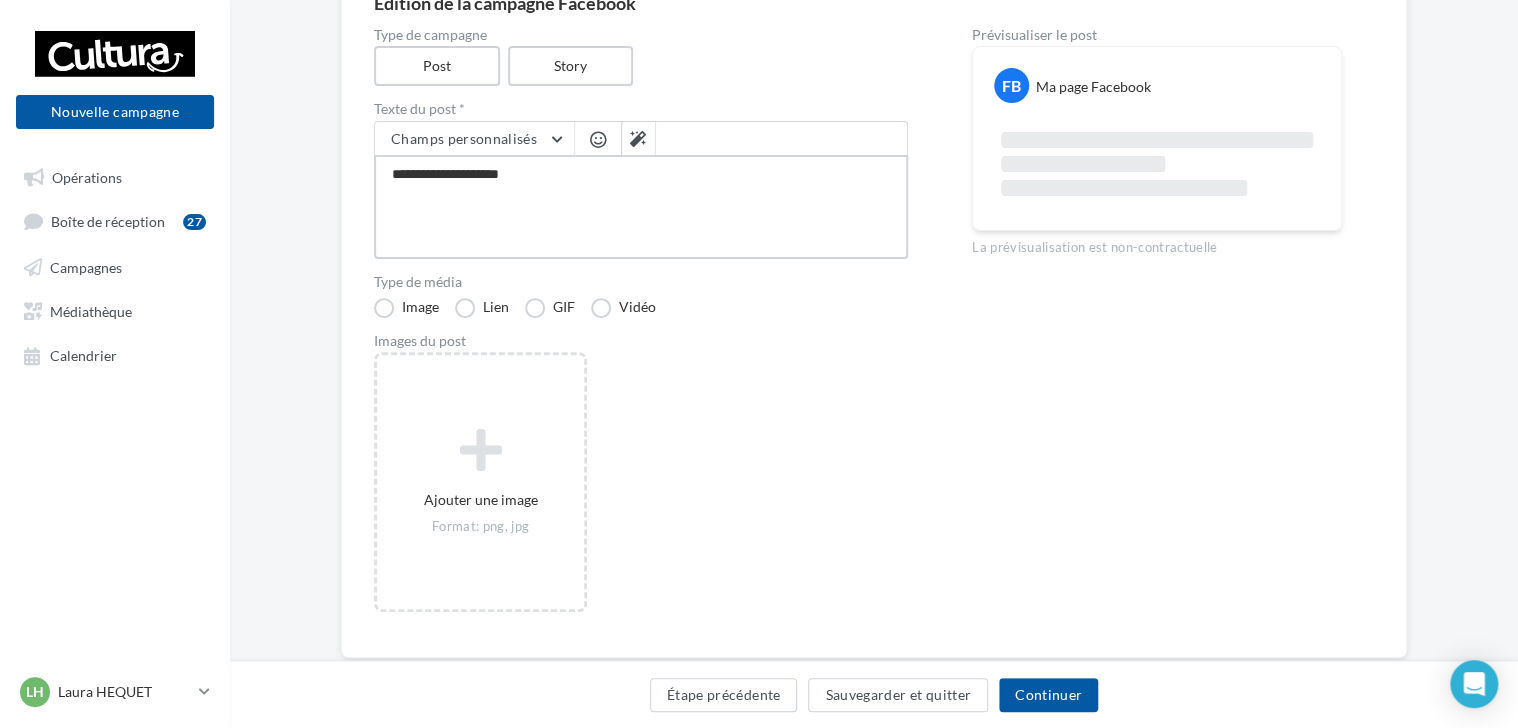 type on "**********" 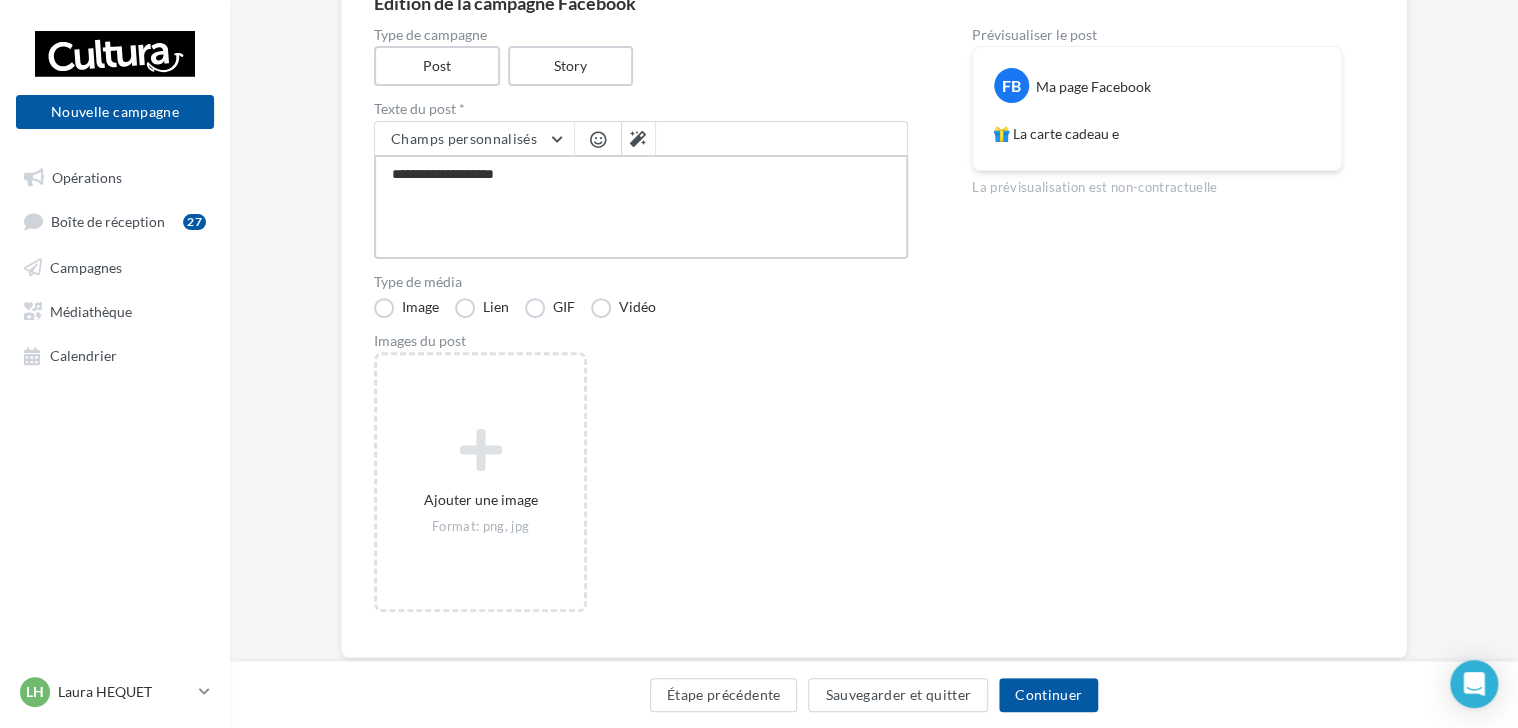 type on "**********" 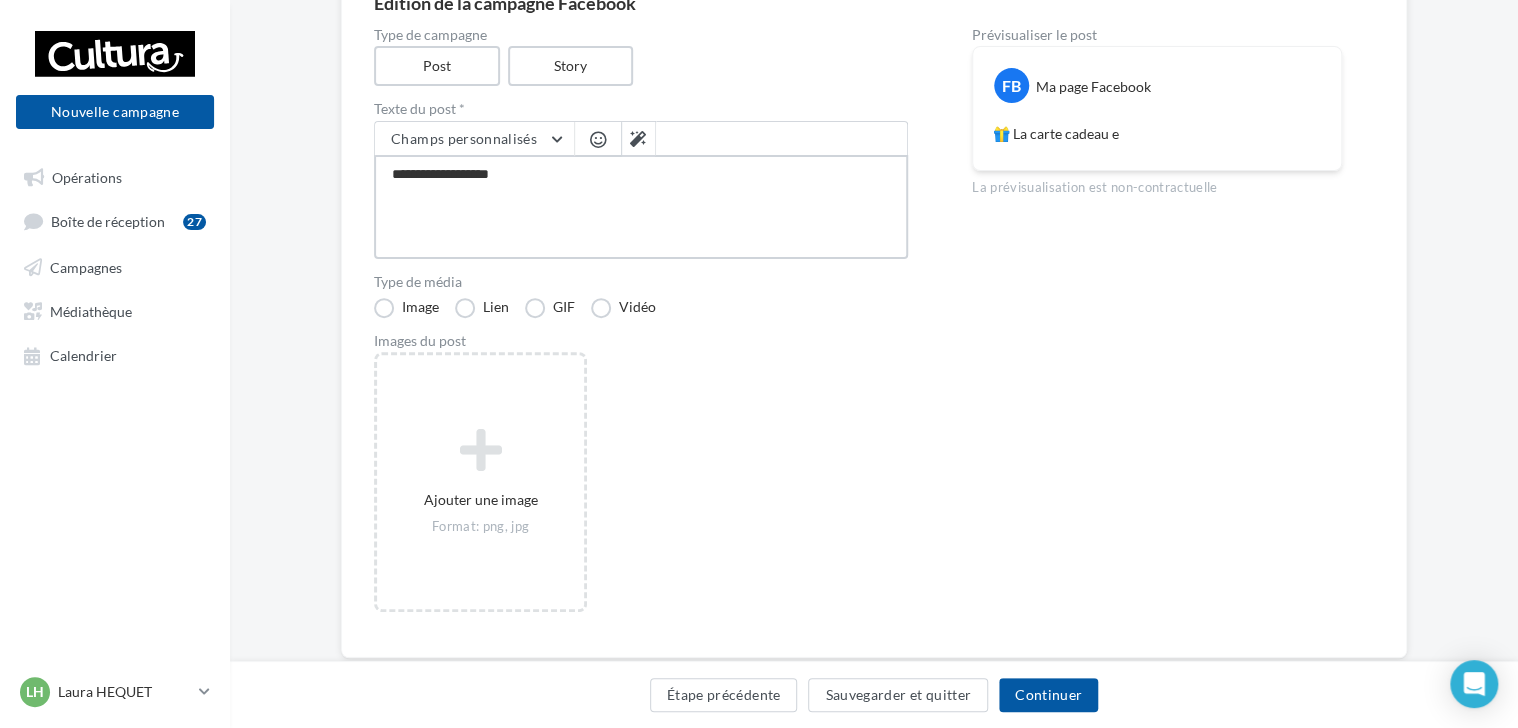 type on "**********" 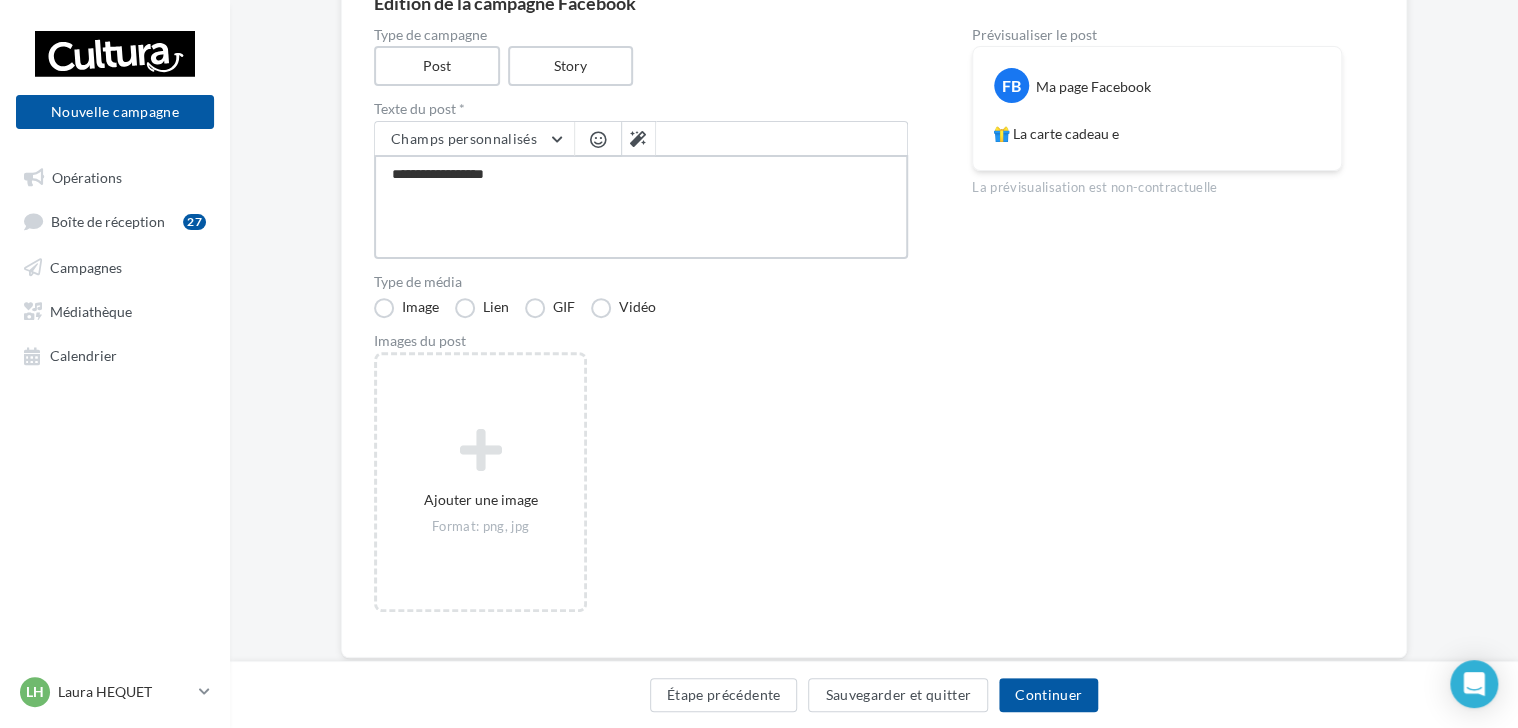 type on "**********" 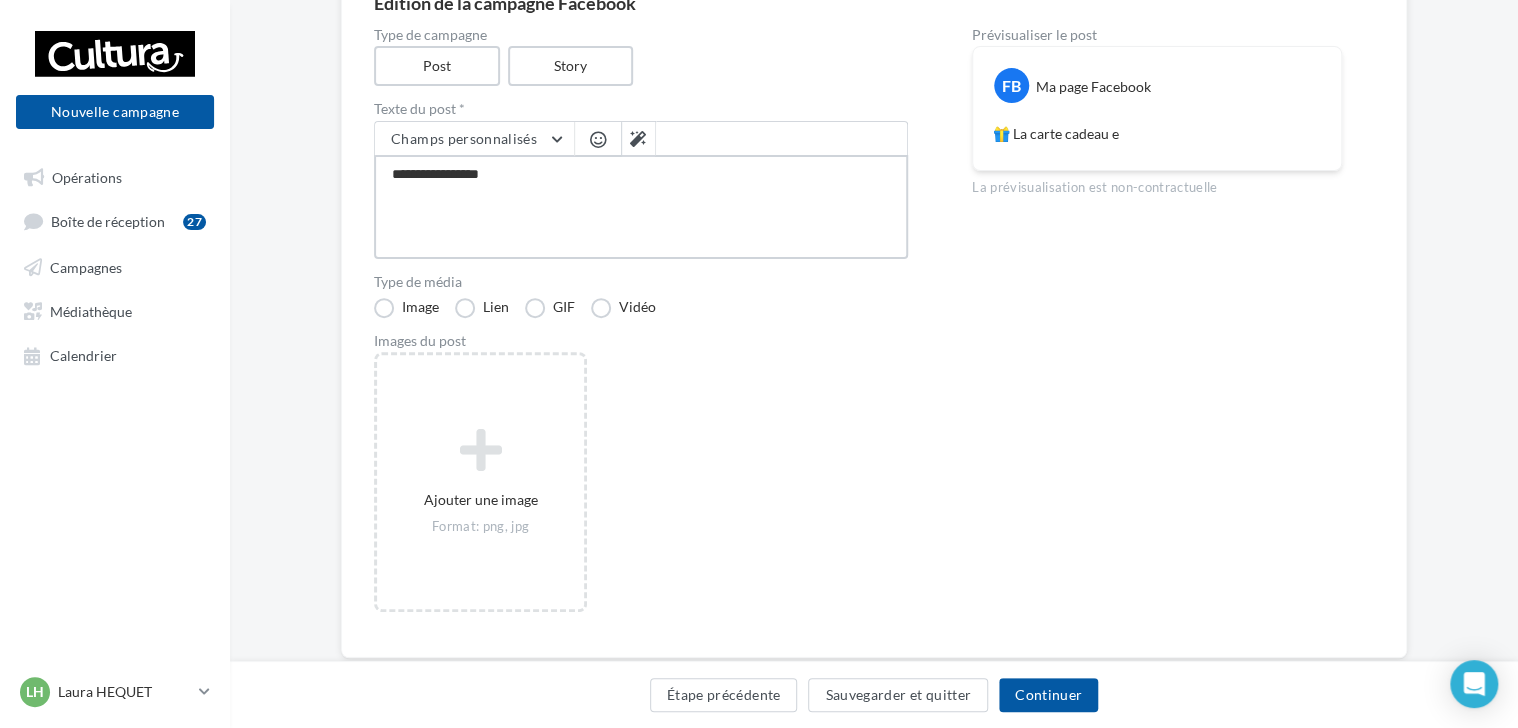 type on "**********" 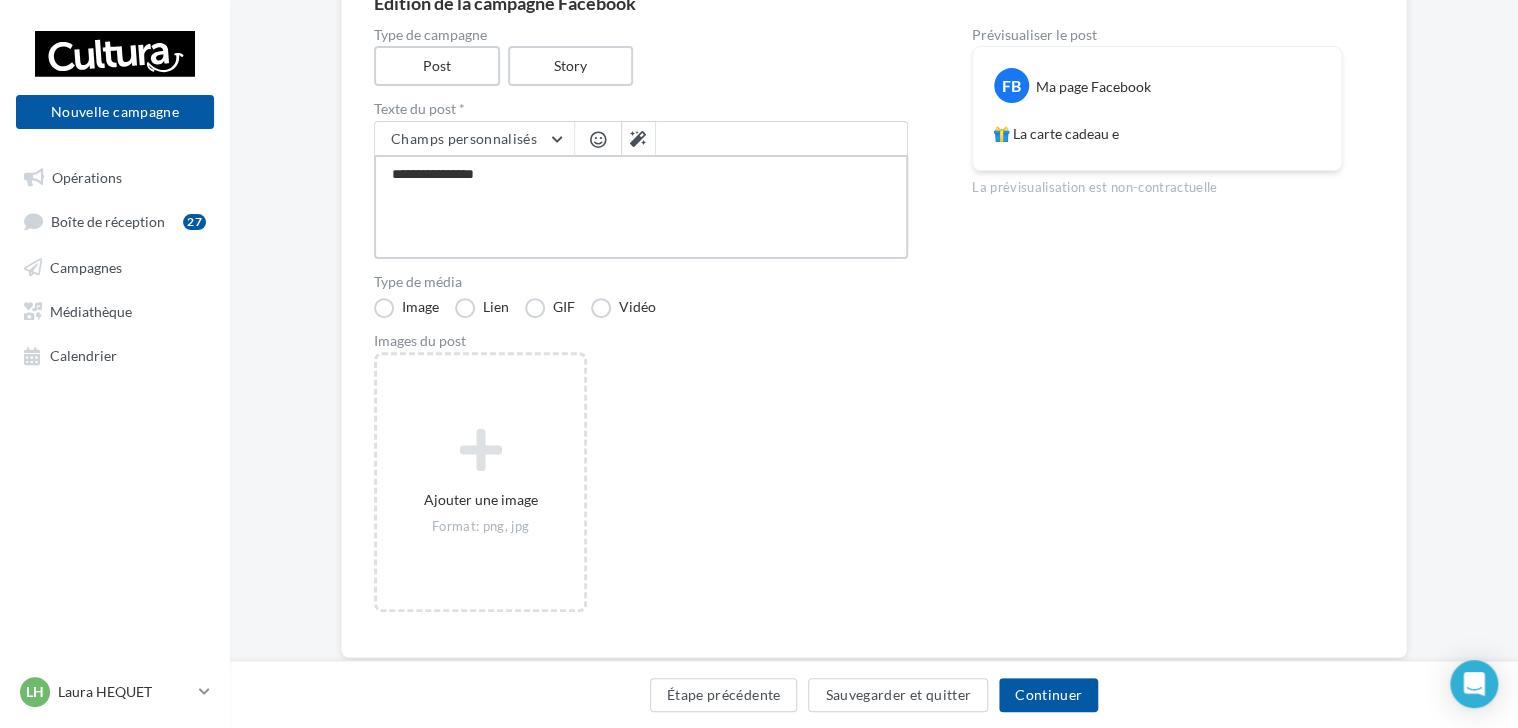 type on "**********" 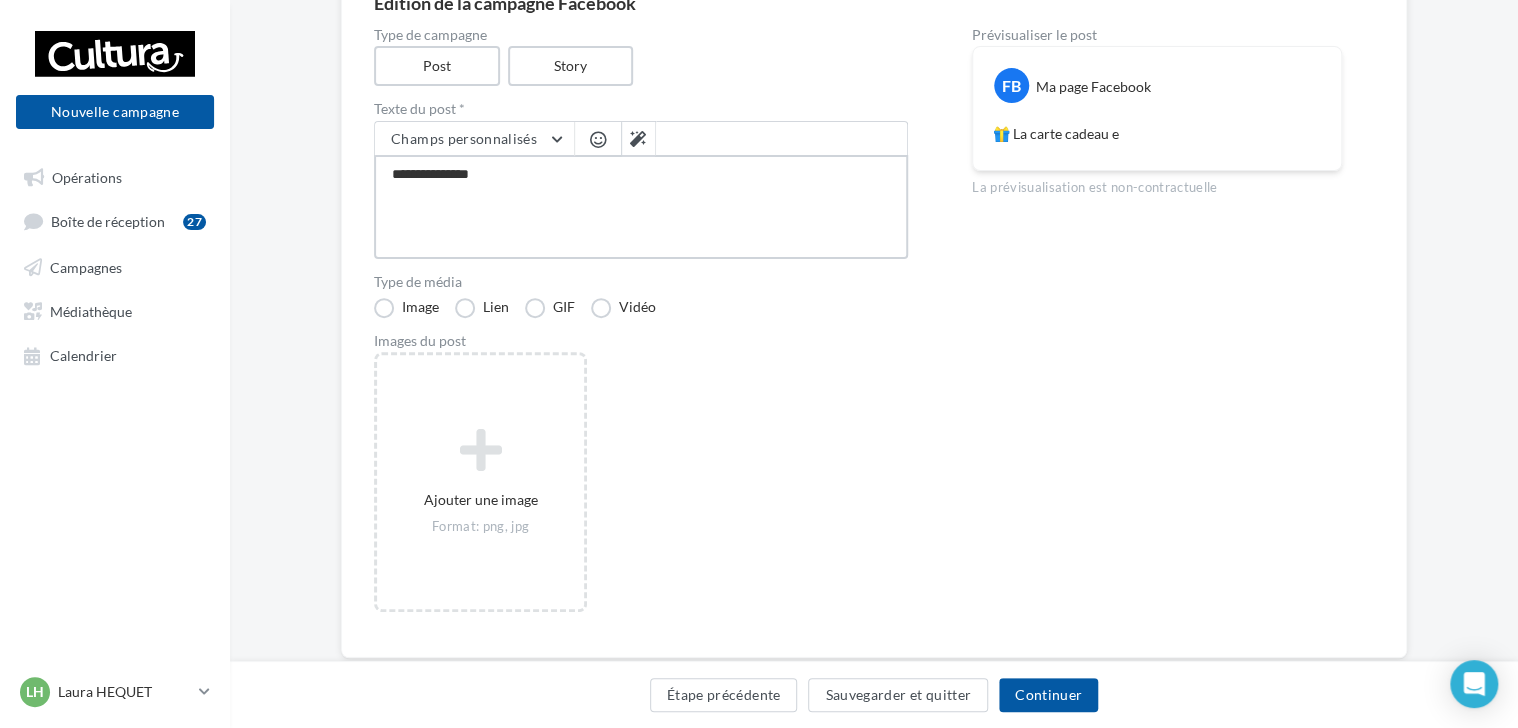 type on "**********" 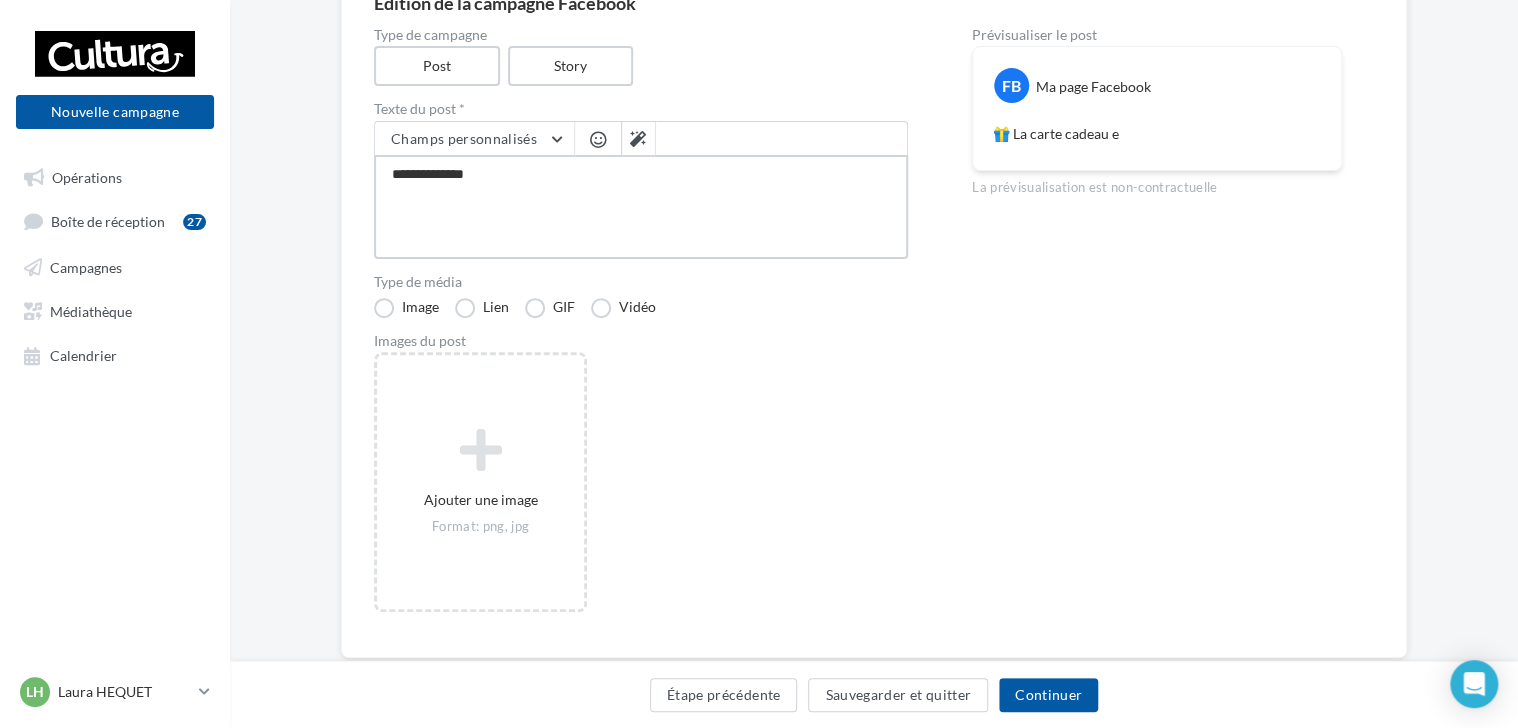 type on "**********" 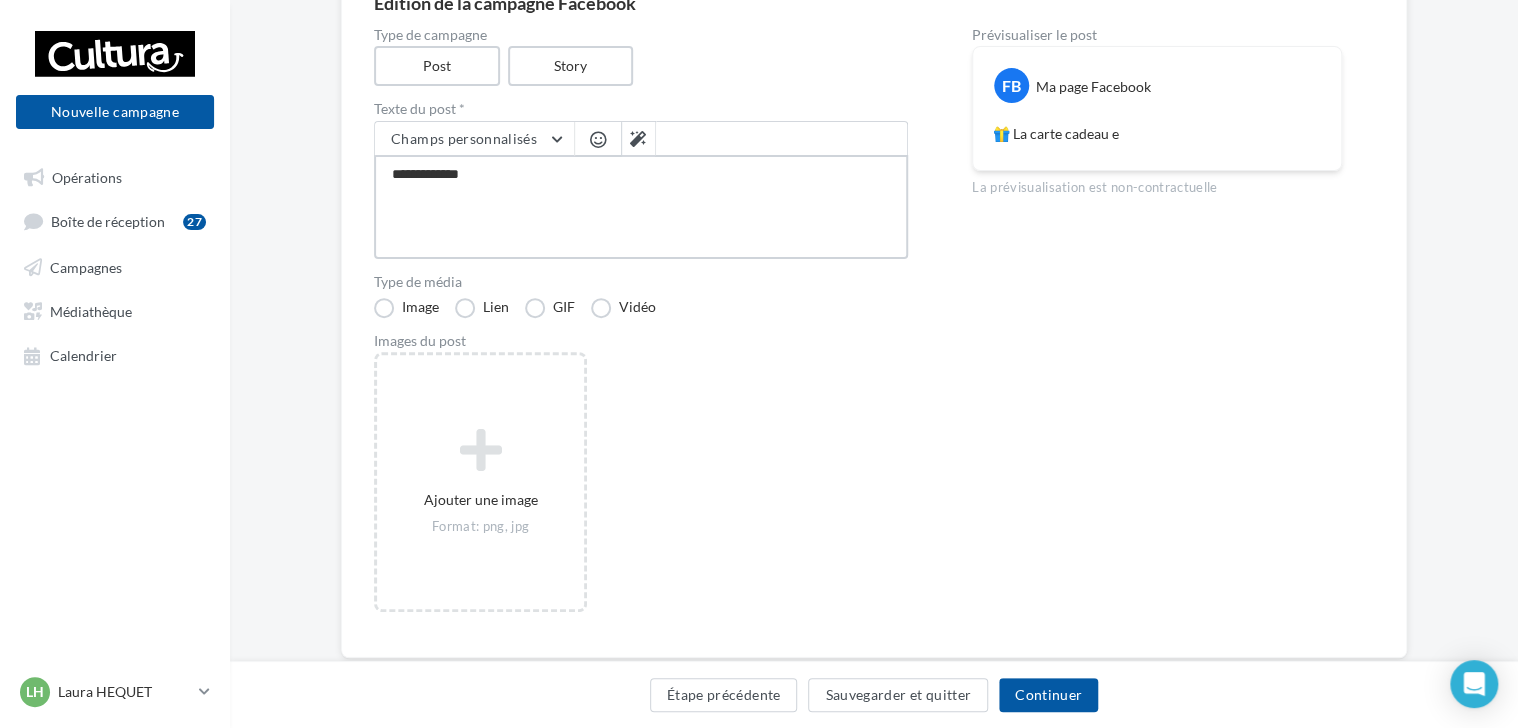 type on "**********" 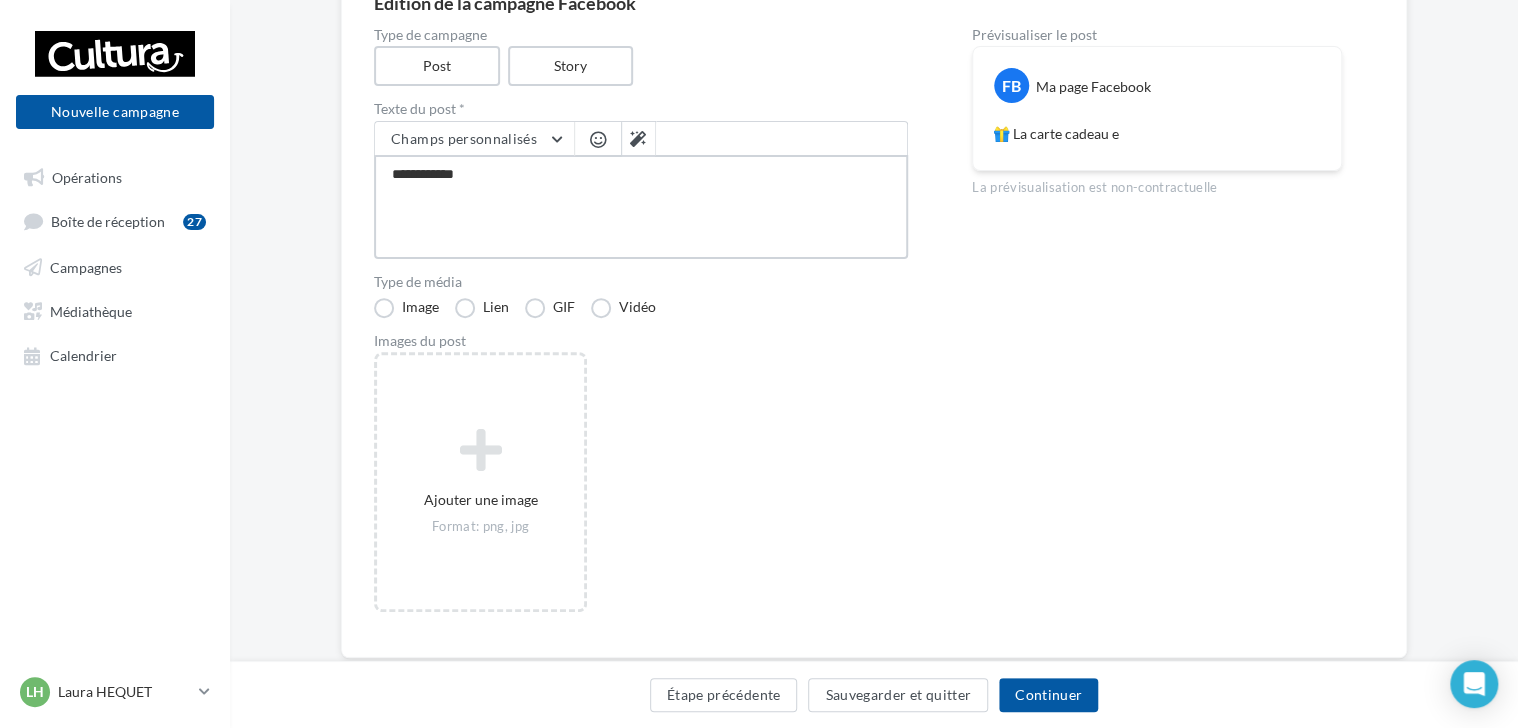 type on "**********" 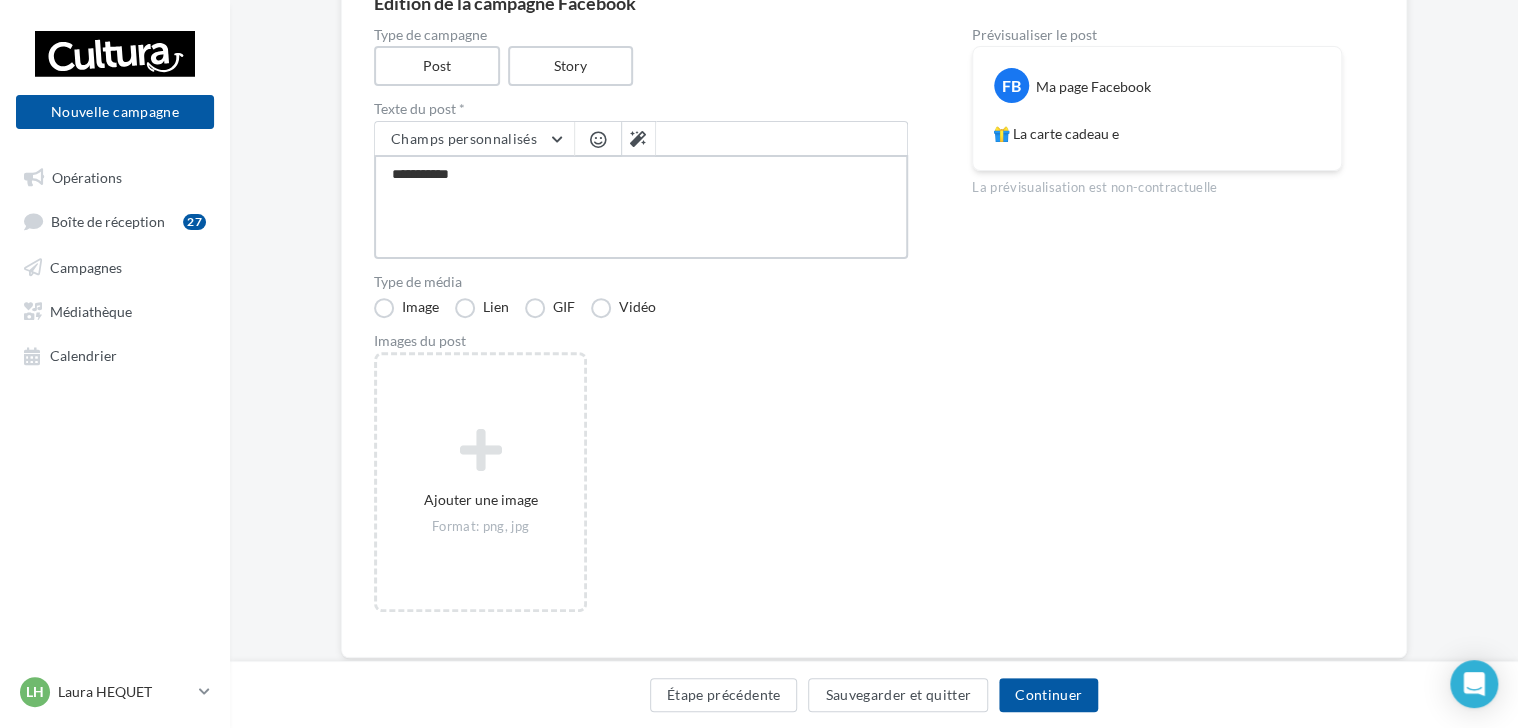 type on "**********" 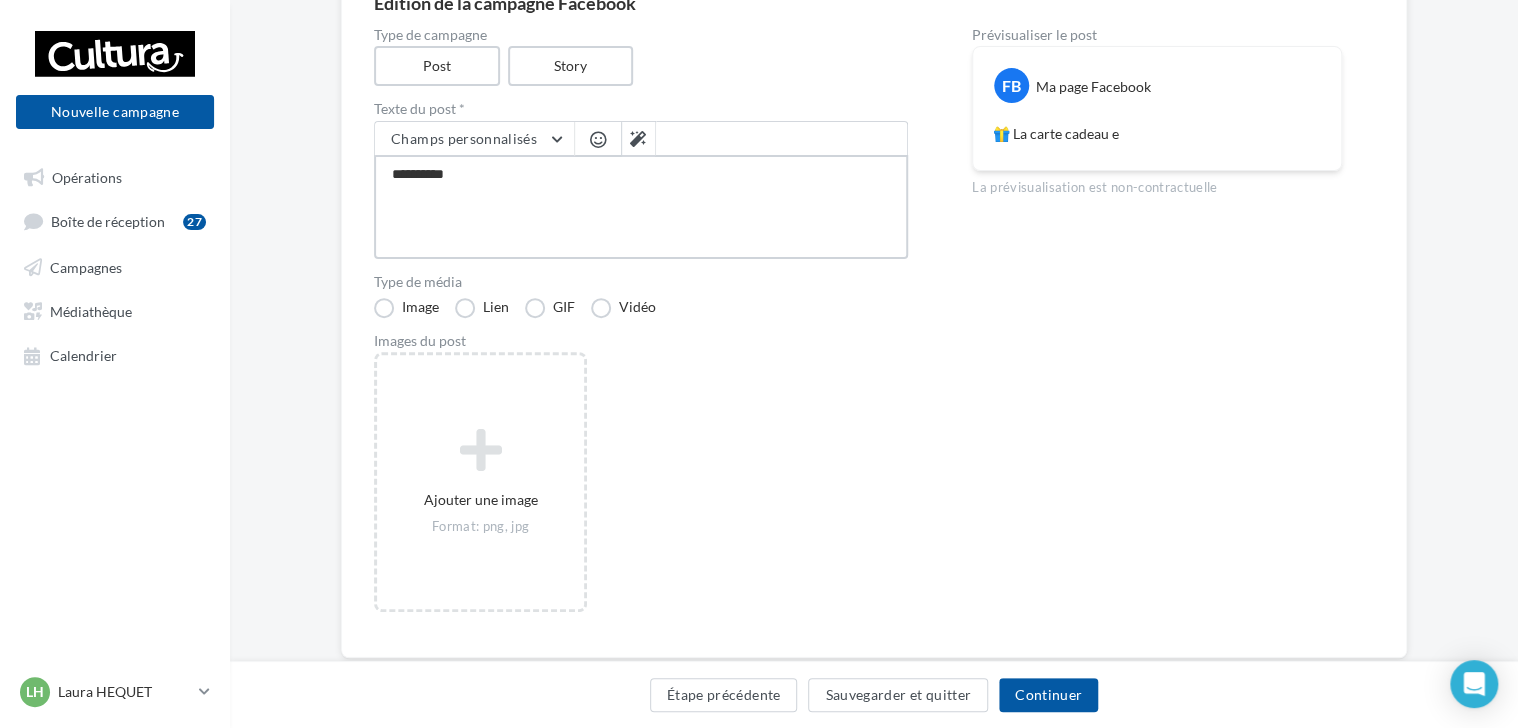 type on "*********" 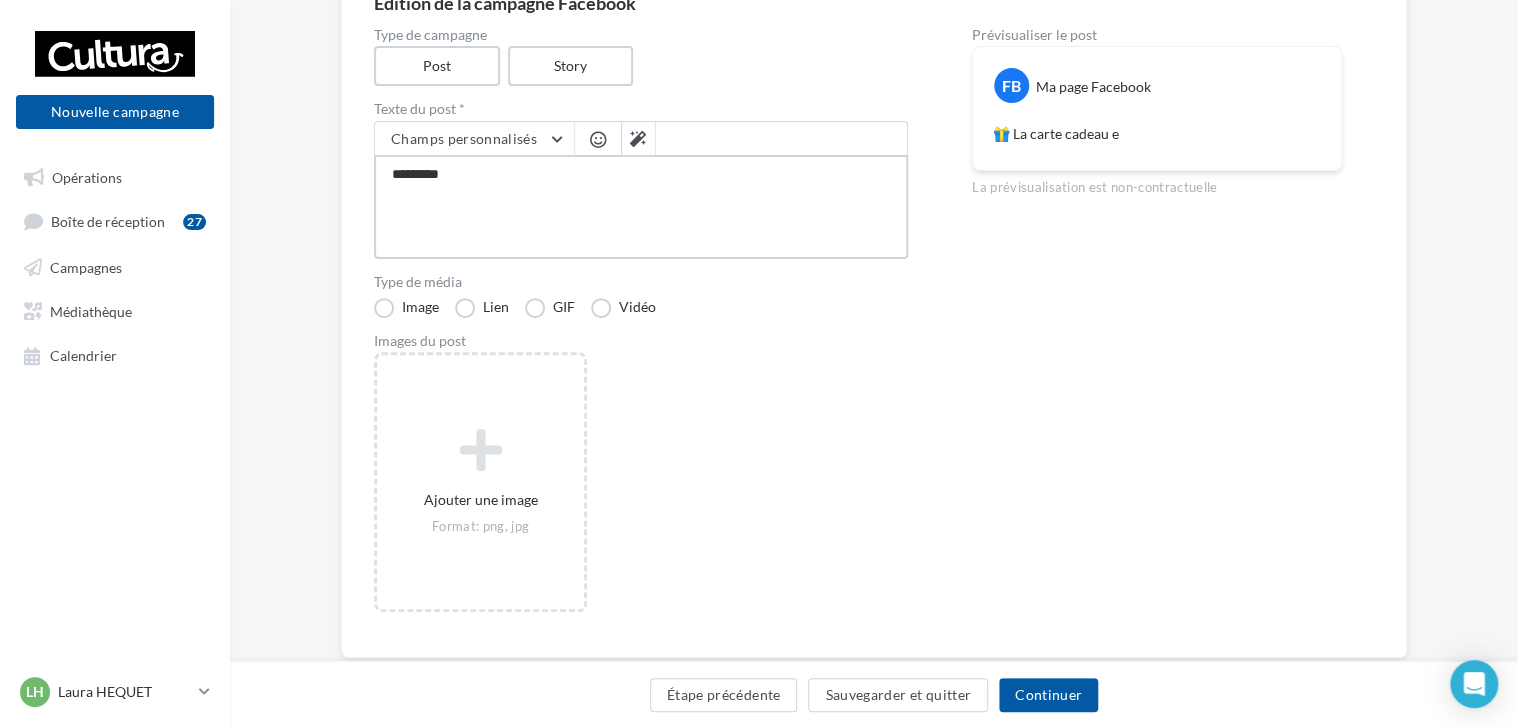 type on "********" 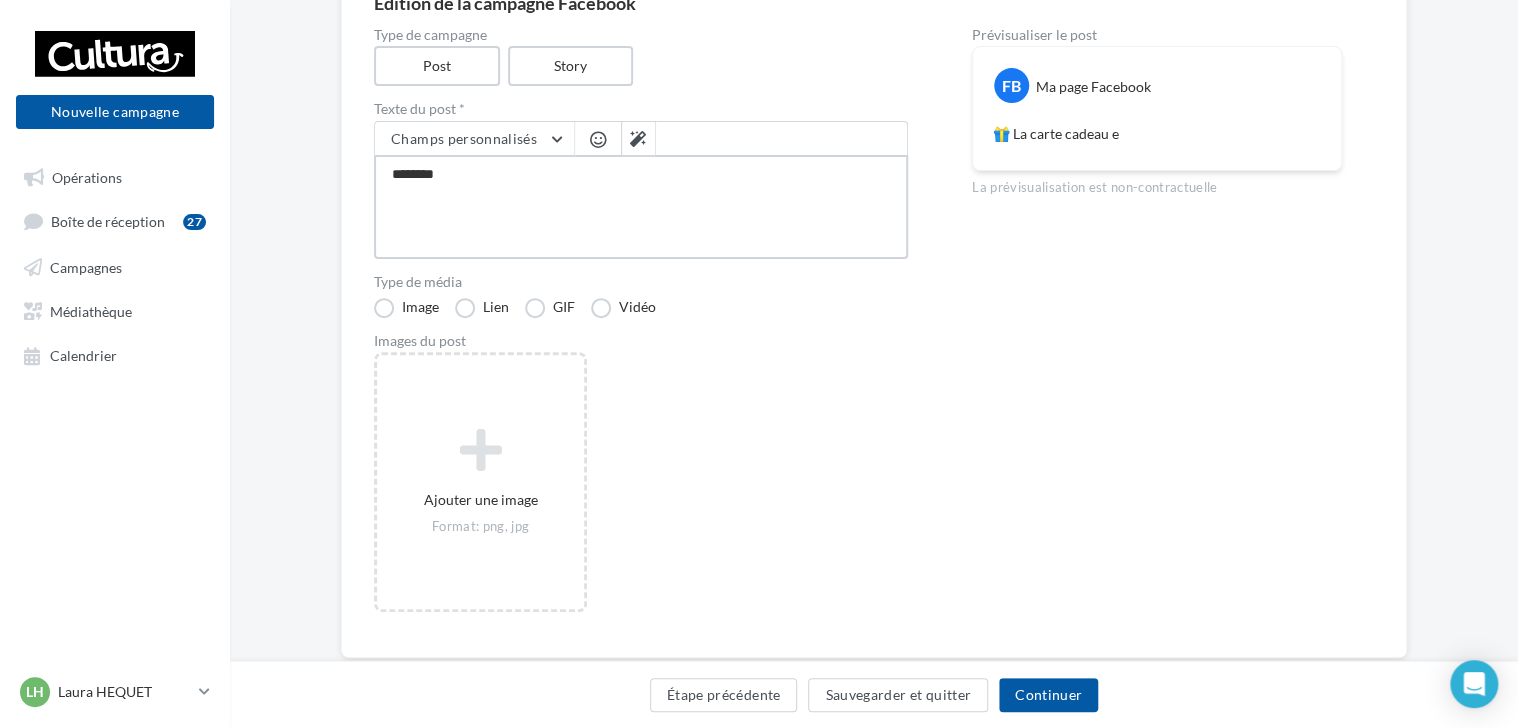 type on "*******" 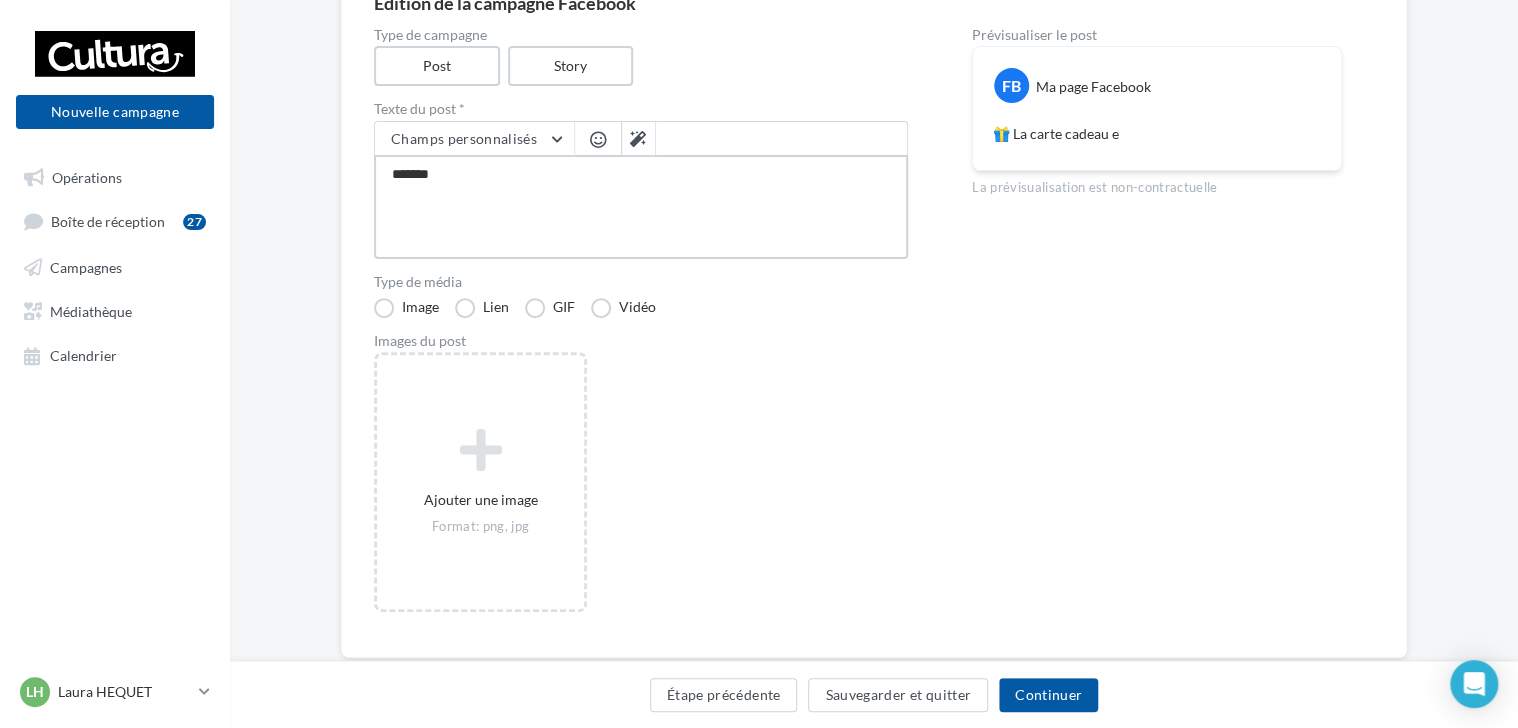 type on "*****" 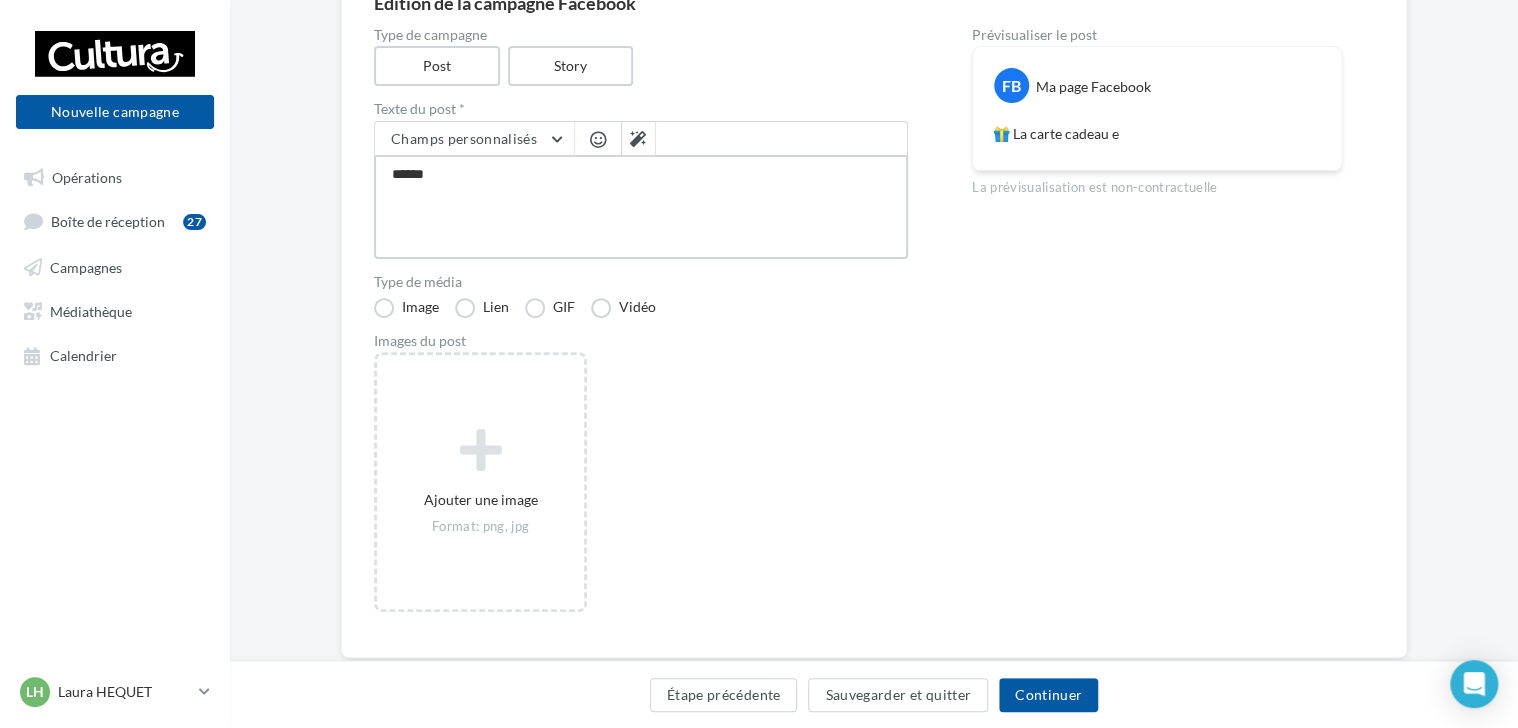type on "*****" 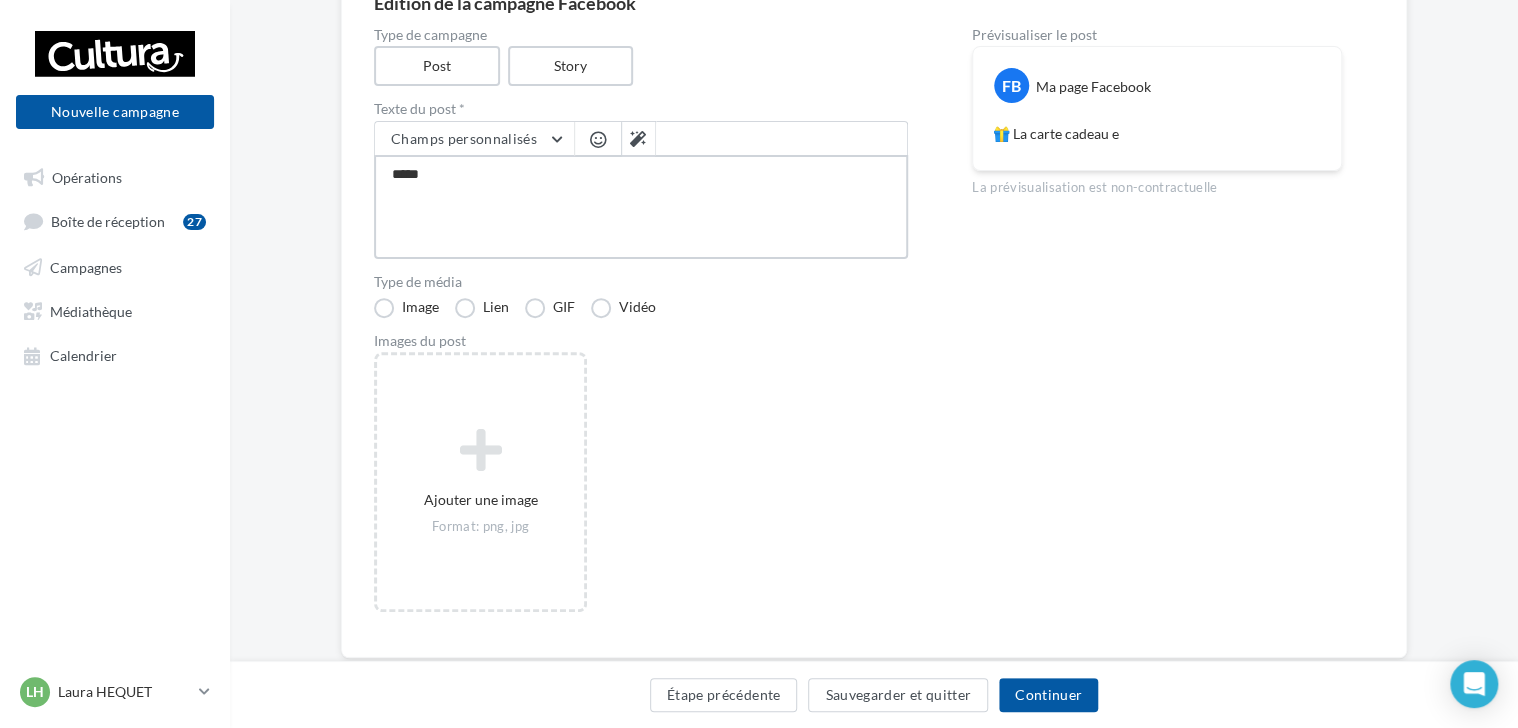 type on "****" 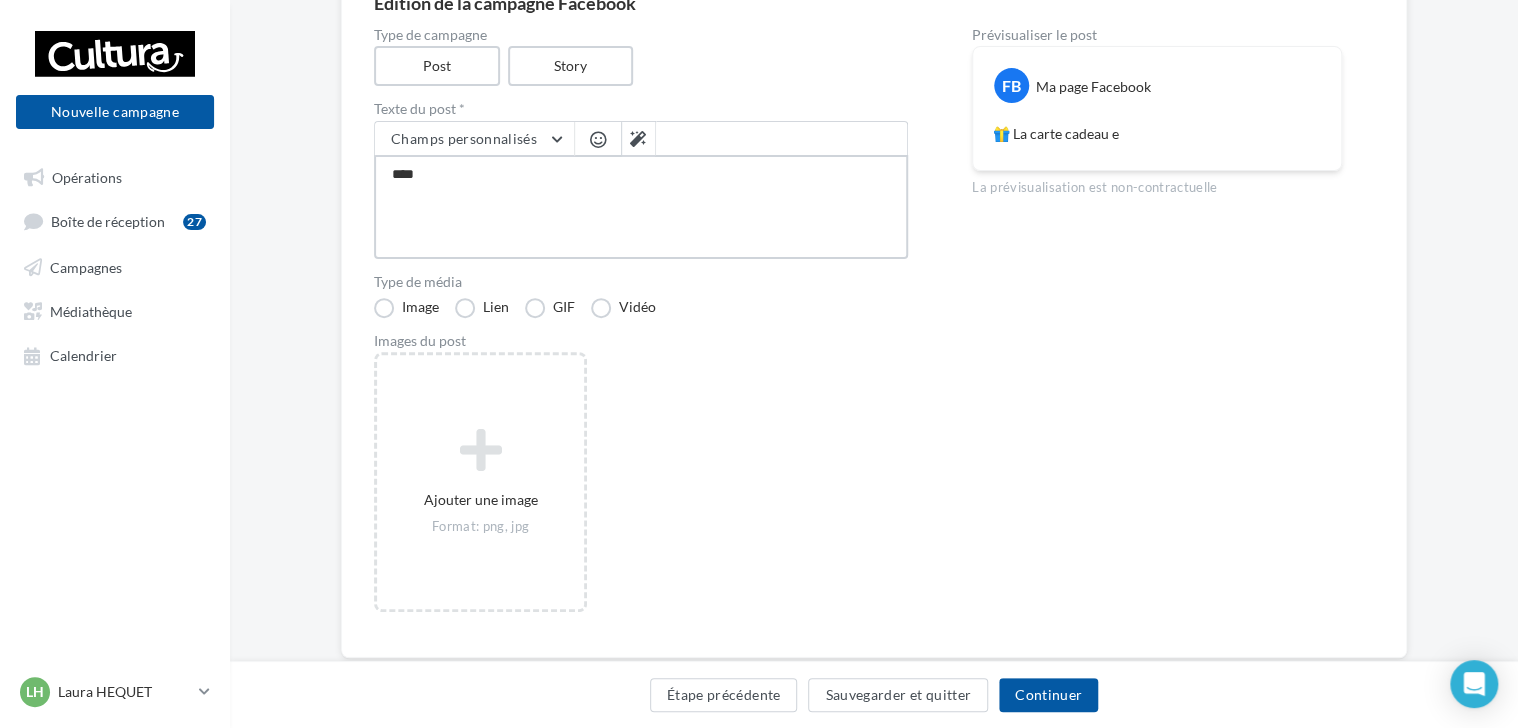 type on "**" 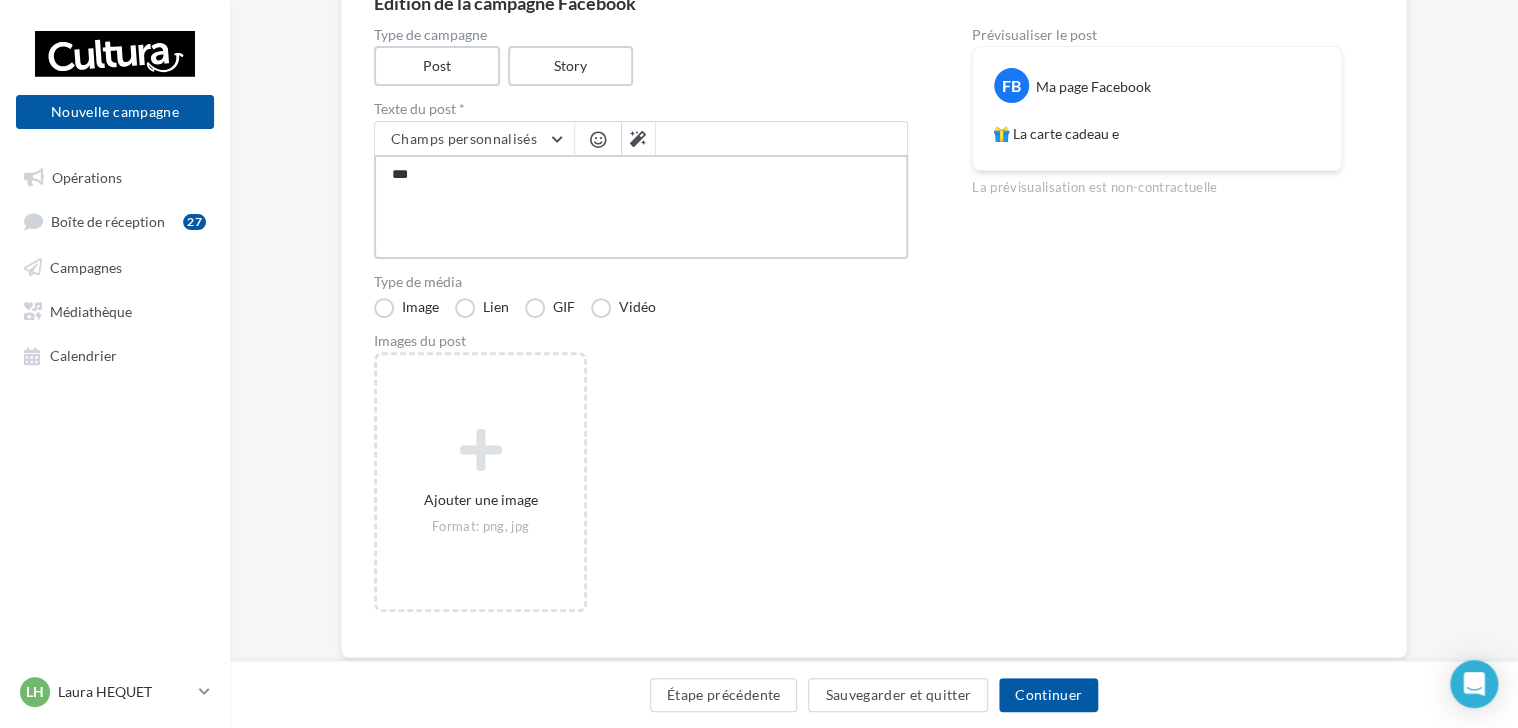 type on "****" 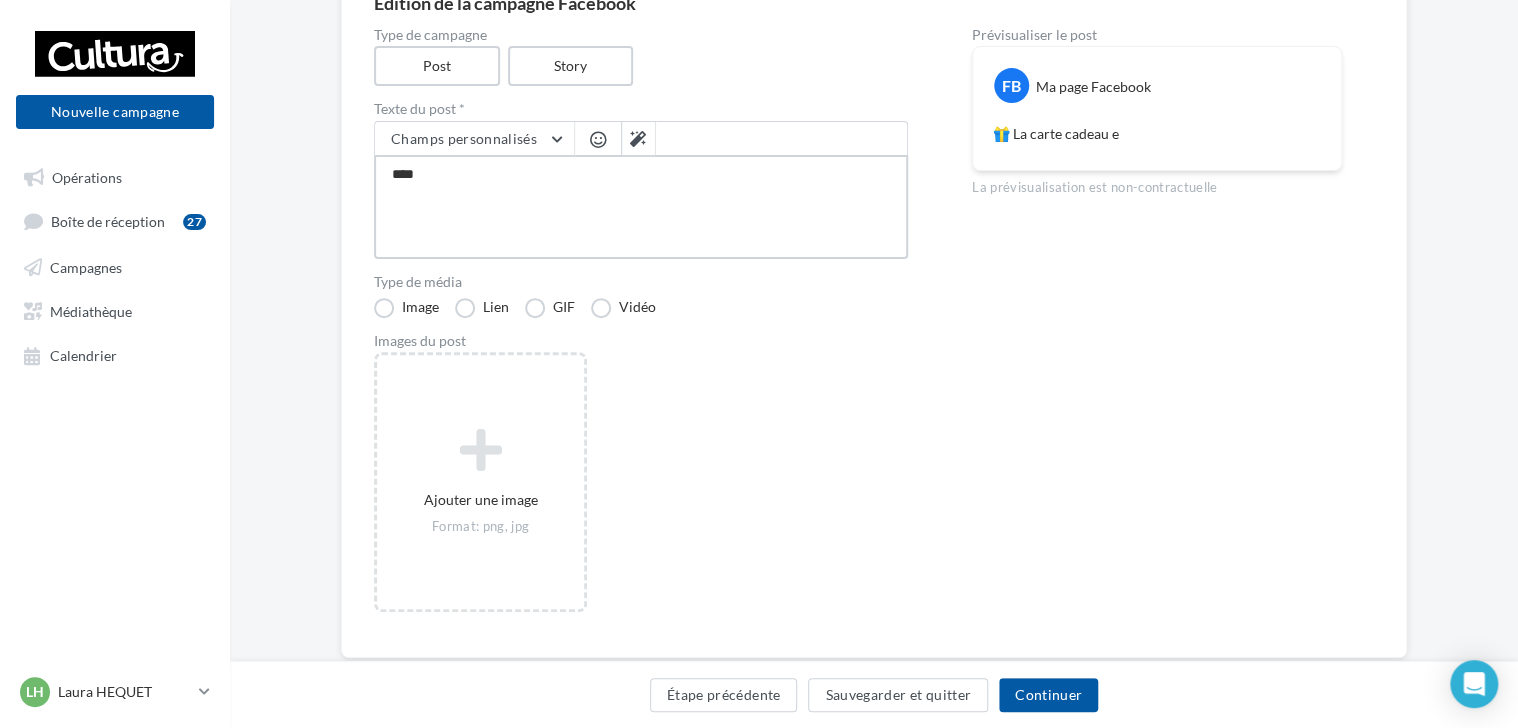 type on "*****" 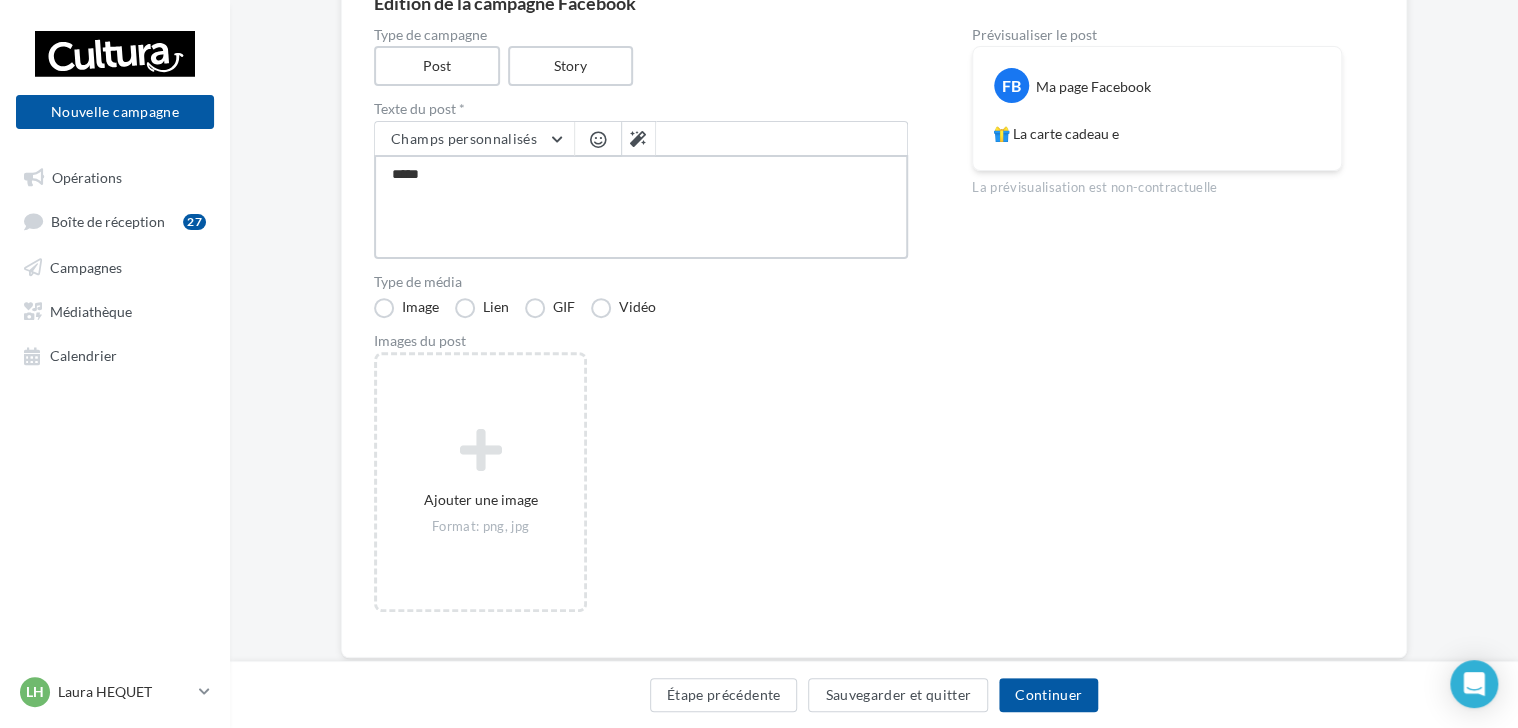 type on "******" 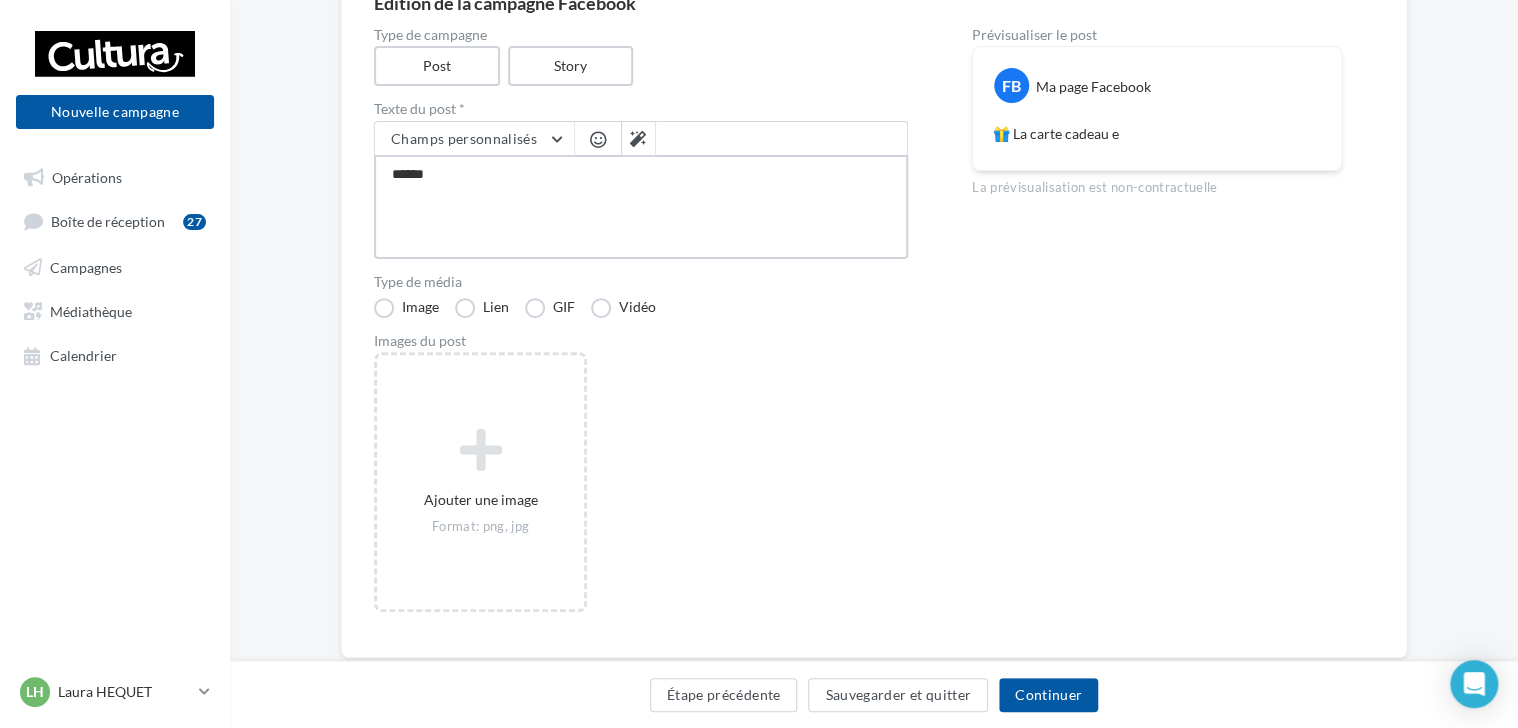 type on "*******" 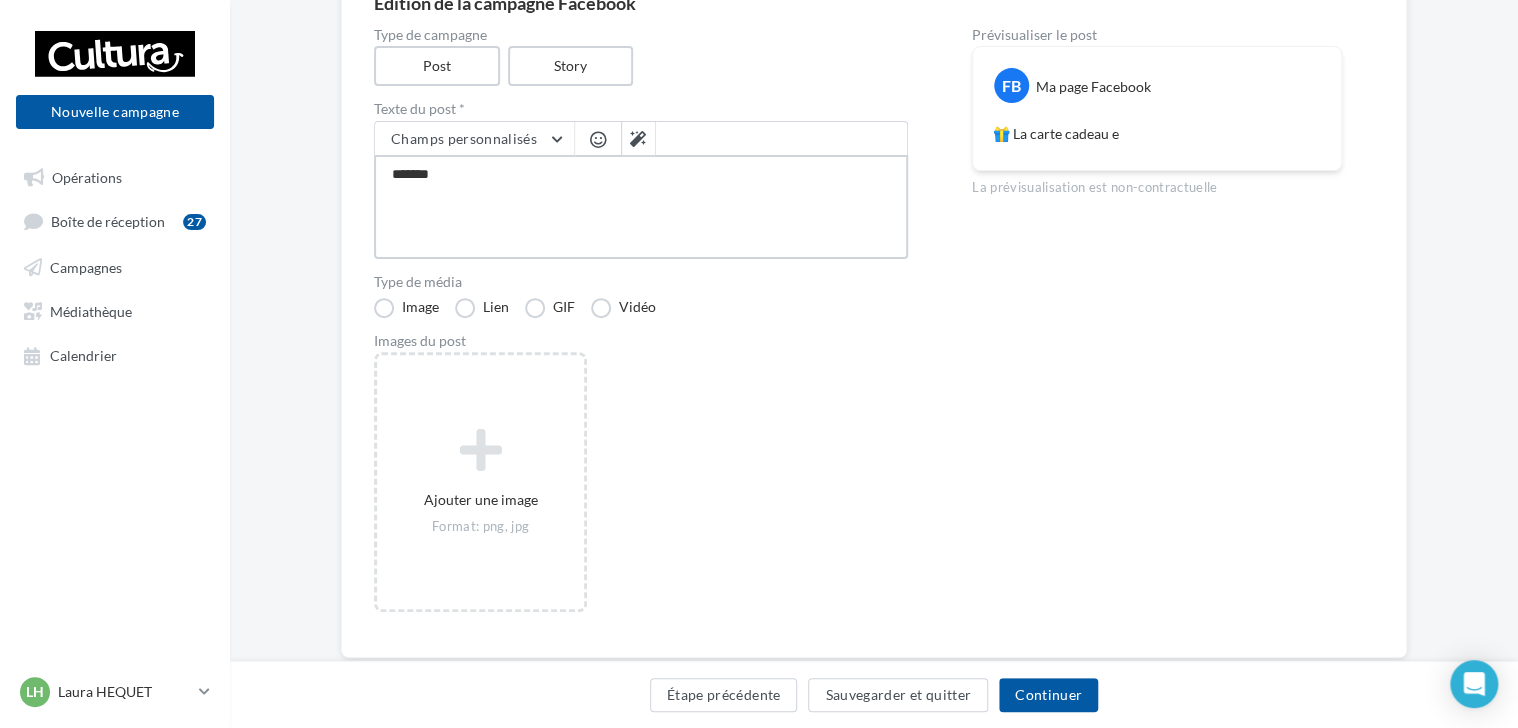 type on "********" 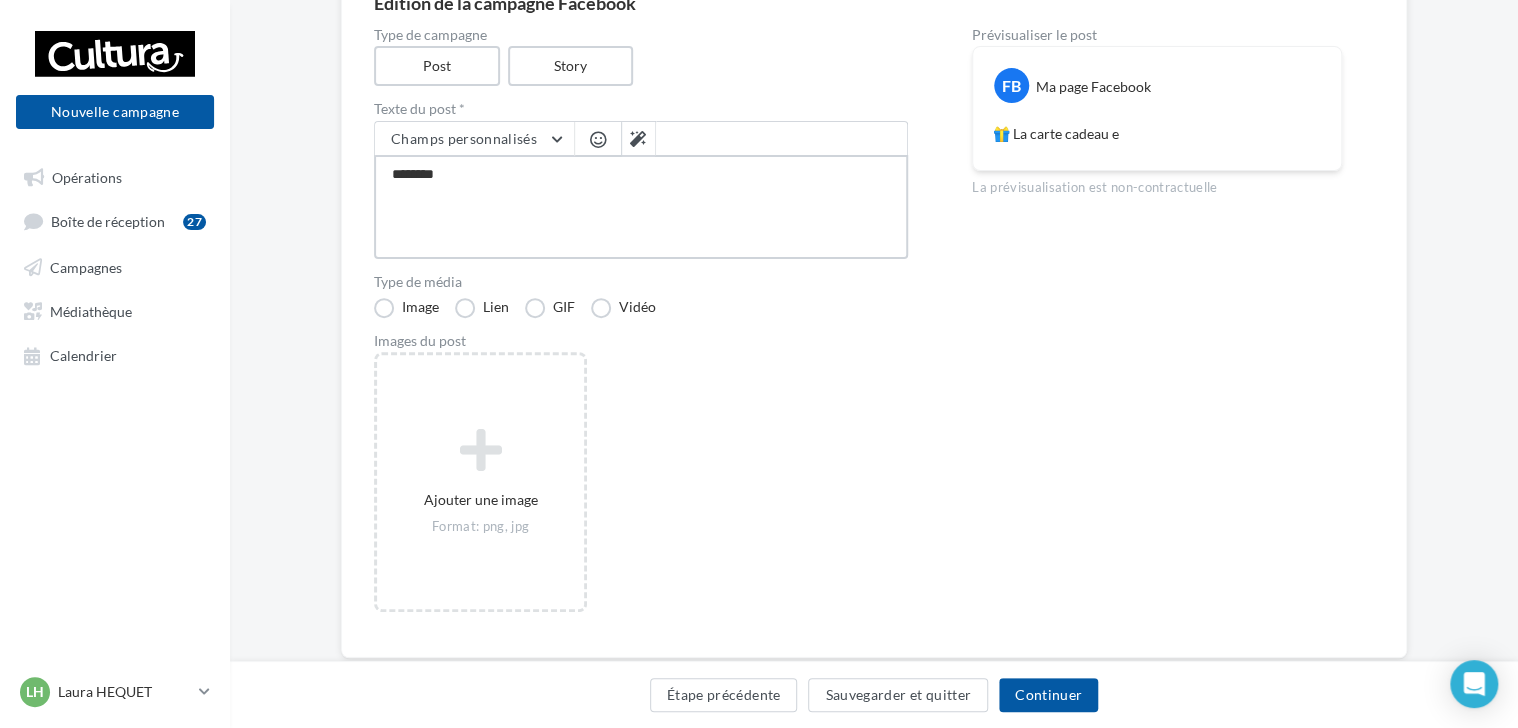 type on "********" 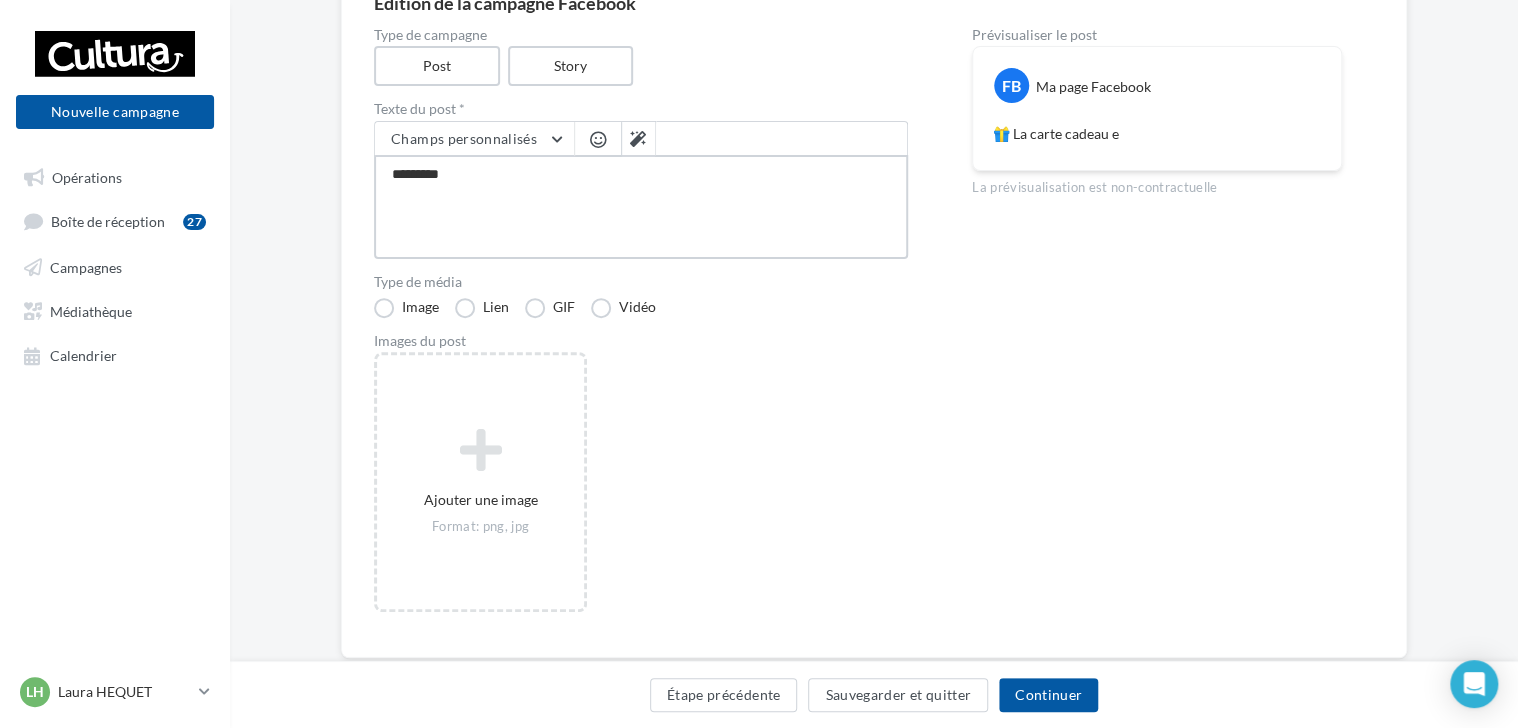 type on "**********" 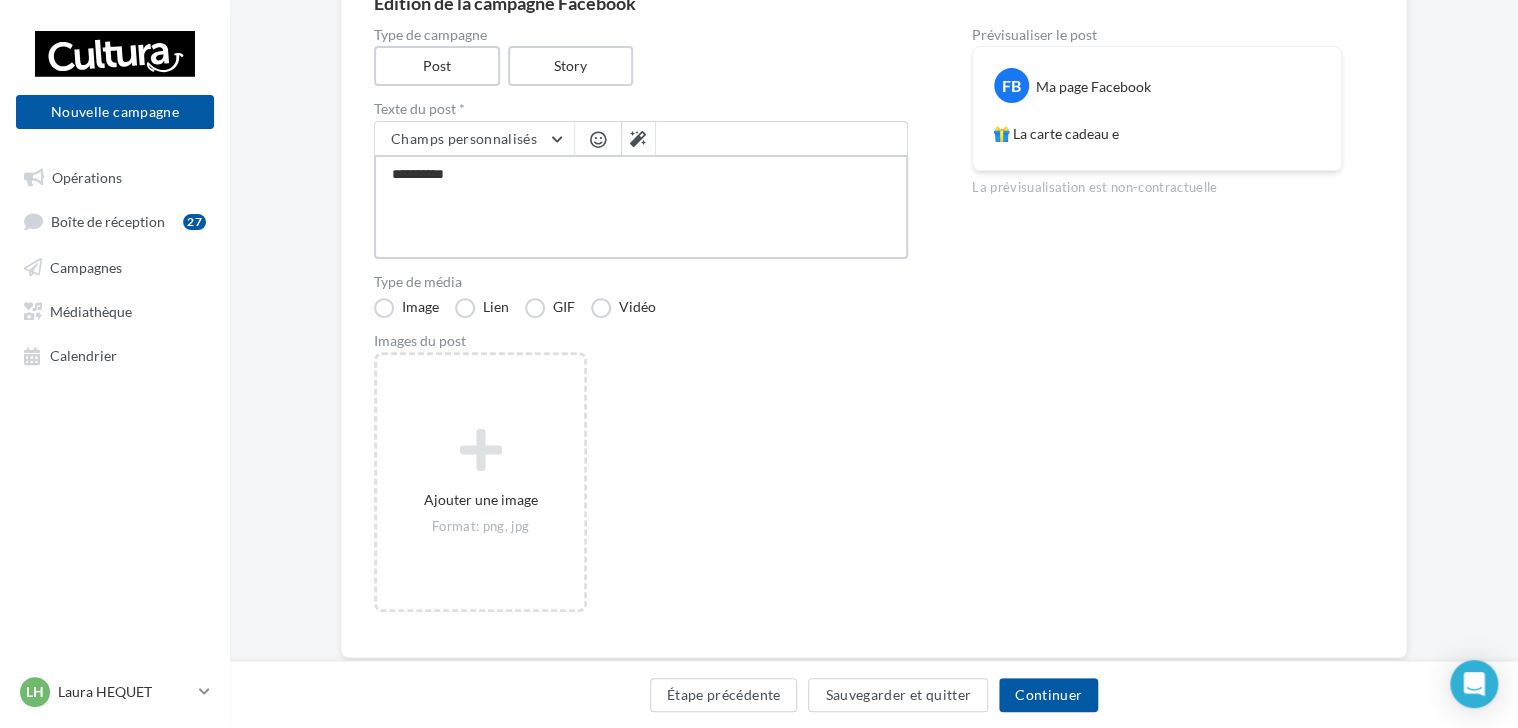 type on "**********" 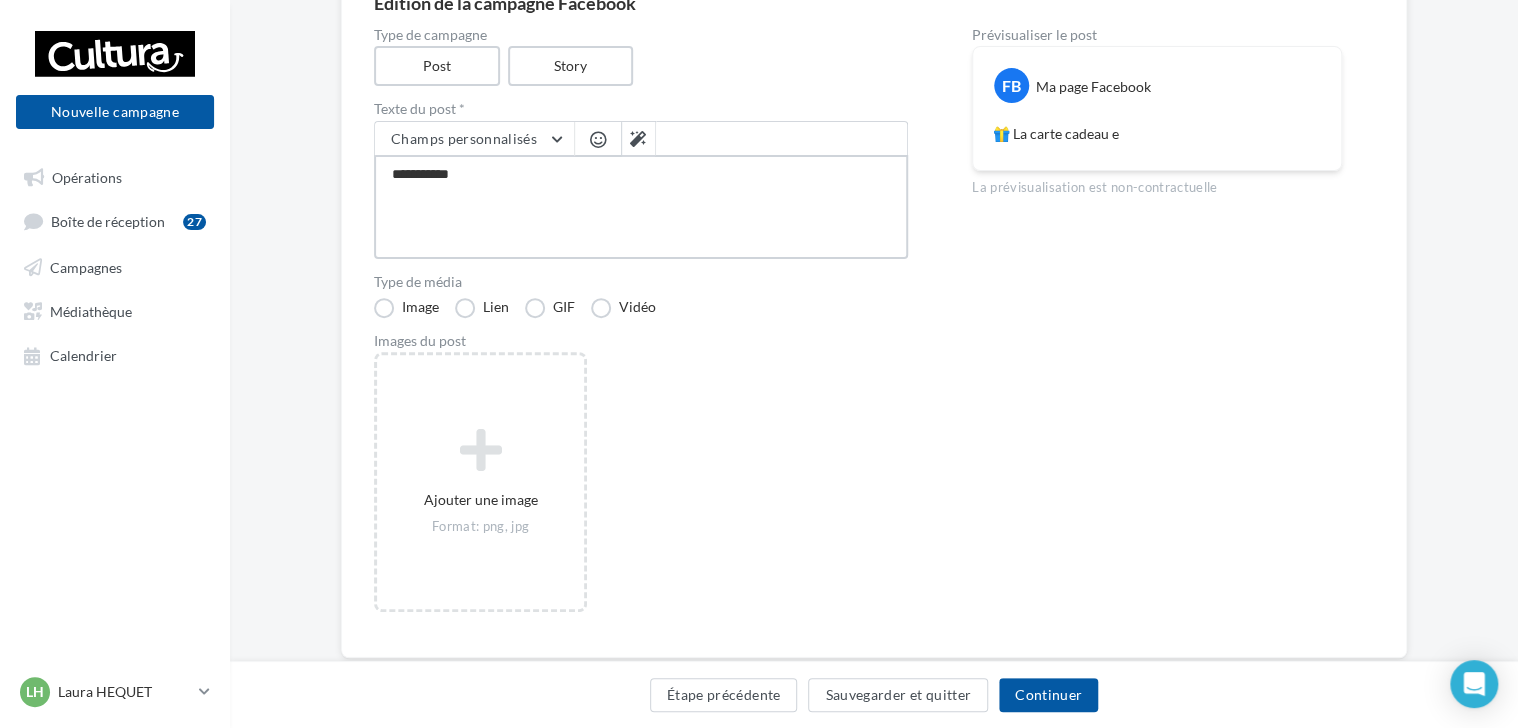 type on "**********" 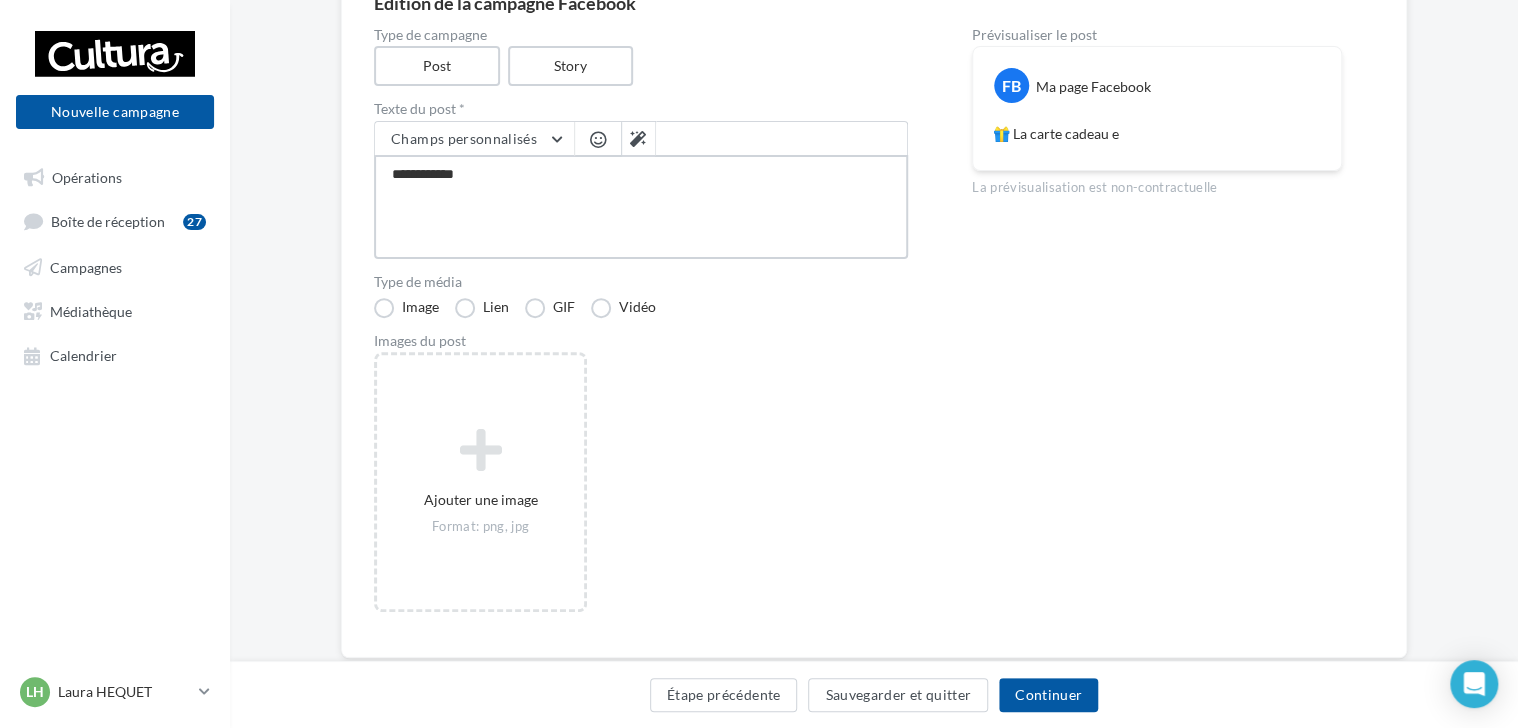 type on "**********" 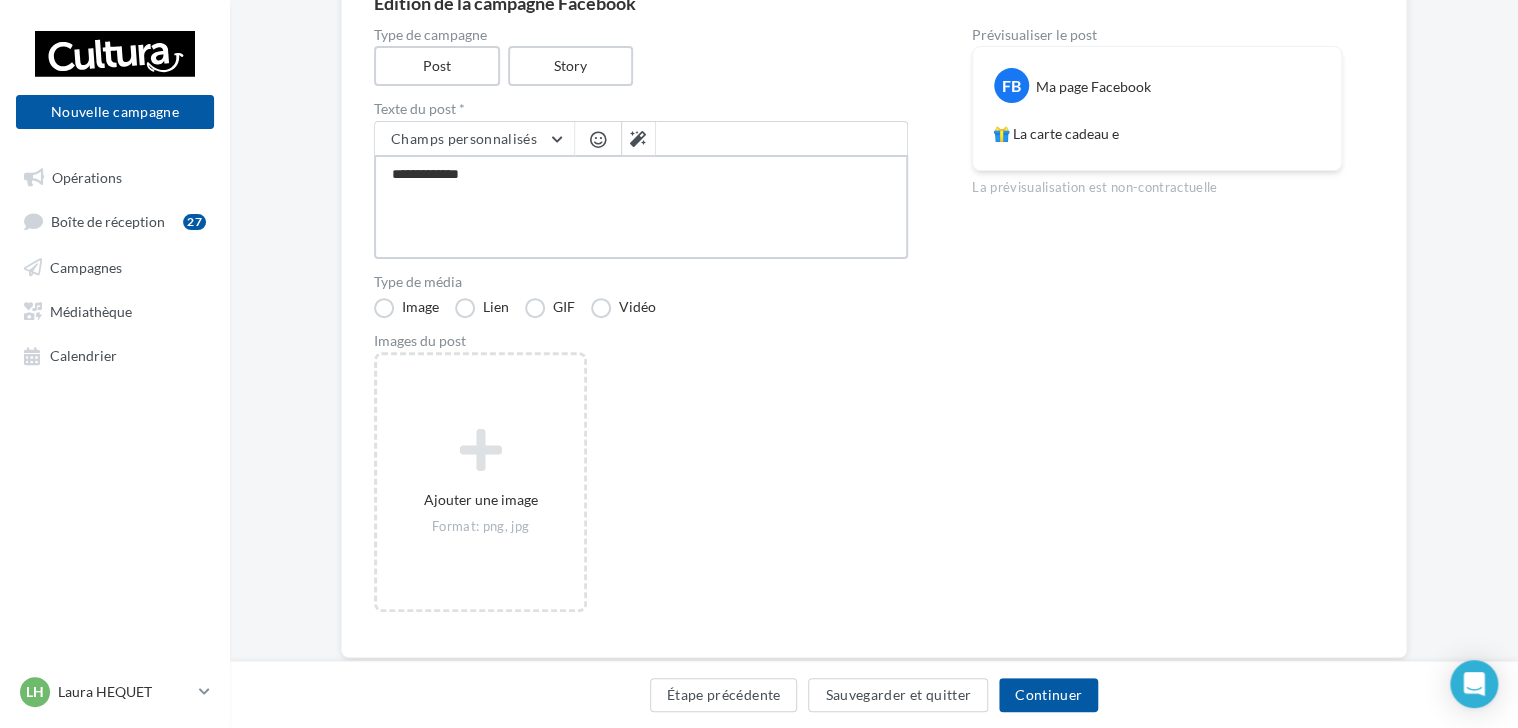 type on "**********" 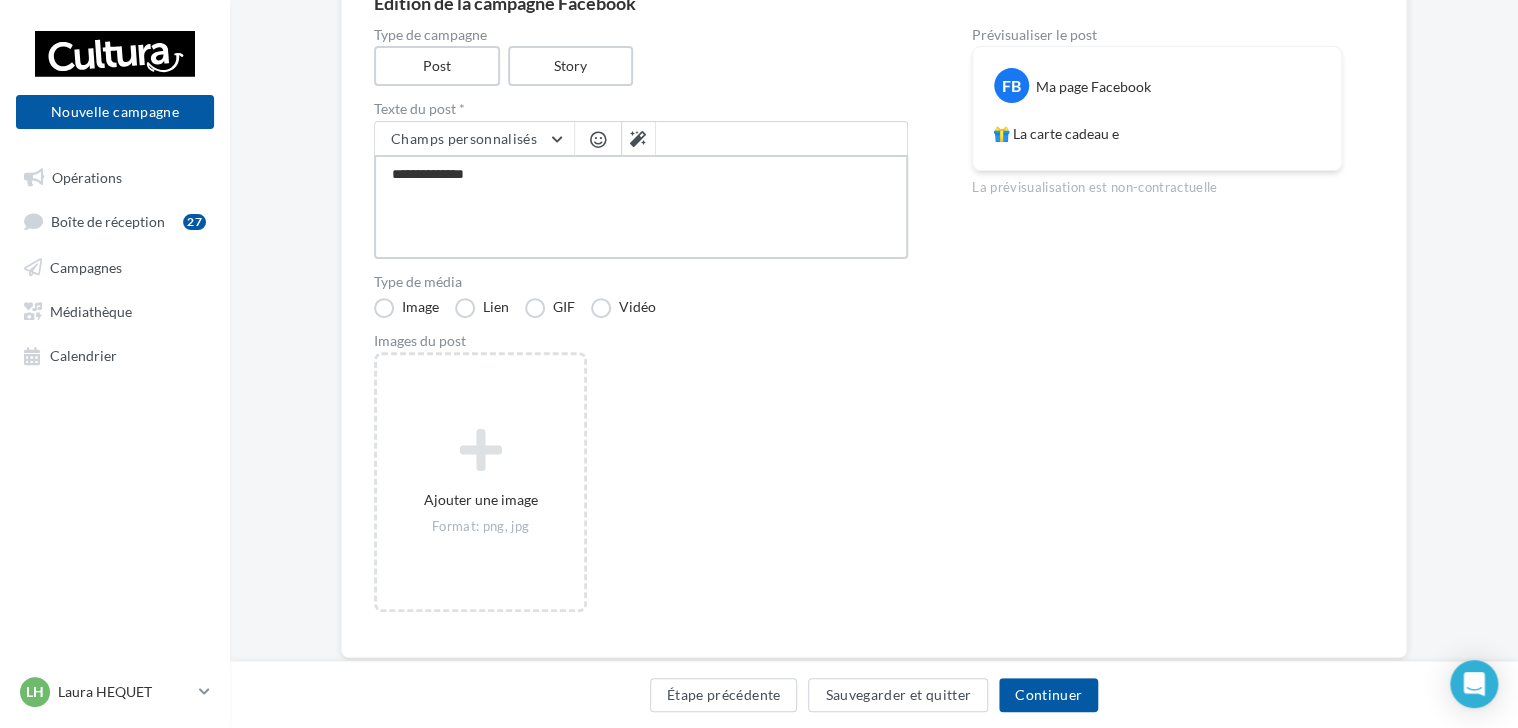 type on "**********" 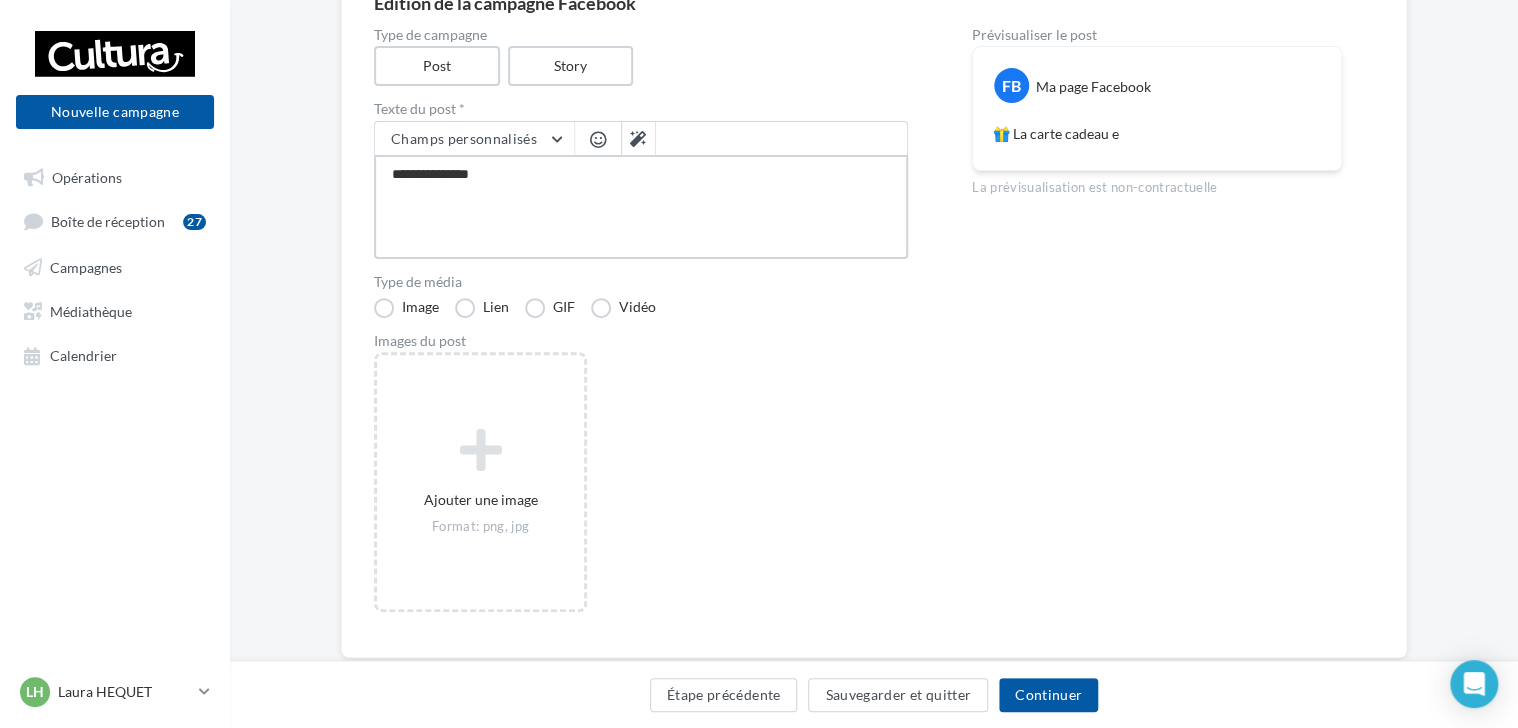 type on "**********" 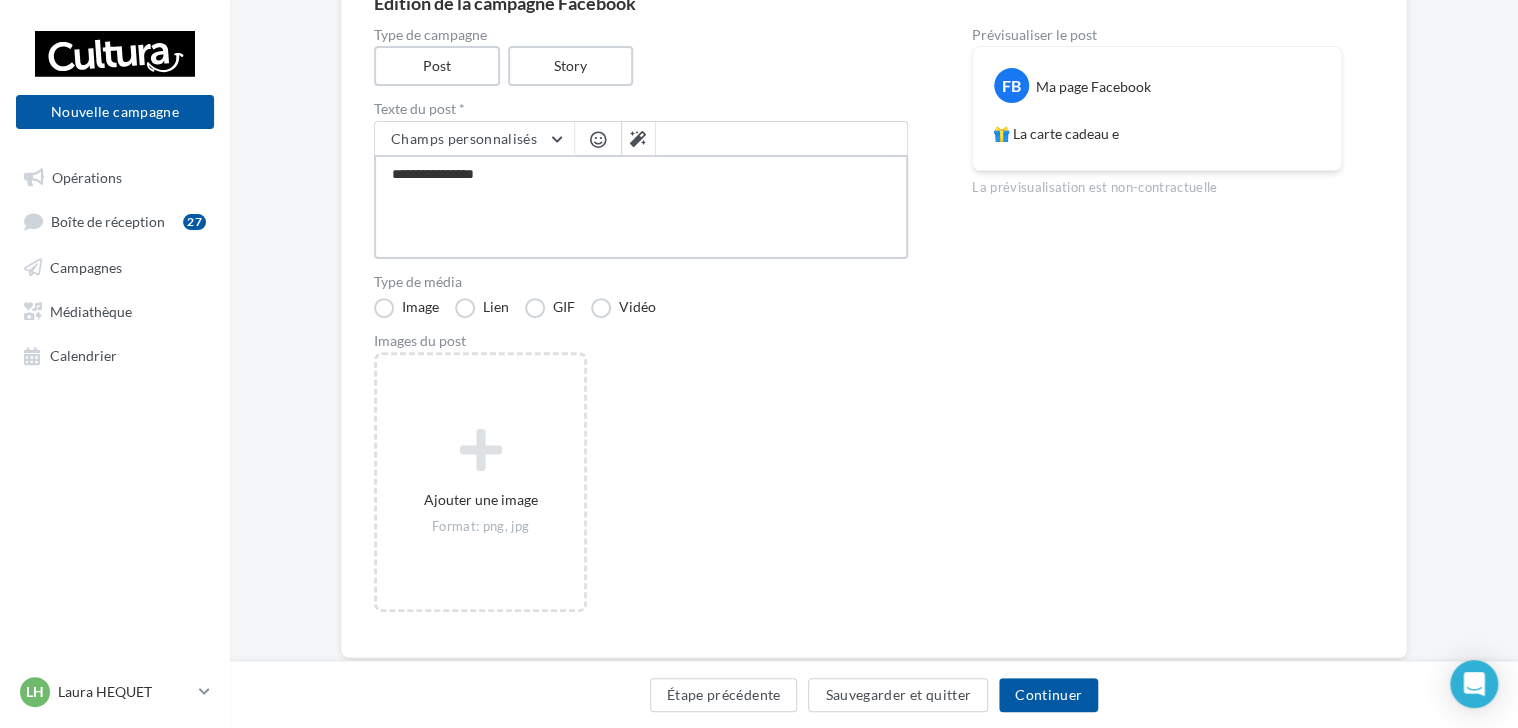 type on "**********" 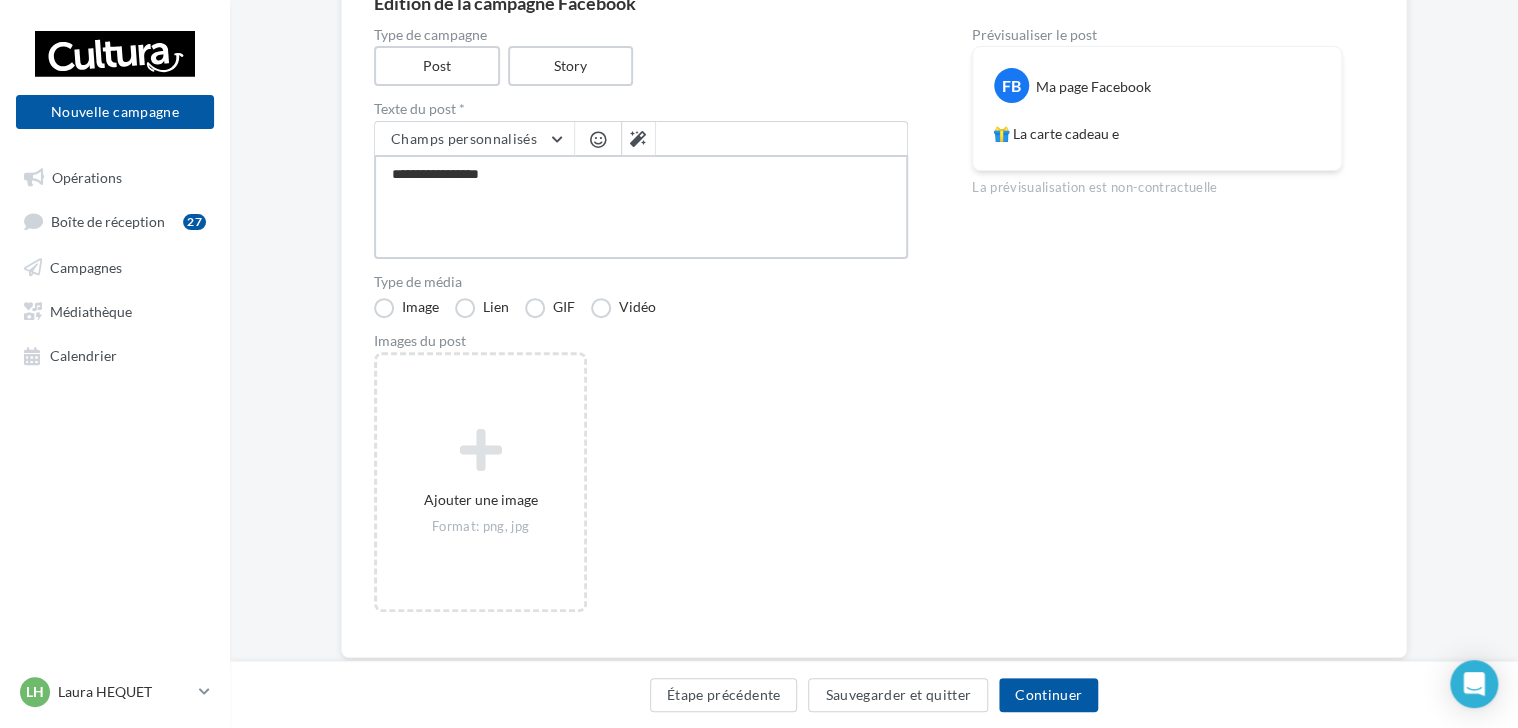 type on "**********" 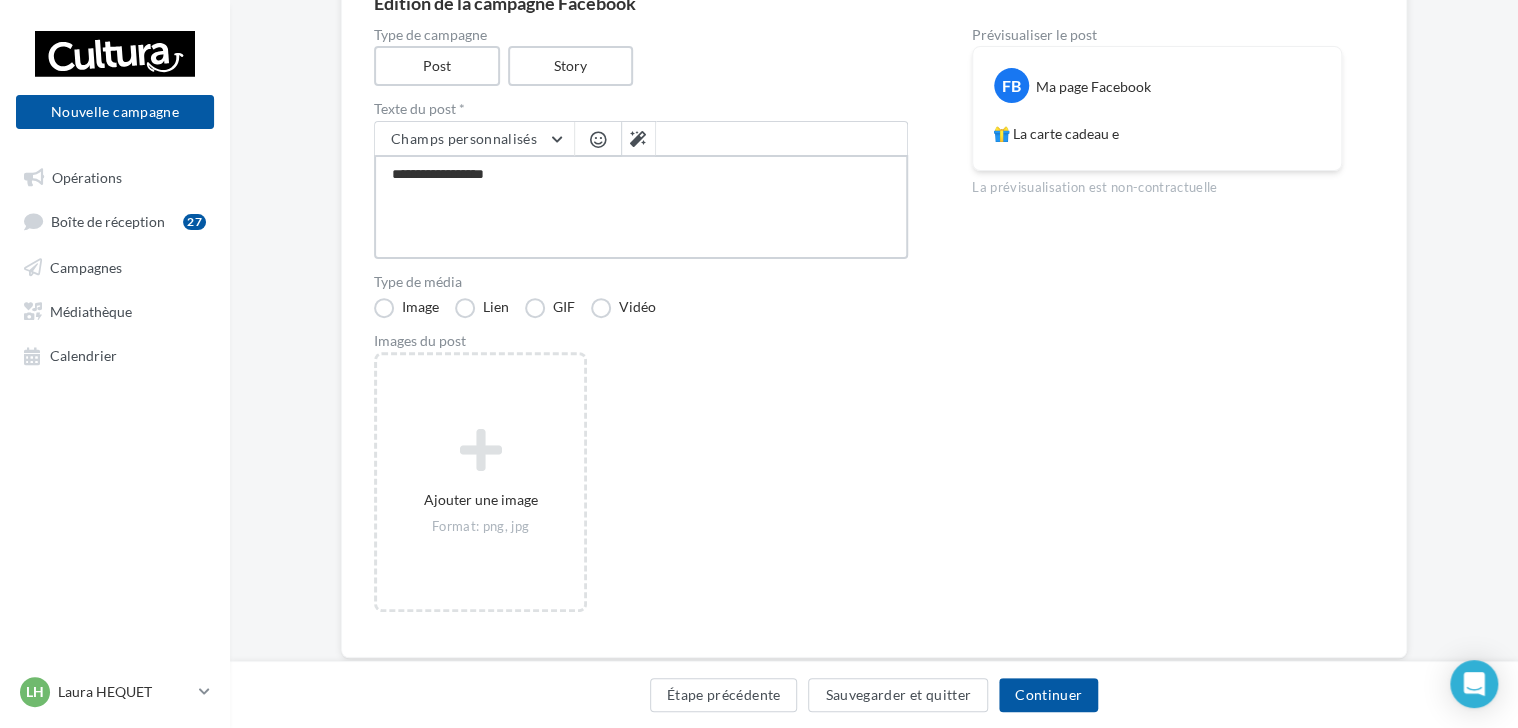 type on "**********" 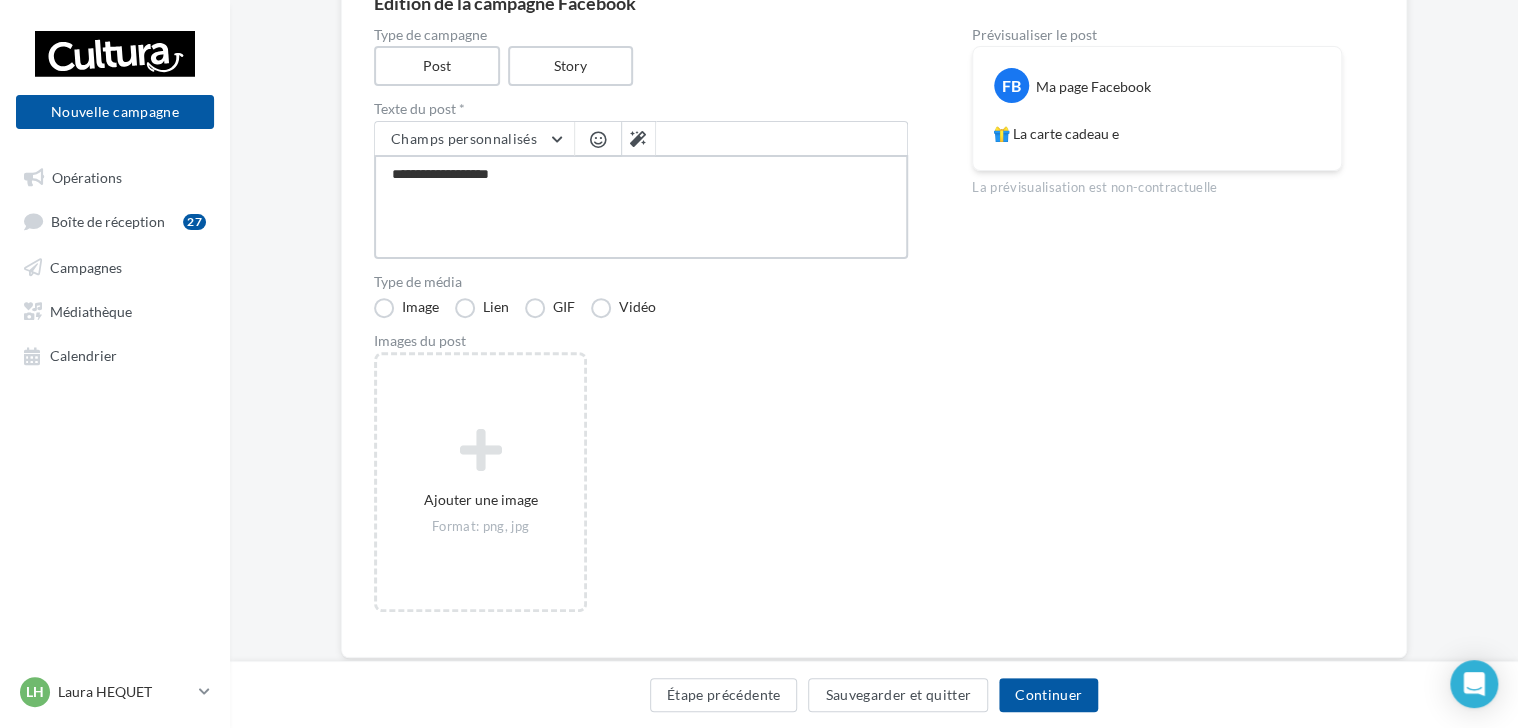 type on "**********" 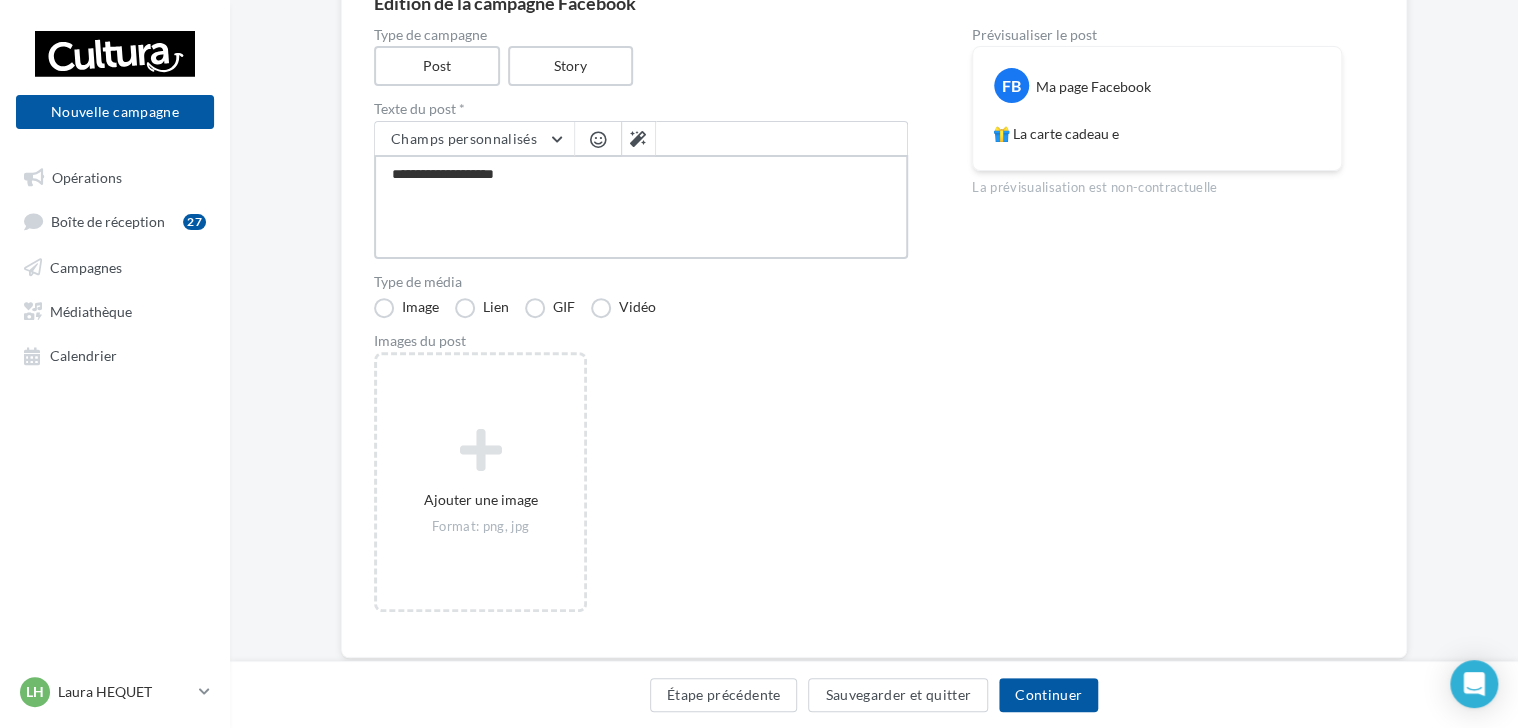 type on "**********" 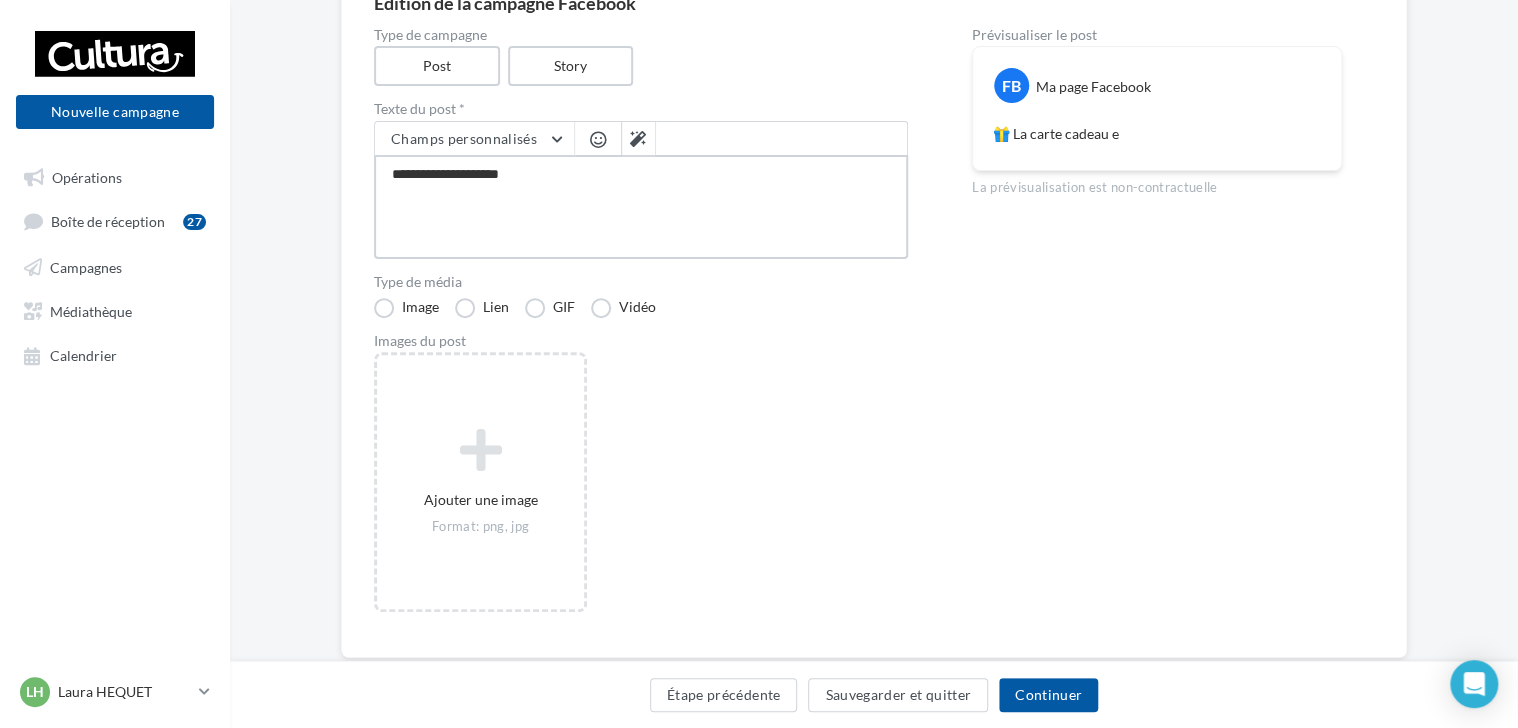 type on "**********" 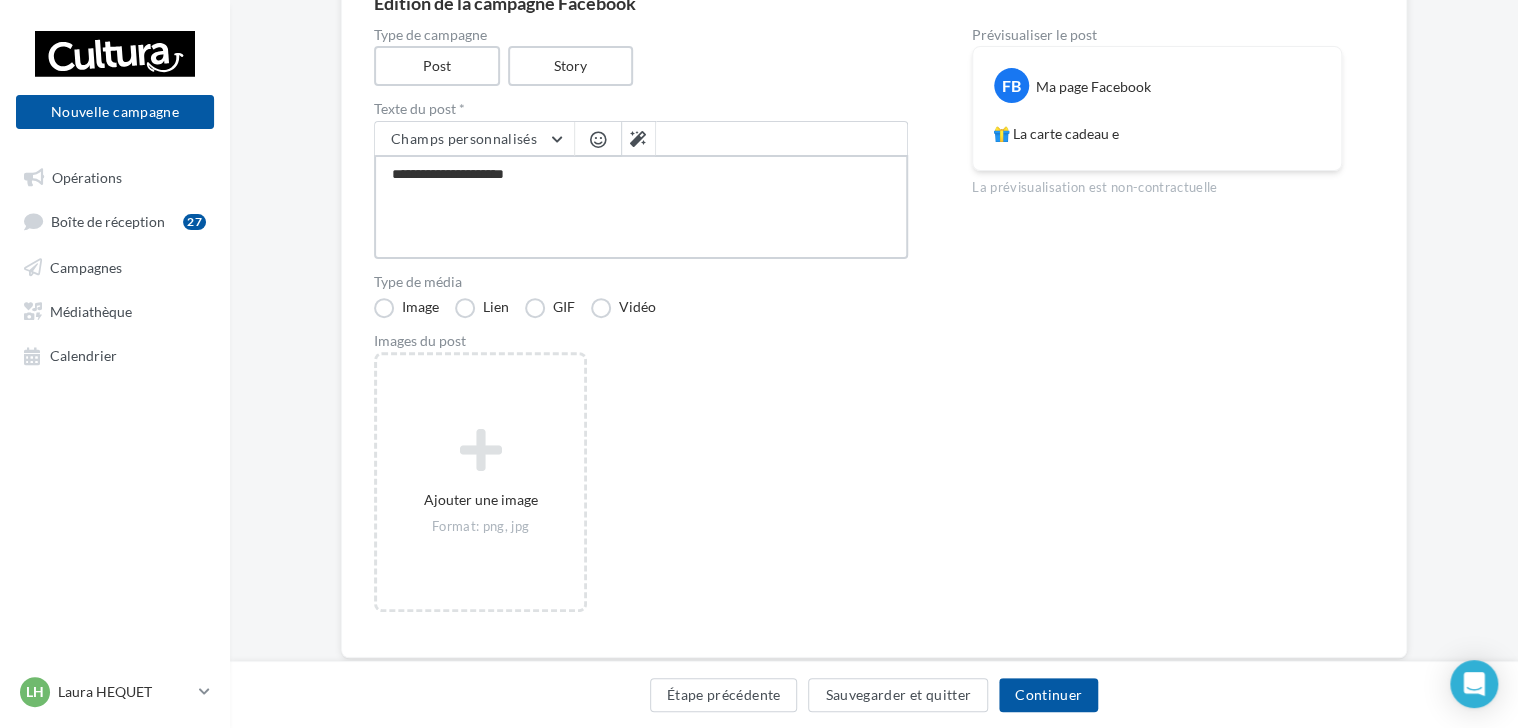 type on "**********" 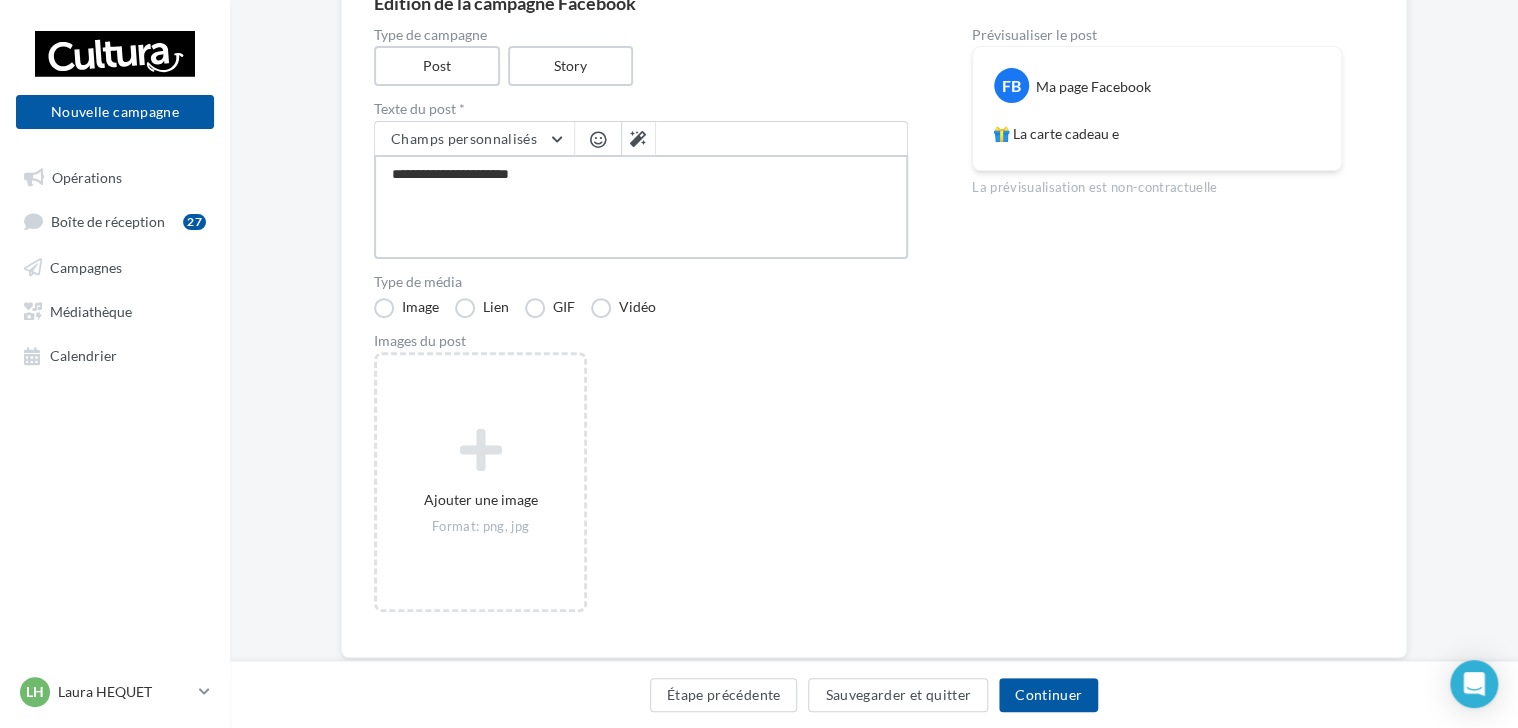 type on "**********" 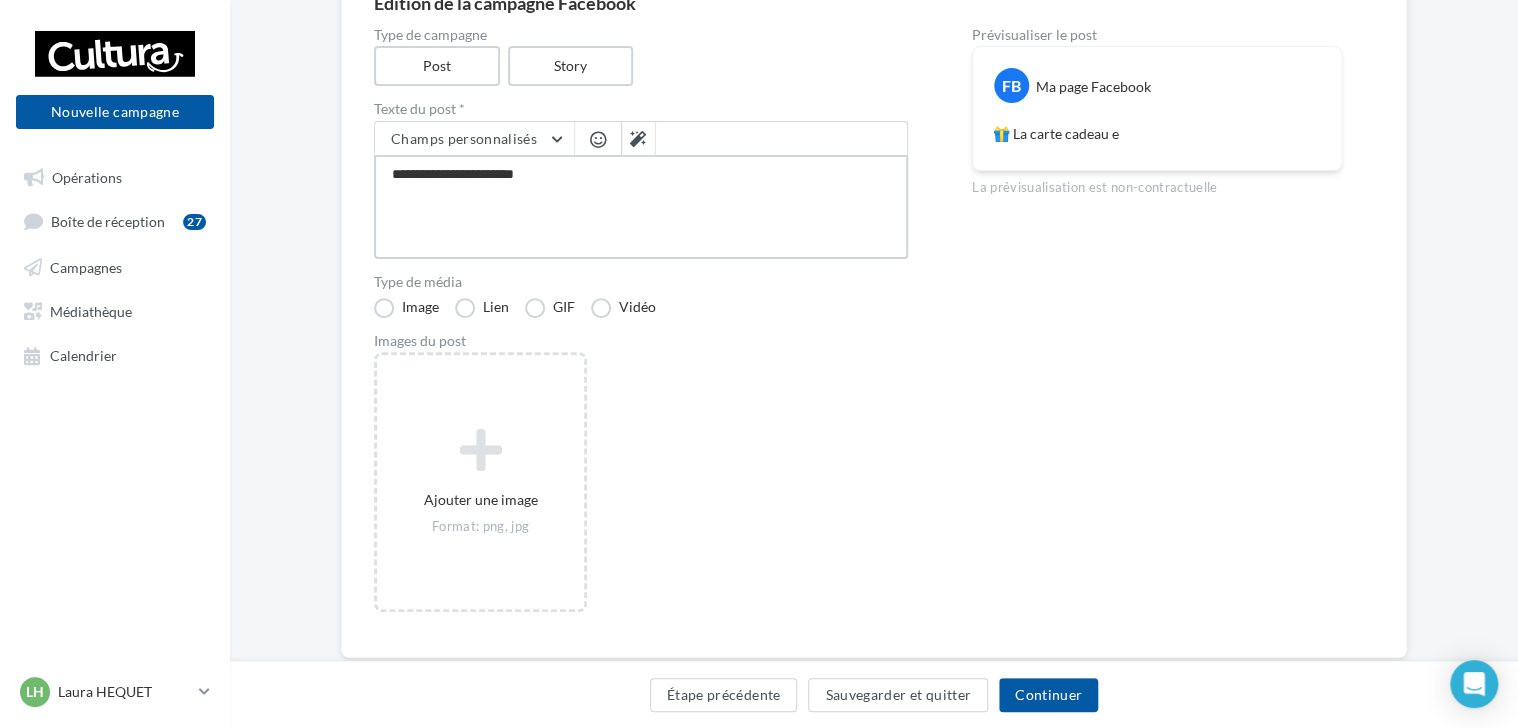 type on "**********" 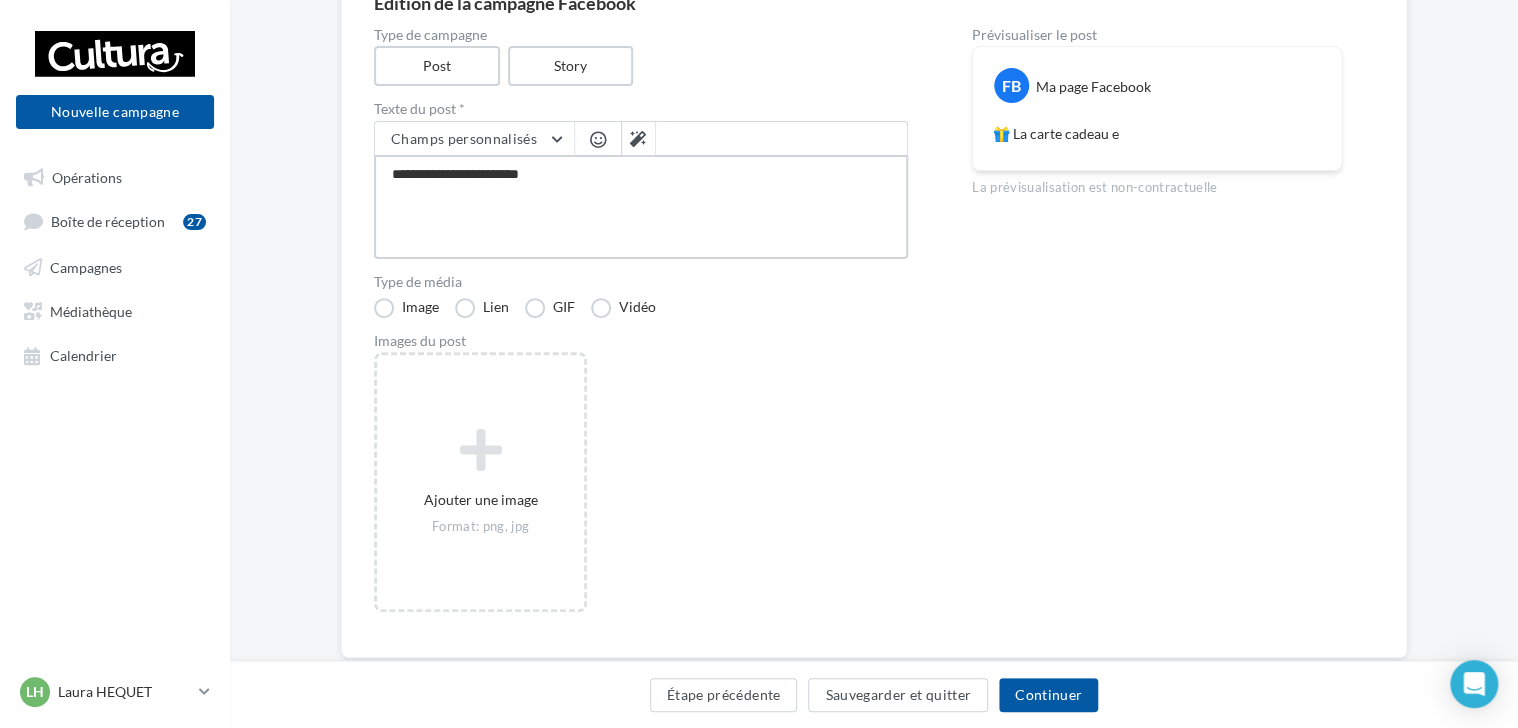 type on "**********" 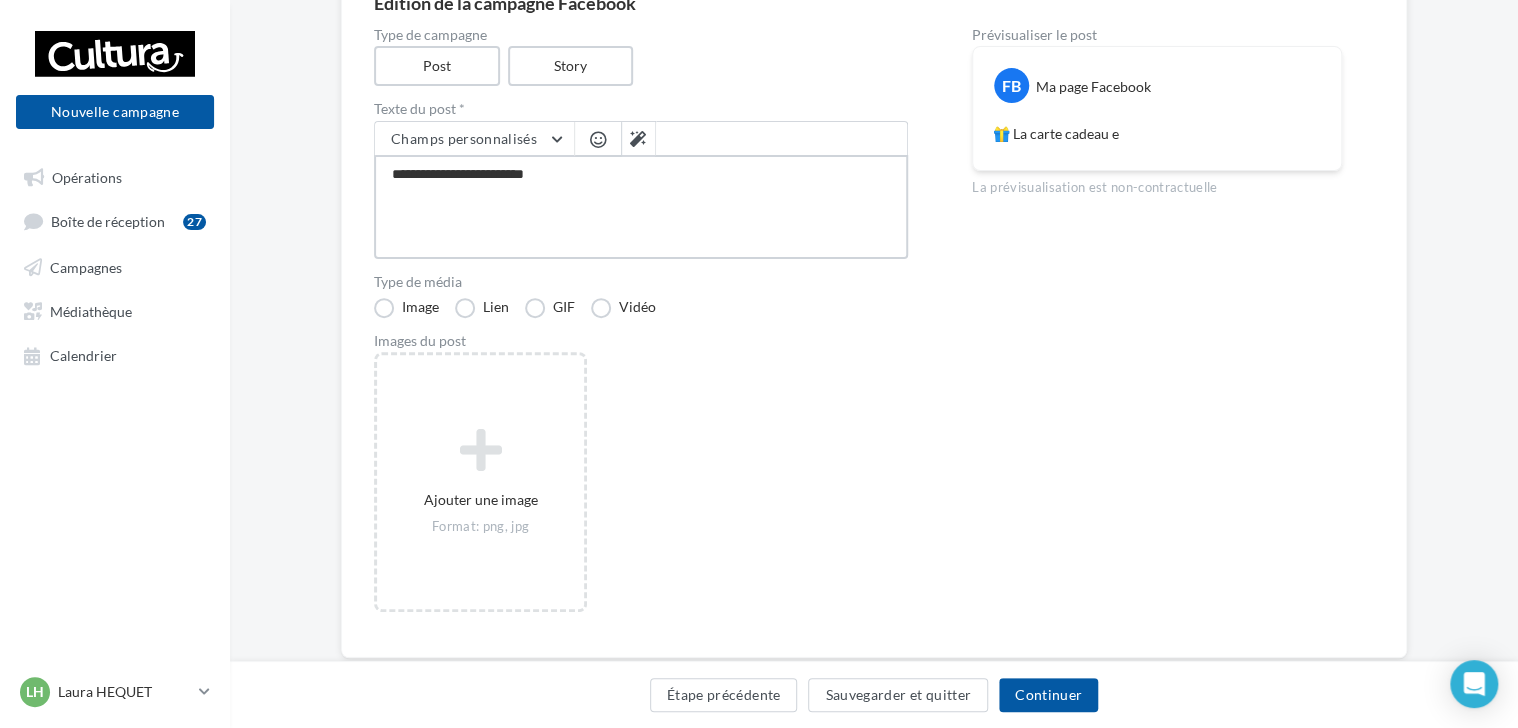 type on "**********" 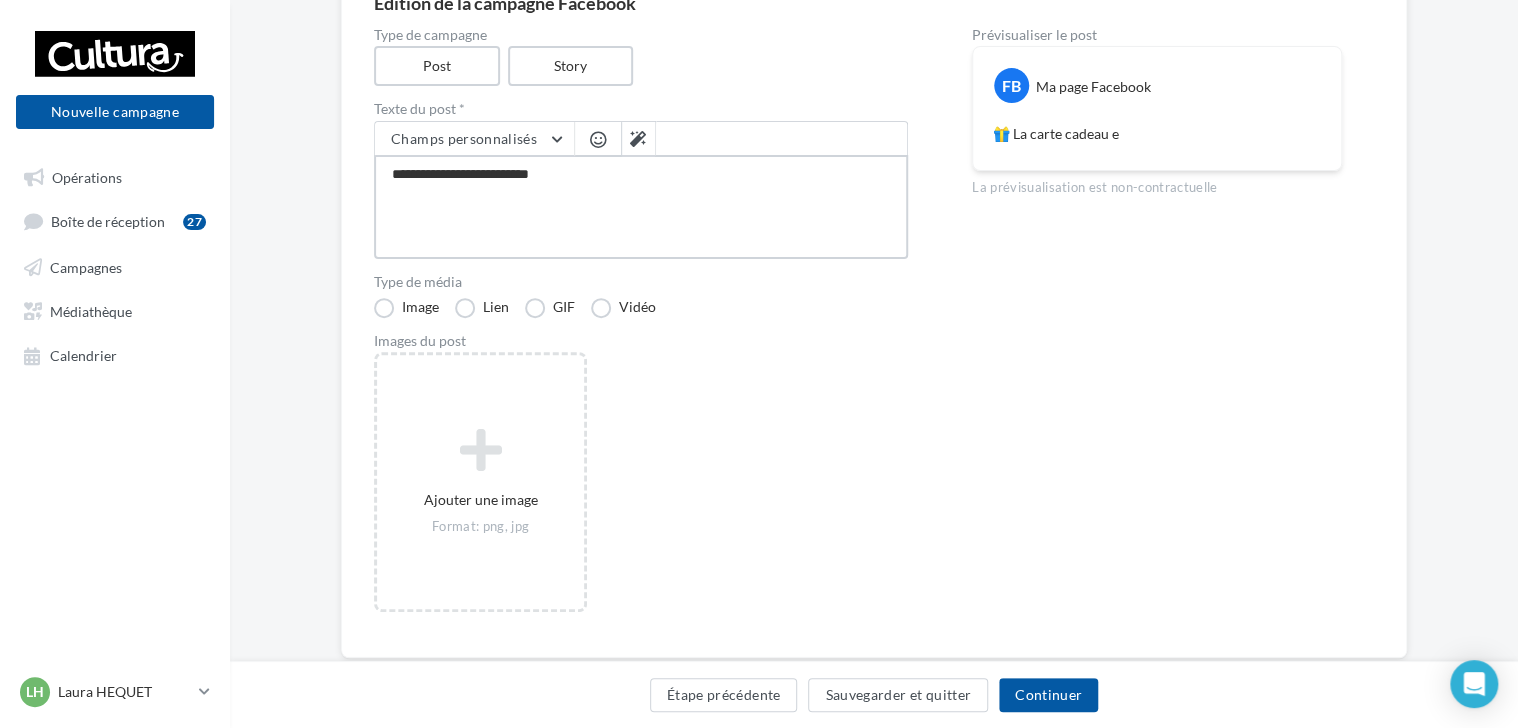 type on "**********" 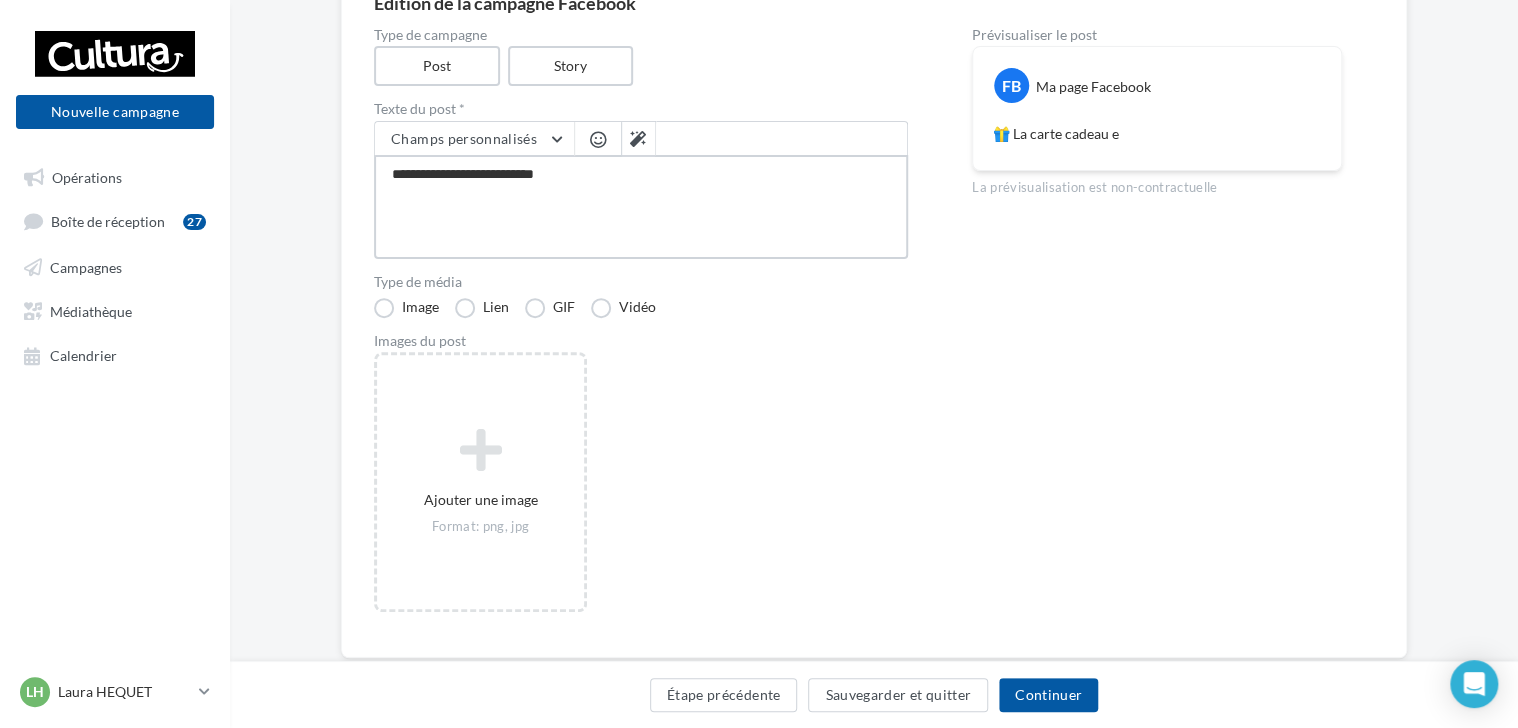type on "**********" 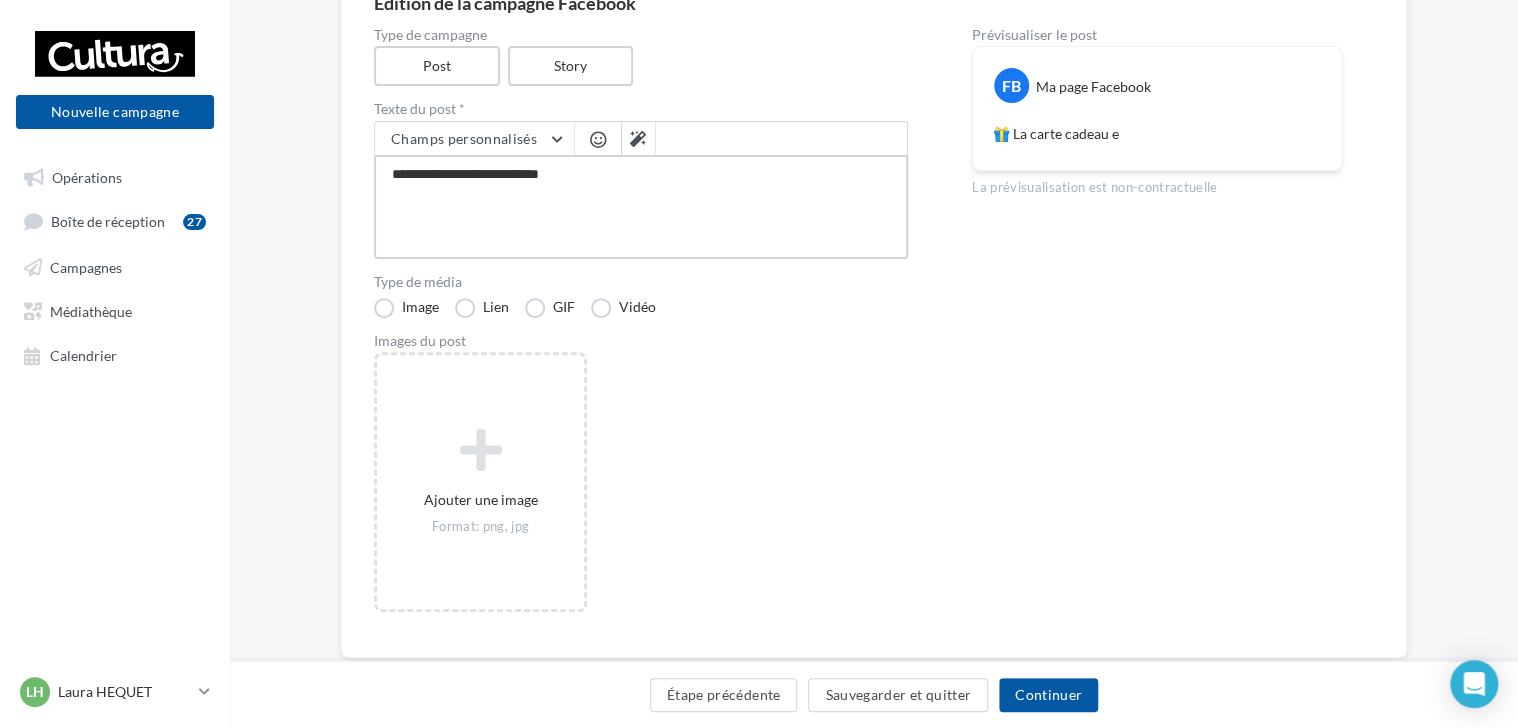 type on "**********" 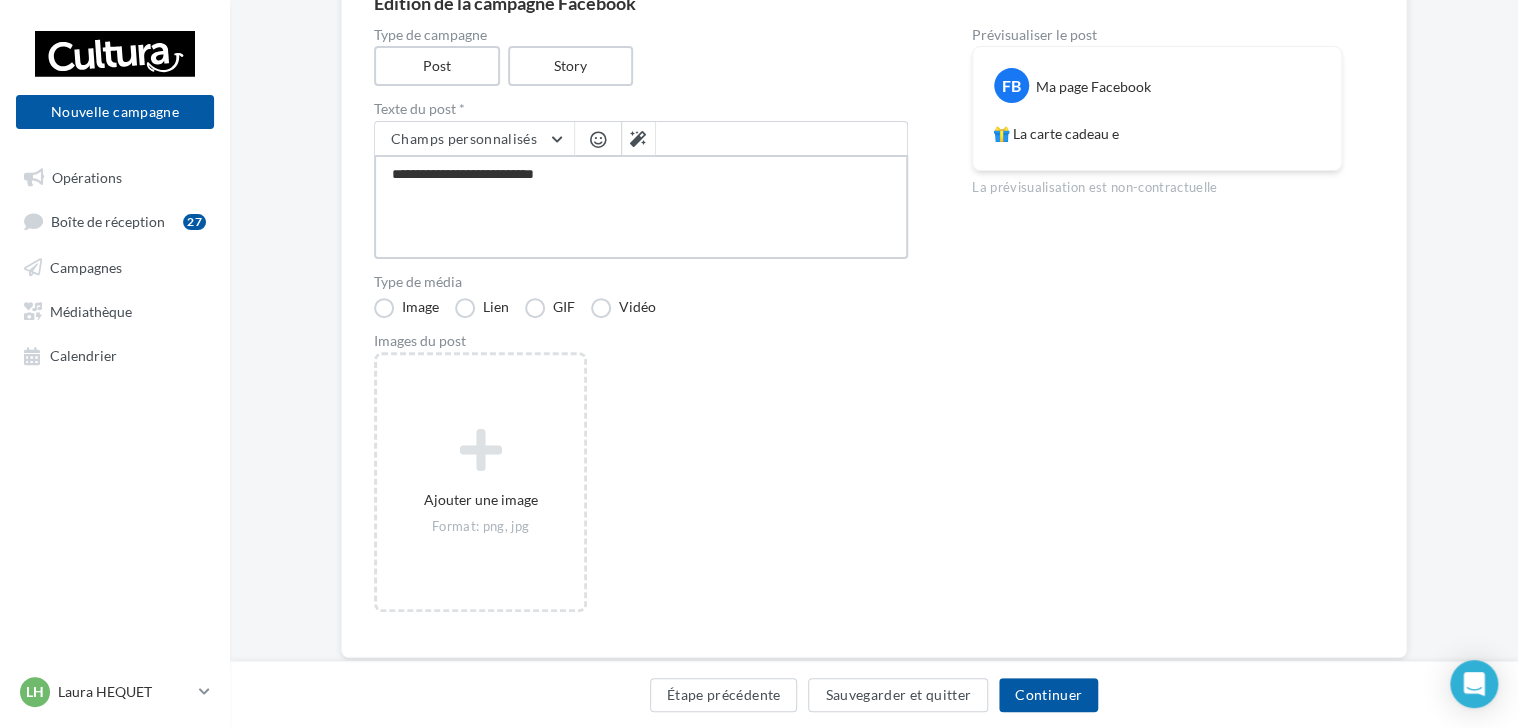 type on "**********" 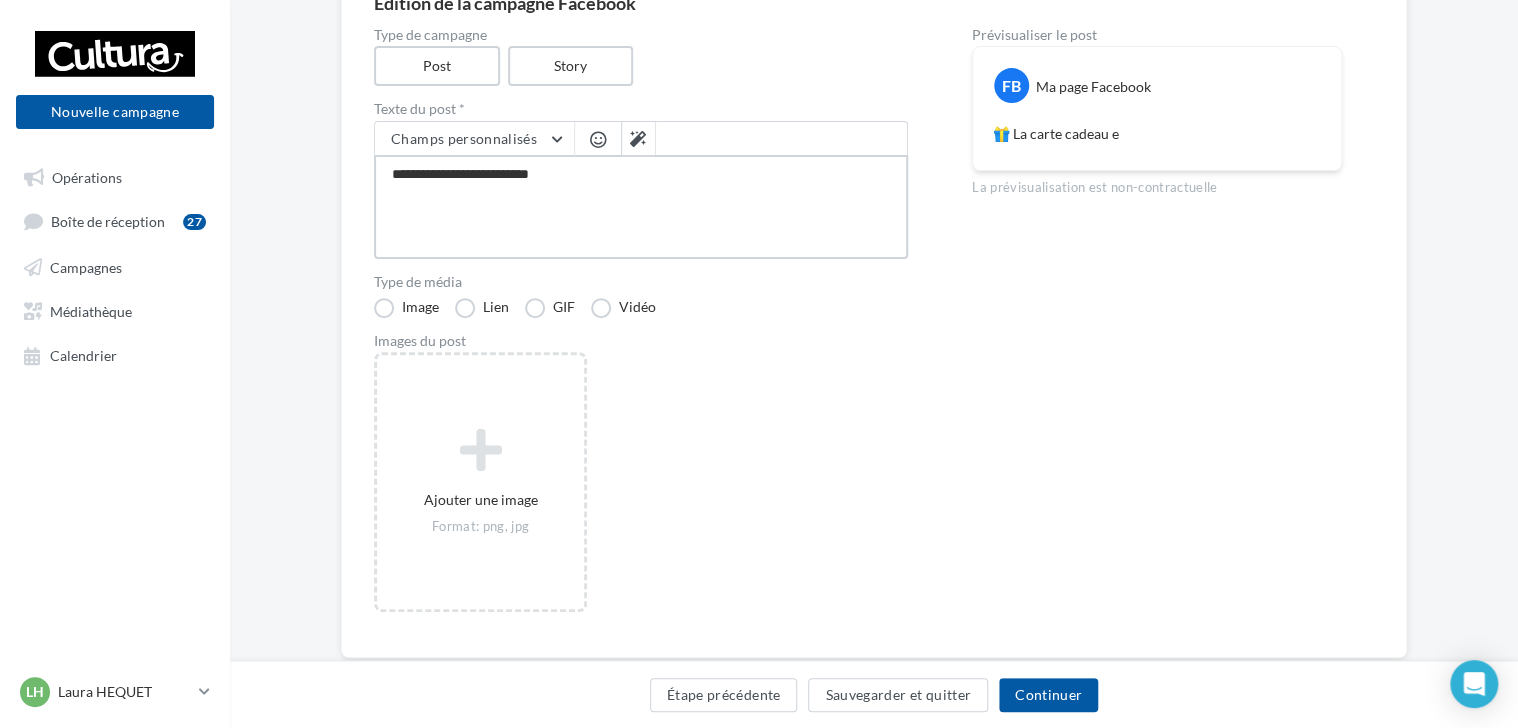 type on "**********" 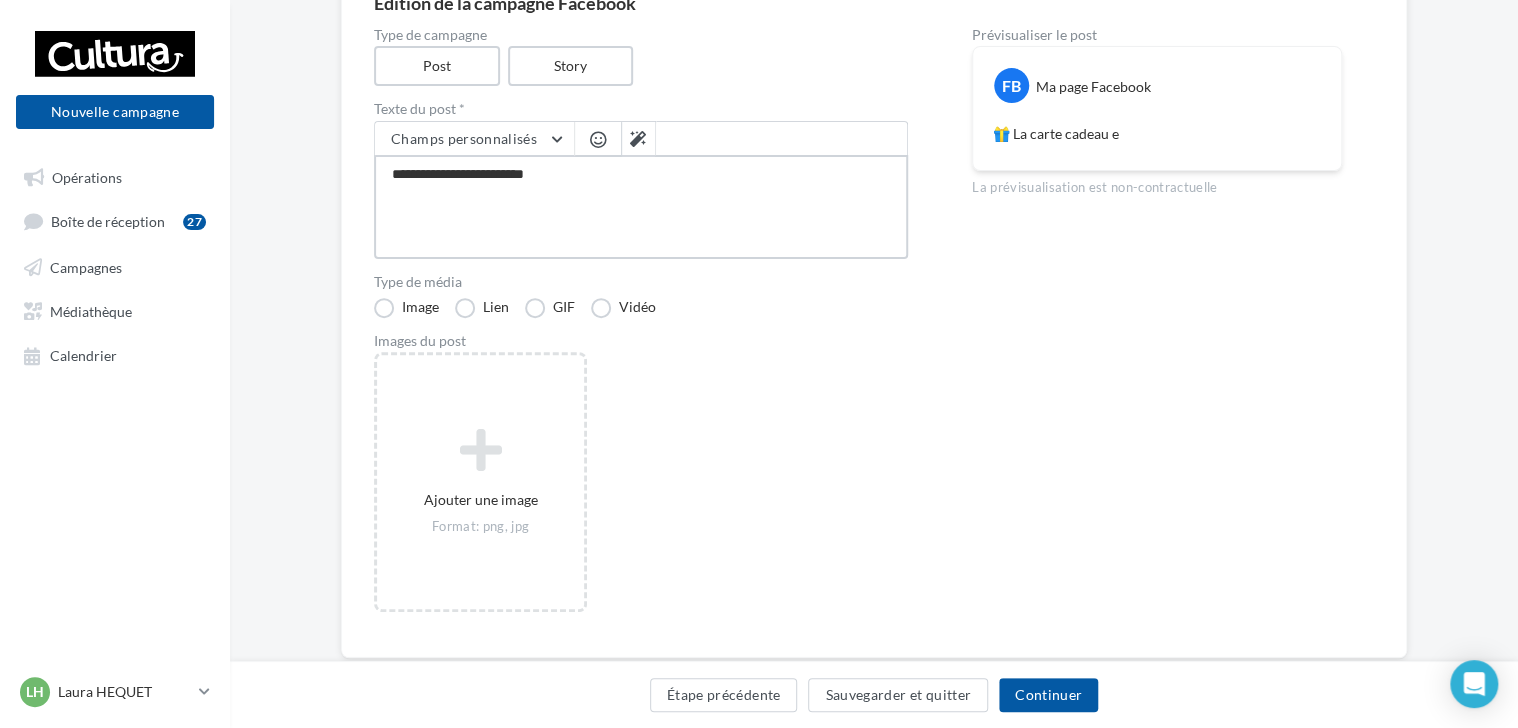 type on "**********" 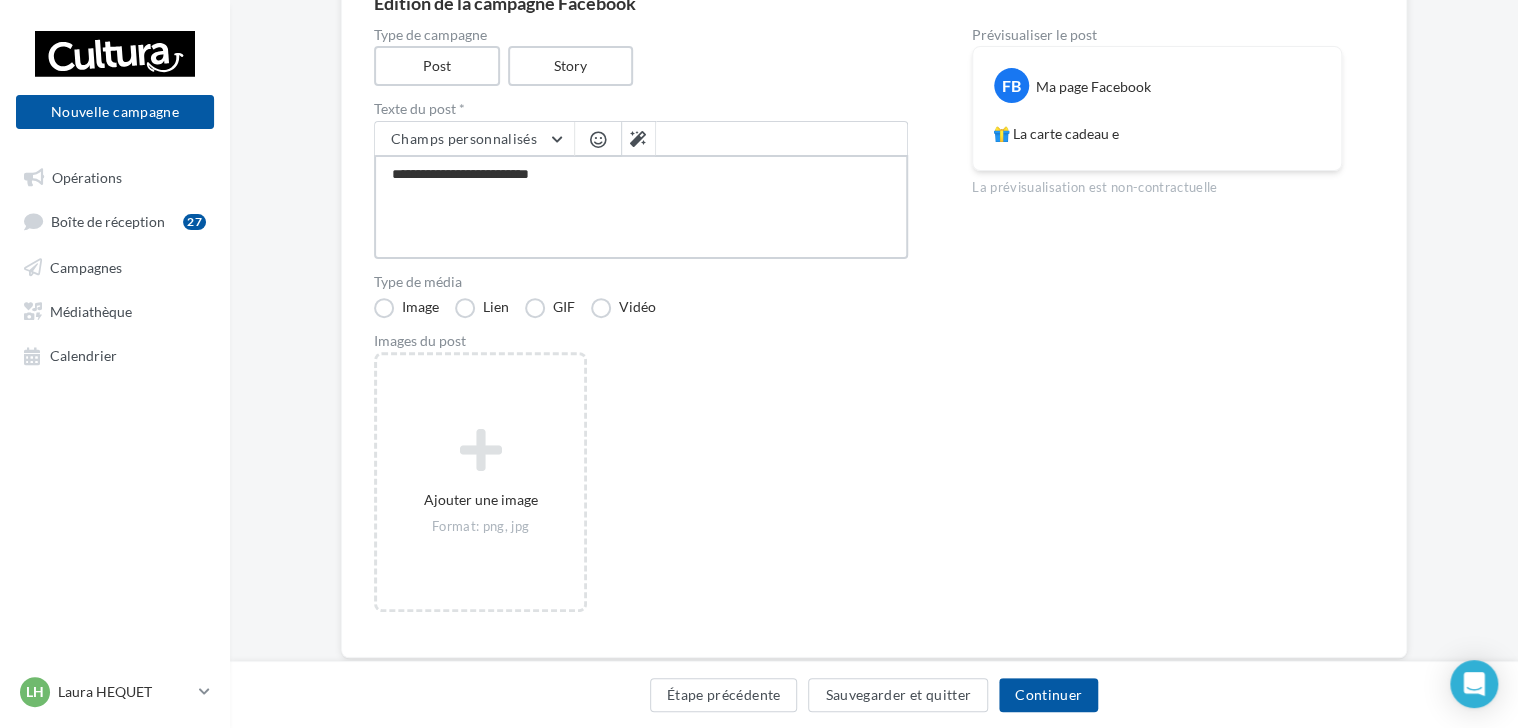 type on "**********" 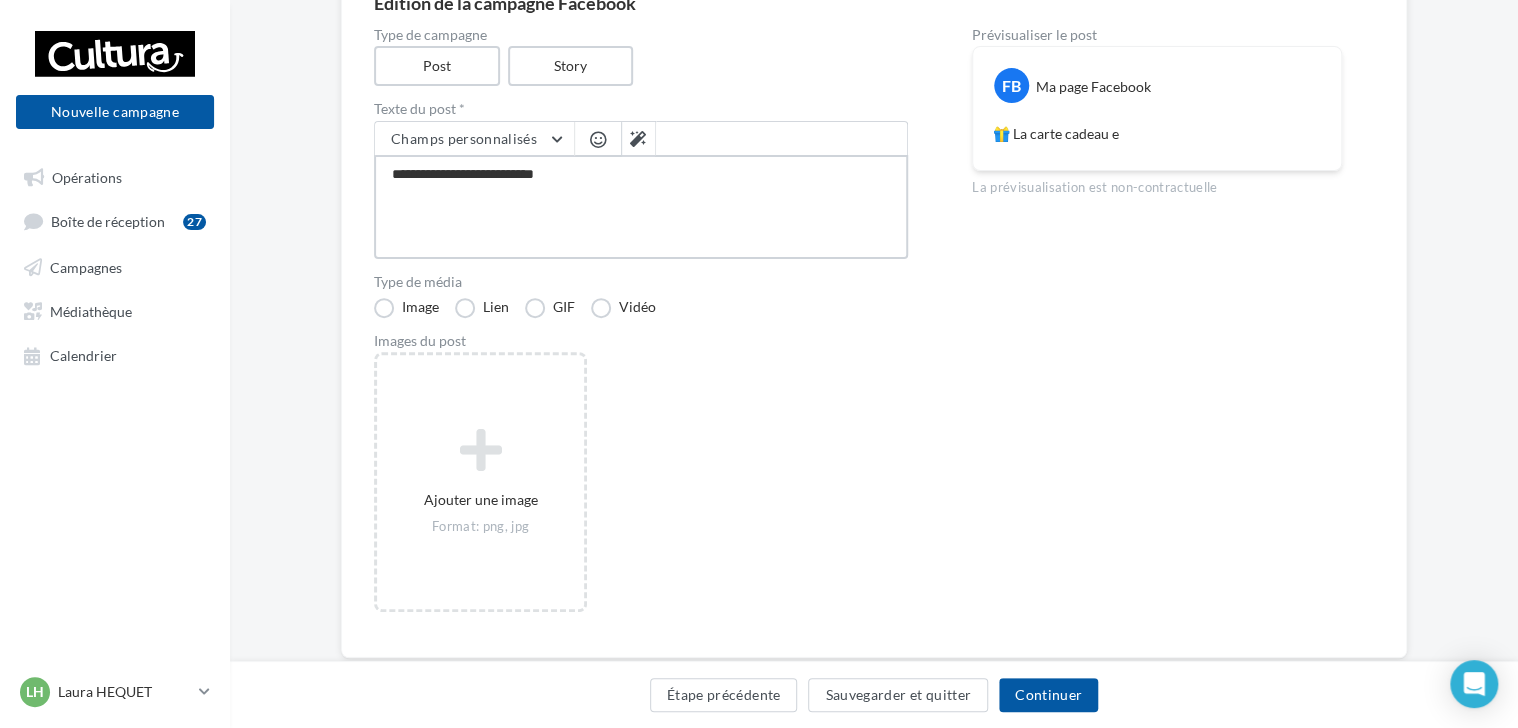 type on "**********" 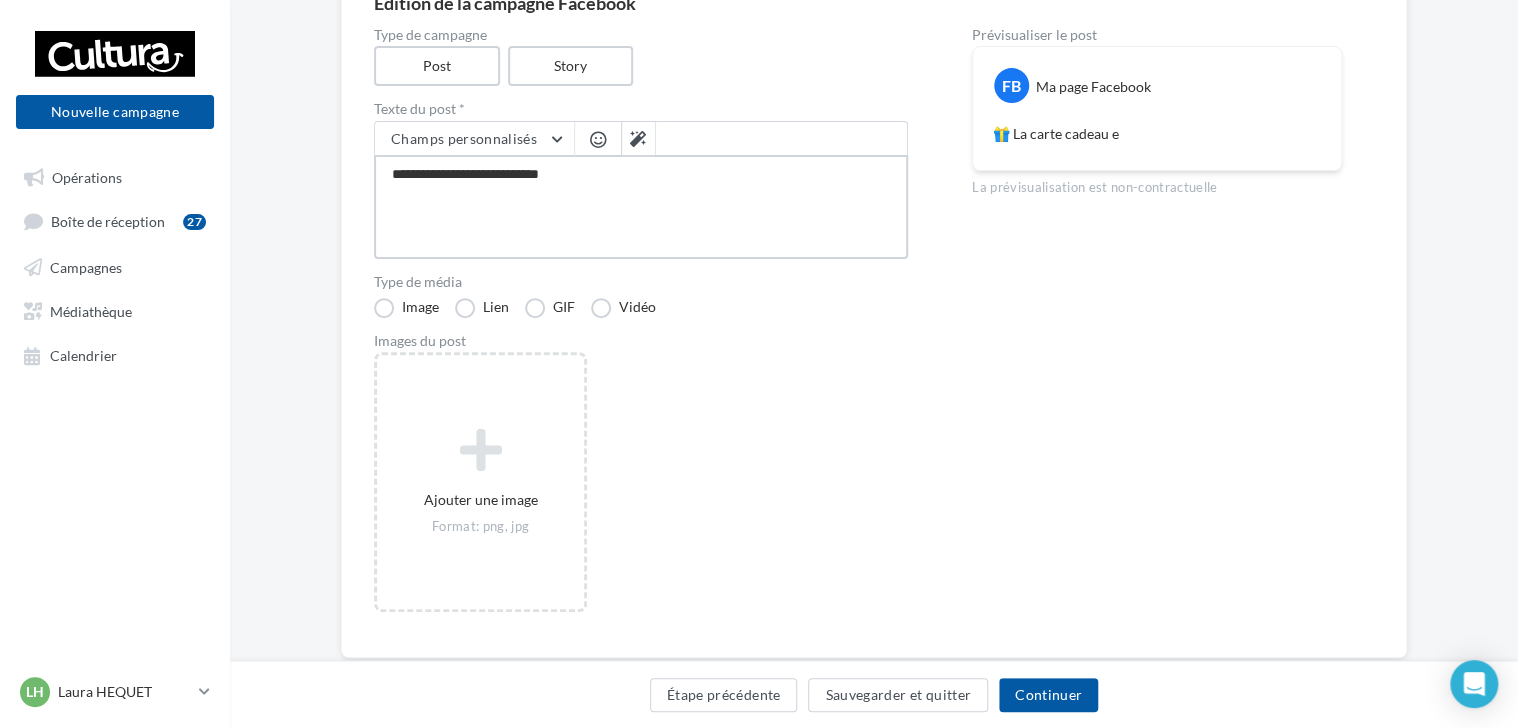 type on "**********" 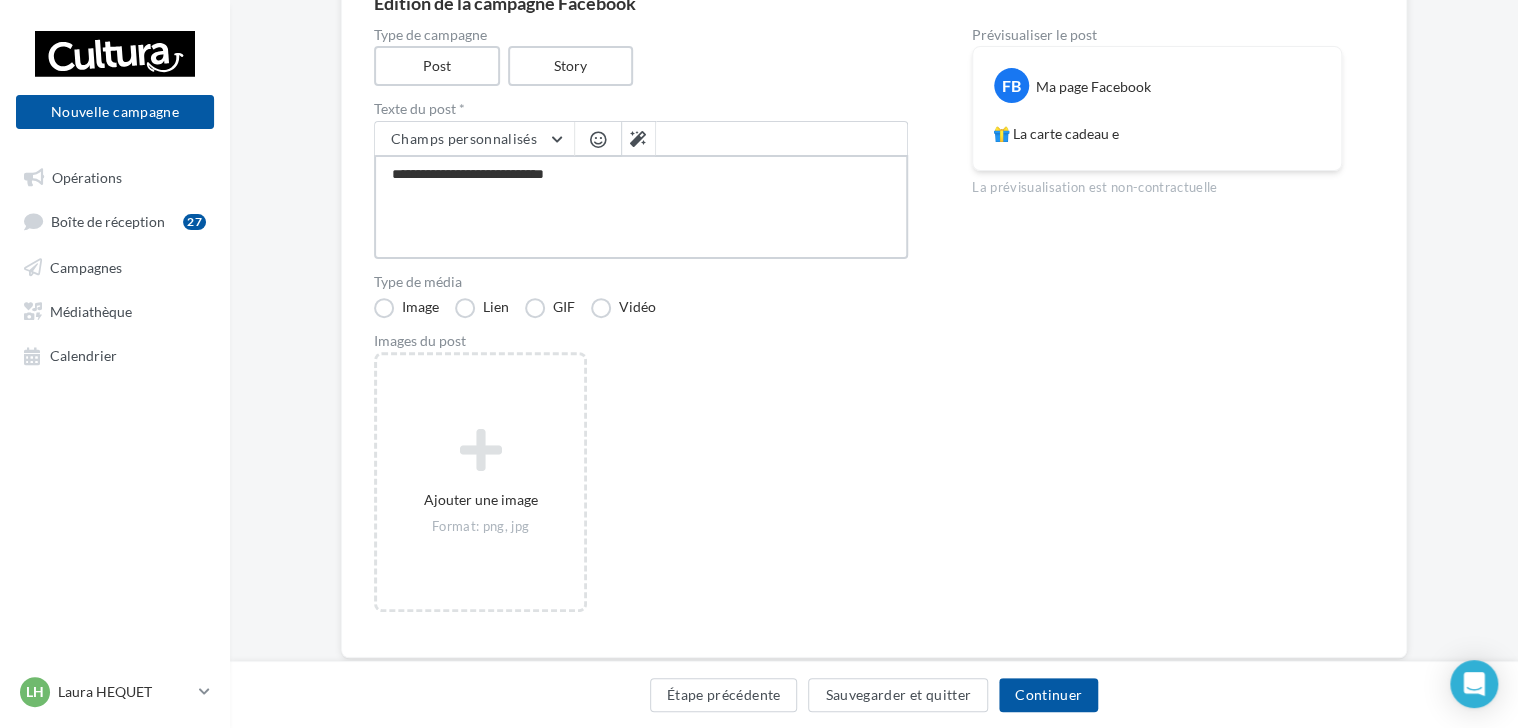 type on "**********" 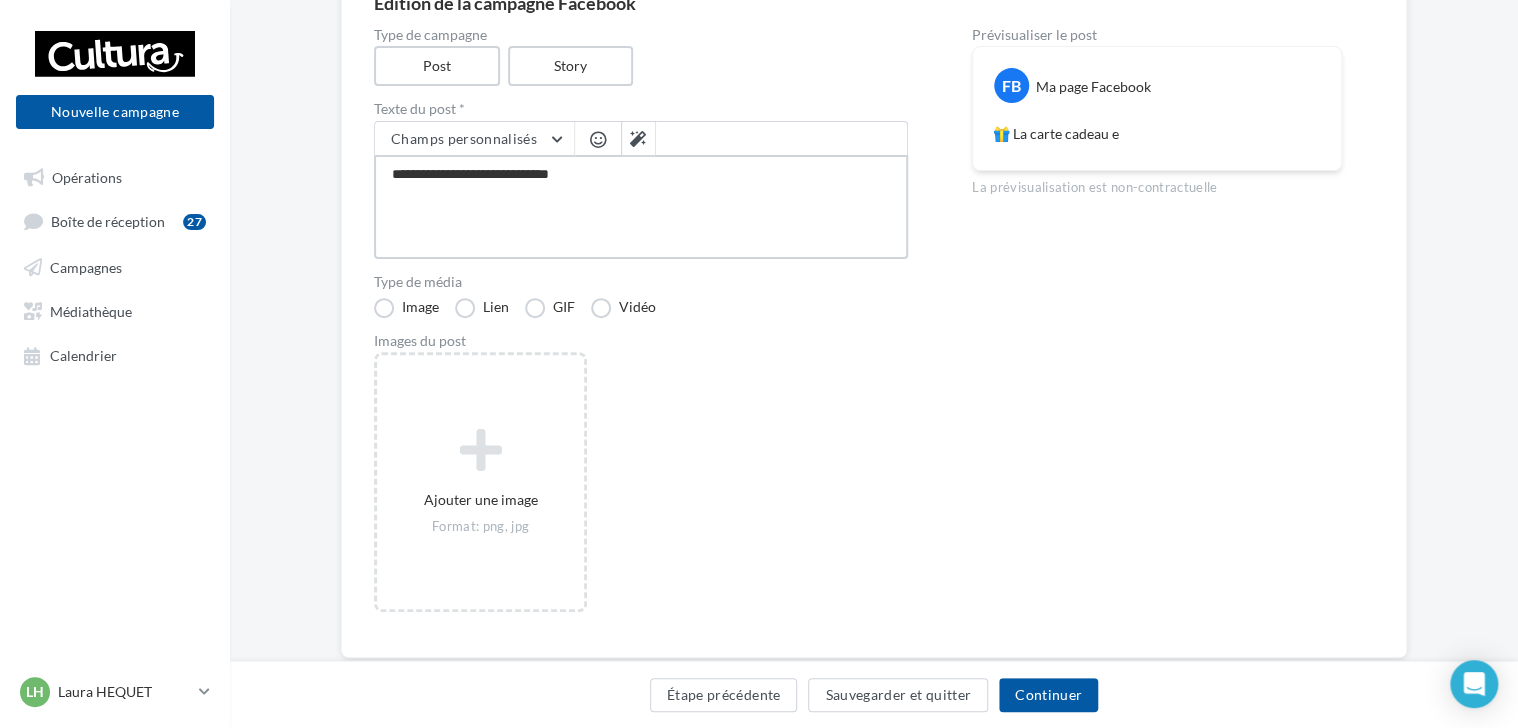 type on "**********" 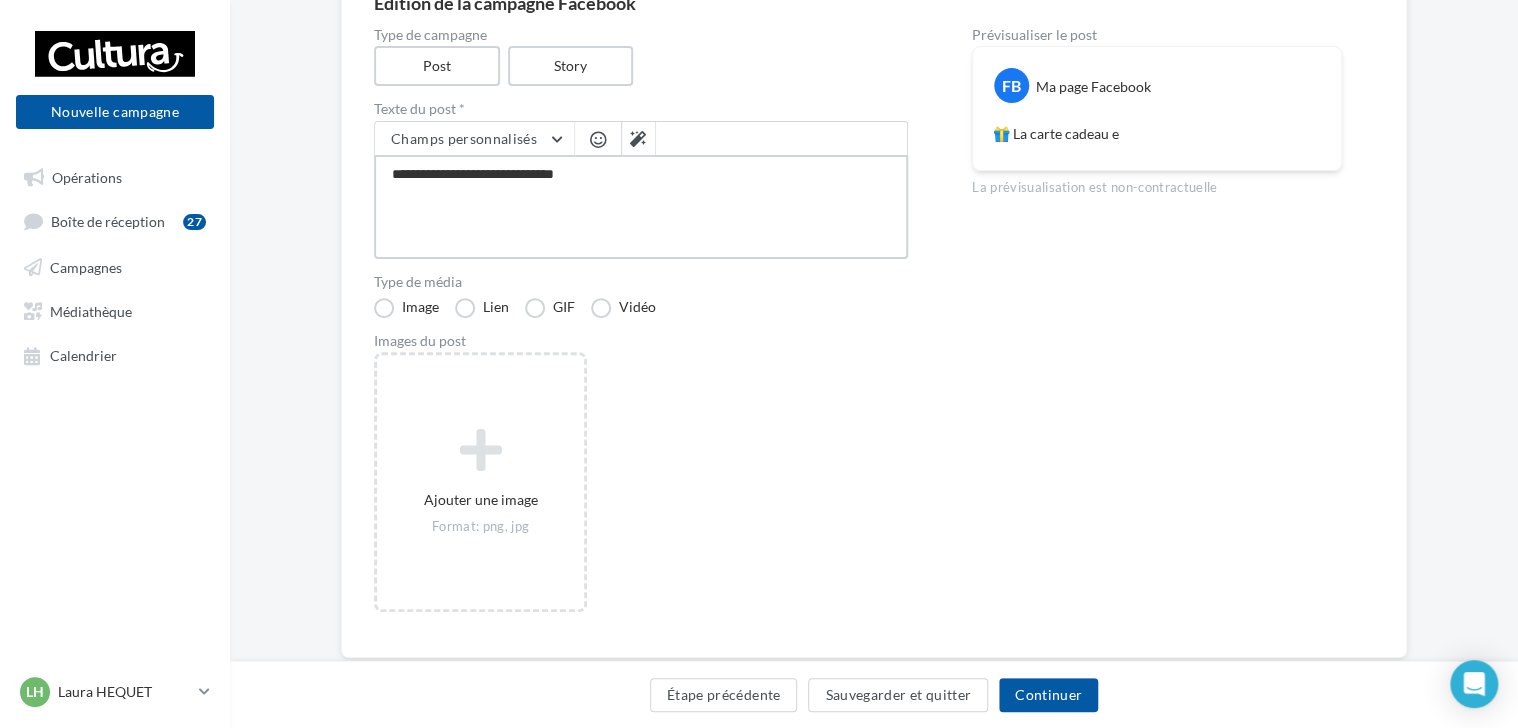 type on "**********" 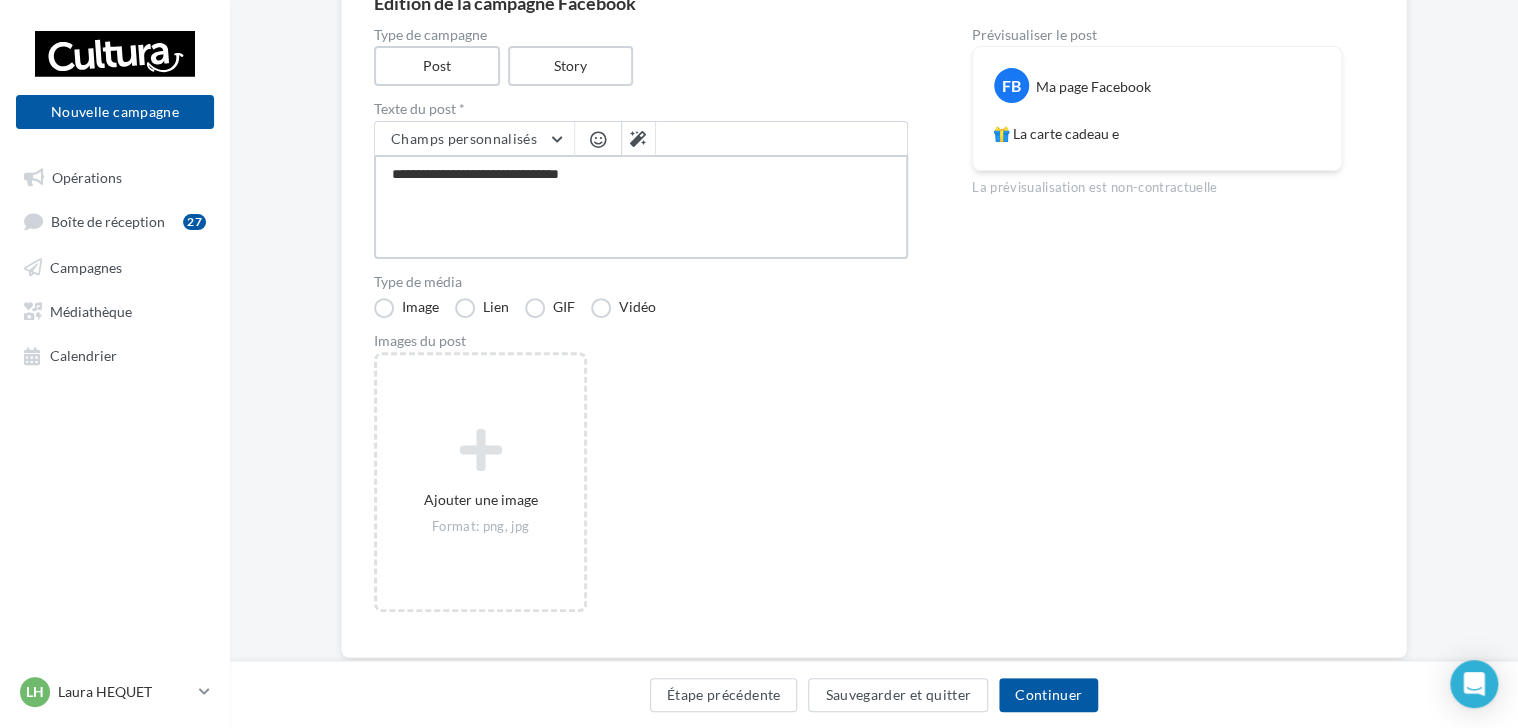 type on "**********" 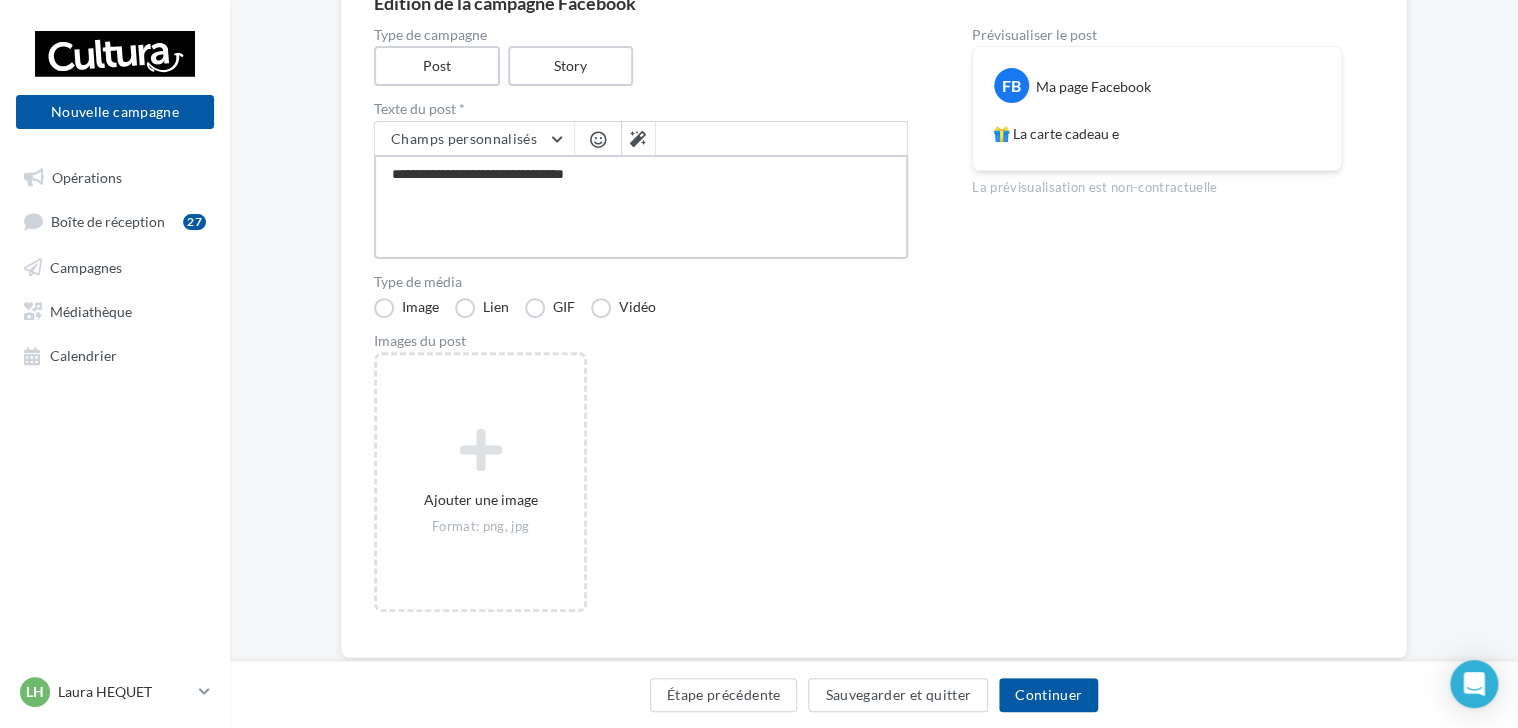 type on "**********" 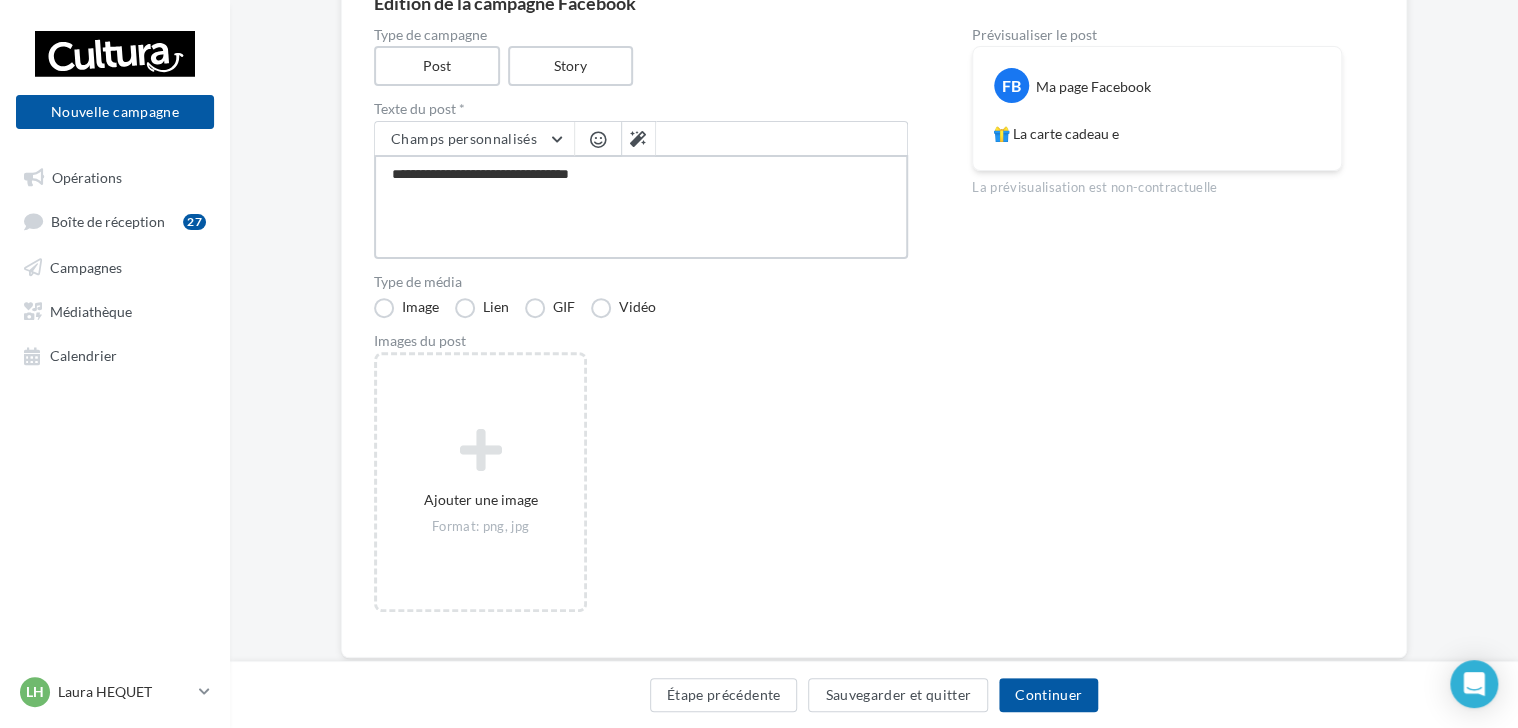 type on "**********" 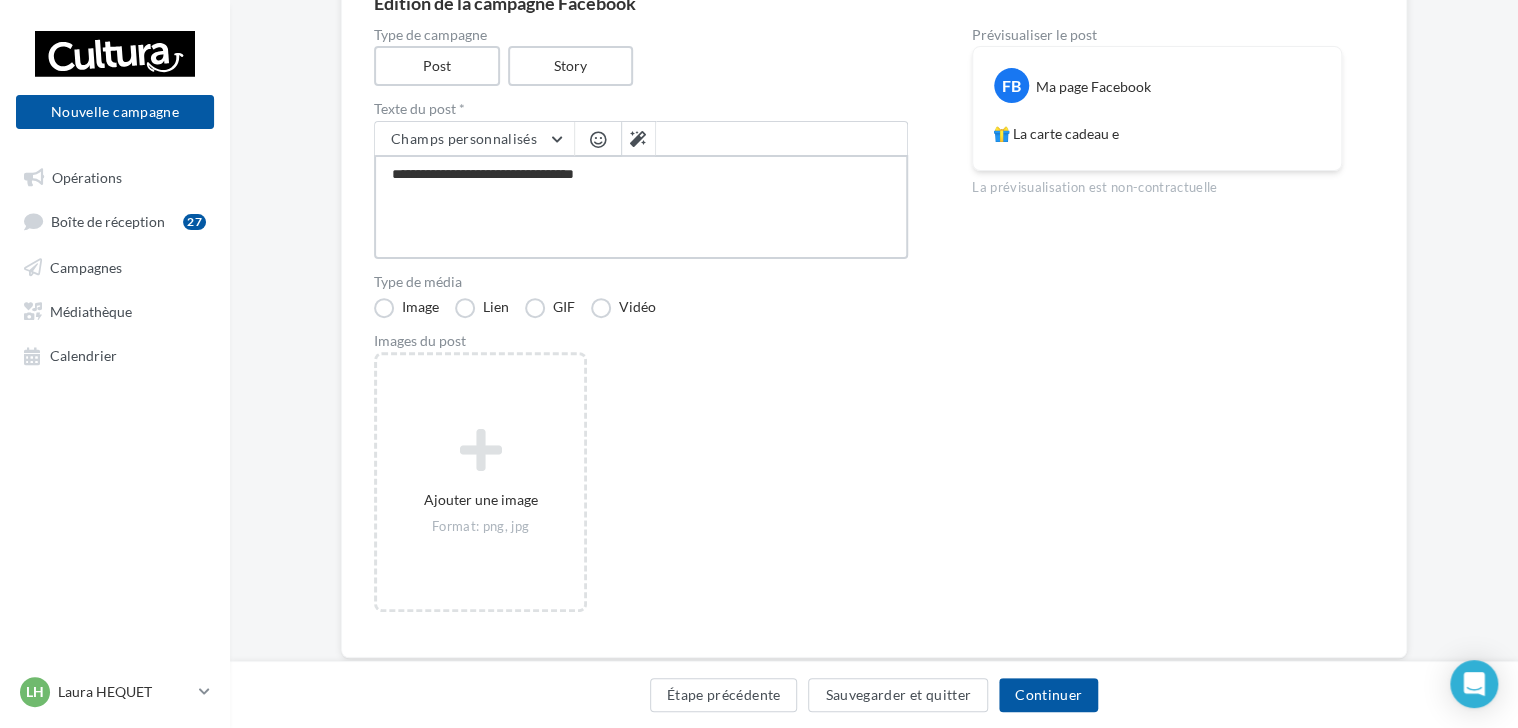 type on "**********" 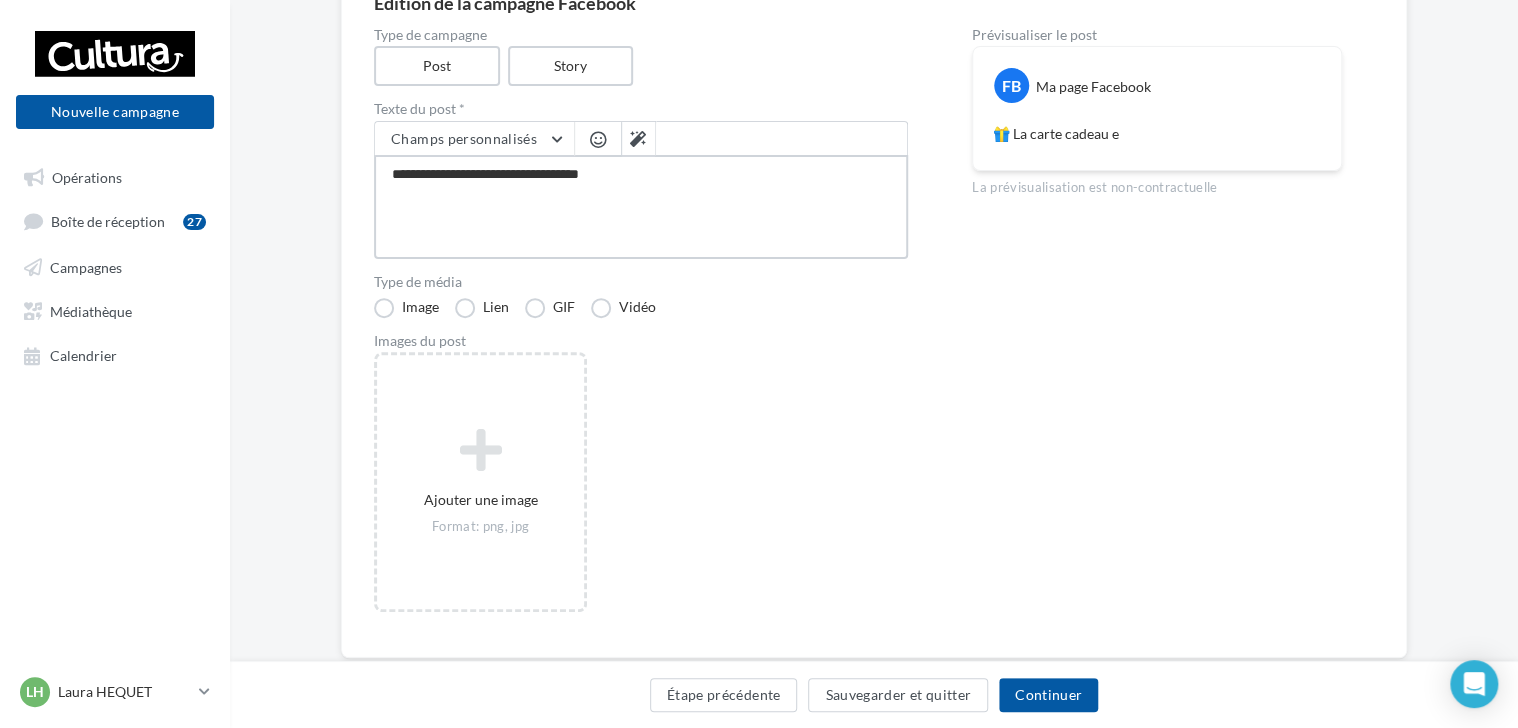 type on "**********" 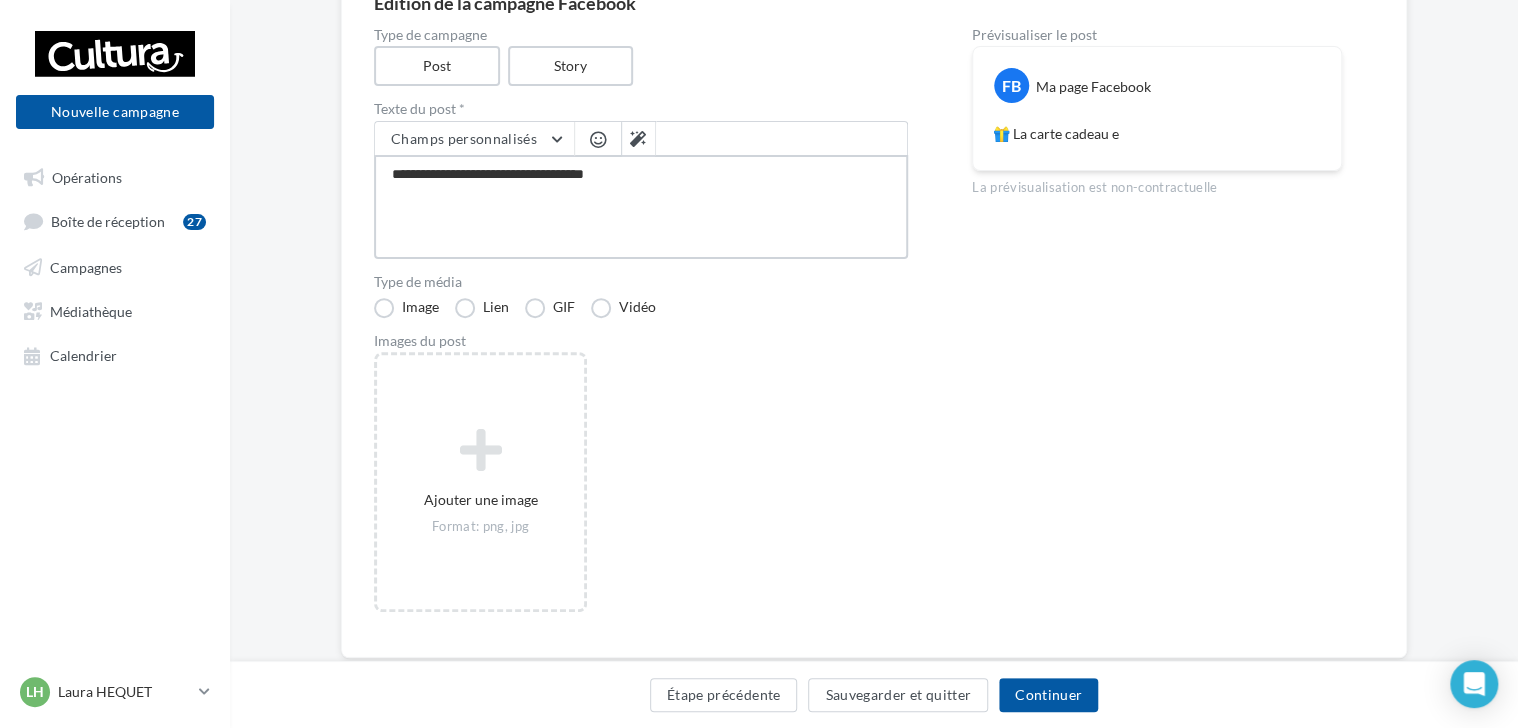 type on "**********" 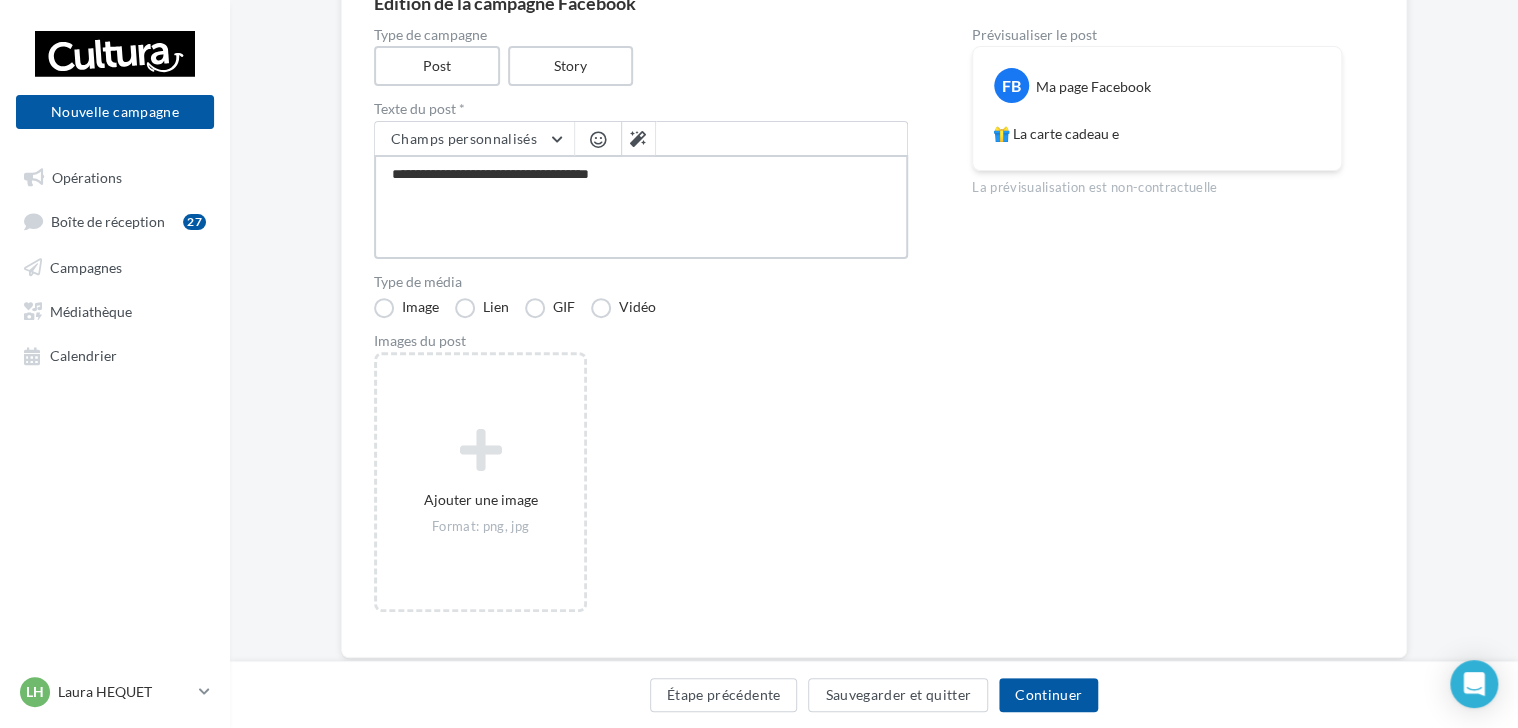 type on "**********" 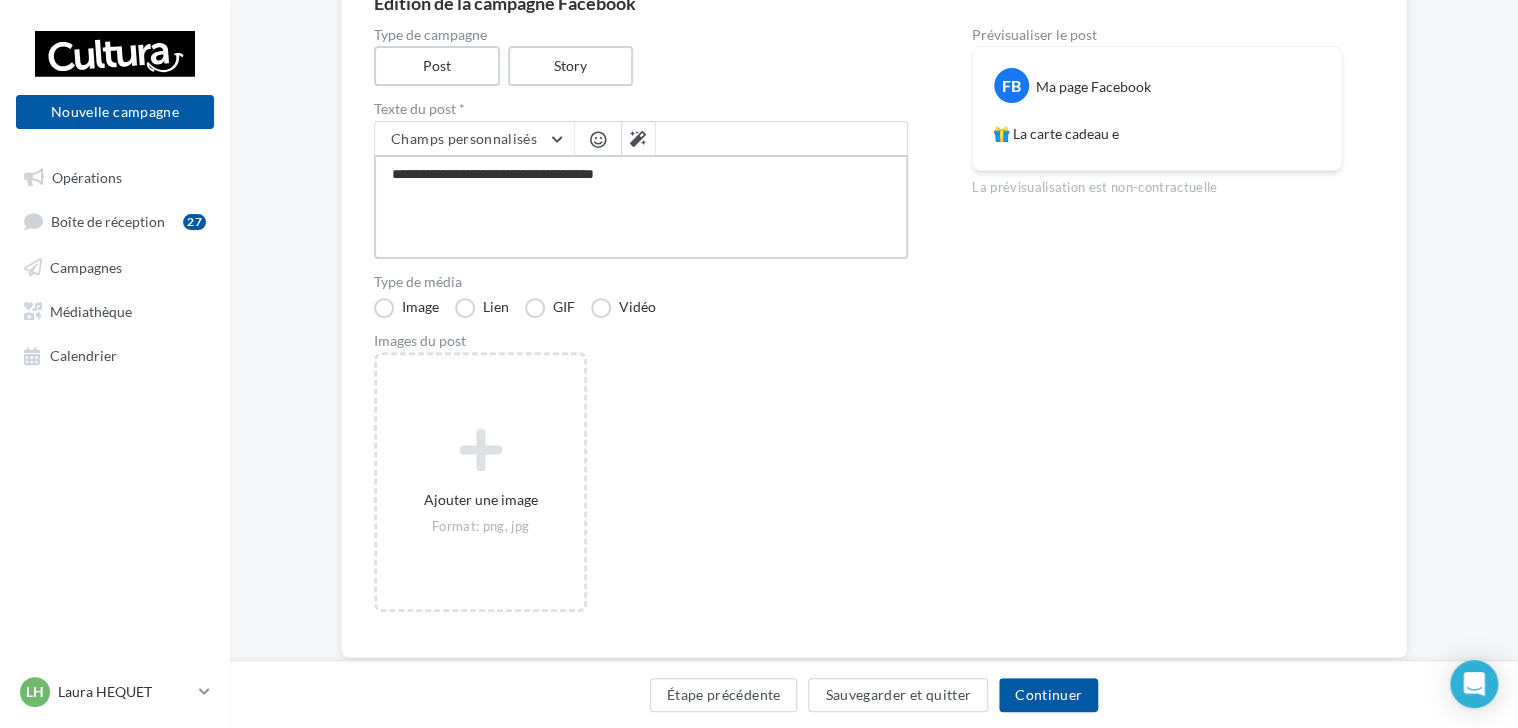 type on "**********" 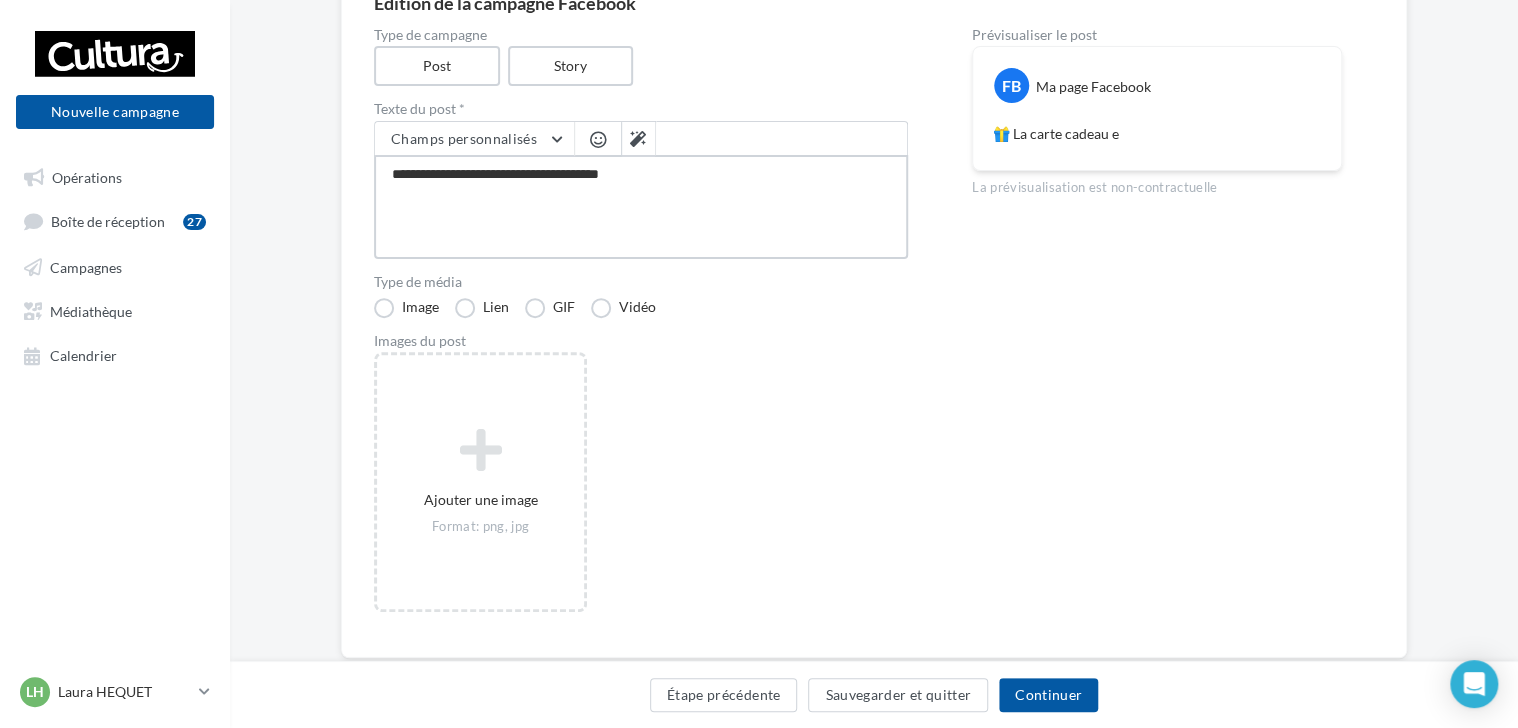 type on "**********" 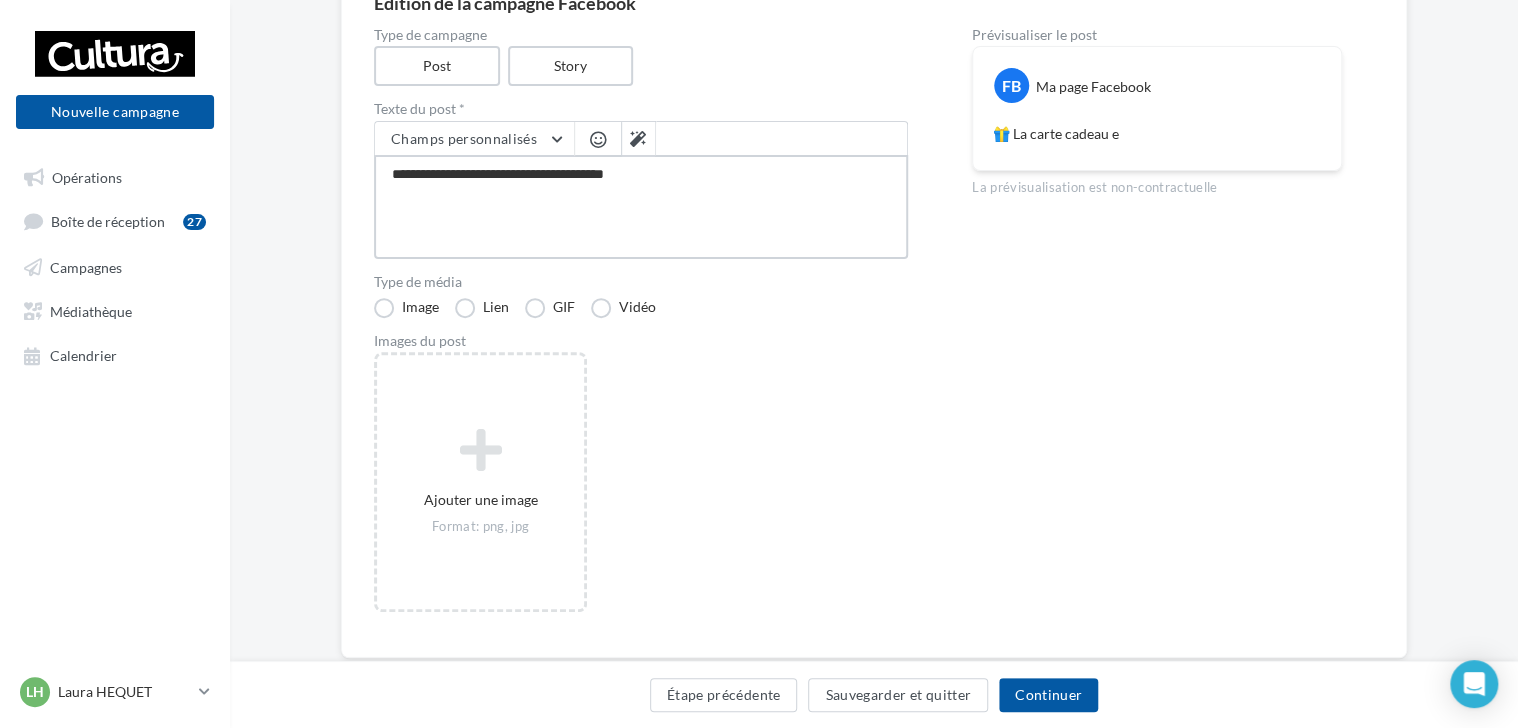type on "**********" 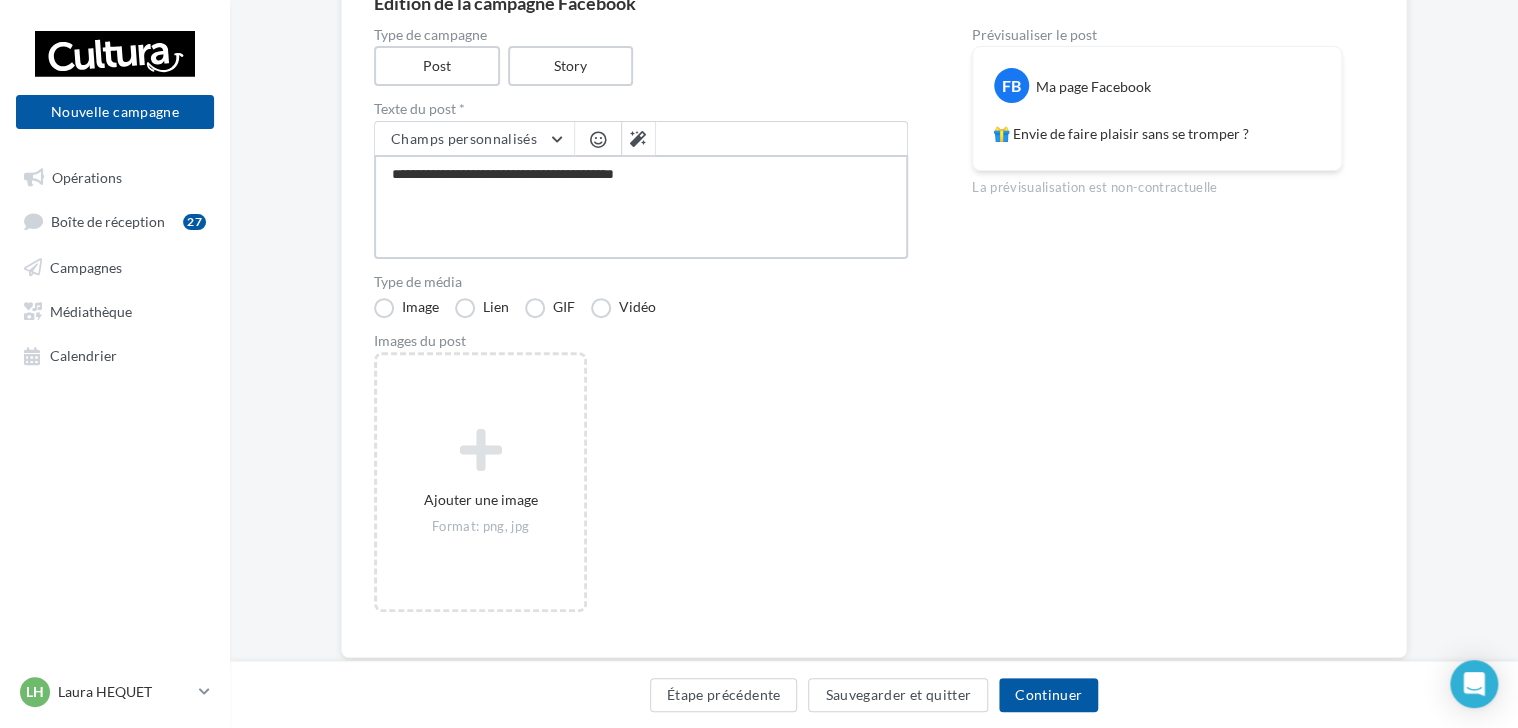 drag, startPoint x: 654, startPoint y: 183, endPoint x: 416, endPoint y: 183, distance: 238 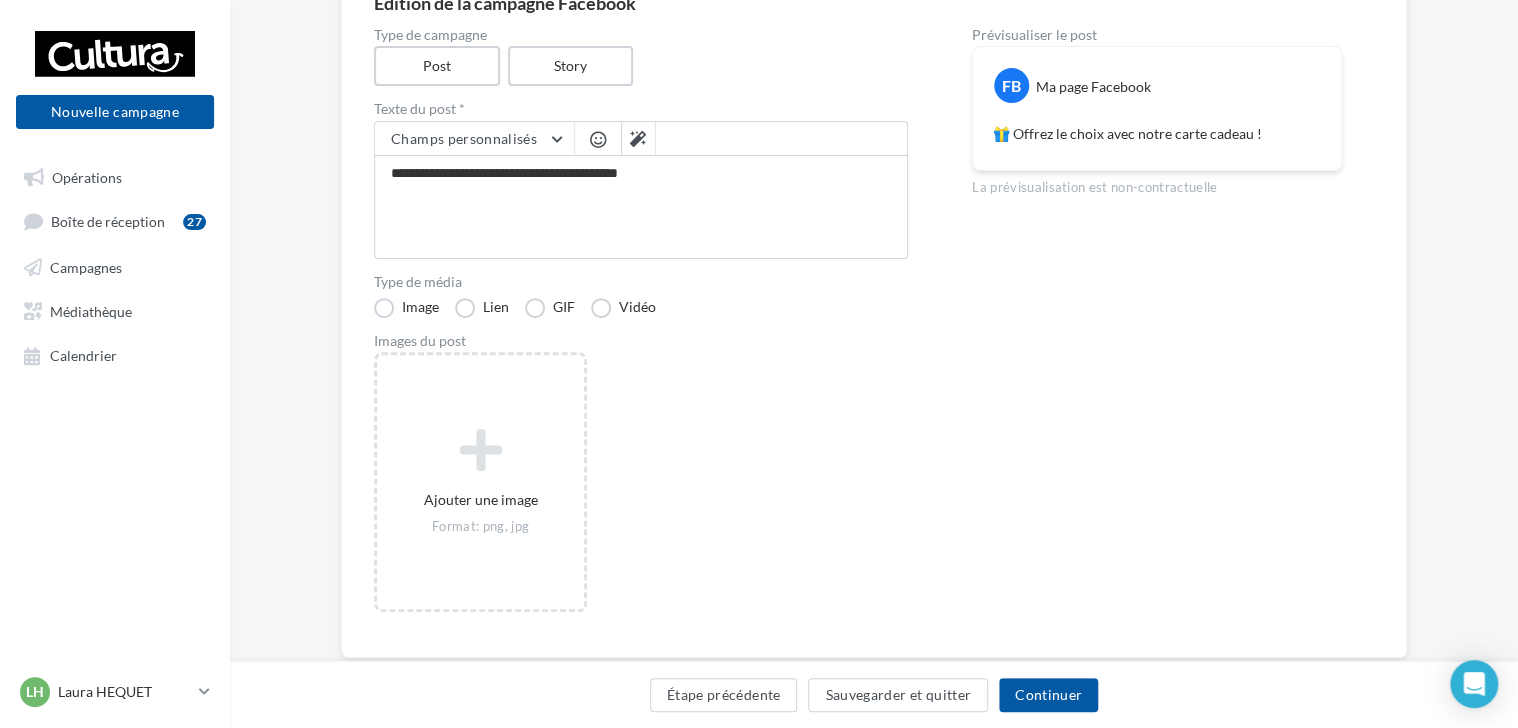 drag, startPoint x: 602, startPoint y: 128, endPoint x: 595, endPoint y: 141, distance: 14.764823 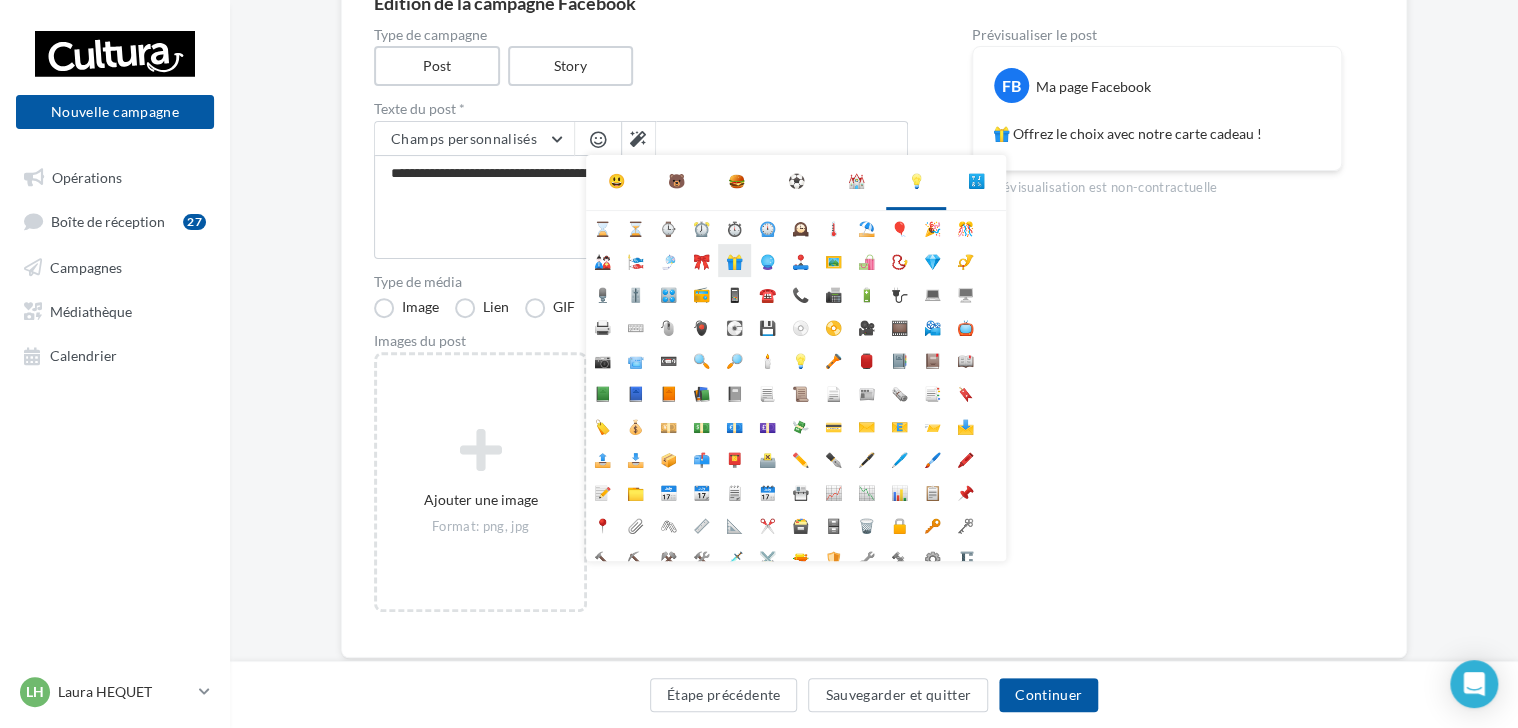 click on "🎁" at bounding box center (734, 260) 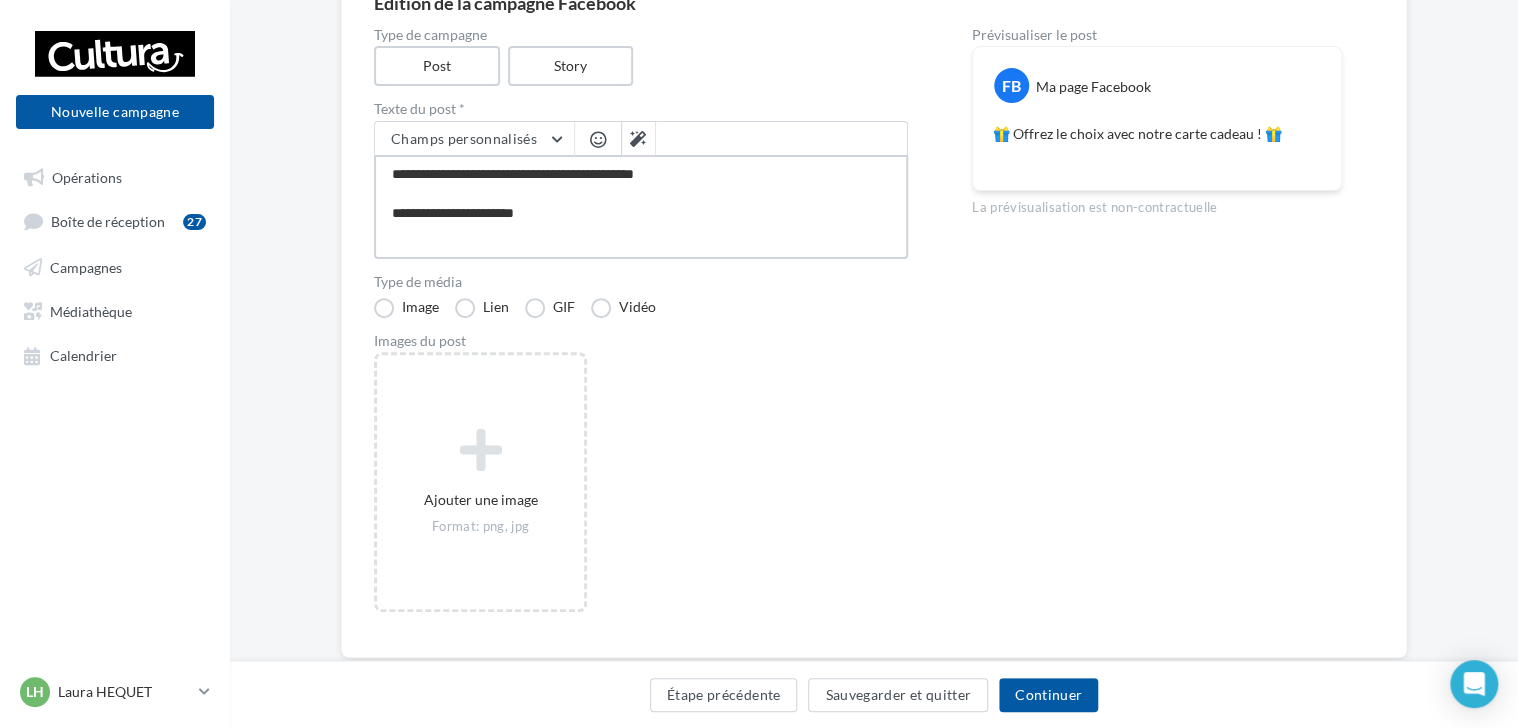 click on "**********" at bounding box center (641, 207) 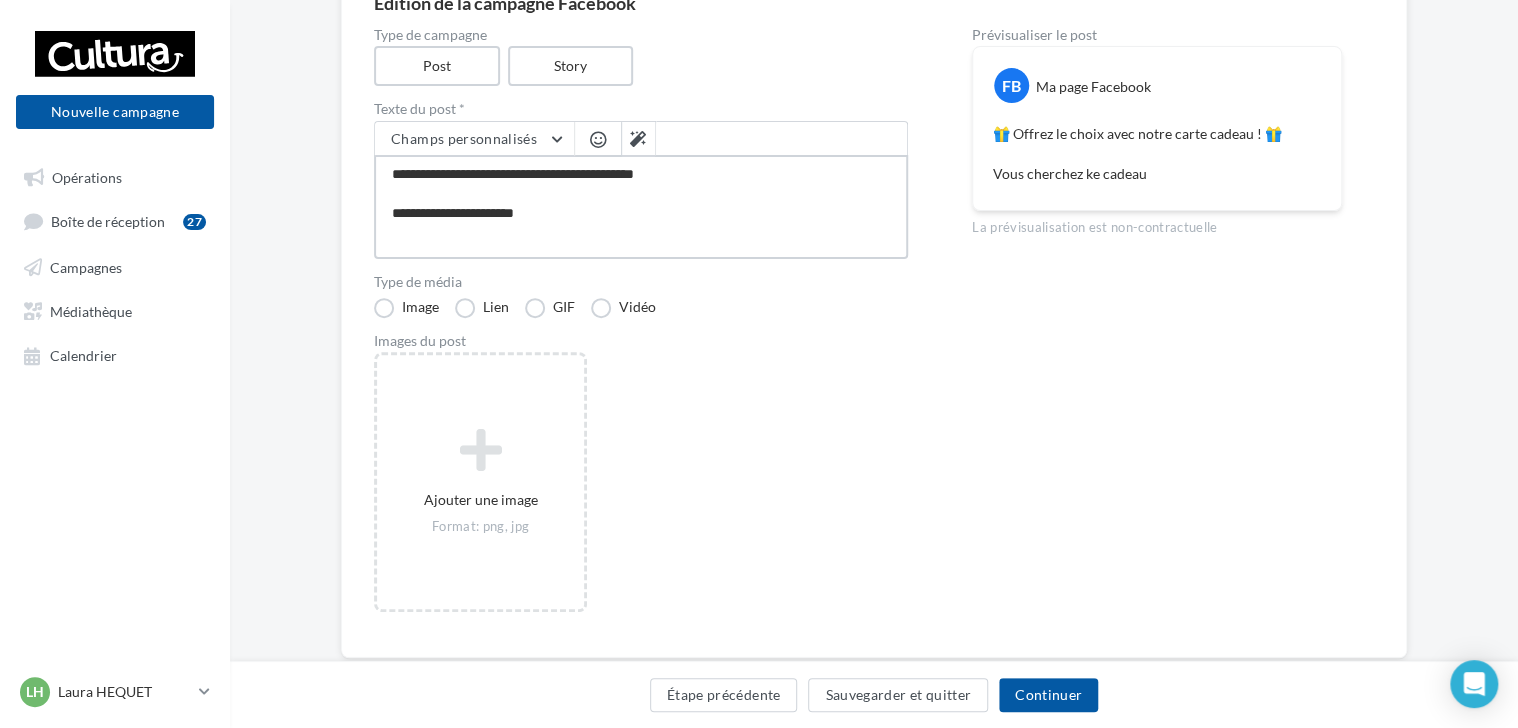 click on "**********" at bounding box center [641, 207] 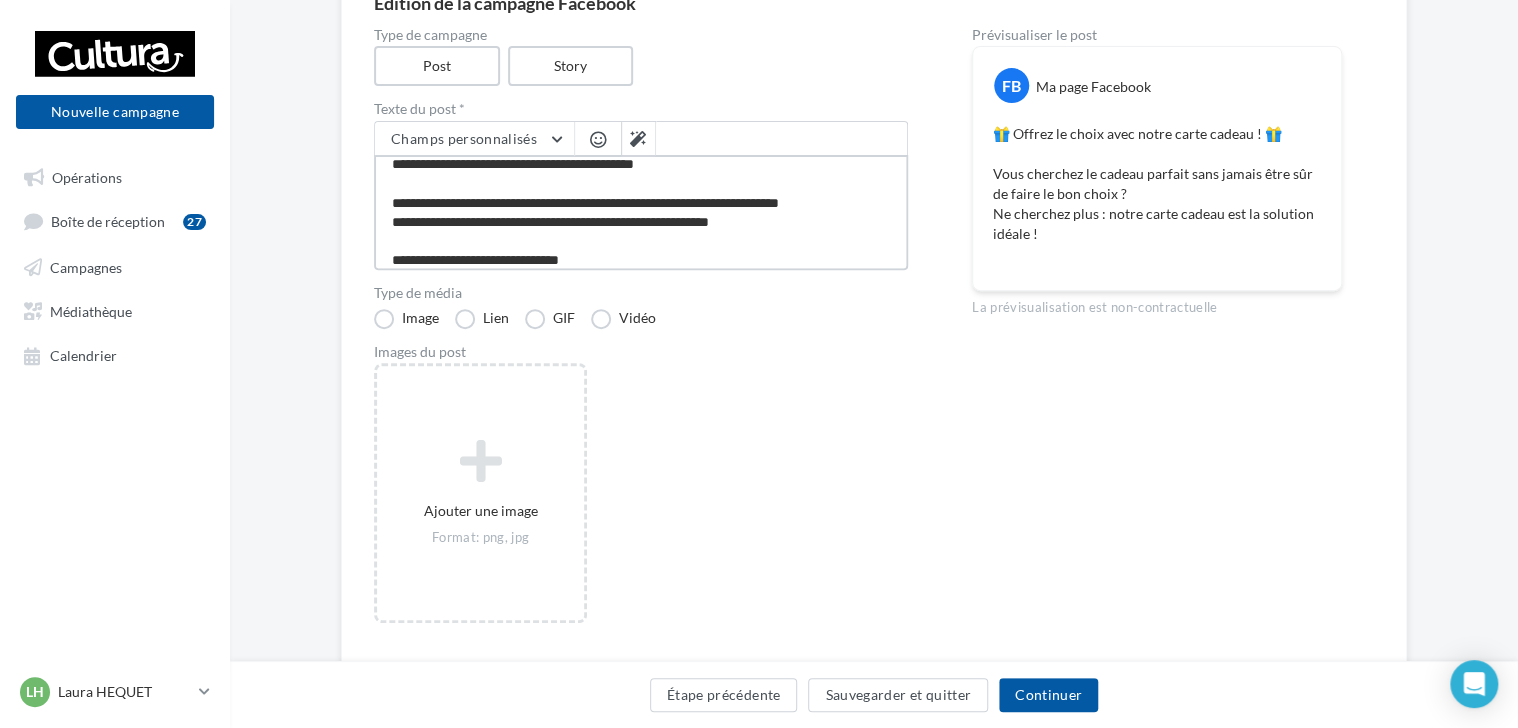 scroll, scrollTop: 19, scrollLeft: 0, axis: vertical 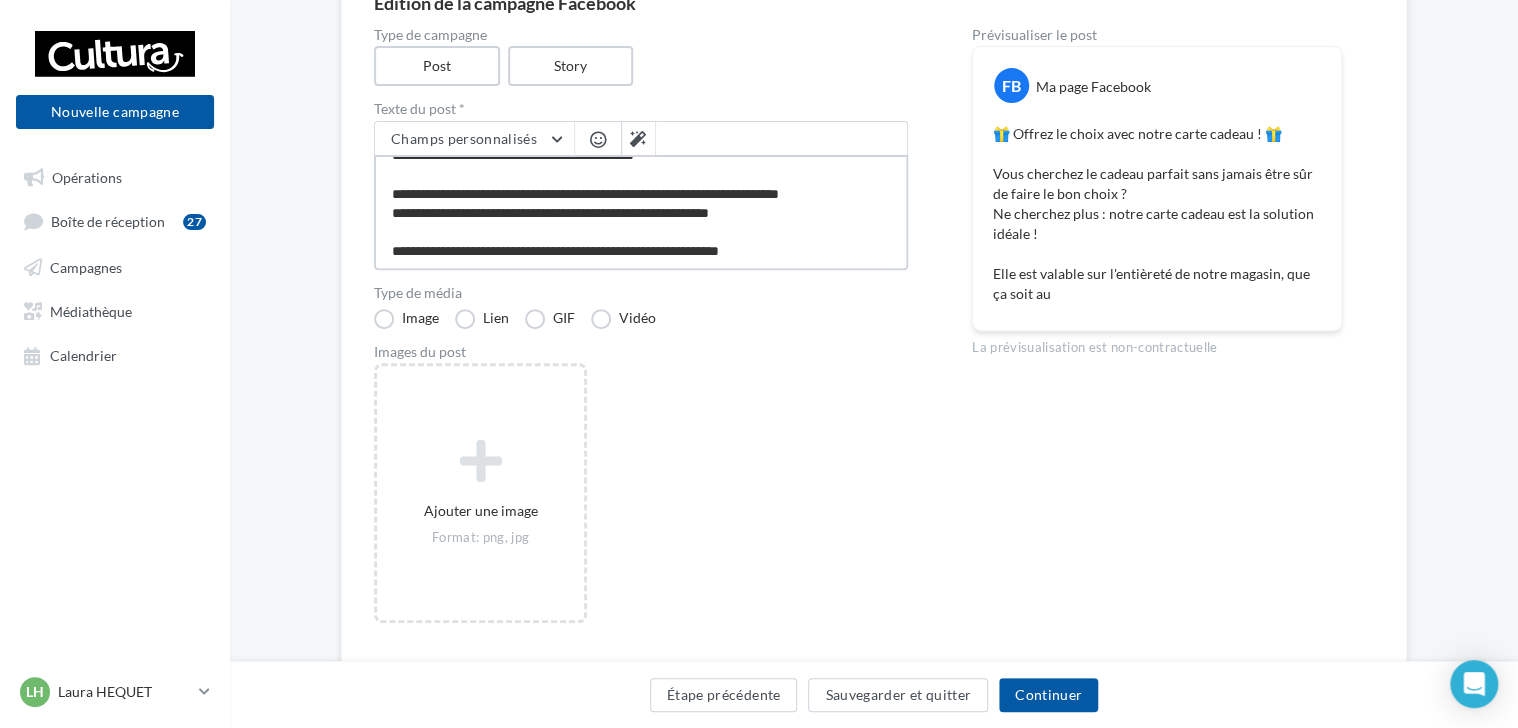 drag, startPoint x: 781, startPoint y: 254, endPoint x: 392, endPoint y: 258, distance: 389.02057 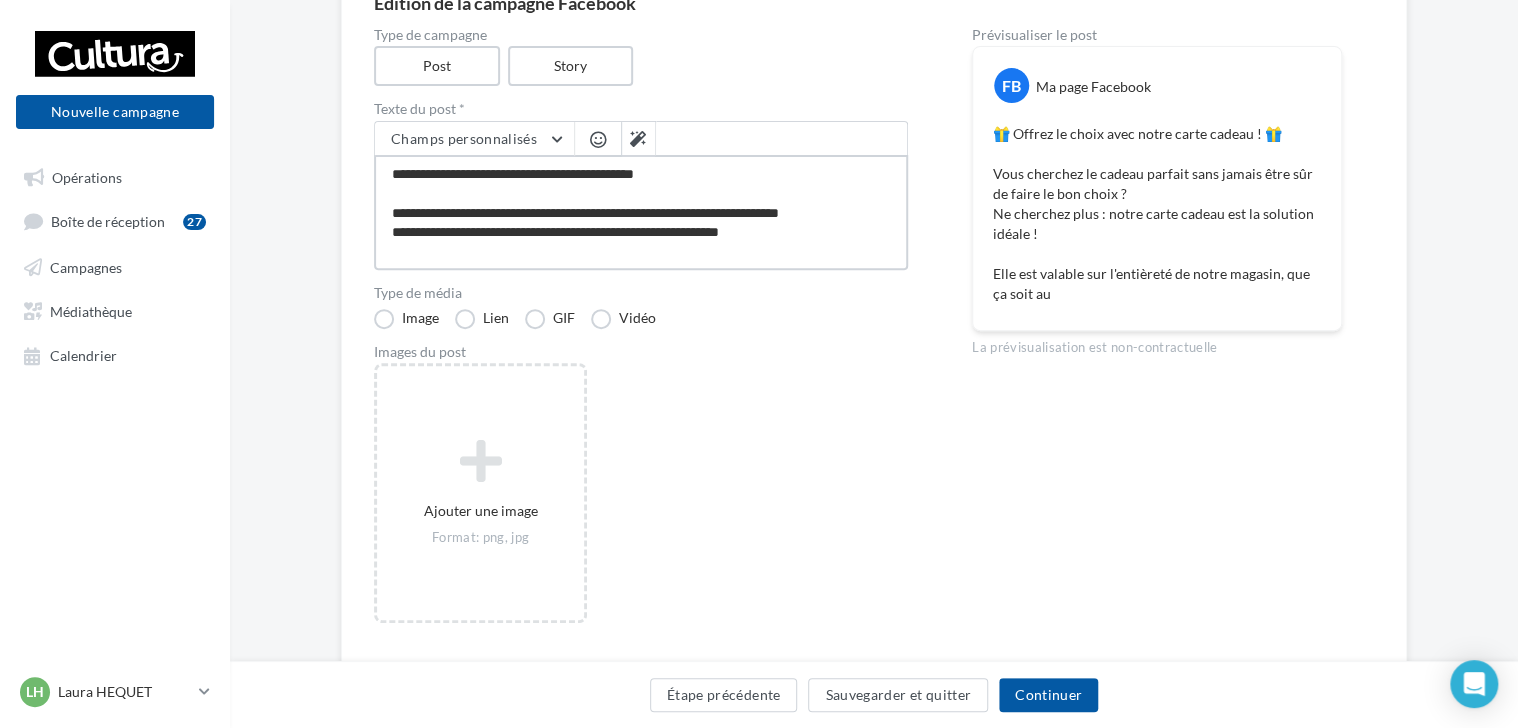 scroll, scrollTop: 10, scrollLeft: 0, axis: vertical 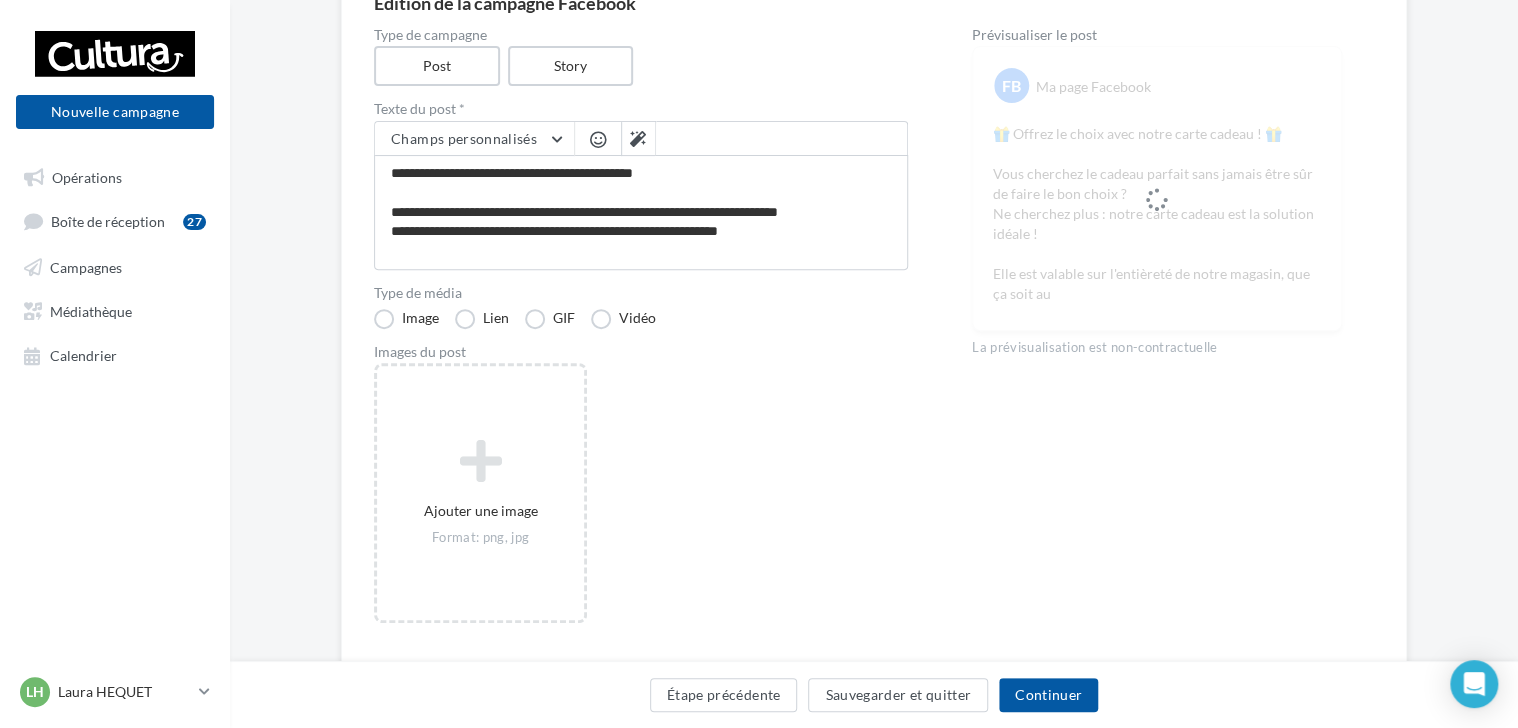 click at bounding box center (598, 139) 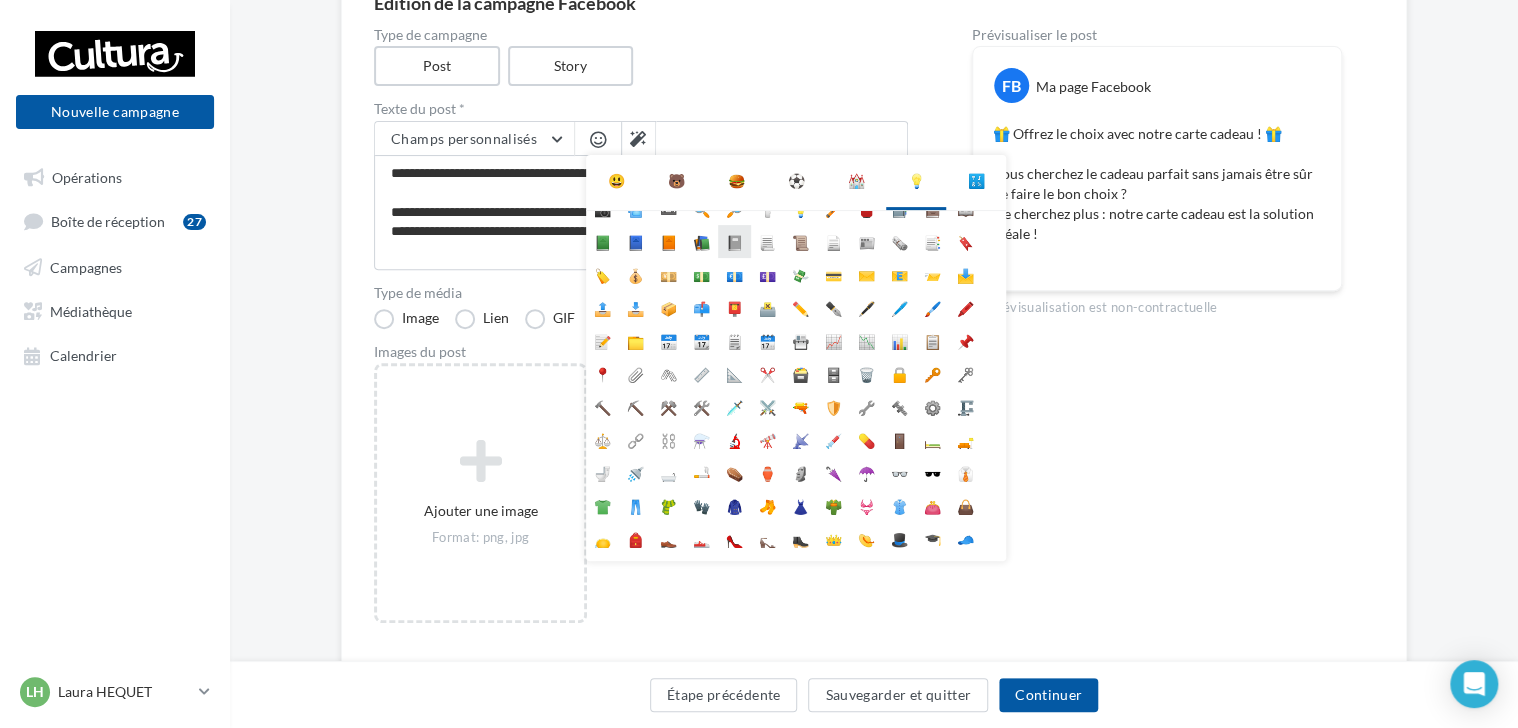 scroll, scrollTop: 177, scrollLeft: 0, axis: vertical 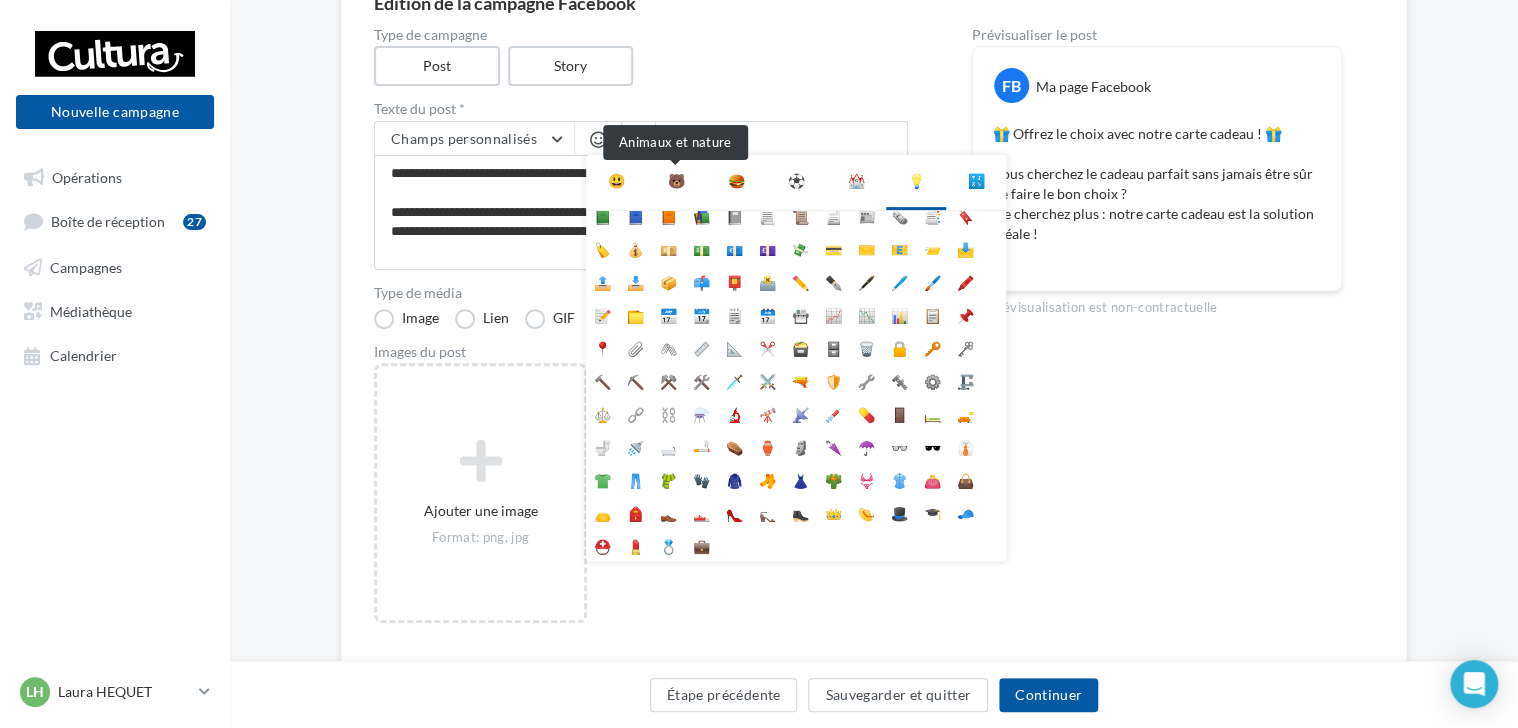click on "🐻" at bounding box center [676, 181] 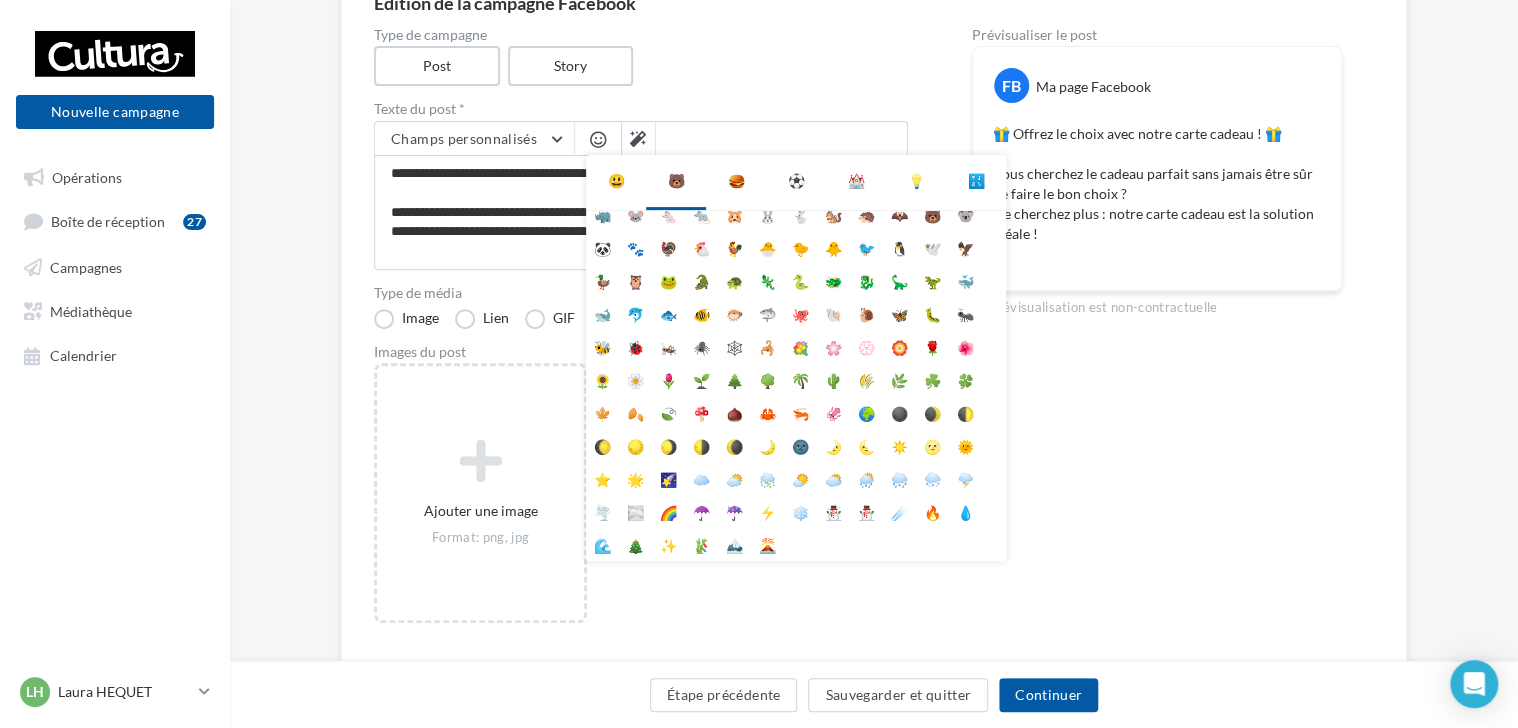 scroll, scrollTop: 112, scrollLeft: 0, axis: vertical 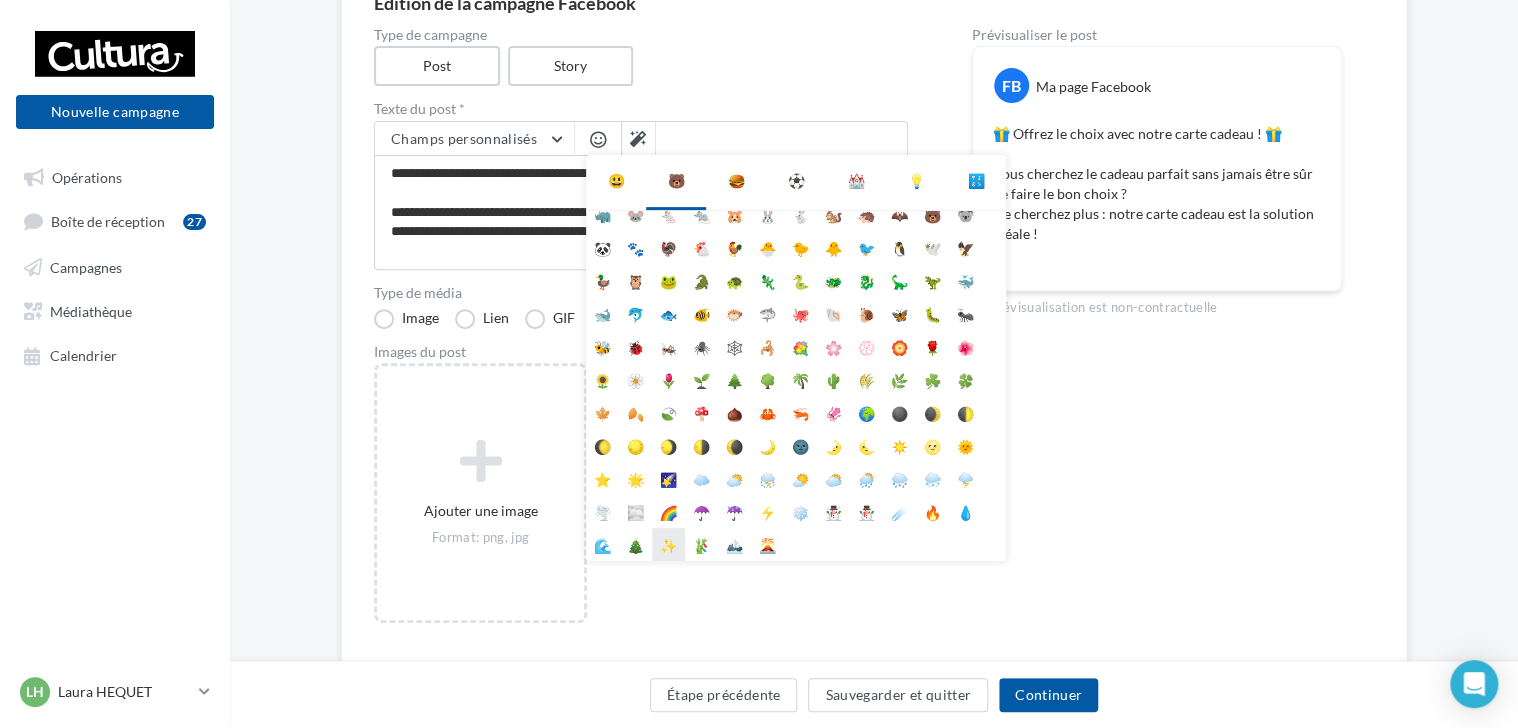 click on "✨" at bounding box center (668, 544) 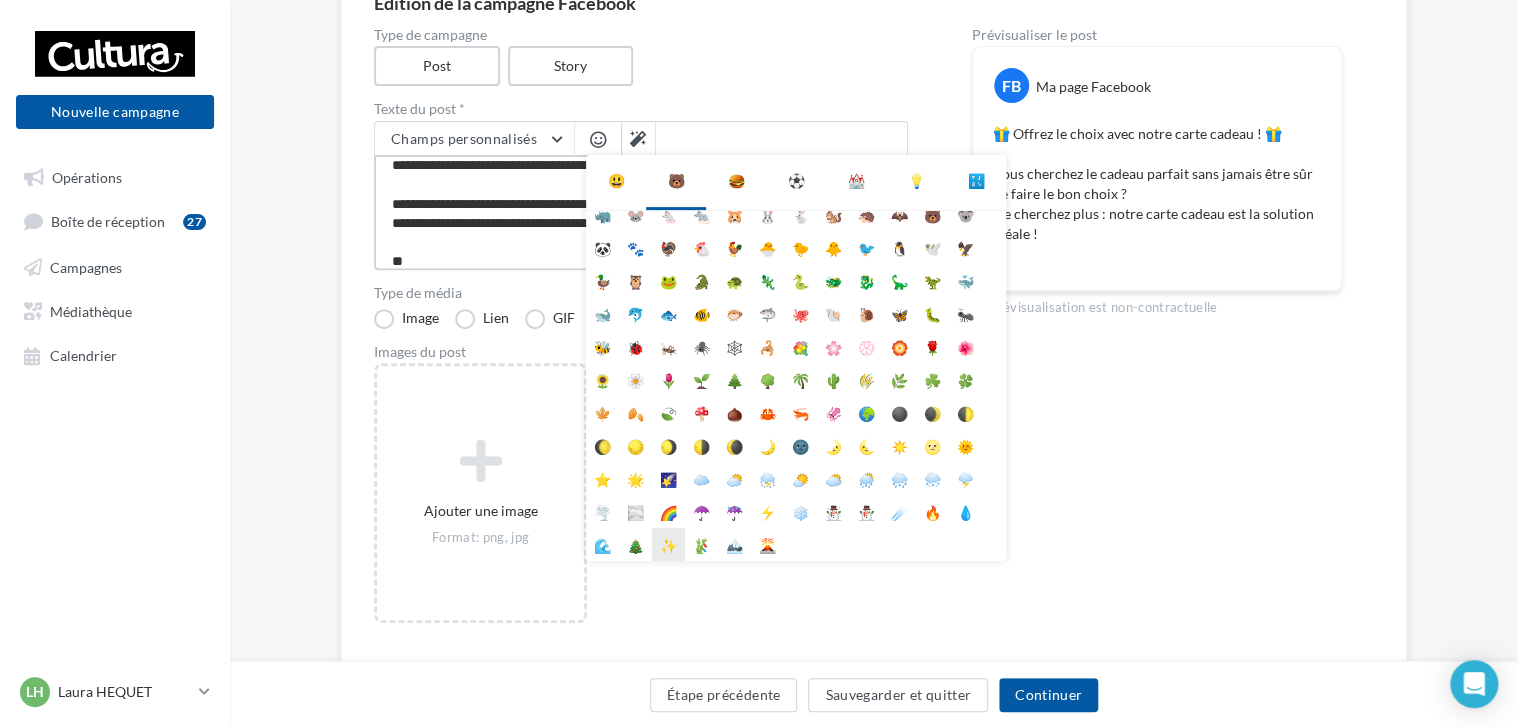 scroll, scrollTop: 10, scrollLeft: 0, axis: vertical 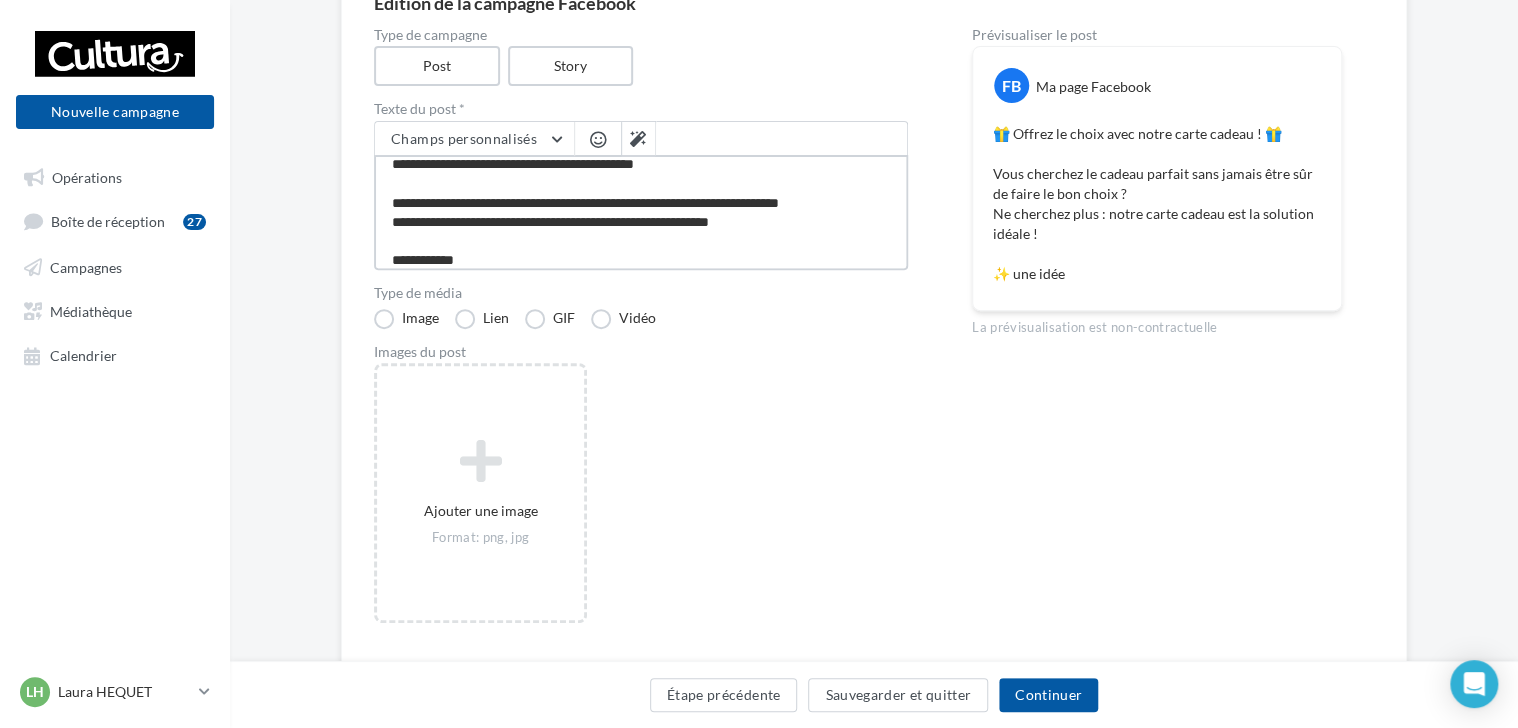 click on "**********" at bounding box center (641, 212) 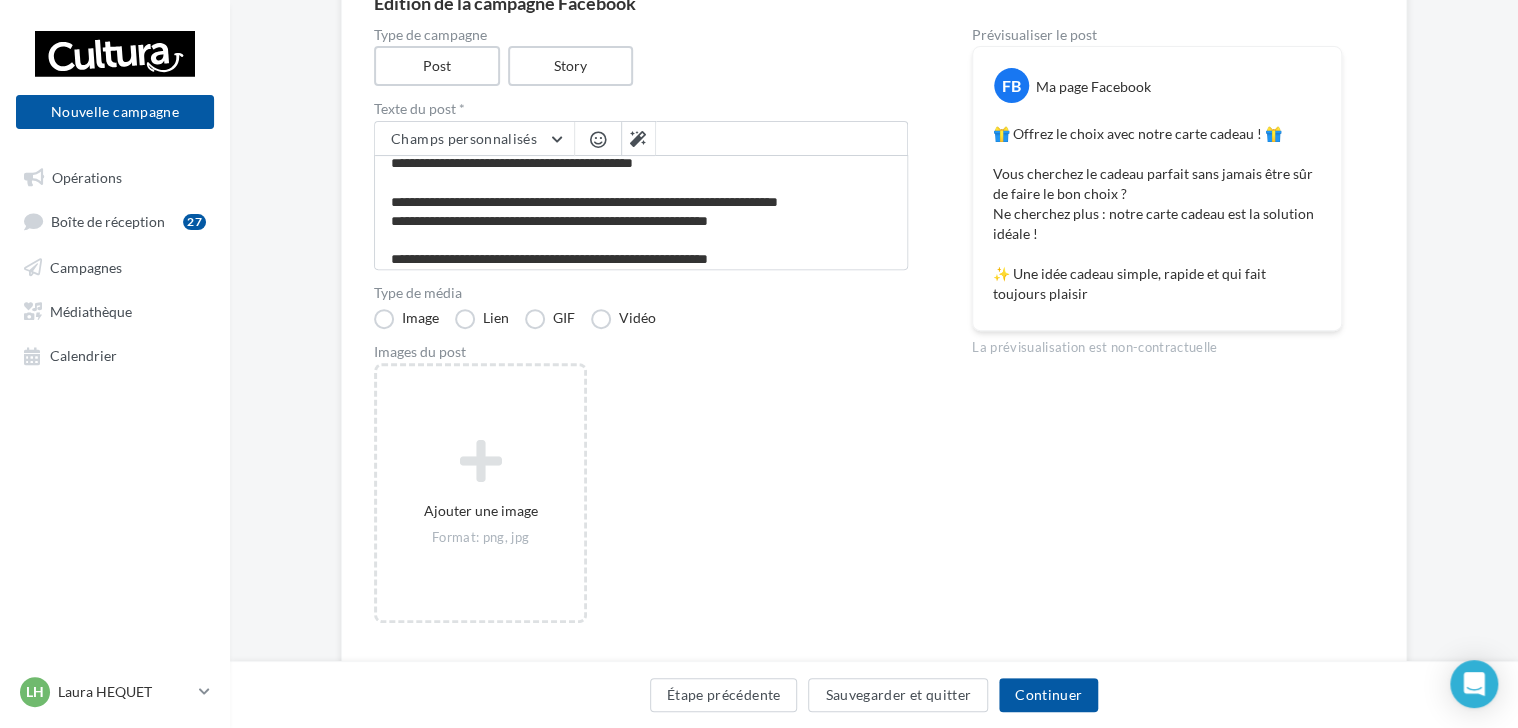 scroll, scrollTop: 9, scrollLeft: 0, axis: vertical 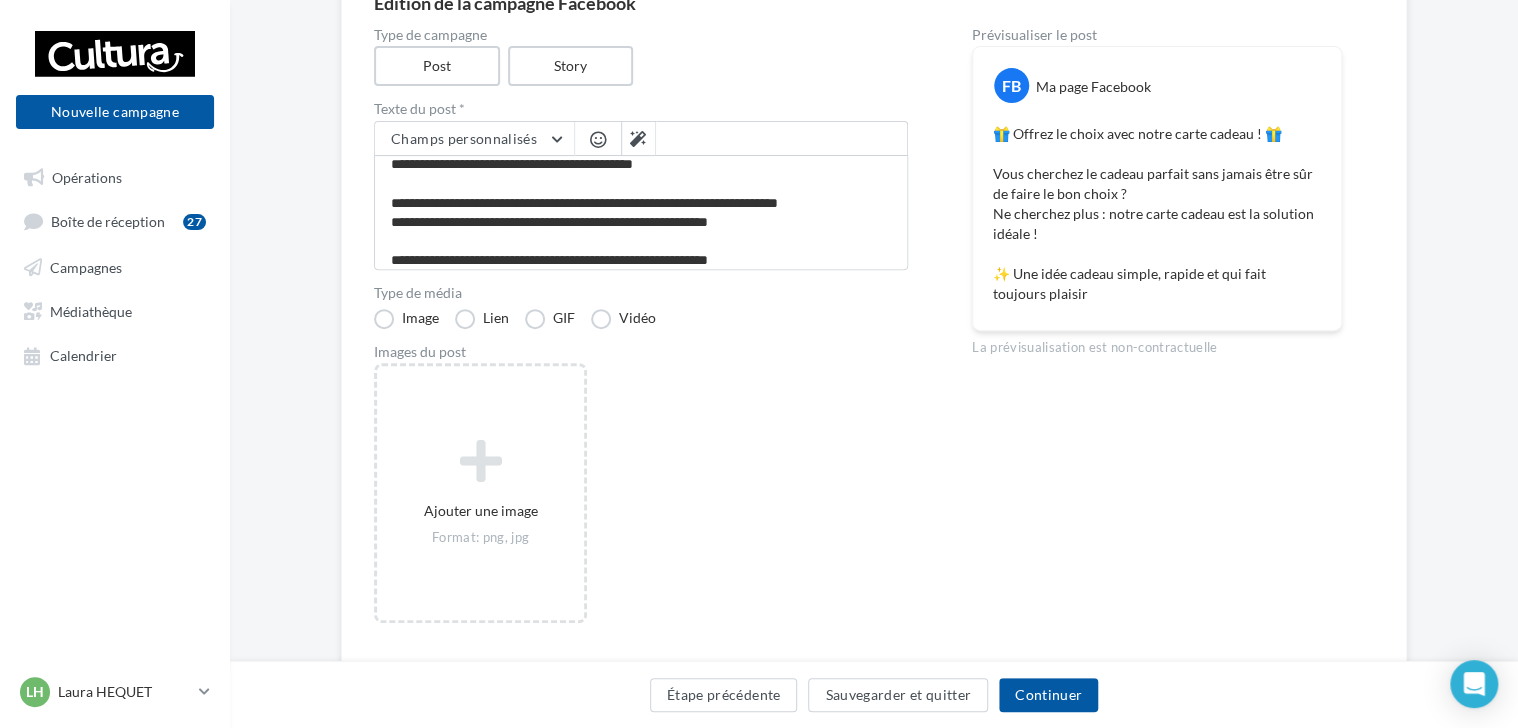 click at bounding box center [598, 139] 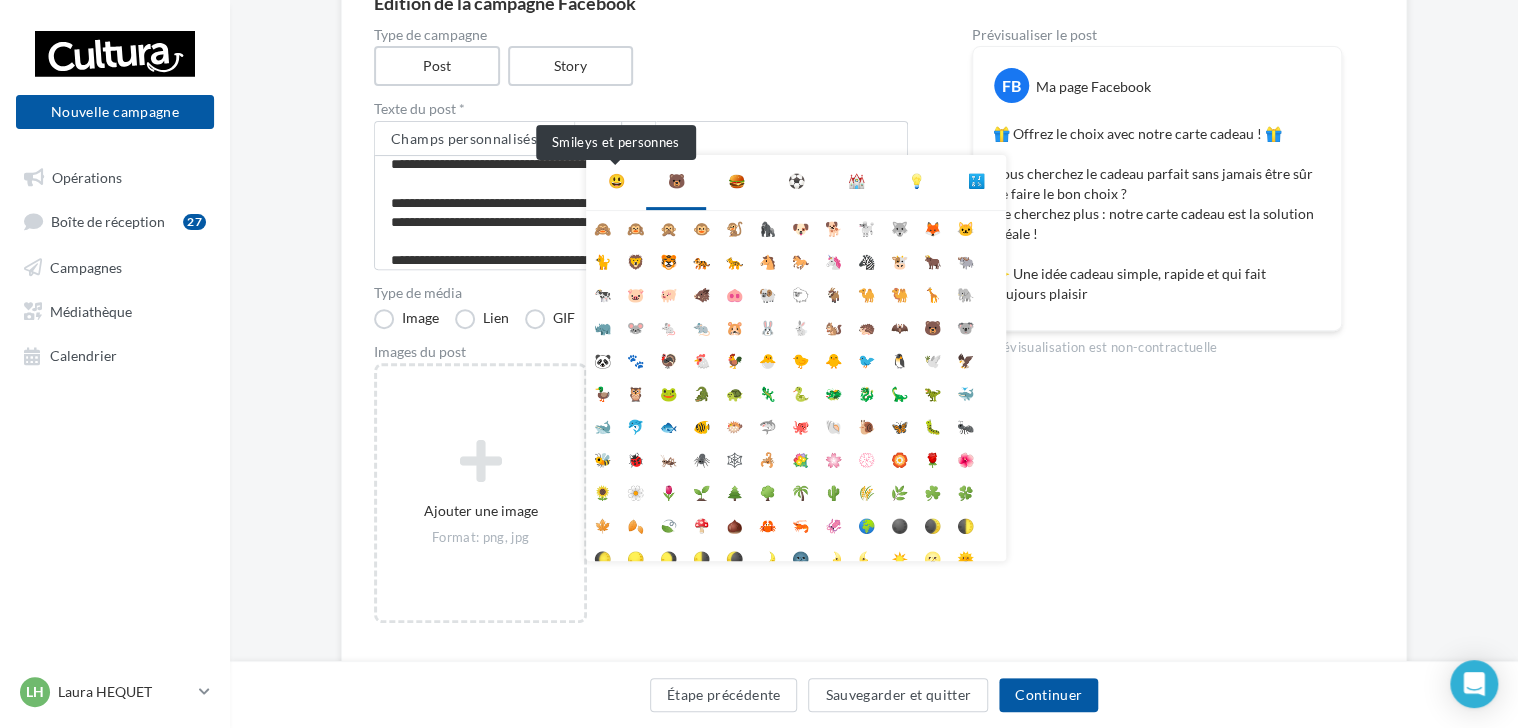 click on "😃" at bounding box center (616, 181) 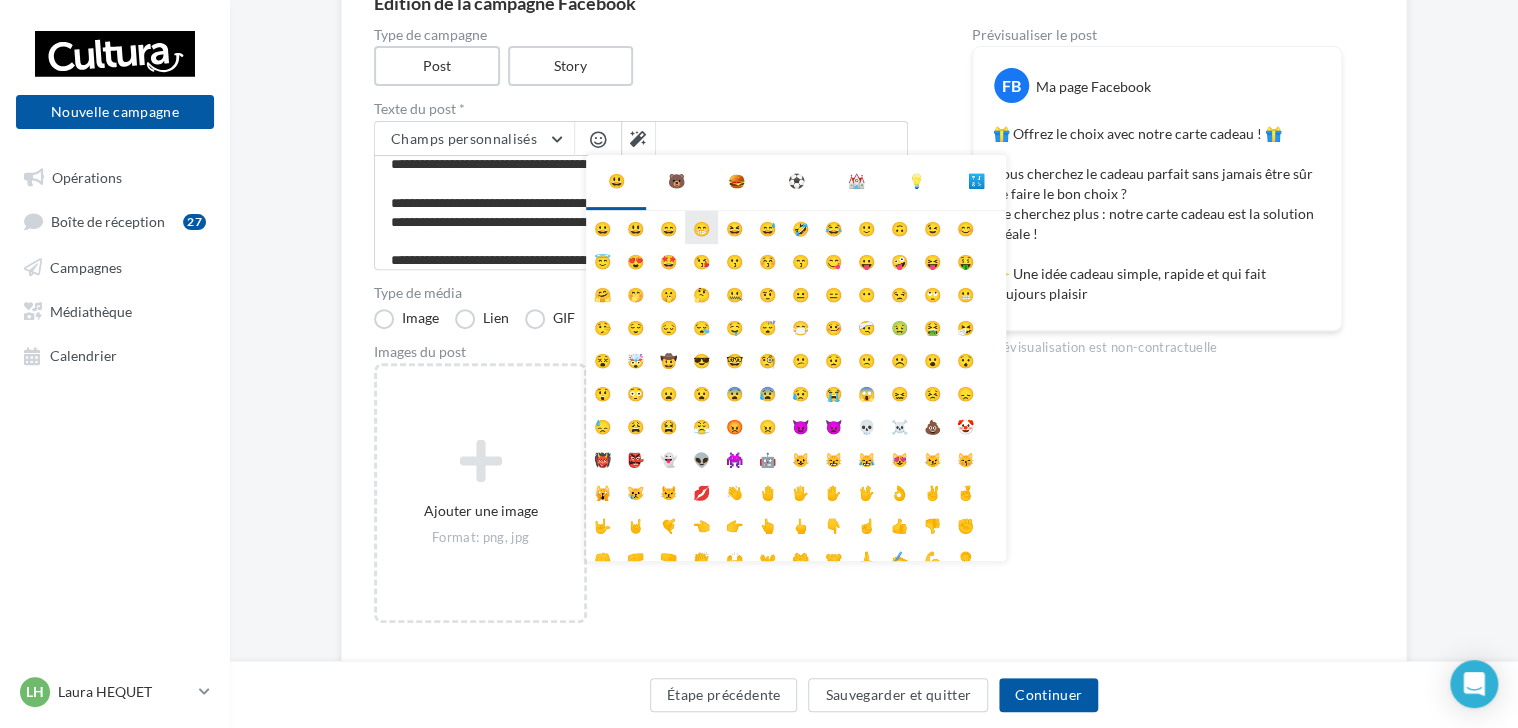 click on "😁" at bounding box center (701, 227) 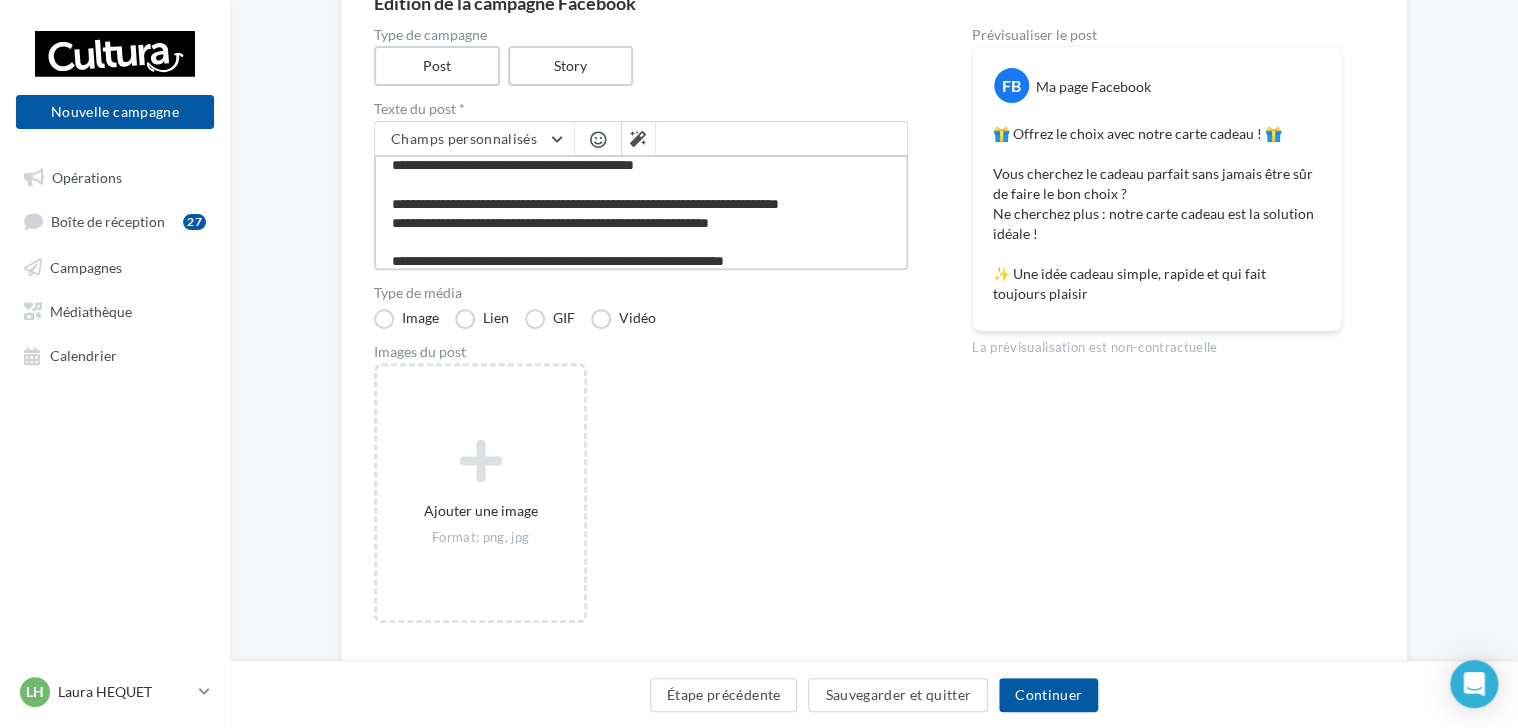 scroll, scrollTop: 10, scrollLeft: 0, axis: vertical 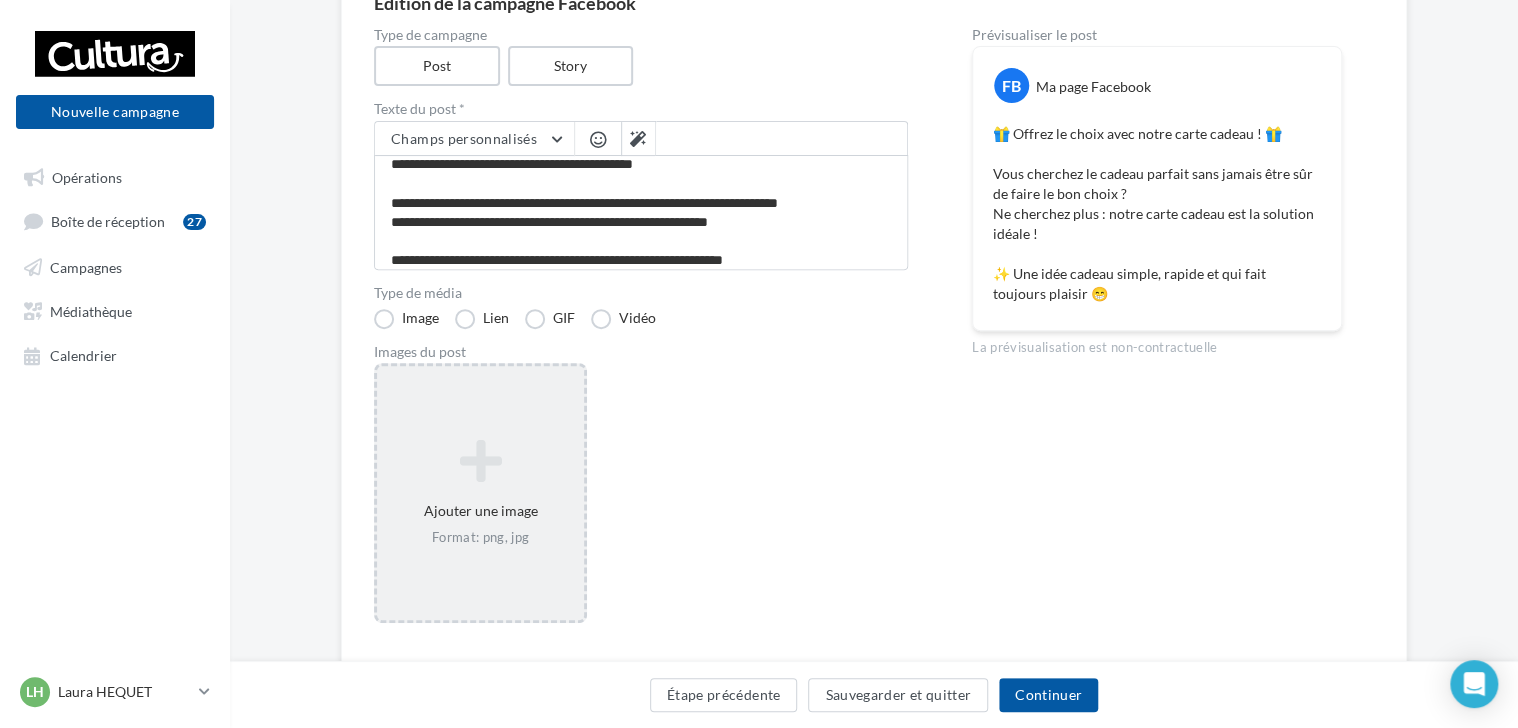 click on "Ajouter une image     Format: png, jpg" at bounding box center (480, 493) 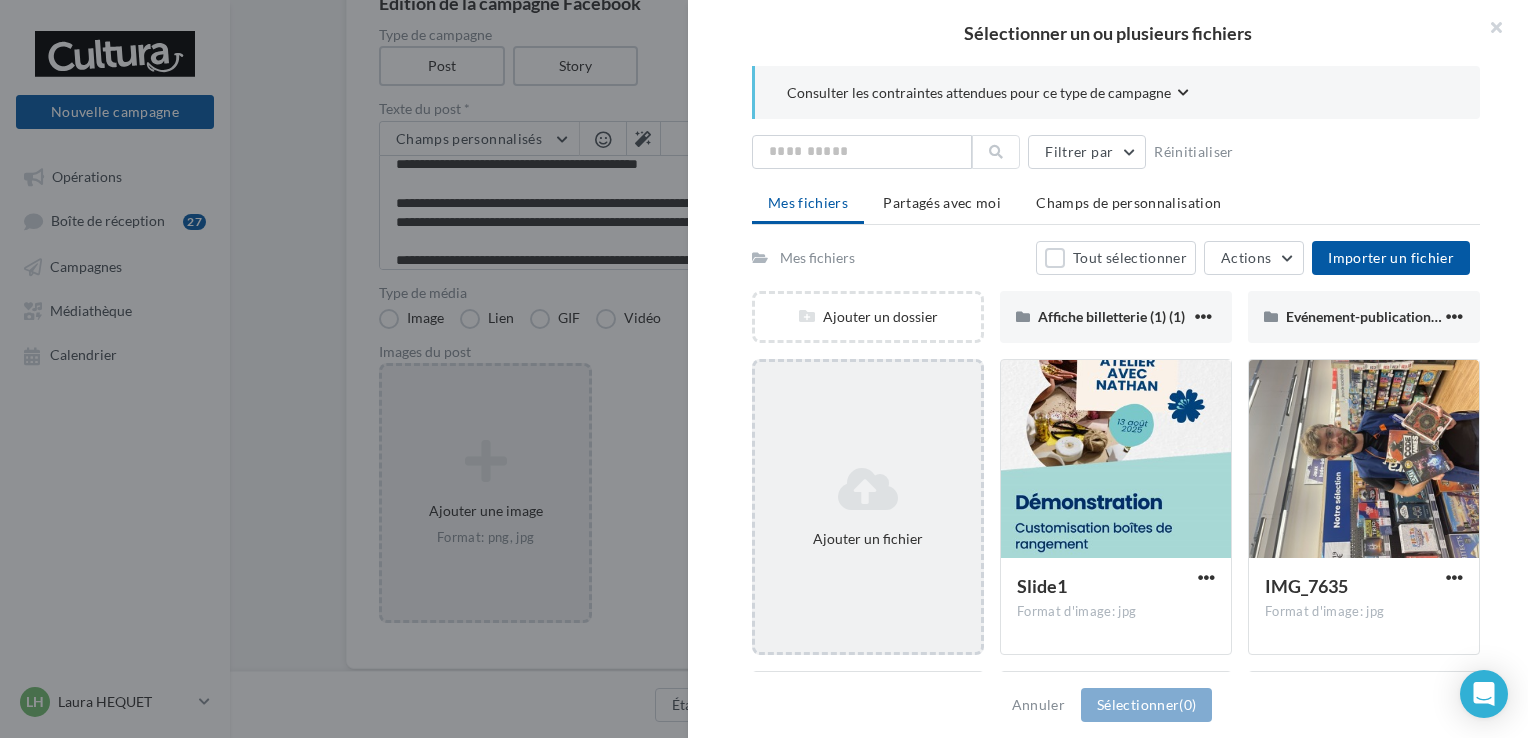 click on "Ajouter un fichier" at bounding box center [868, 507] 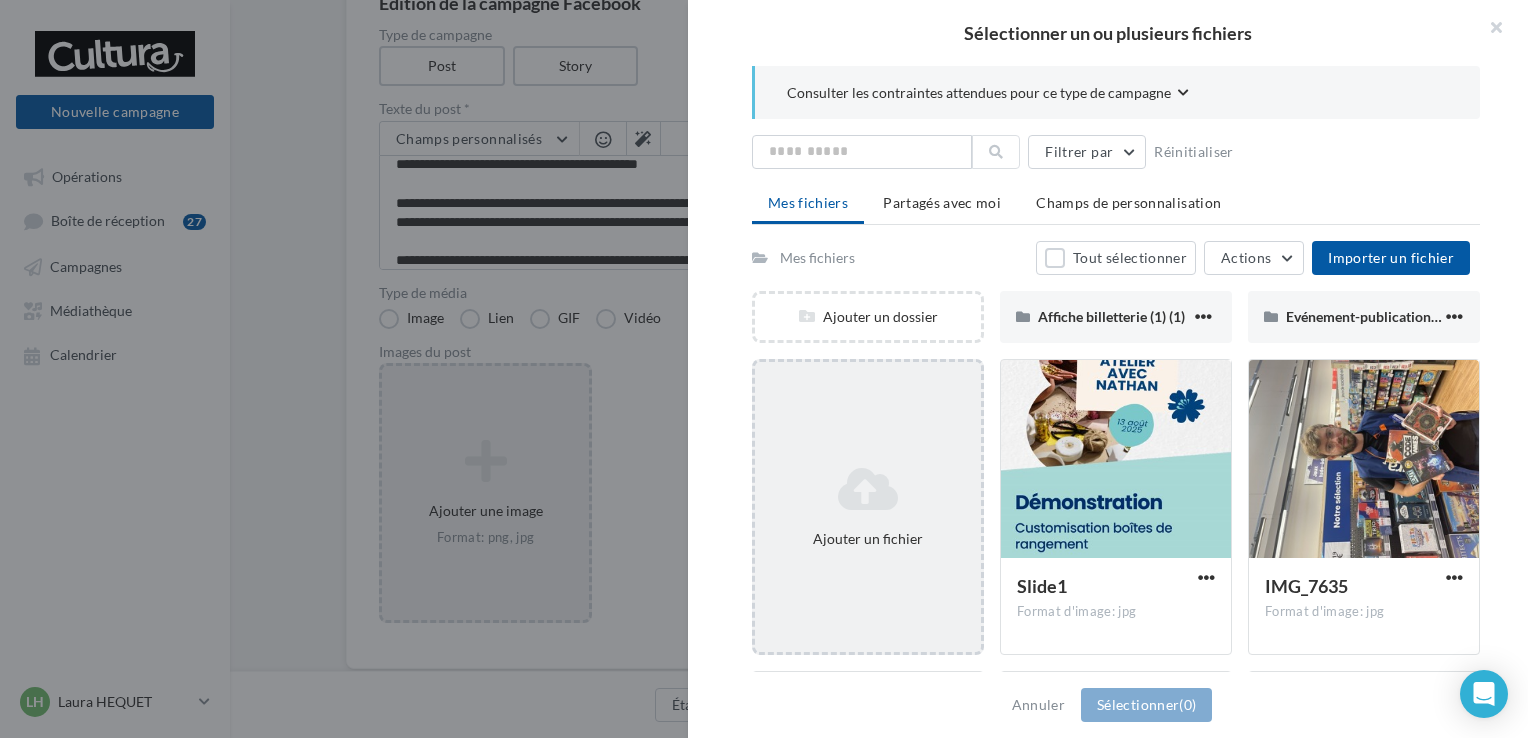 click on "Ajouter un fichier" at bounding box center (868, 507) 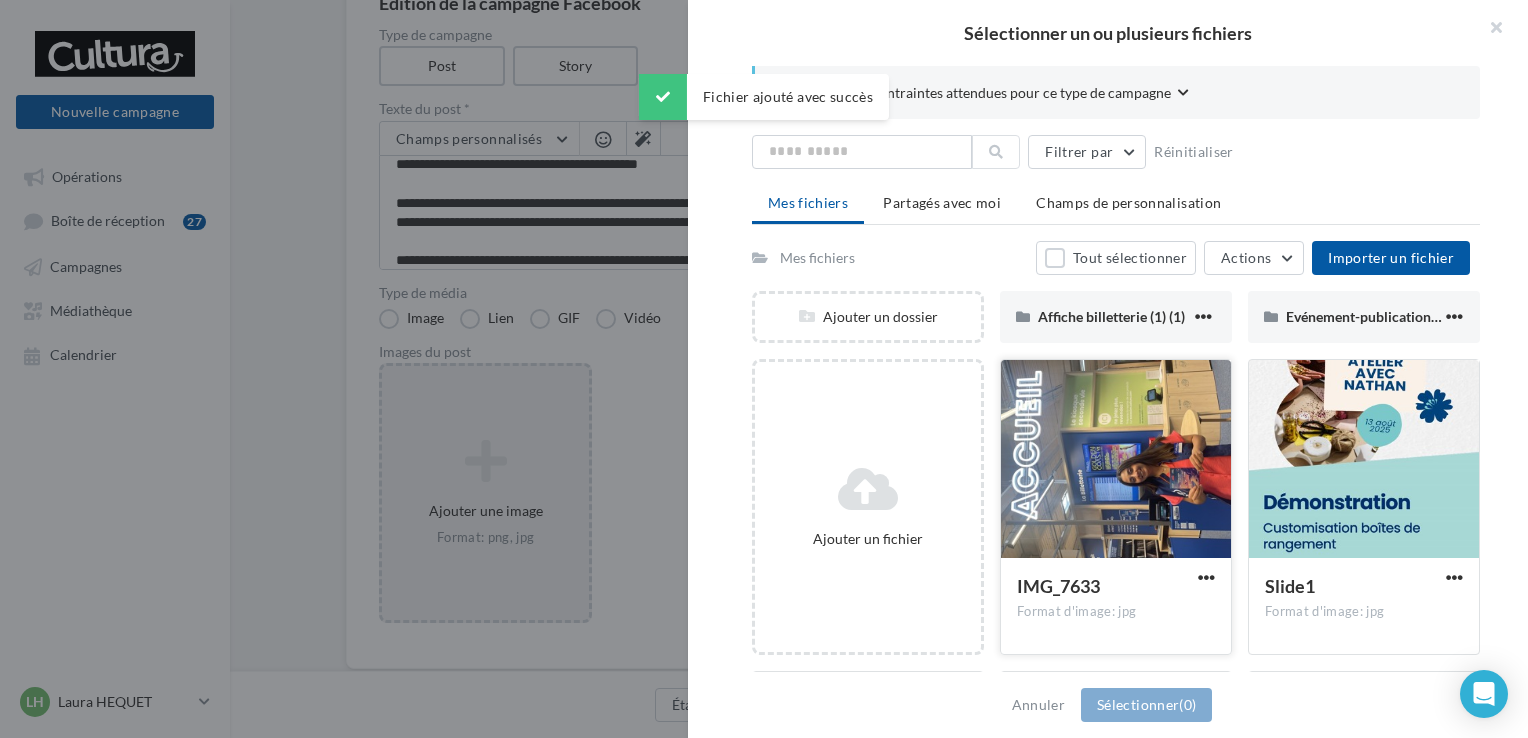 click at bounding box center [1116, 460] 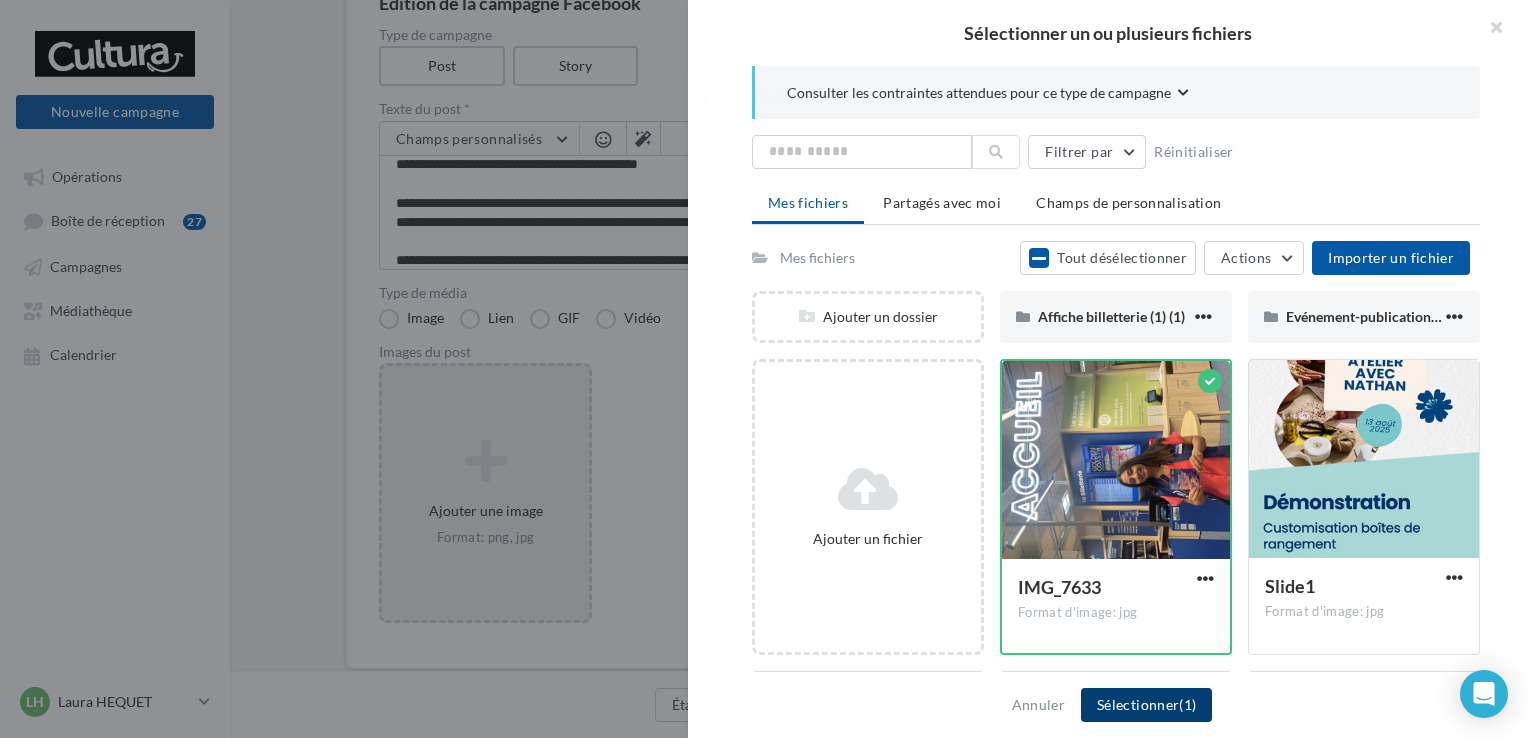 click on "Sélectionner   (1)" at bounding box center [1146, 705] 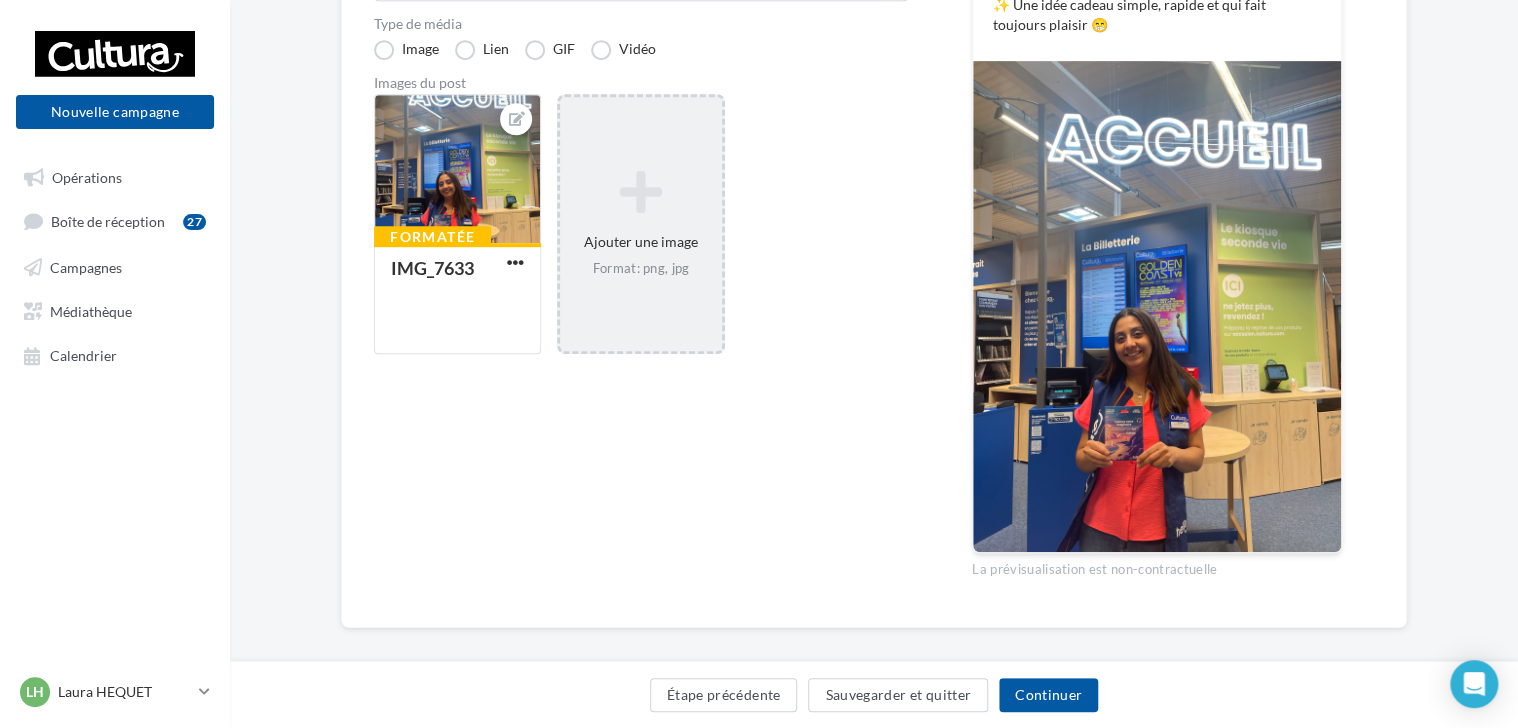 scroll, scrollTop: 493, scrollLeft: 0, axis: vertical 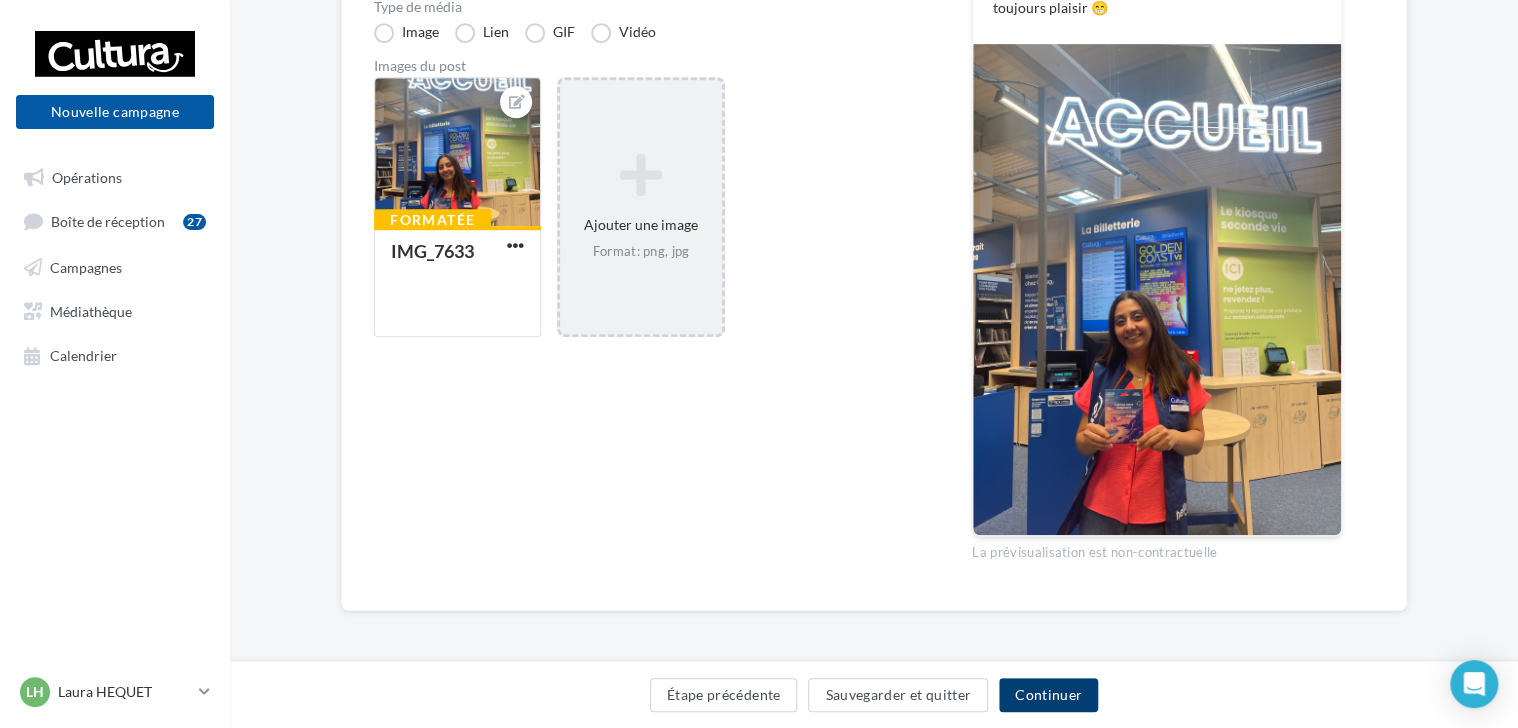 click on "Continuer" at bounding box center [1048, 695] 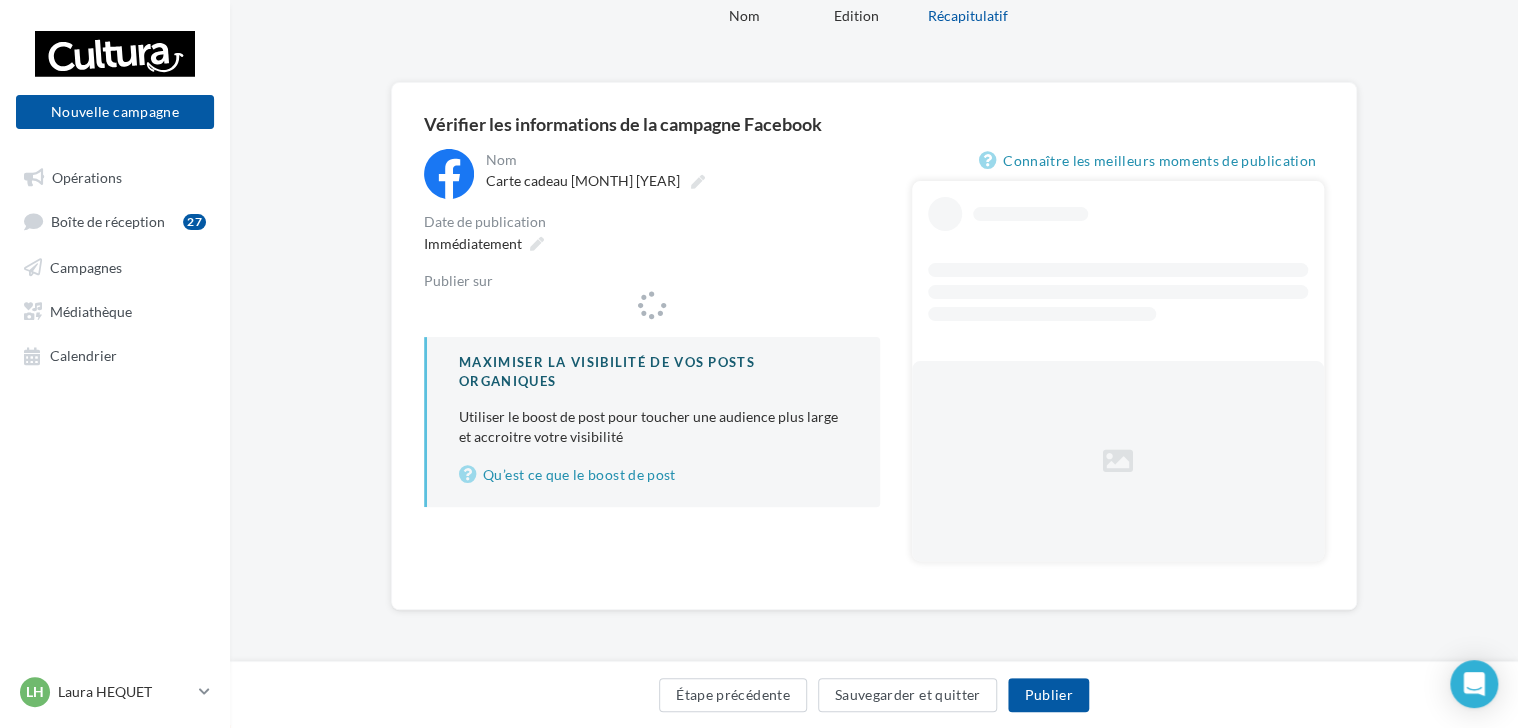scroll, scrollTop: 0, scrollLeft: 0, axis: both 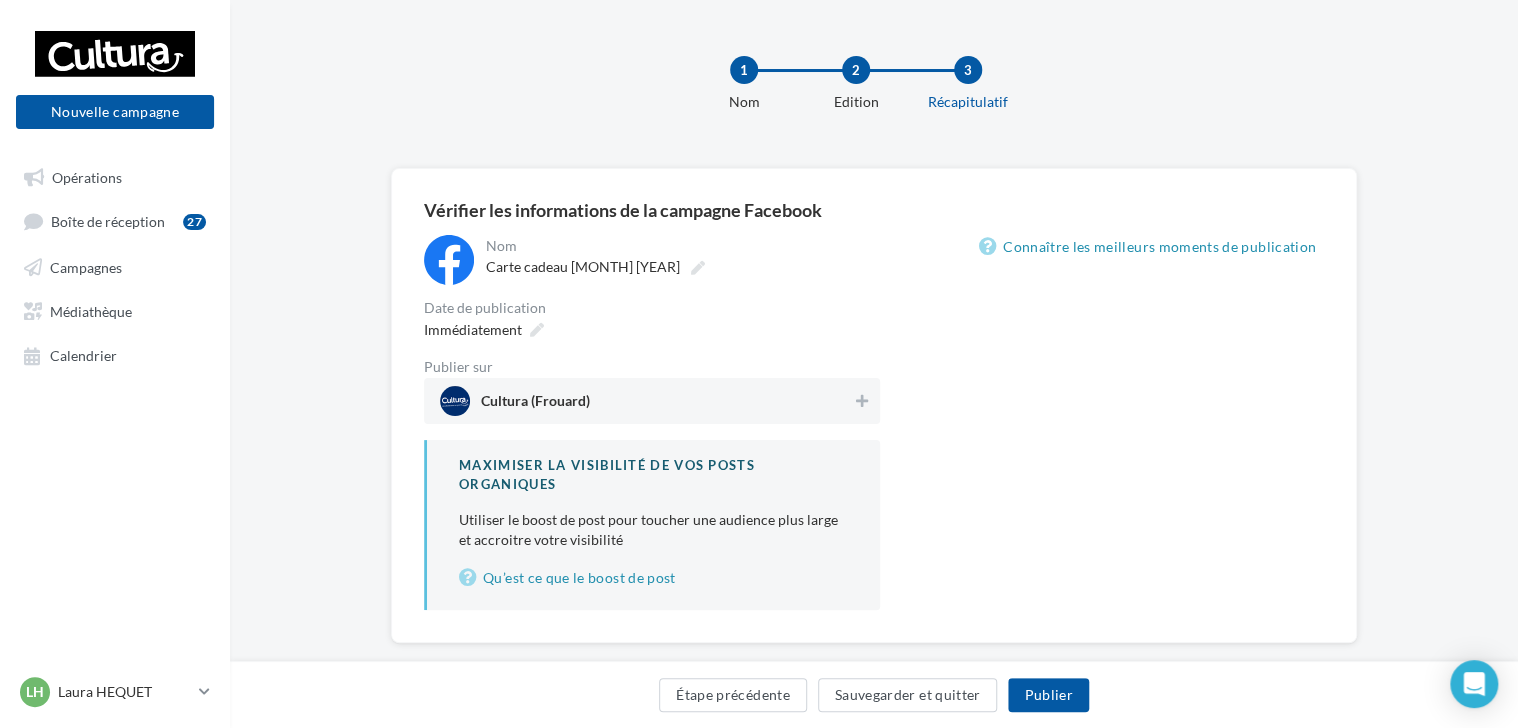 click on "Cultura (Frouard)" at bounding box center (535, 405) 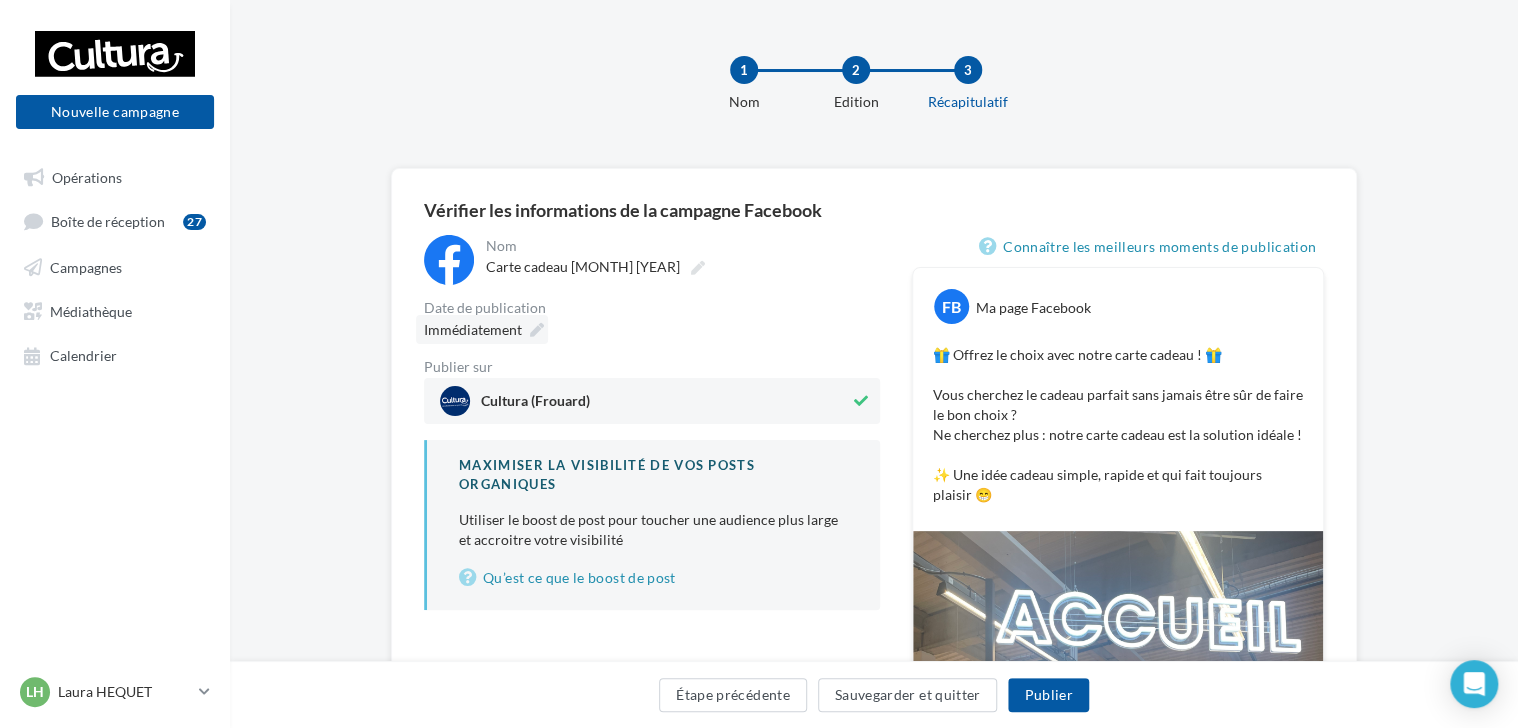 click at bounding box center [537, 330] 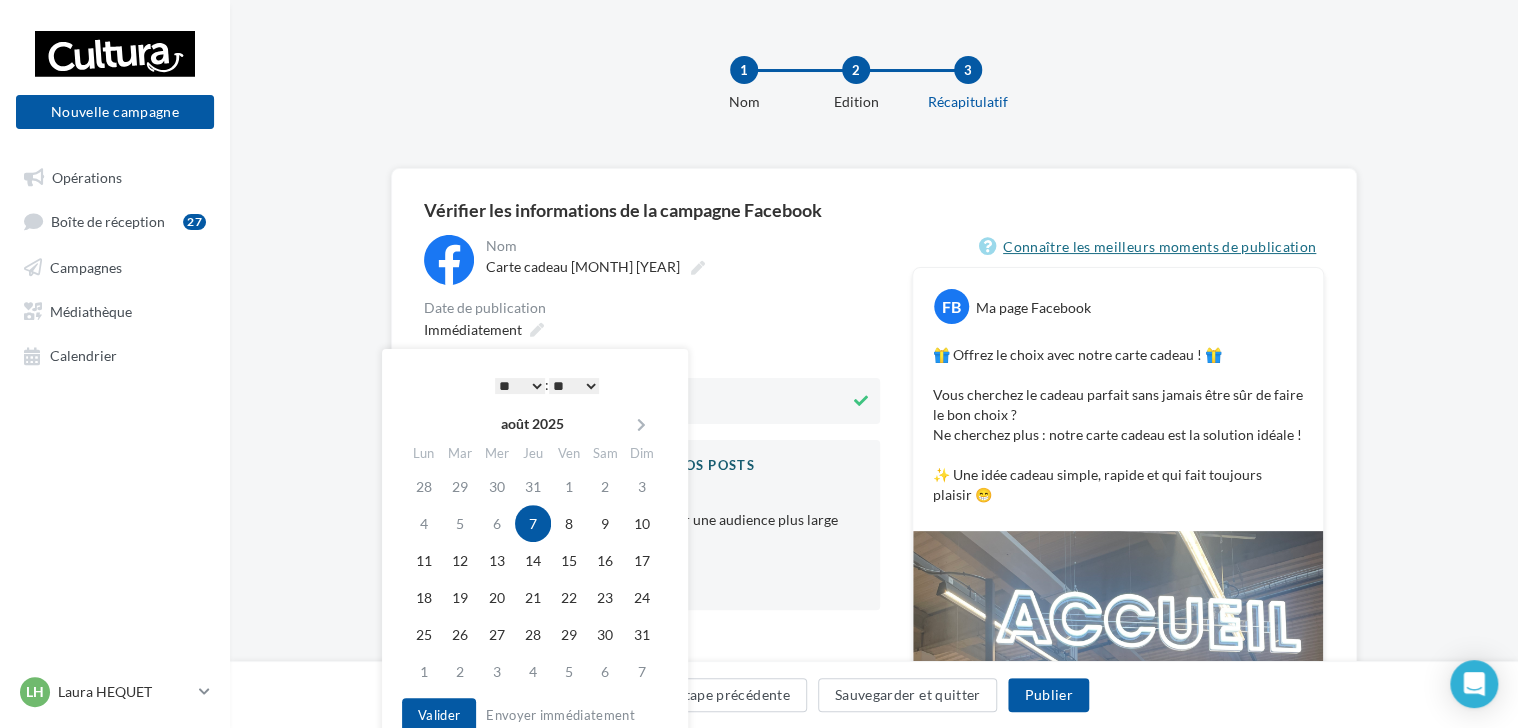 click on "Connaître les meilleurs moments de publication" at bounding box center (1151, 247) 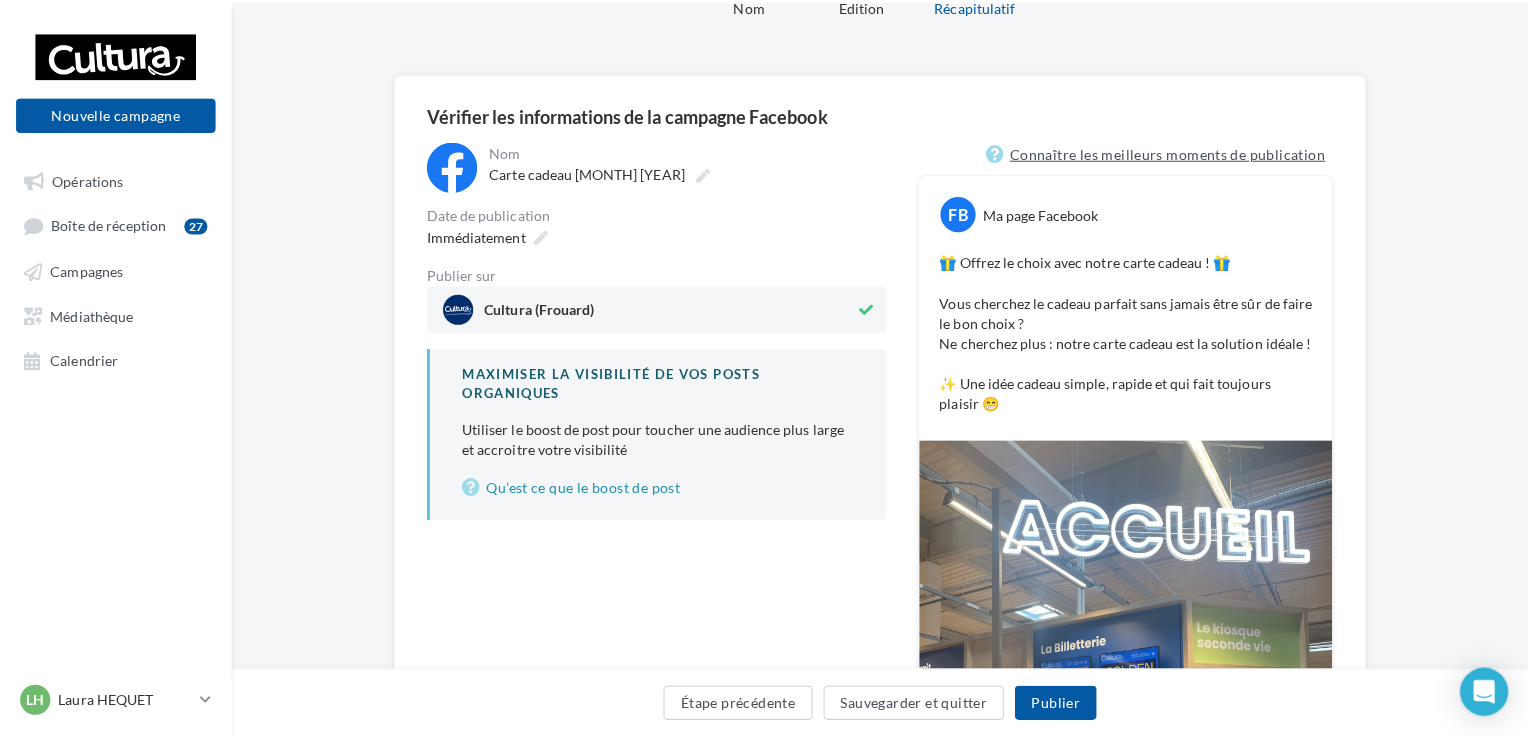 scroll, scrollTop: 98, scrollLeft: 0, axis: vertical 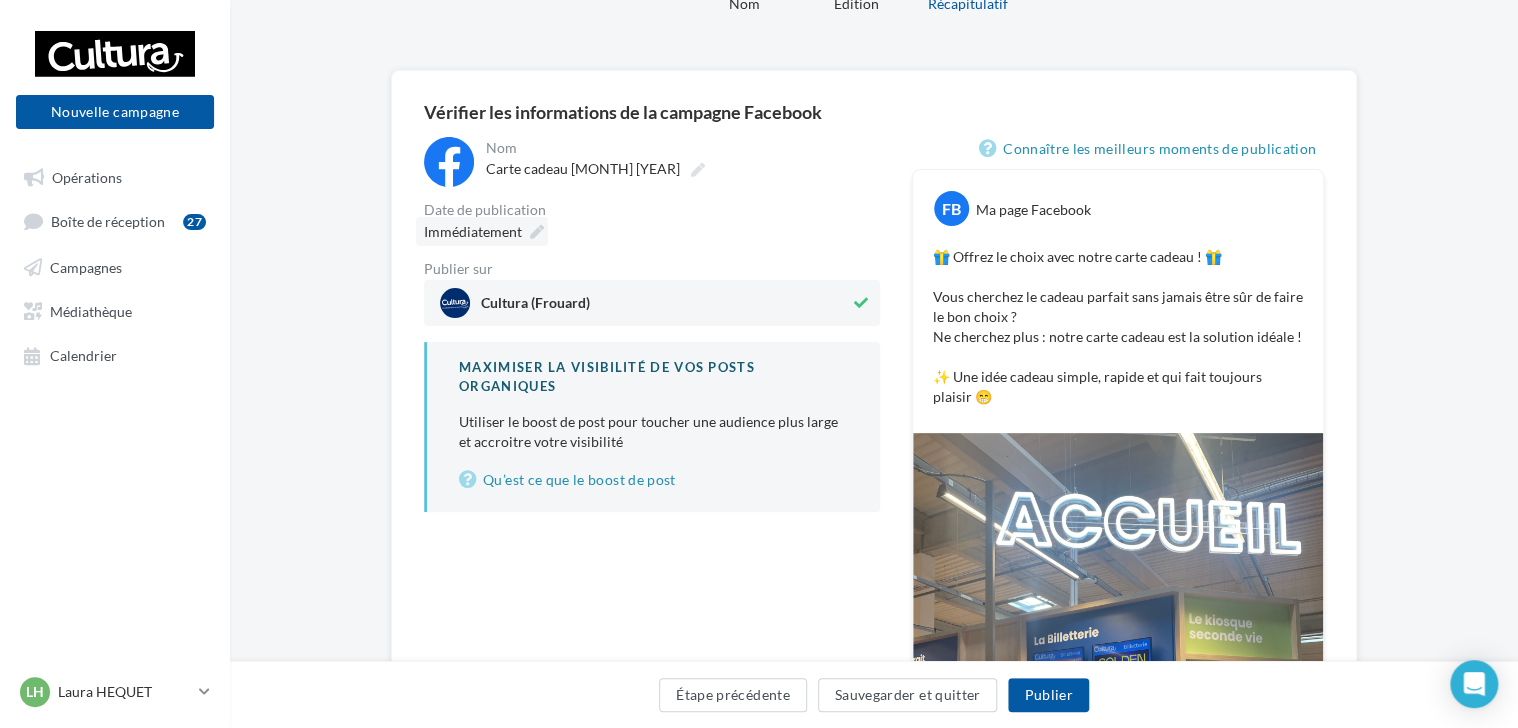 click at bounding box center (537, 232) 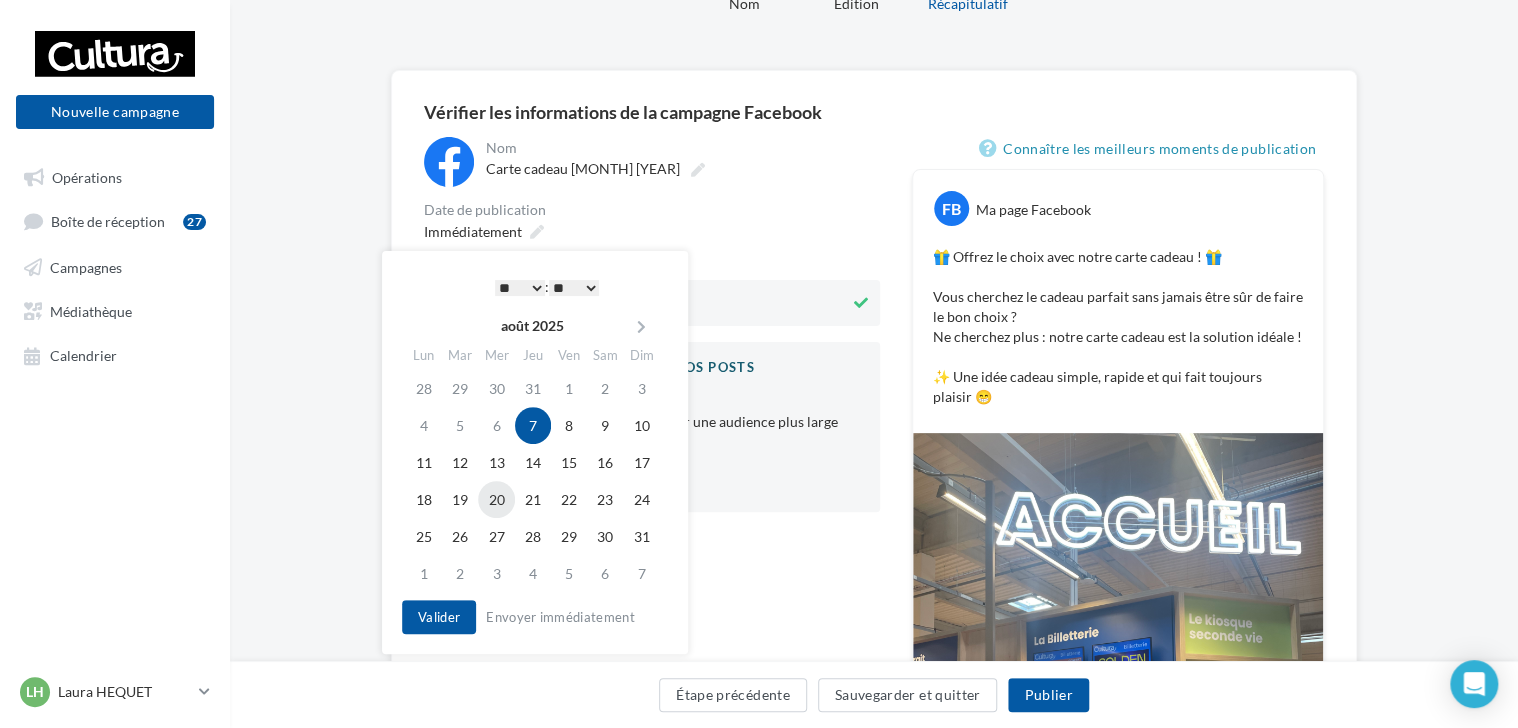 click on "20" at bounding box center [496, 499] 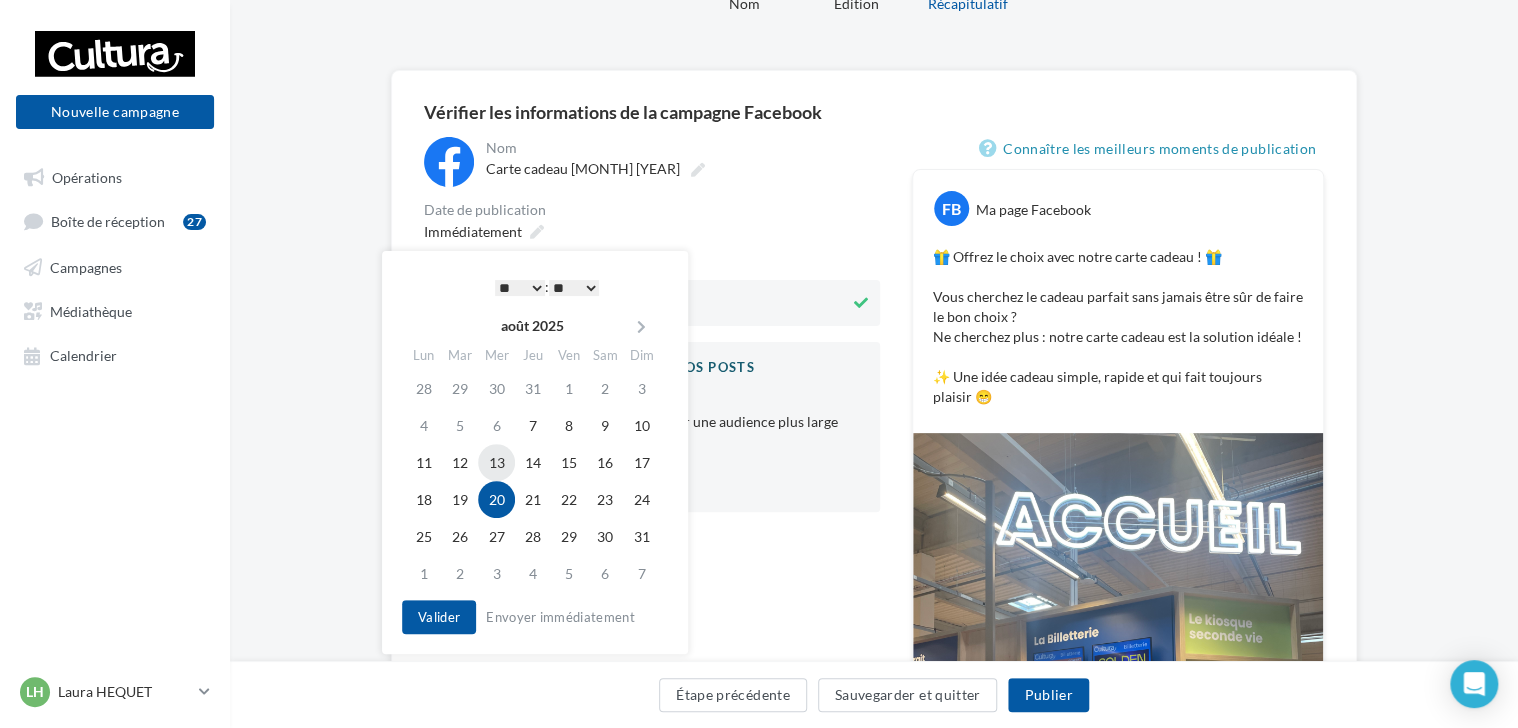 click on "13" at bounding box center (496, 462) 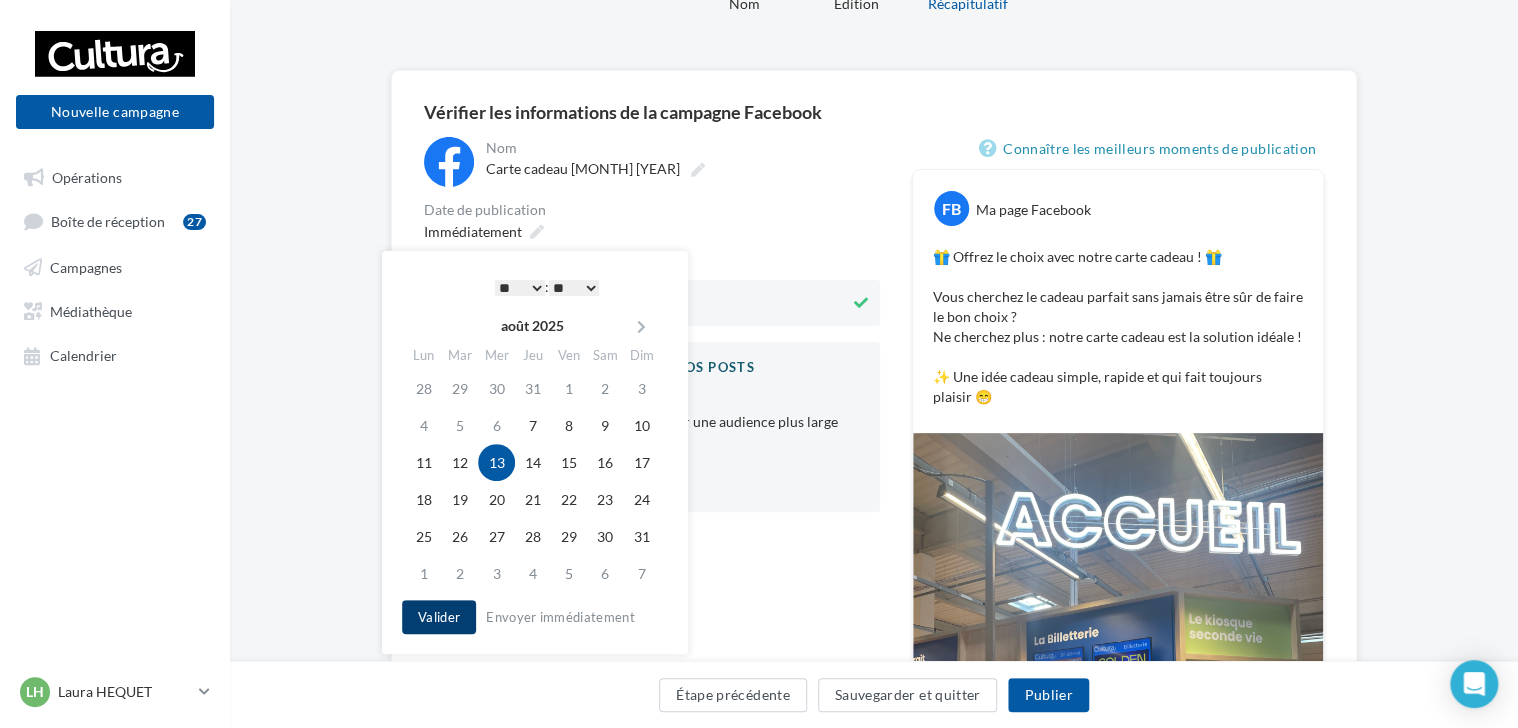 click on "Valider" at bounding box center (439, 617) 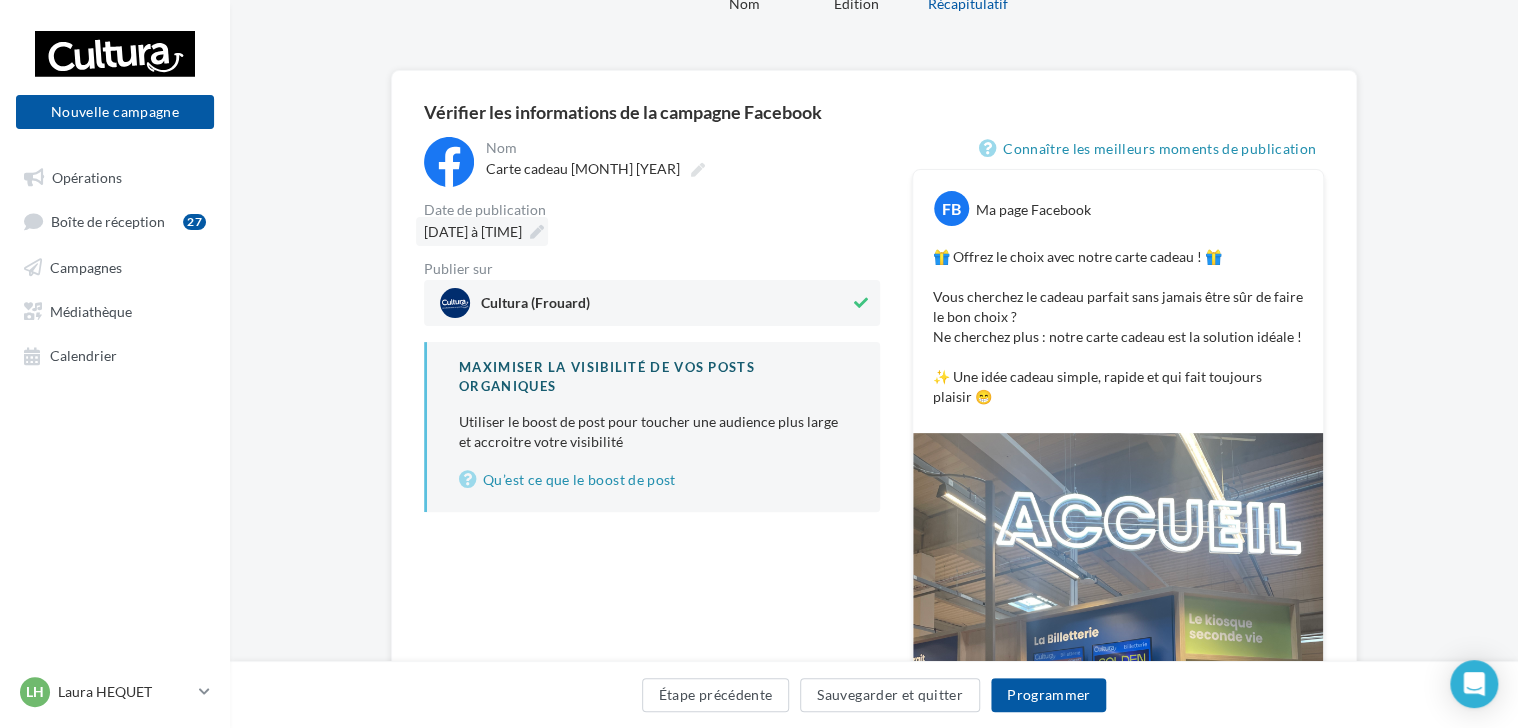 click on "13/08/2025 à 14:00" at bounding box center [482, 231] 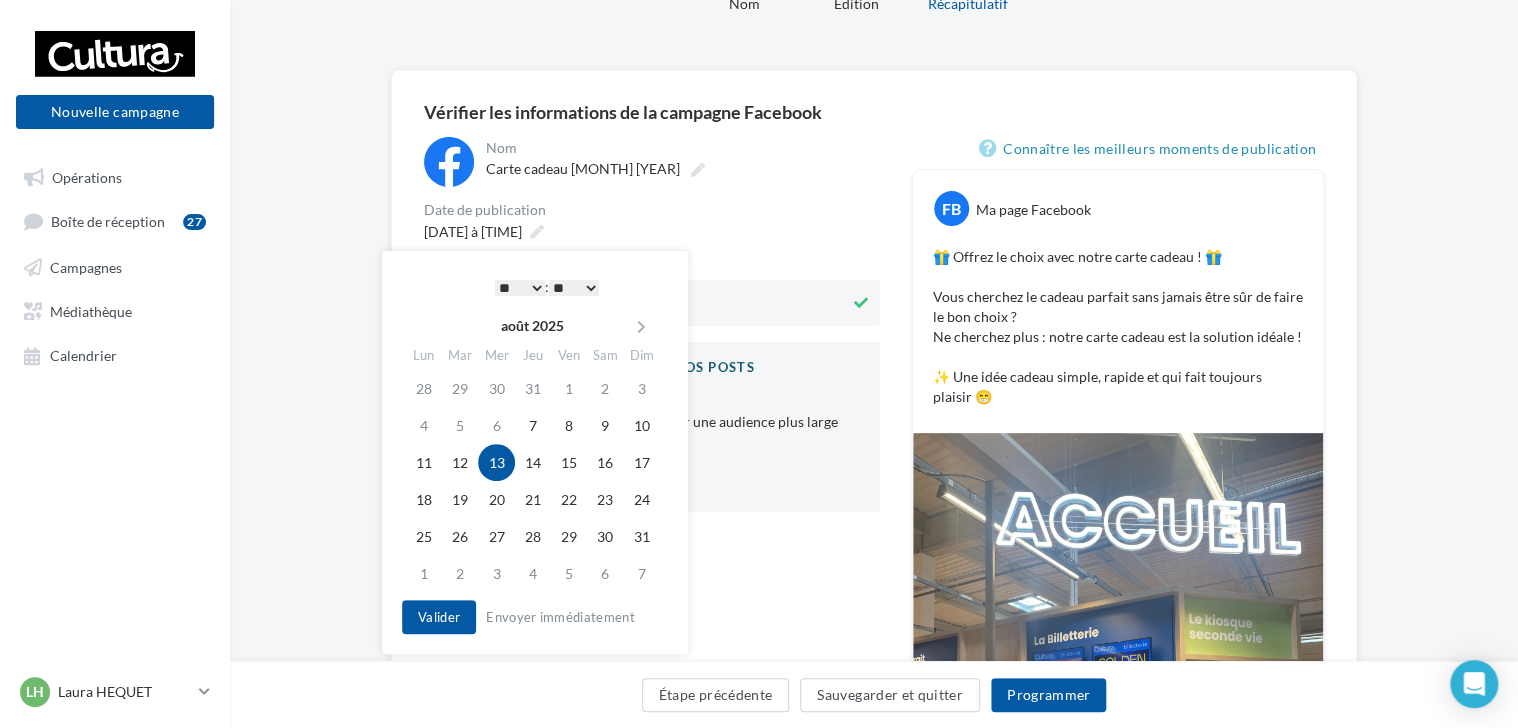 click on "* * * * * * * * * * ** ** ** ** ** ** ** ** ** ** ** ** ** **" at bounding box center [520, 288] 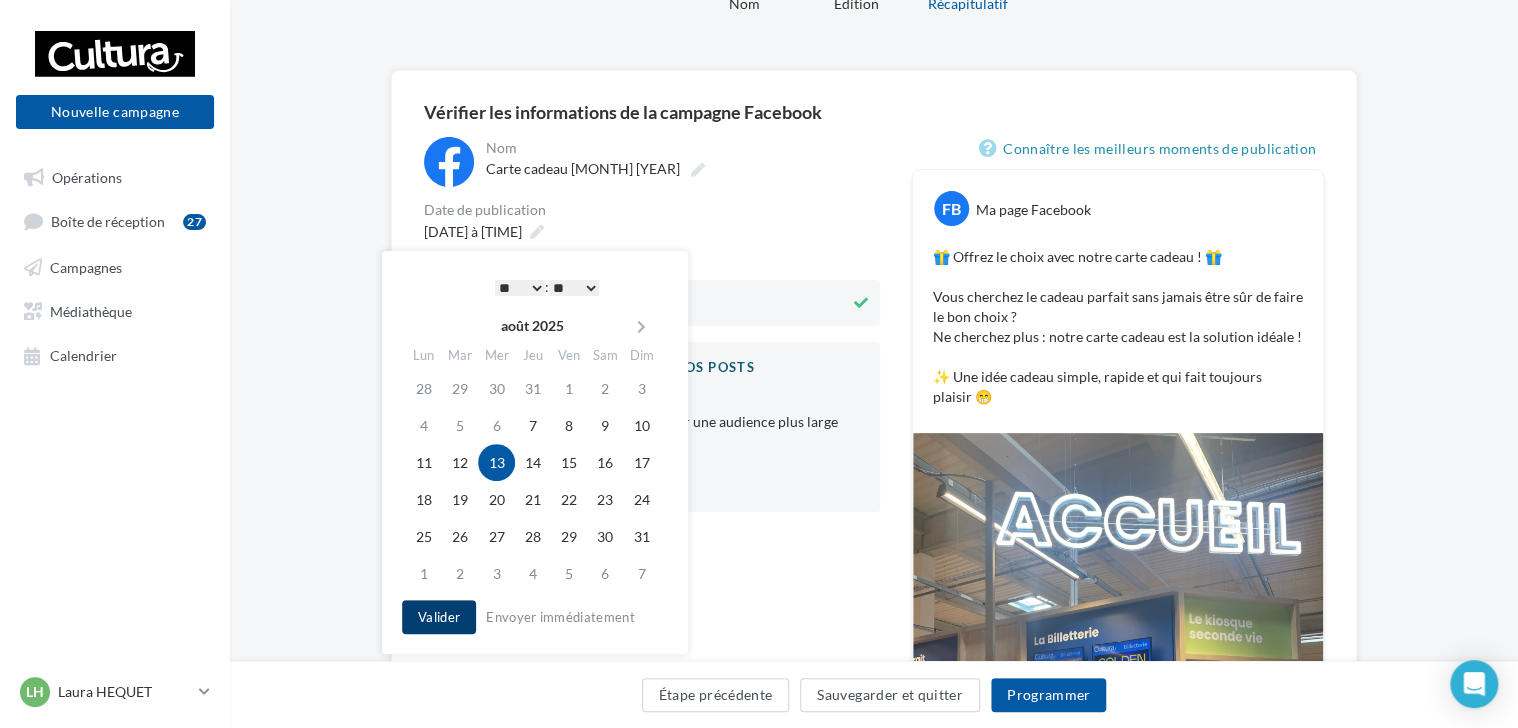 click on "Valider" at bounding box center [439, 617] 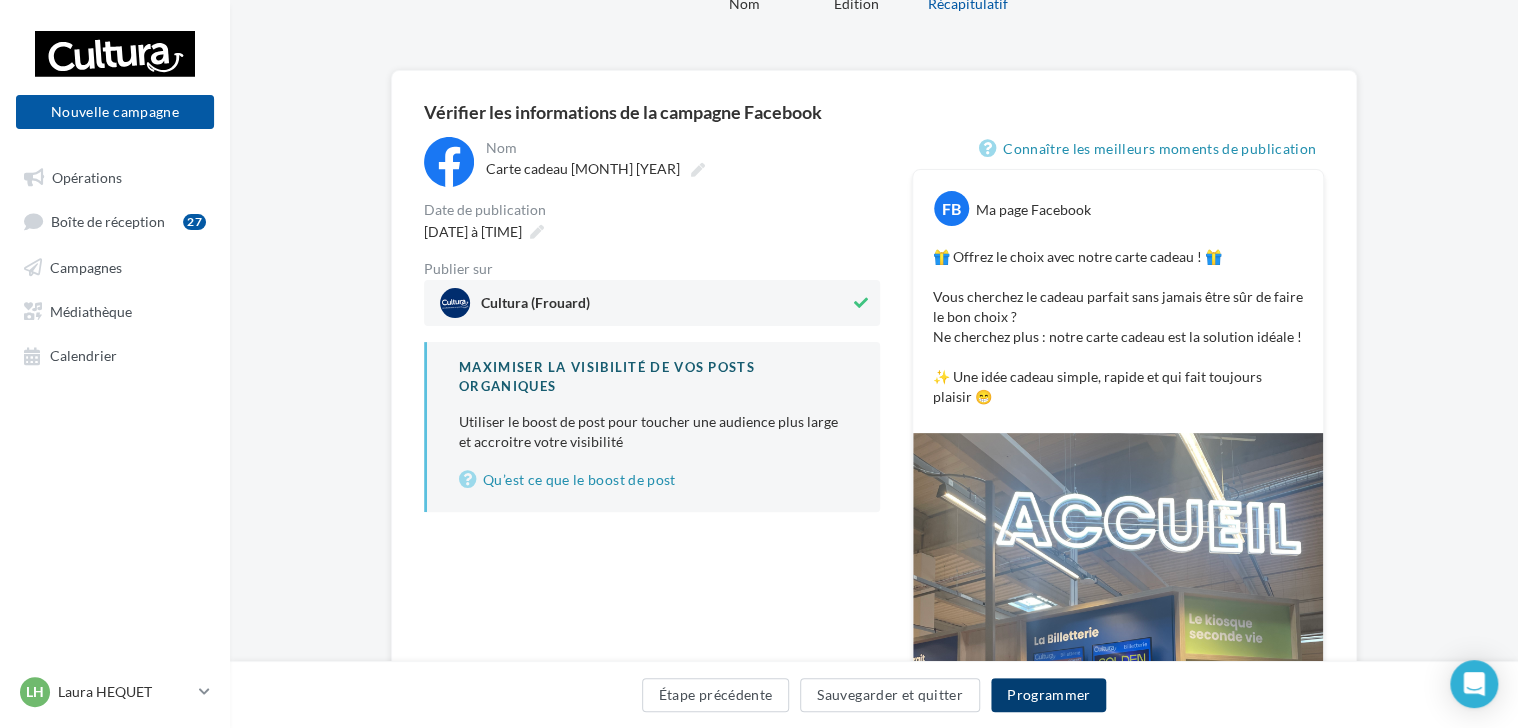 click on "Programmer" at bounding box center [1049, 695] 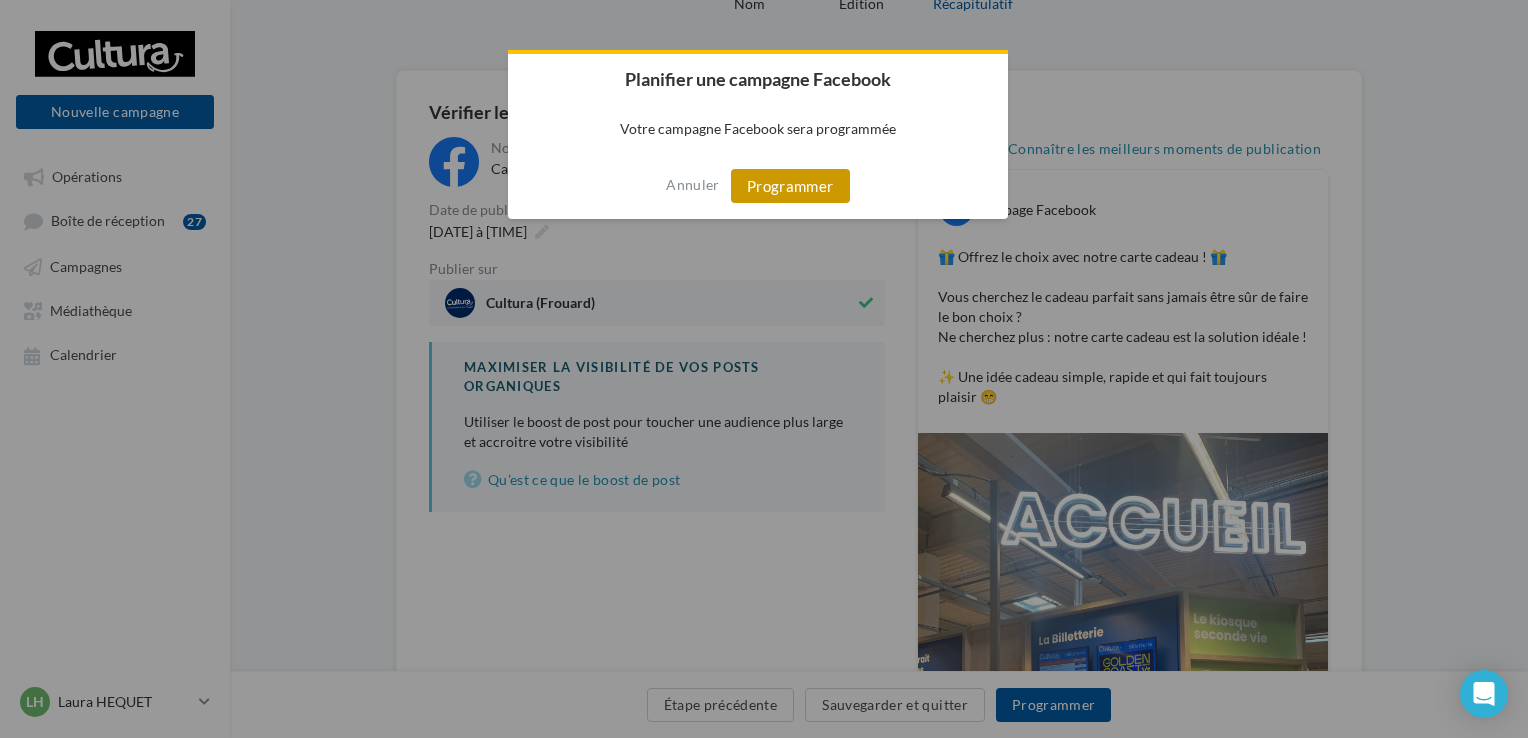 click on "Programmer" at bounding box center [790, 186] 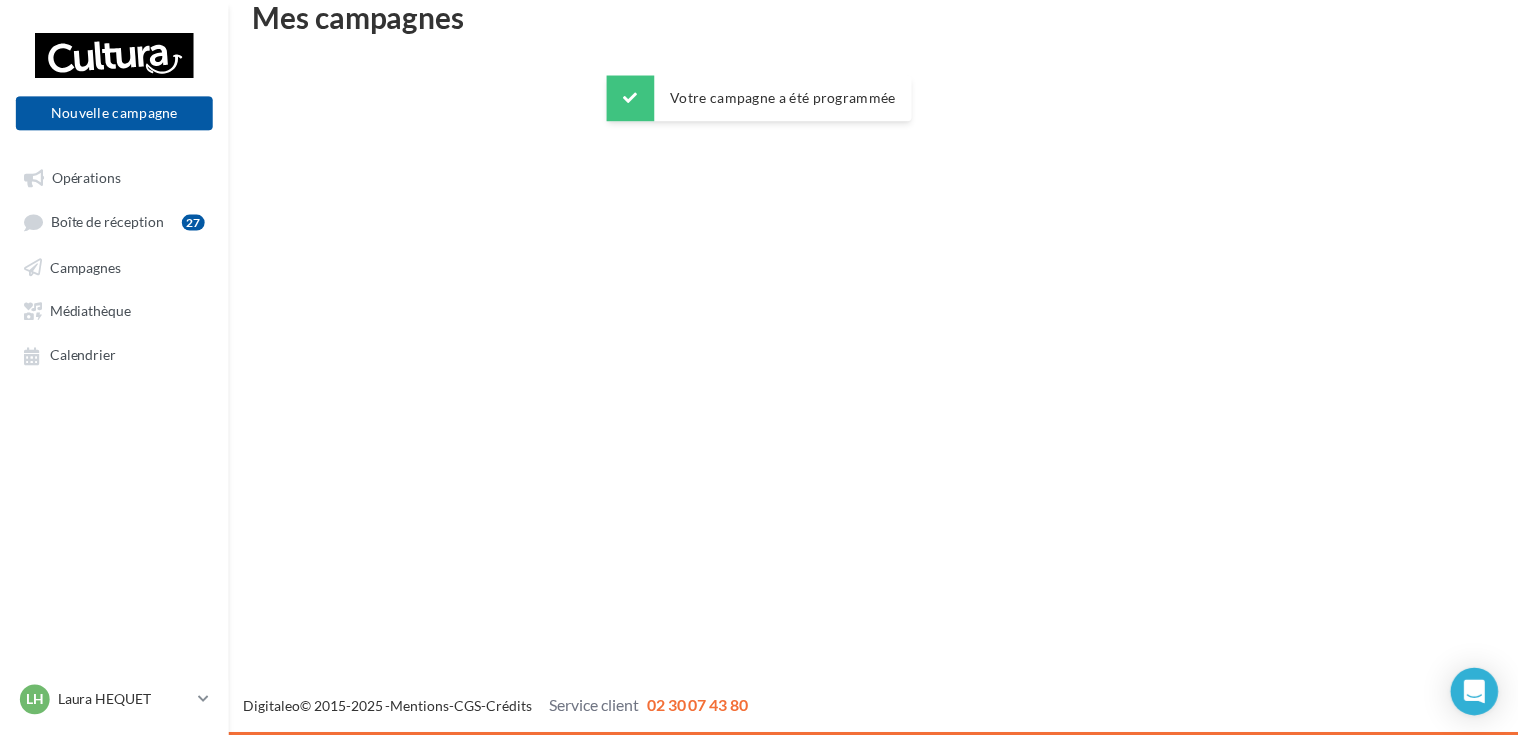 scroll, scrollTop: 32, scrollLeft: 0, axis: vertical 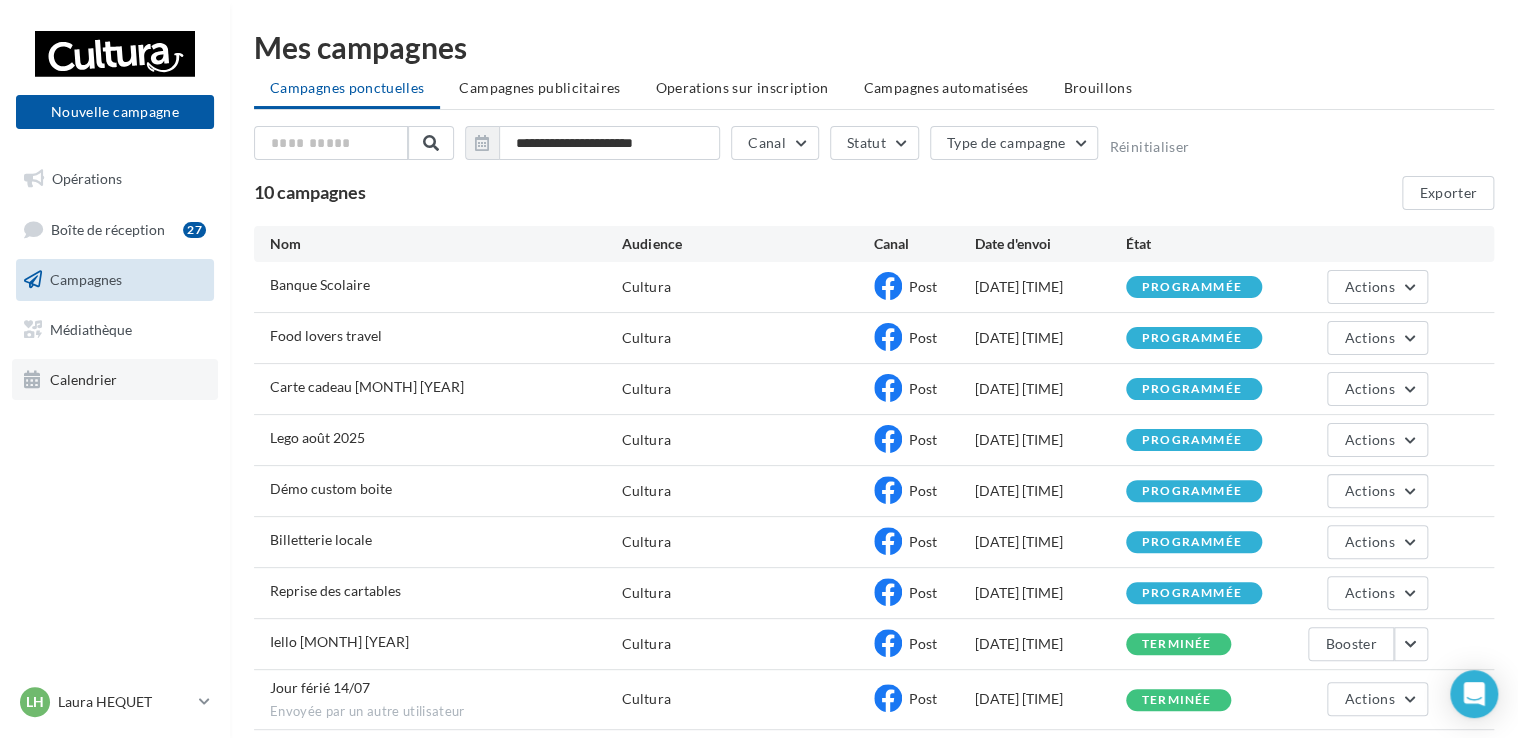 click on "Calendrier" at bounding box center (83, 378) 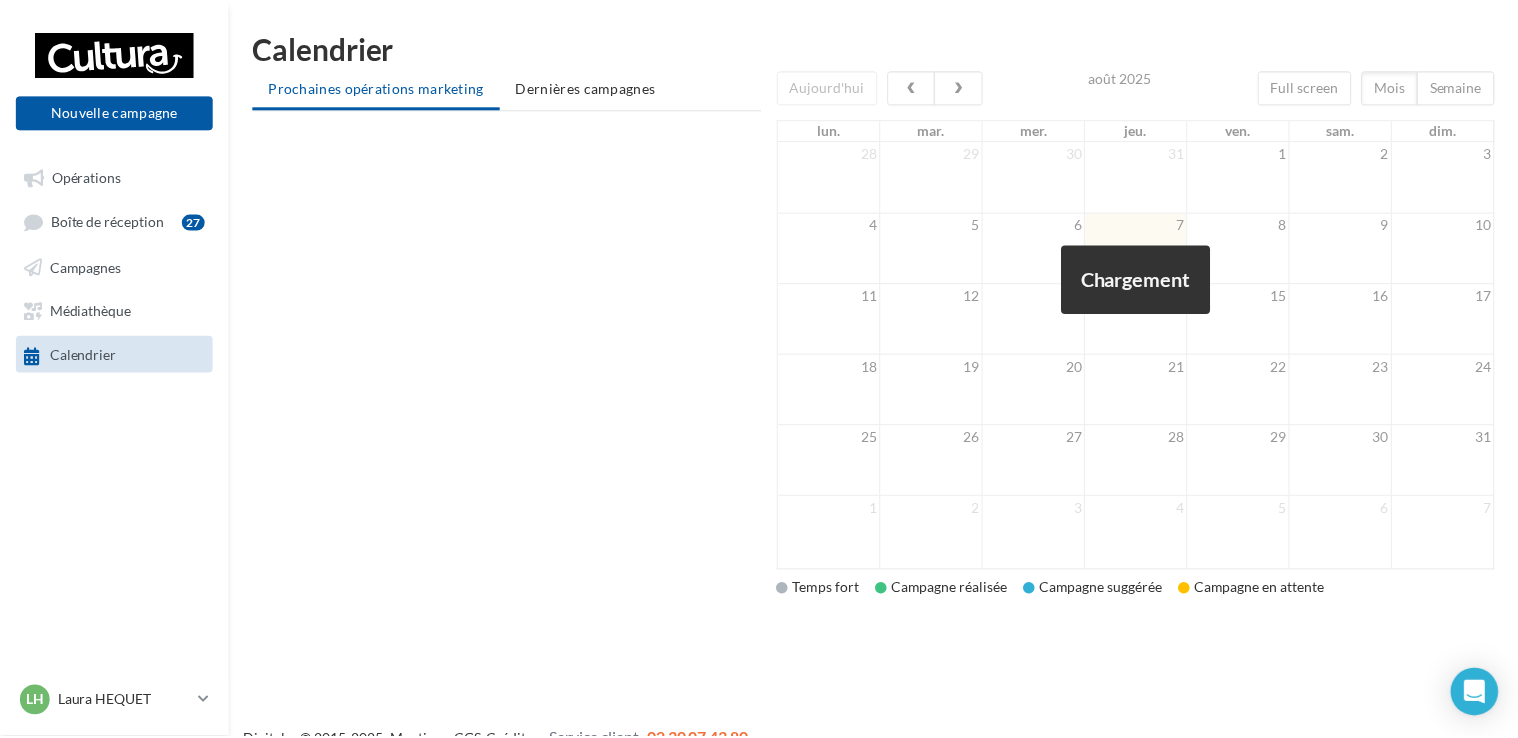 scroll, scrollTop: 0, scrollLeft: 0, axis: both 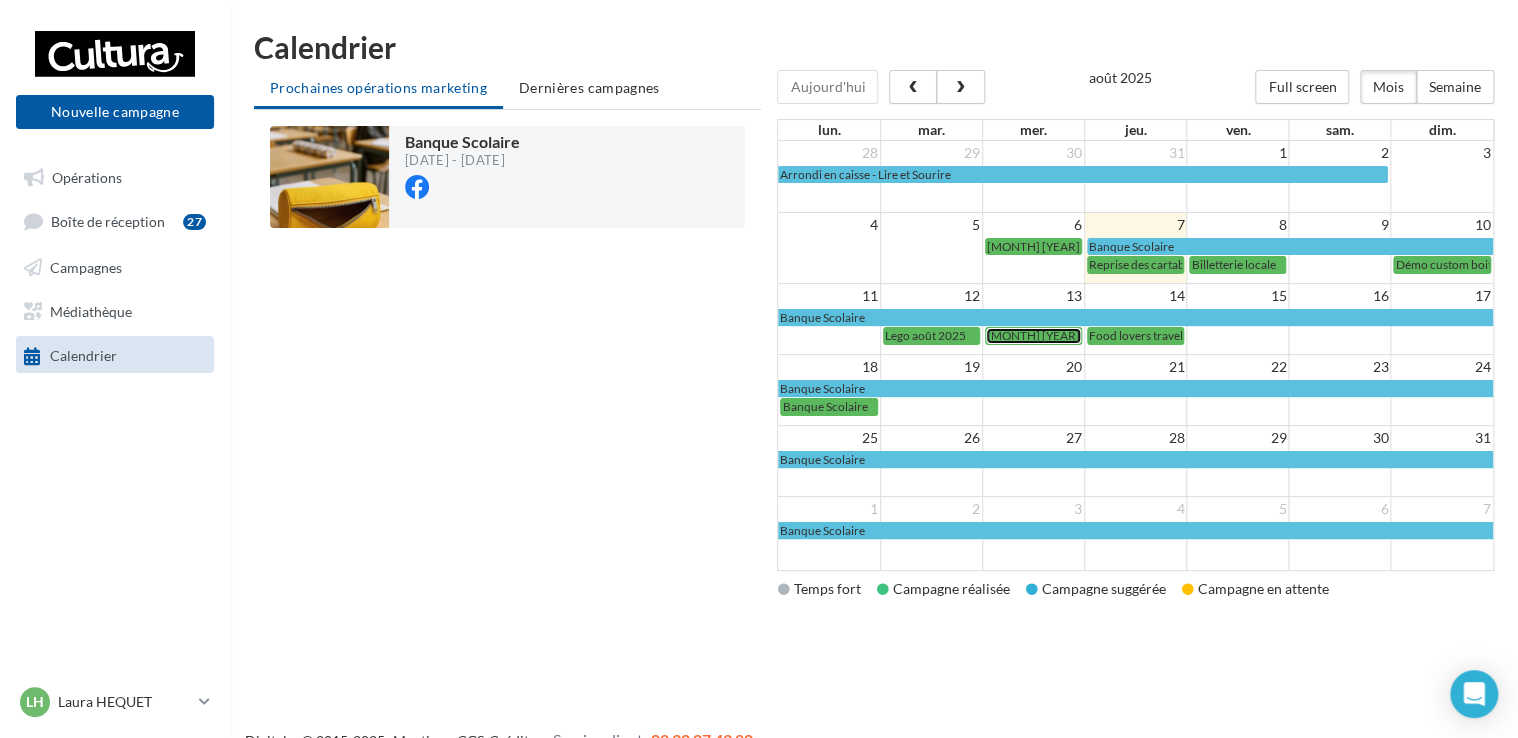click on "Carte cadeau août 2025" at bounding box center [1033, 335] 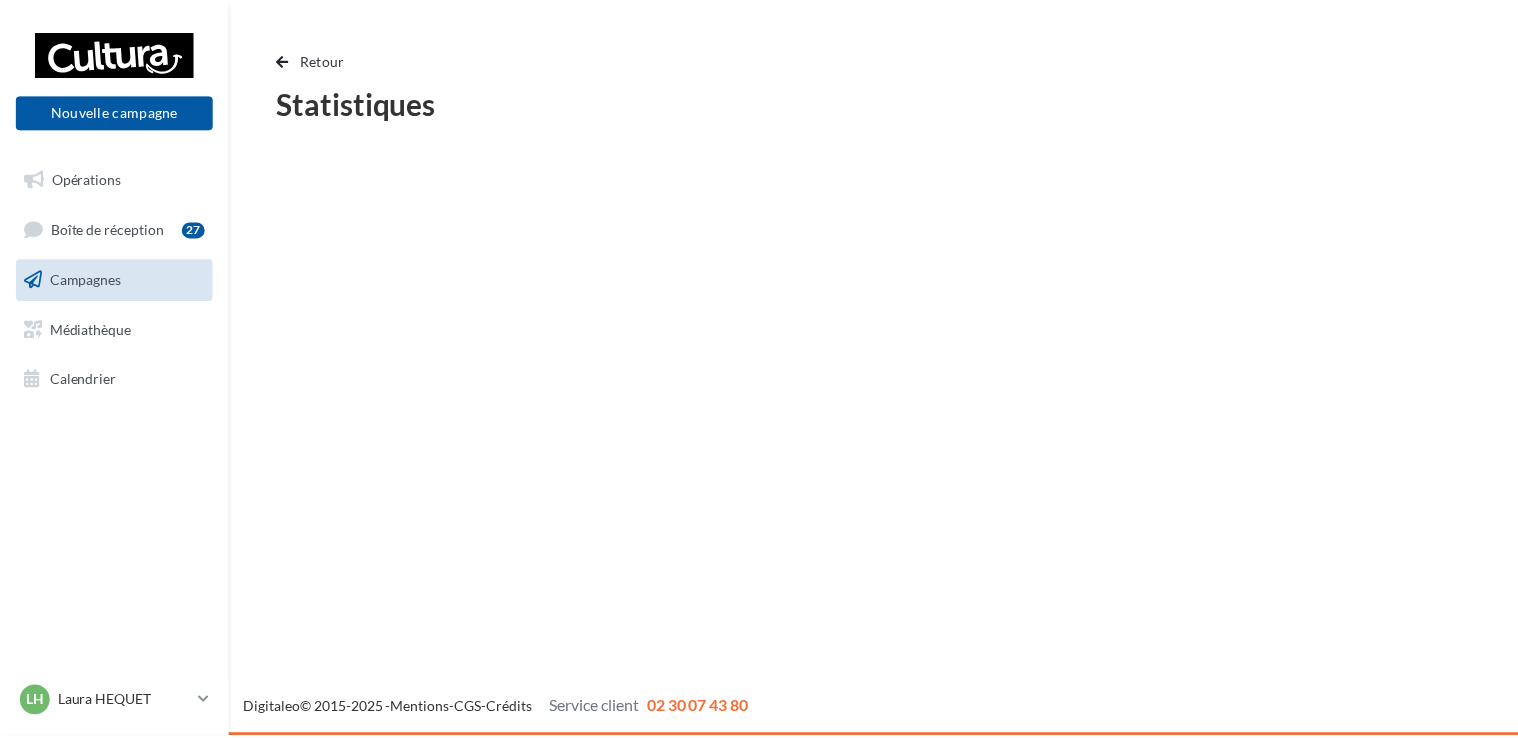 scroll, scrollTop: 0, scrollLeft: 0, axis: both 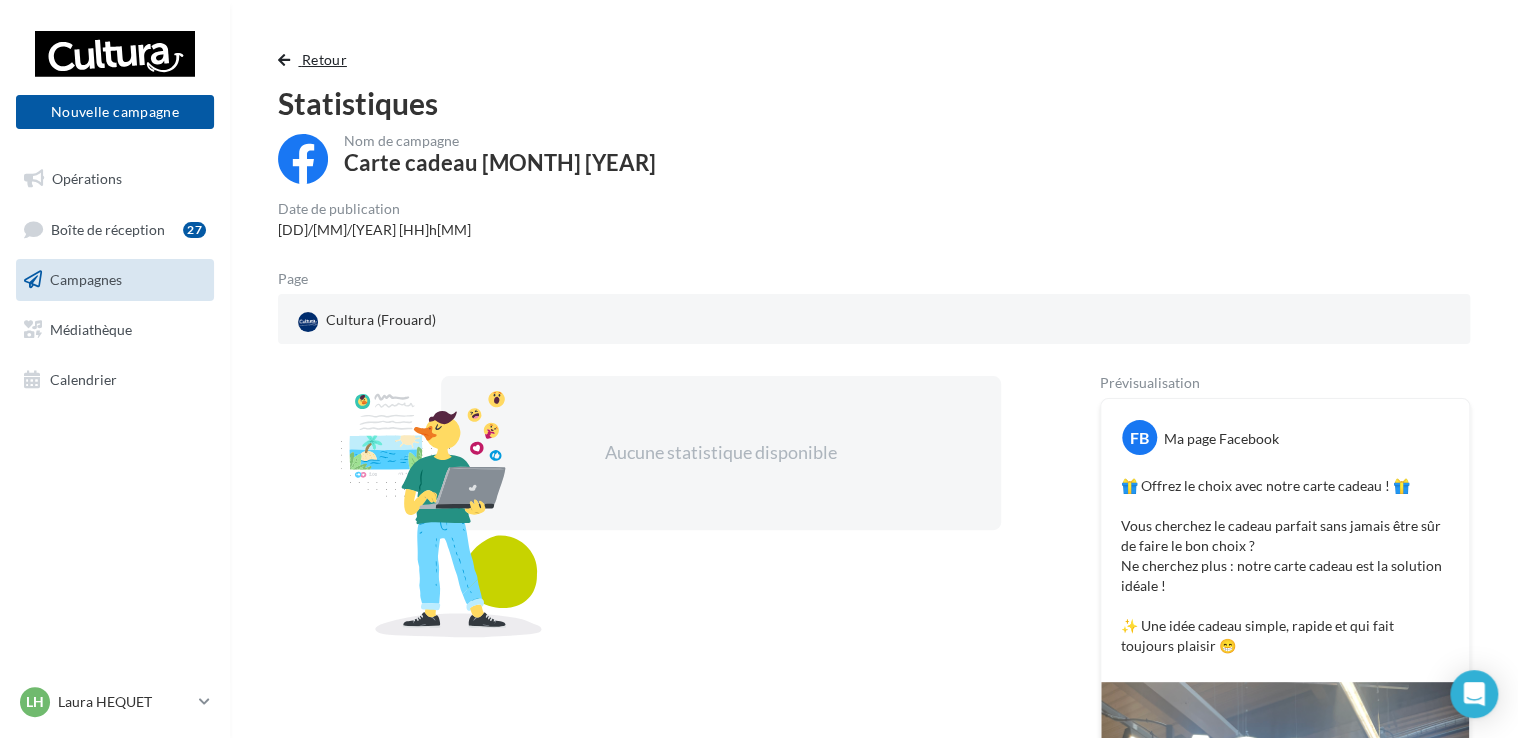click at bounding box center (284, 60) 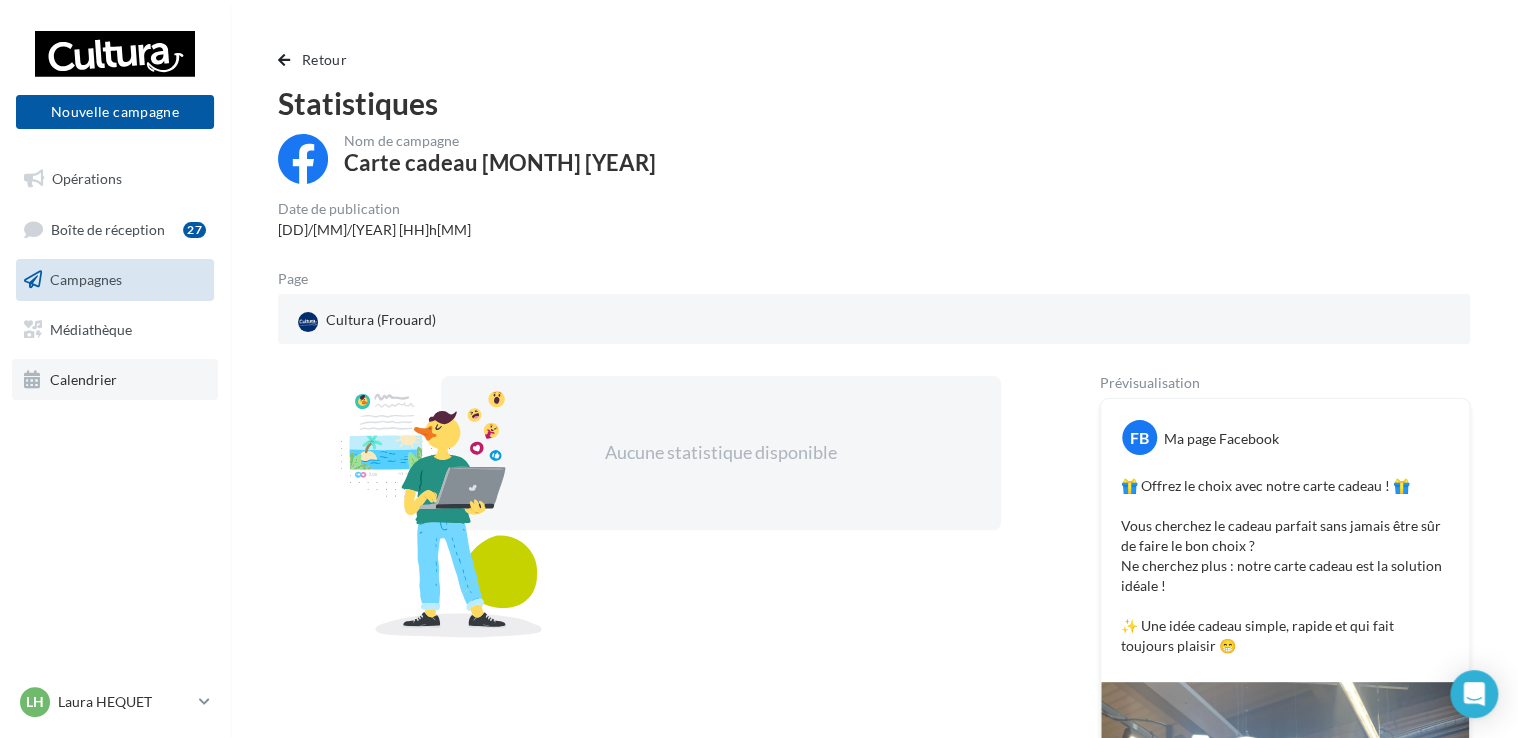 click on "Calendrier" at bounding box center [115, 380] 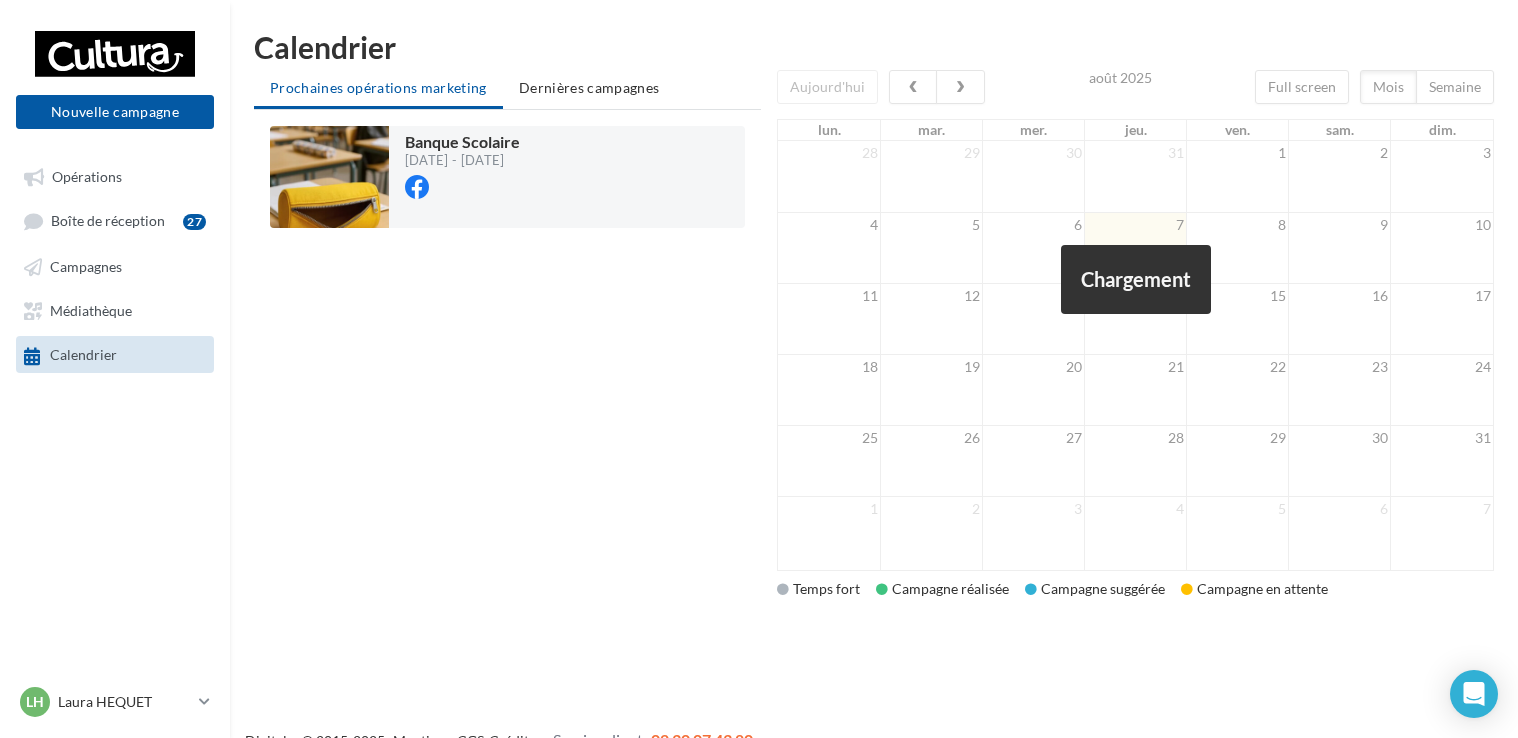 scroll, scrollTop: 0, scrollLeft: 0, axis: both 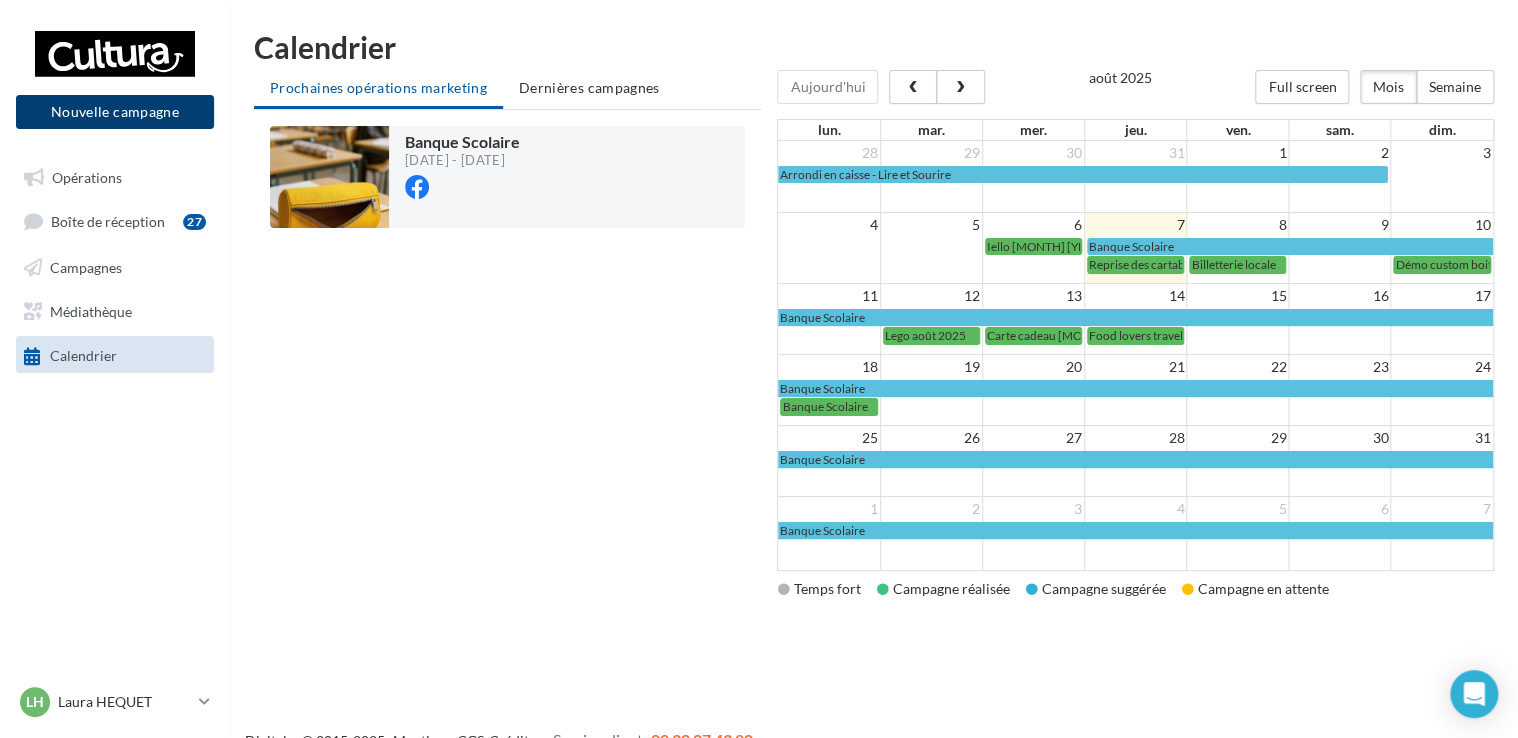 click on "Nouvelle campagne" at bounding box center [115, 112] 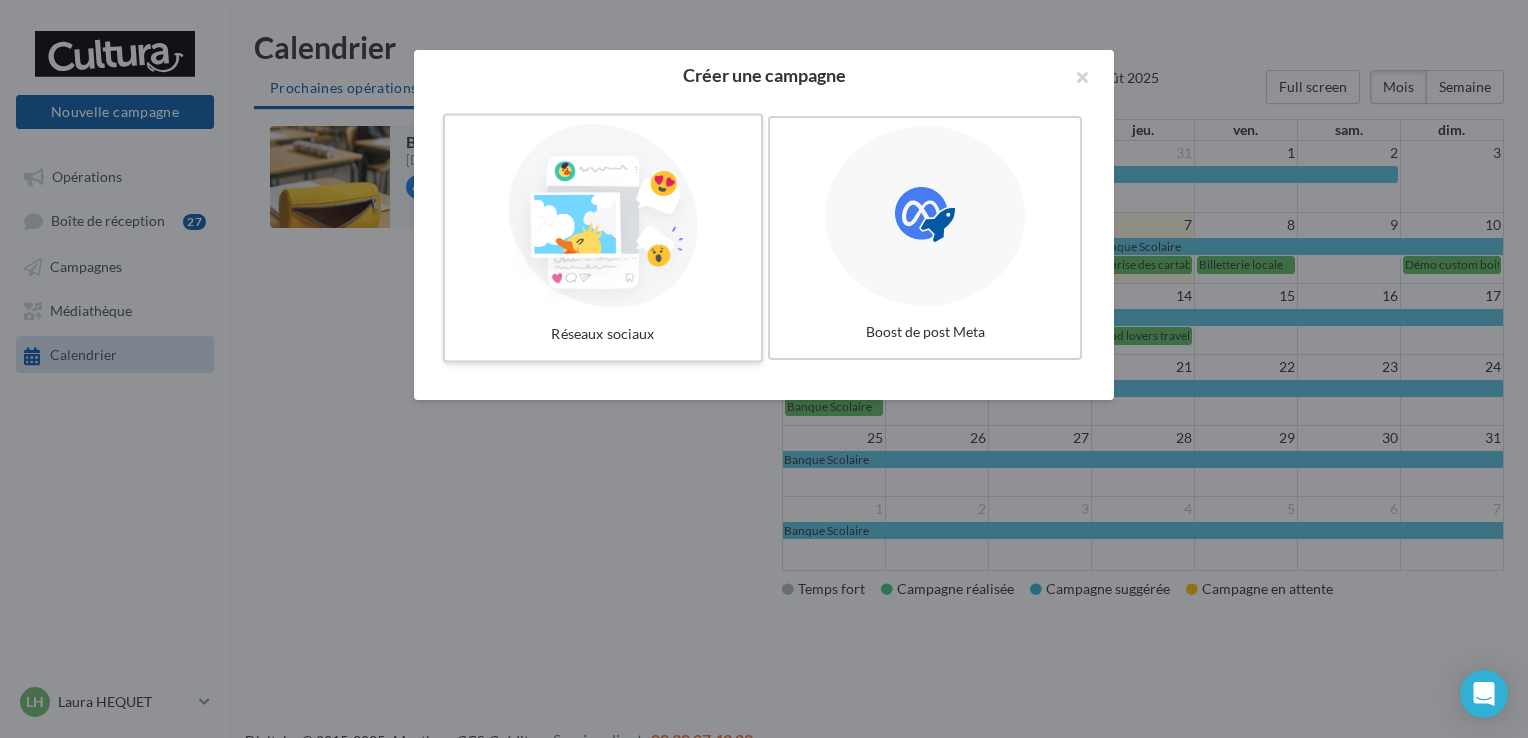 click at bounding box center (603, 216) 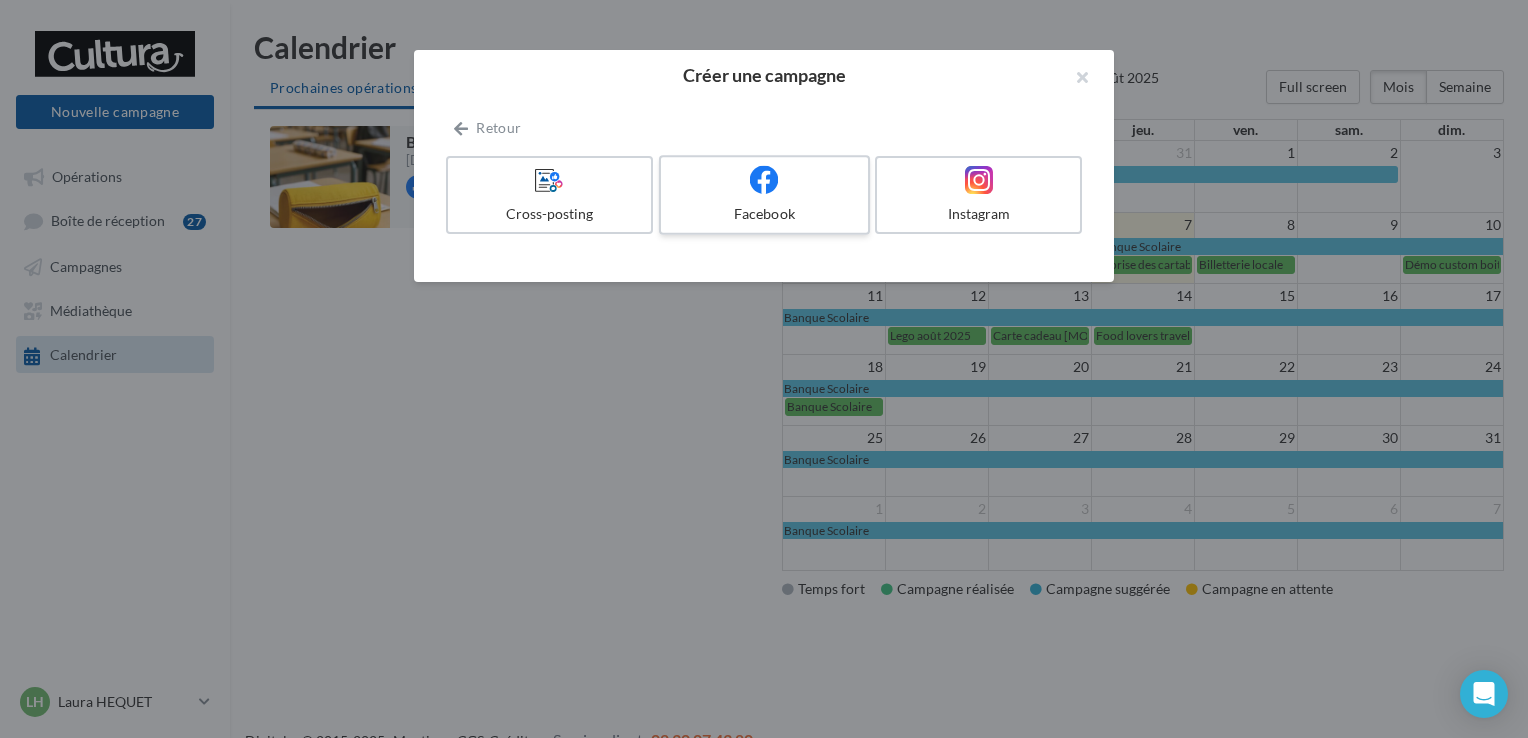 click on "Facebook" at bounding box center [764, 195] 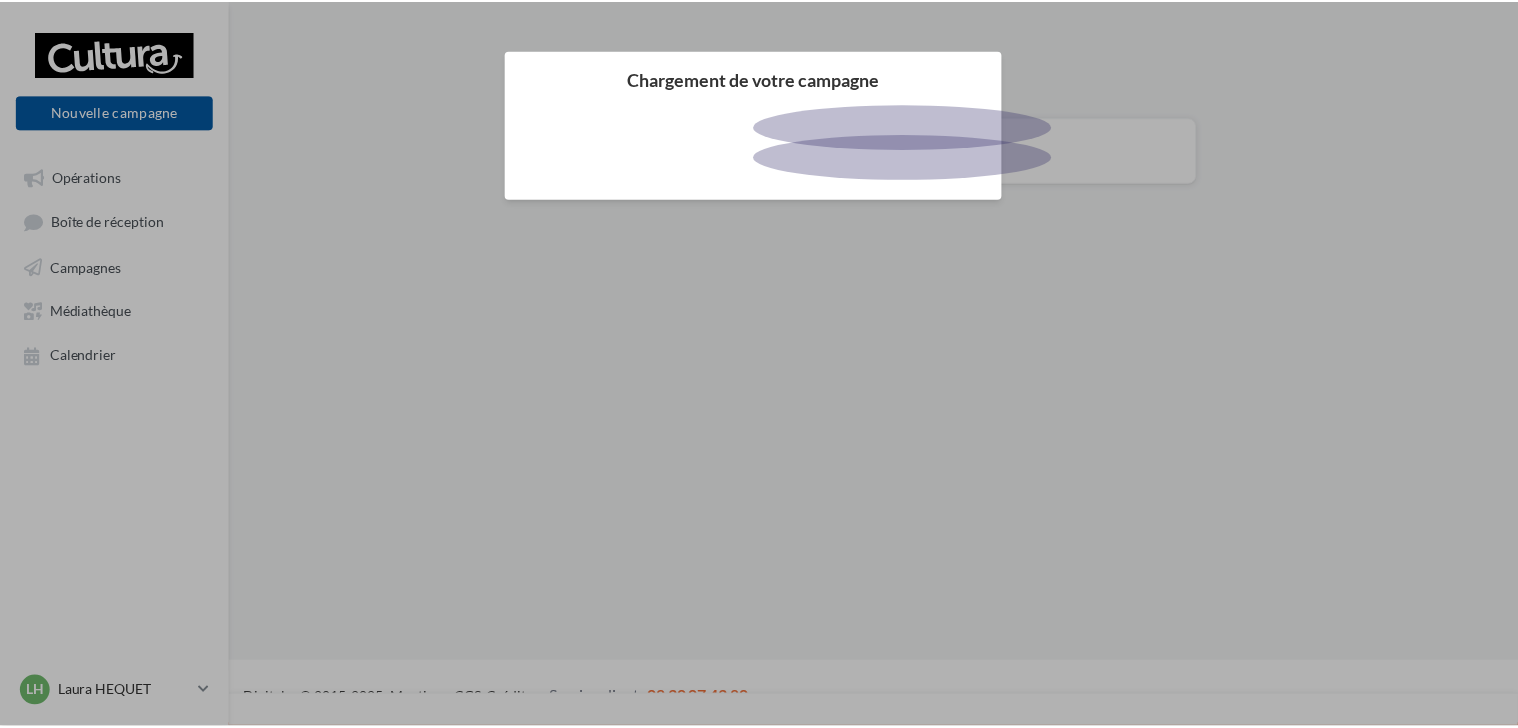 scroll, scrollTop: 0, scrollLeft: 0, axis: both 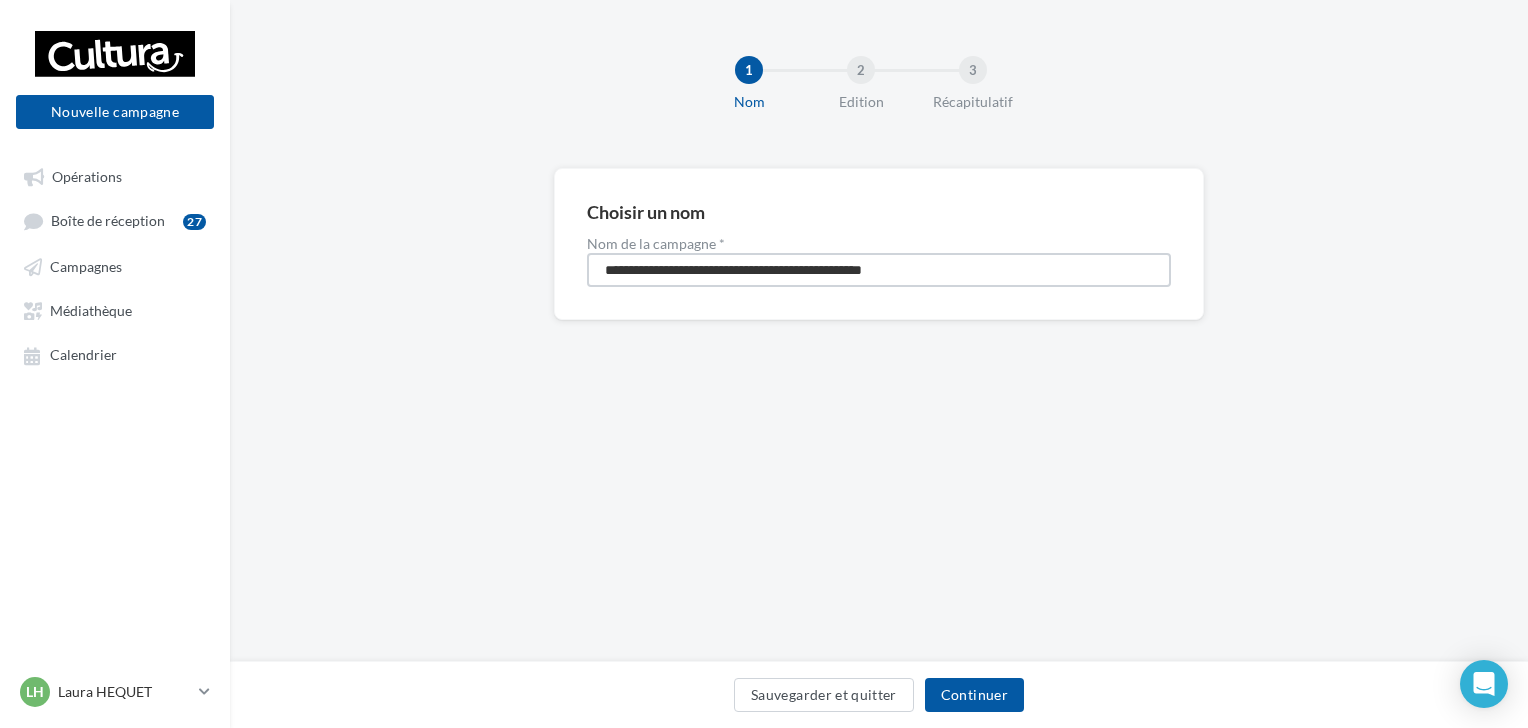 drag, startPoint x: 959, startPoint y: 276, endPoint x: 588, endPoint y: 286, distance: 371.13474 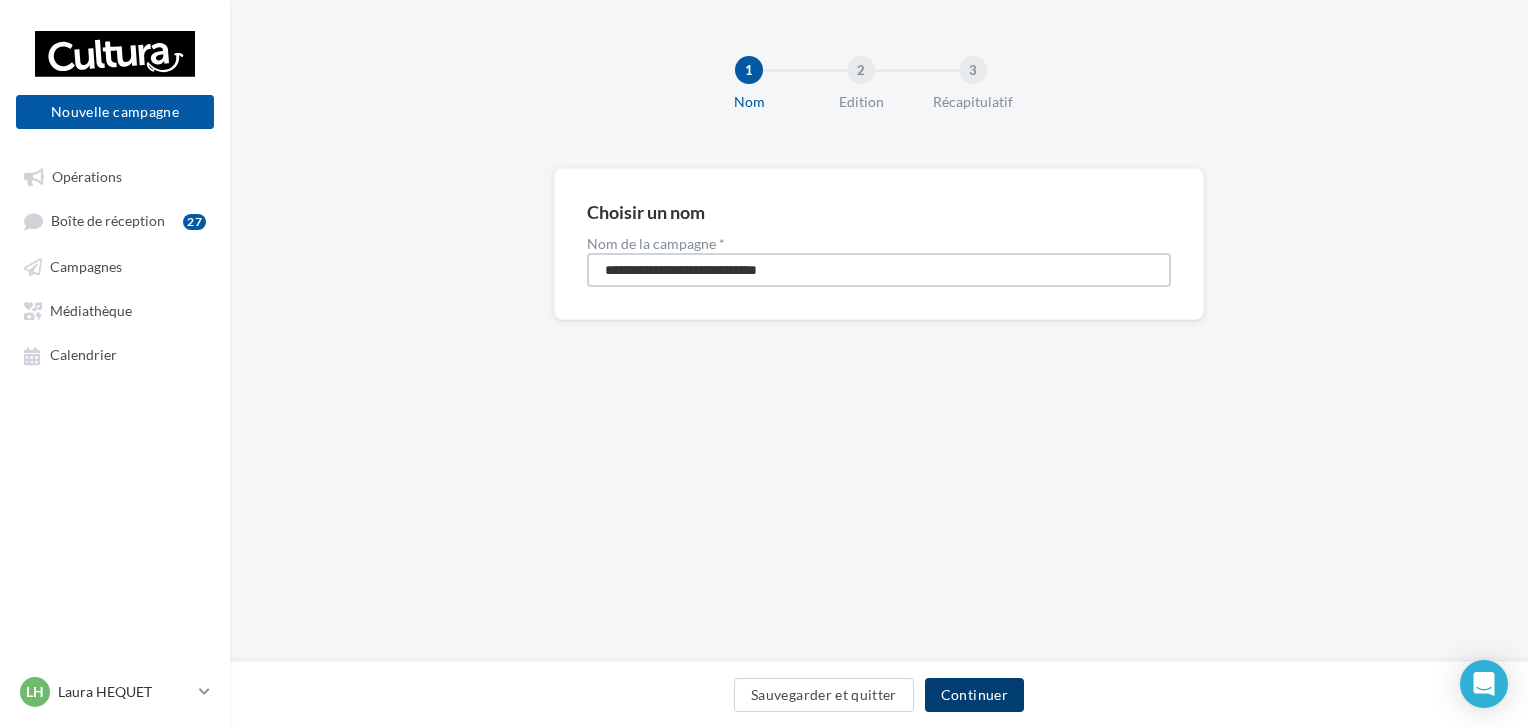 type on "**********" 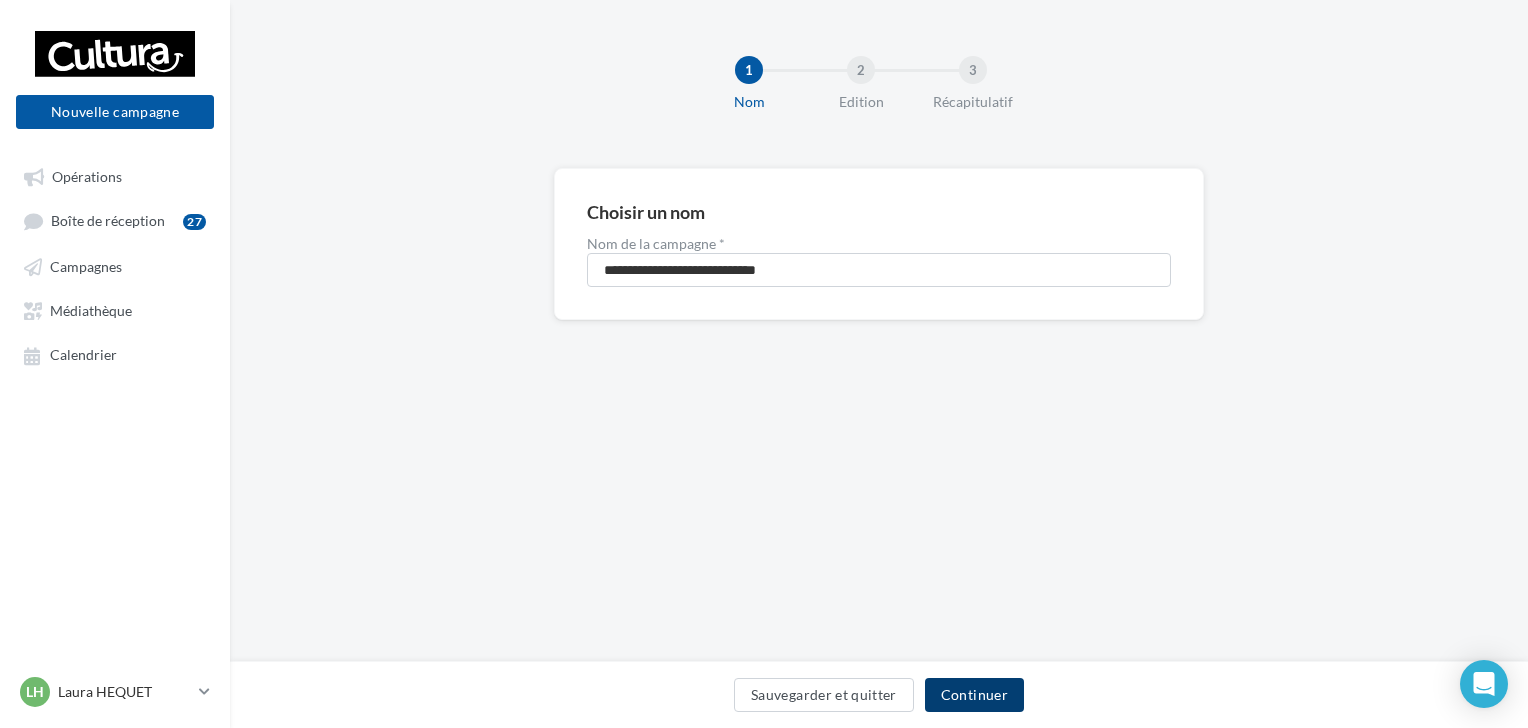 click on "Continuer" at bounding box center (974, 695) 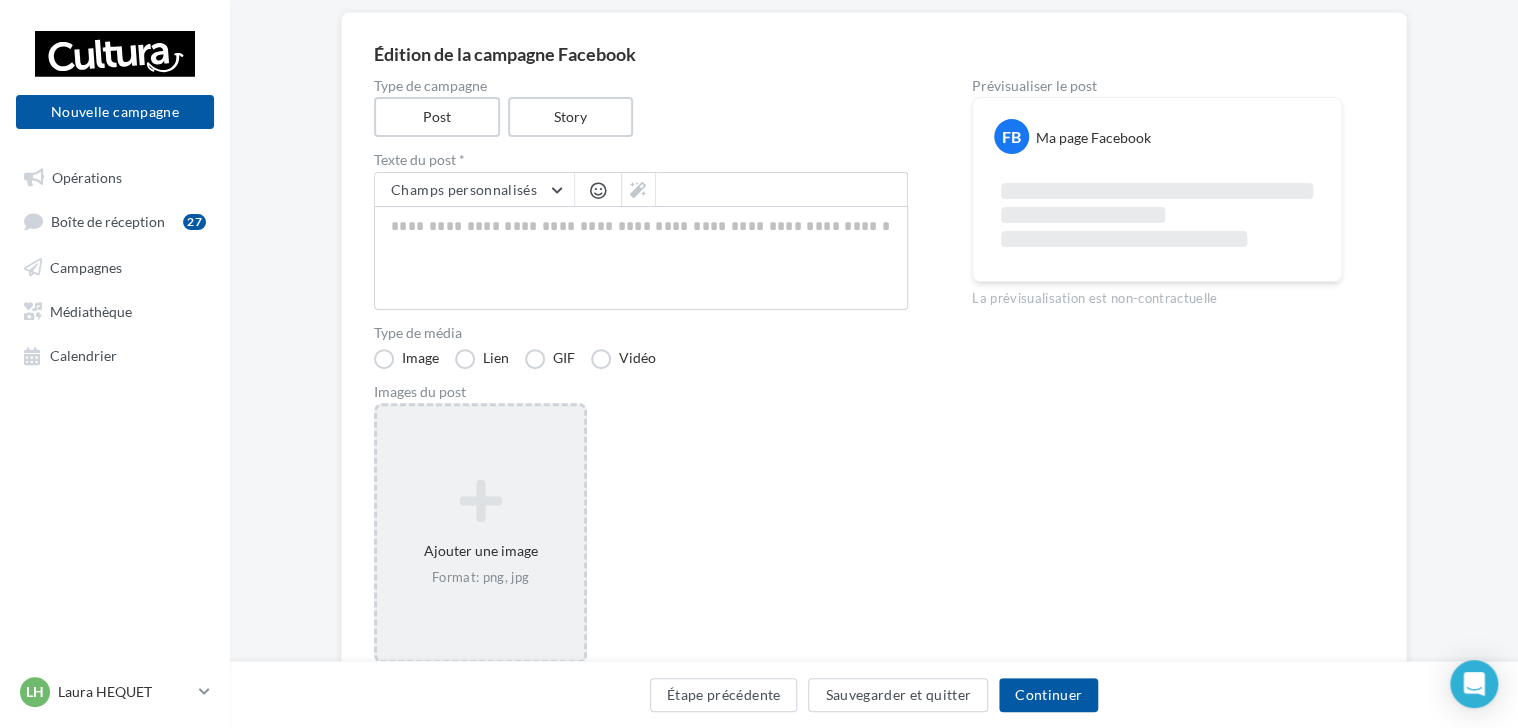 scroll, scrollTop: 152, scrollLeft: 0, axis: vertical 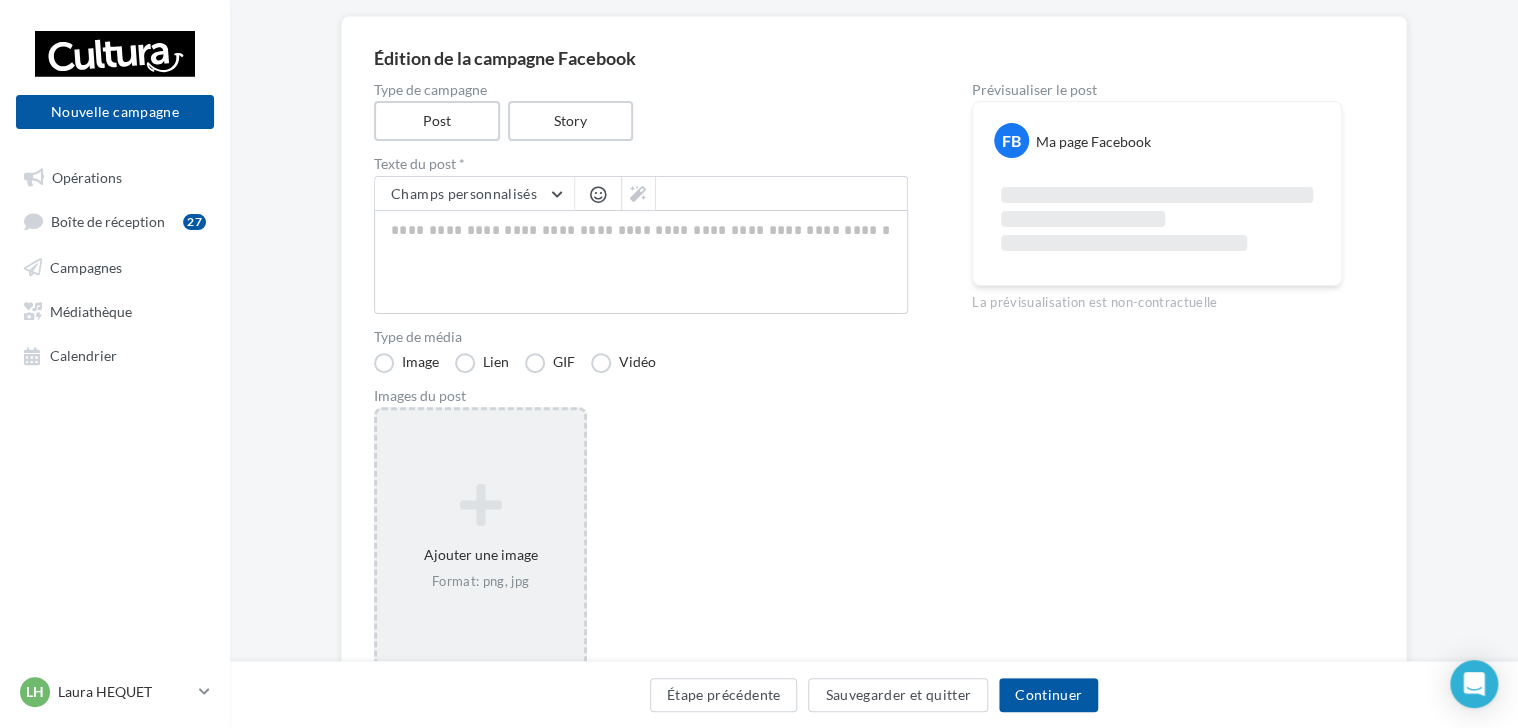 click at bounding box center (480, 505) 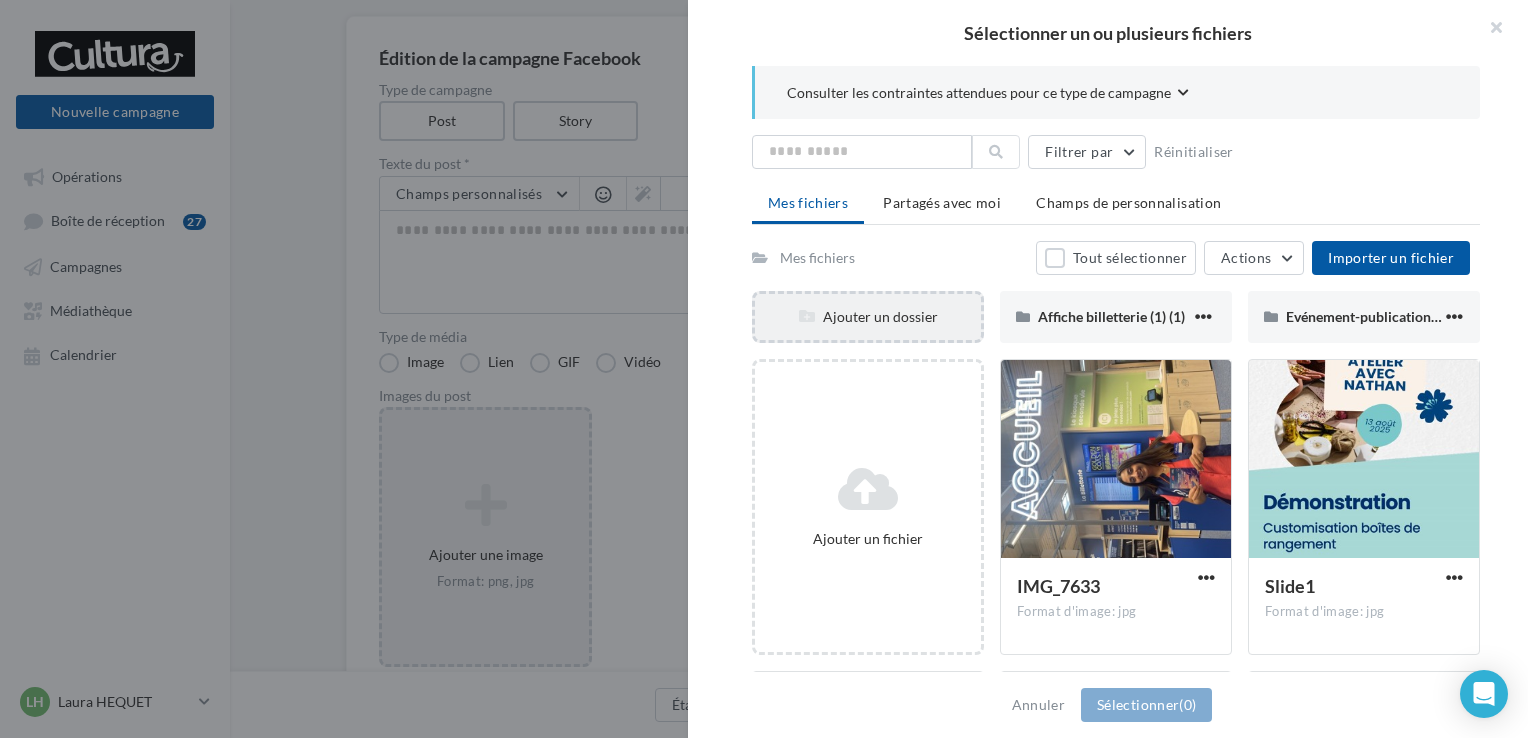 click on "Ajouter un dossier" at bounding box center (868, 317) 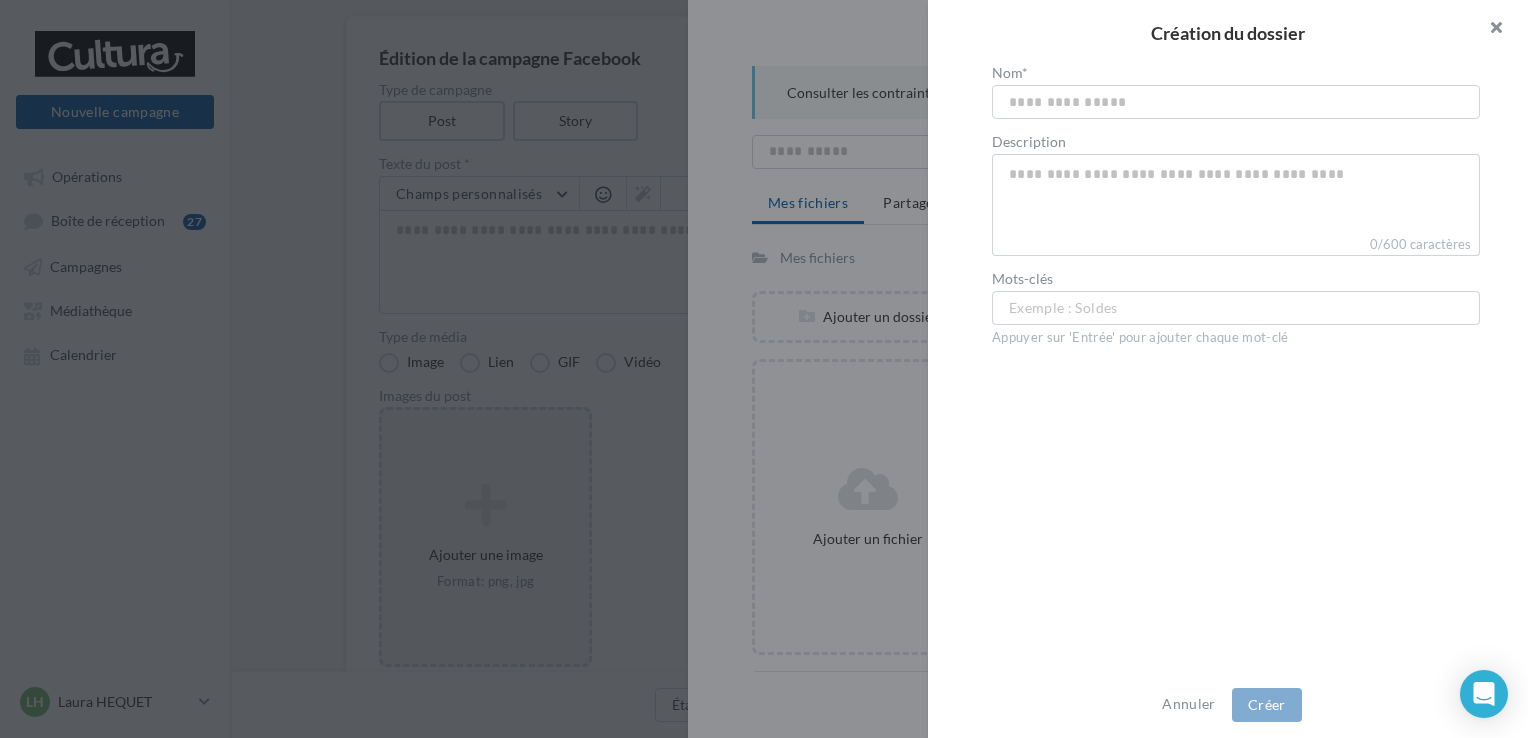 click at bounding box center [1488, 30] 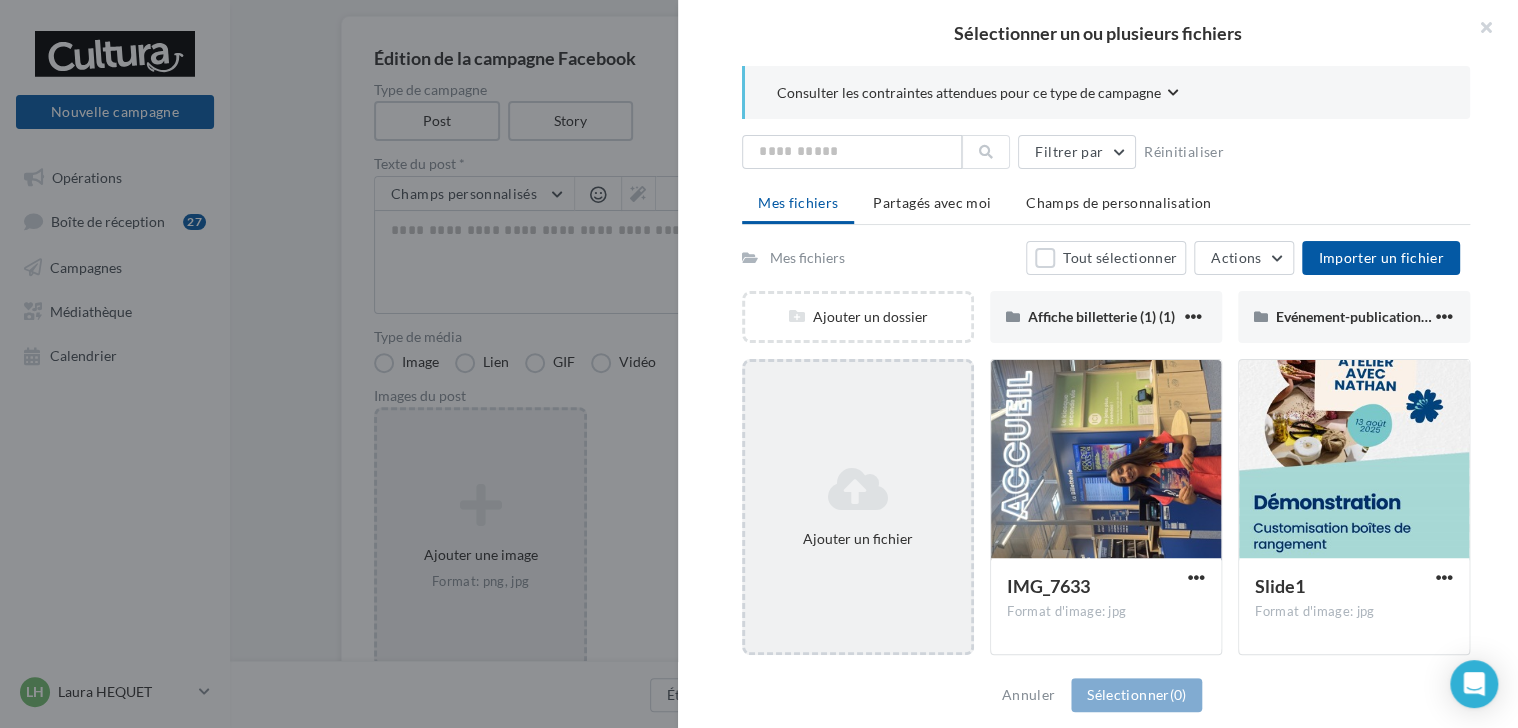 click on "Ajouter un fichier" at bounding box center [858, 507] 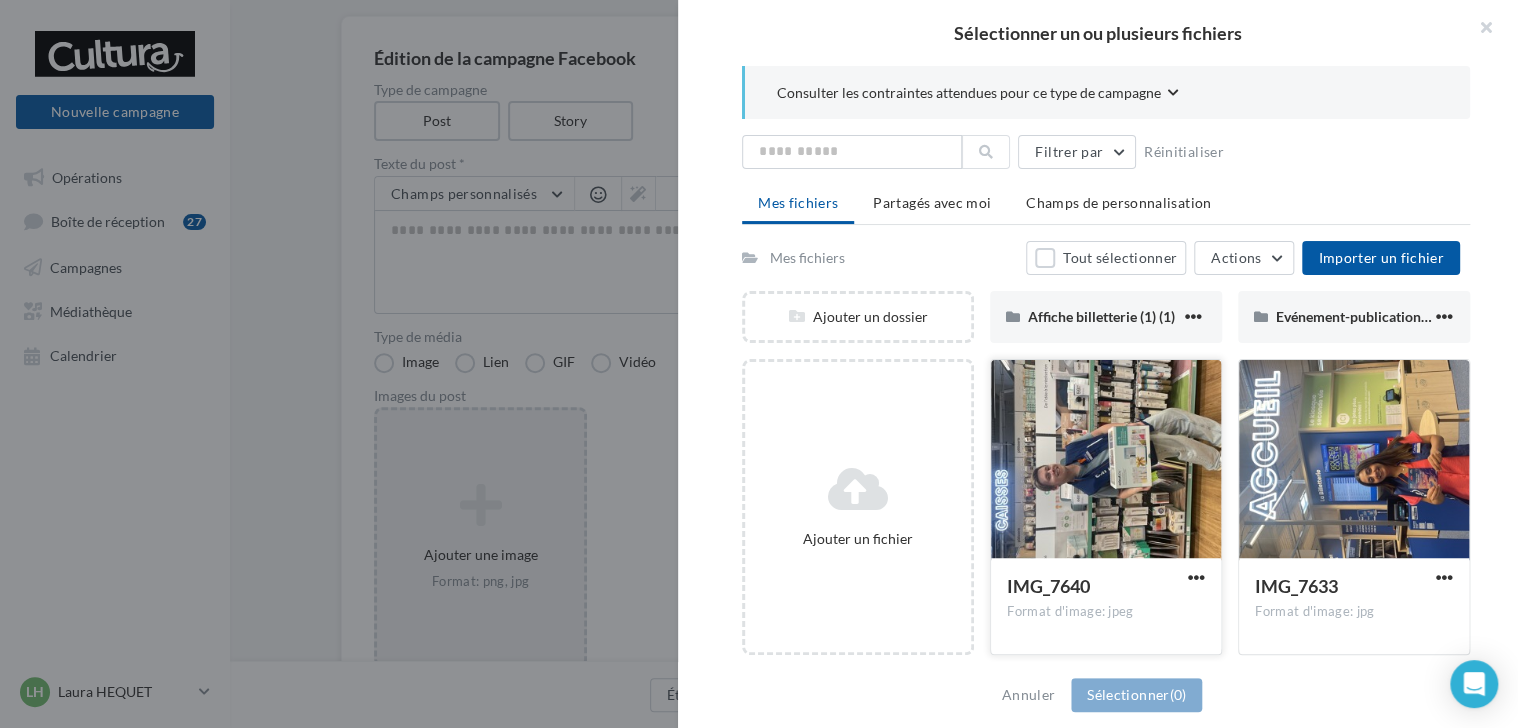 click at bounding box center [1106, 460] 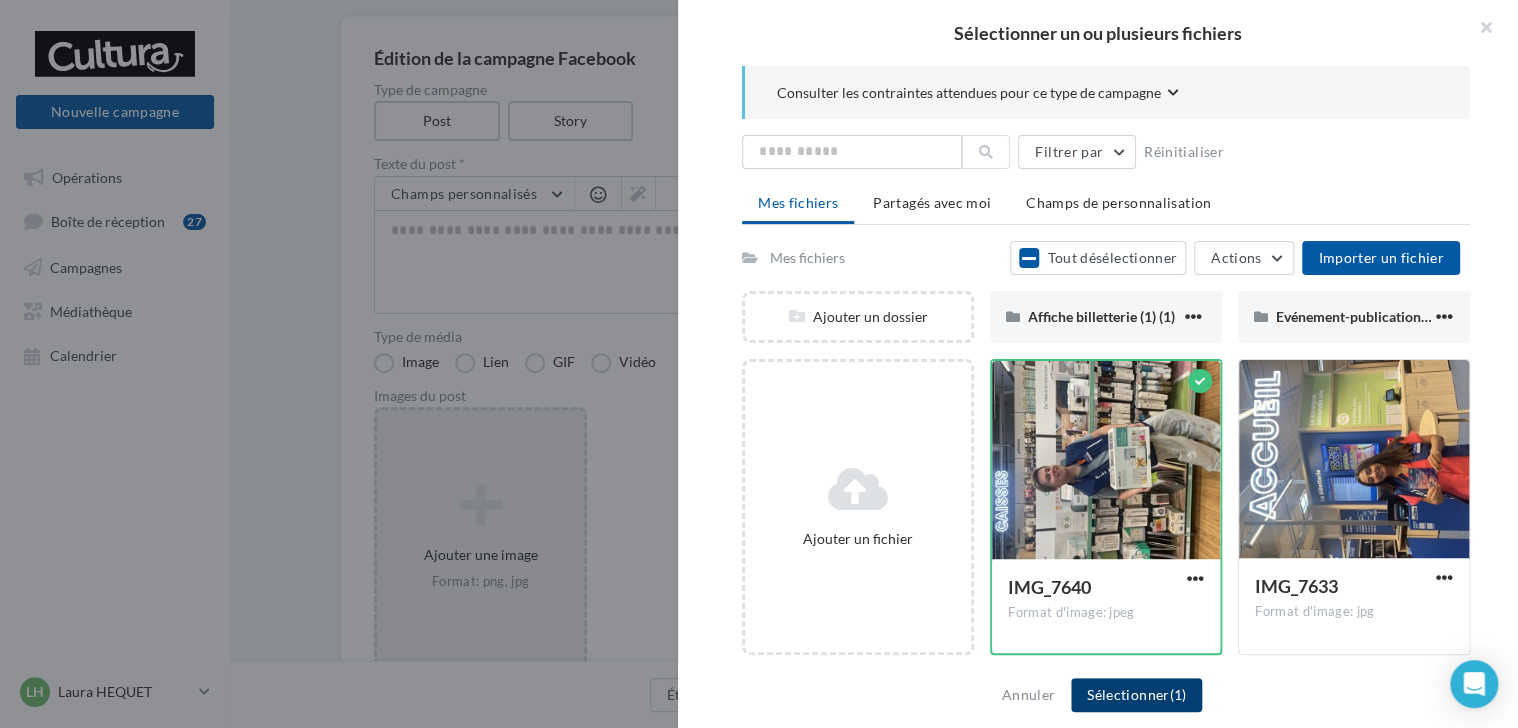 click on "Sélectionner   (1)" at bounding box center (1136, 695) 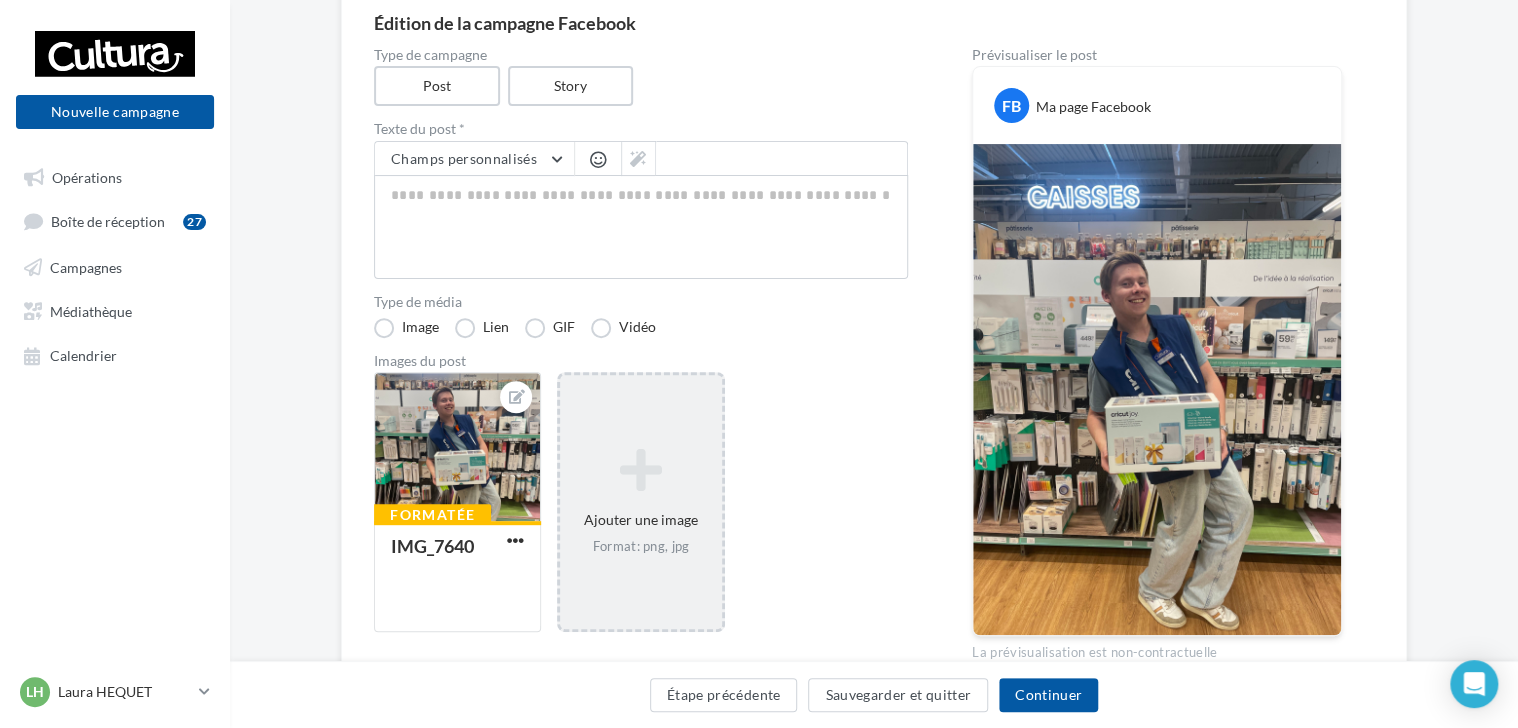 scroll, scrollTop: 186, scrollLeft: 0, axis: vertical 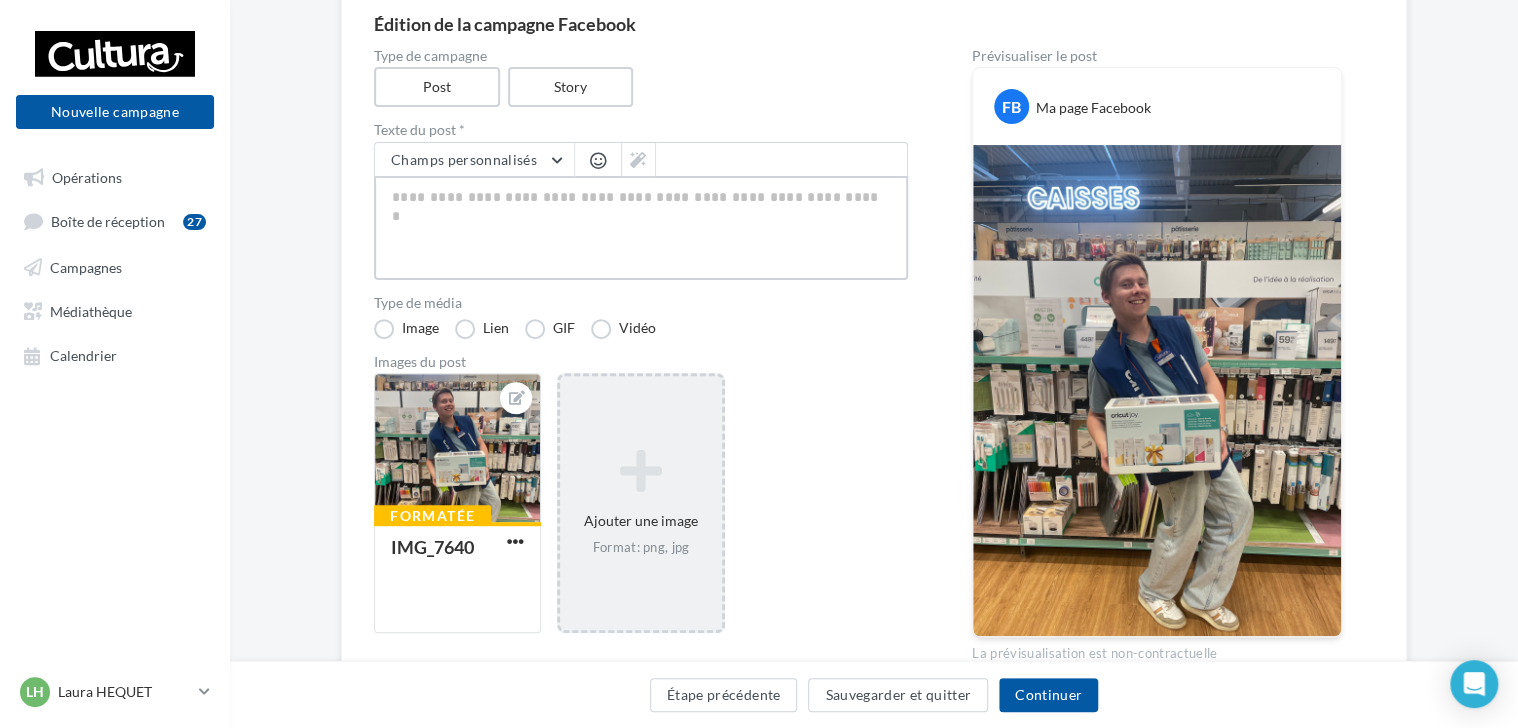 click at bounding box center (641, 228) 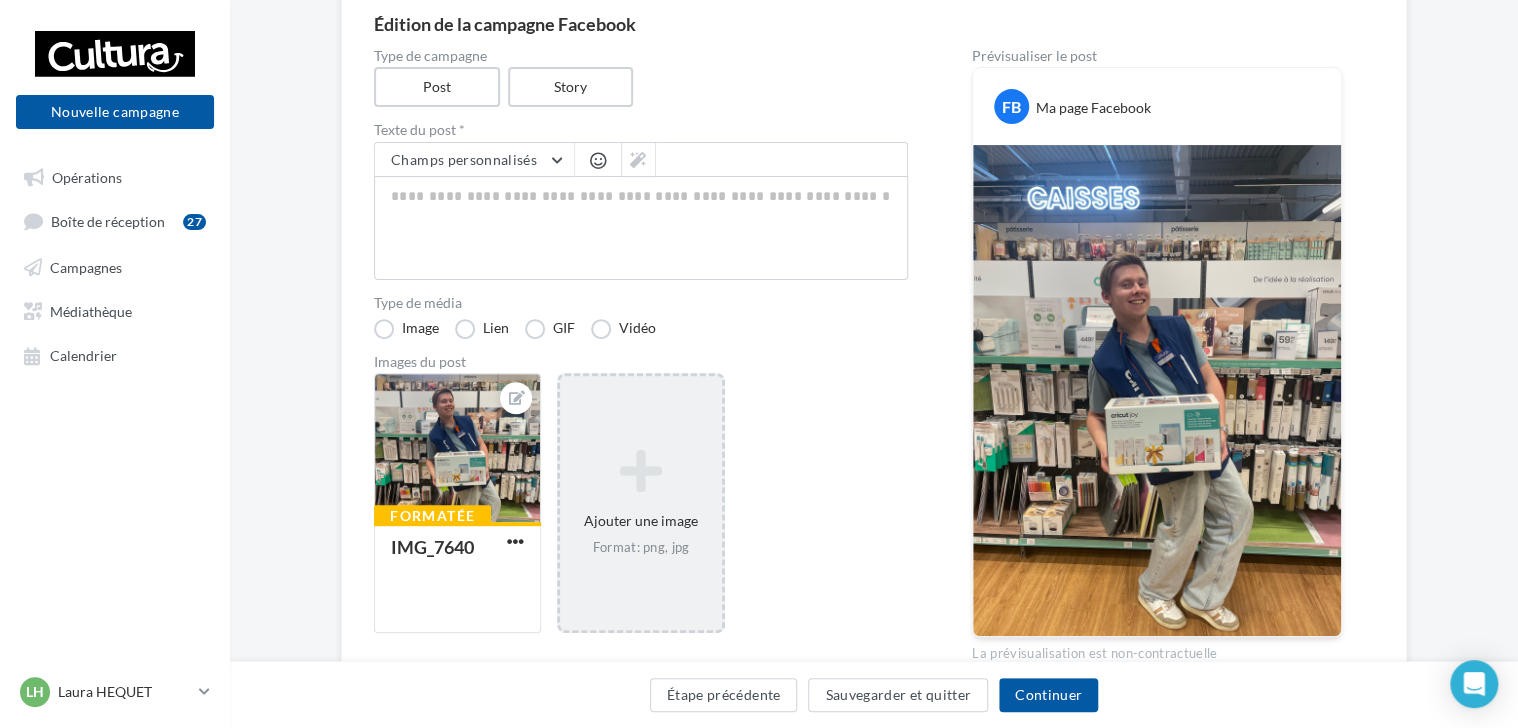 click on "Formatée
IMG_7640
Ajouter une image     Format: png, jpg" at bounding box center (649, 513) 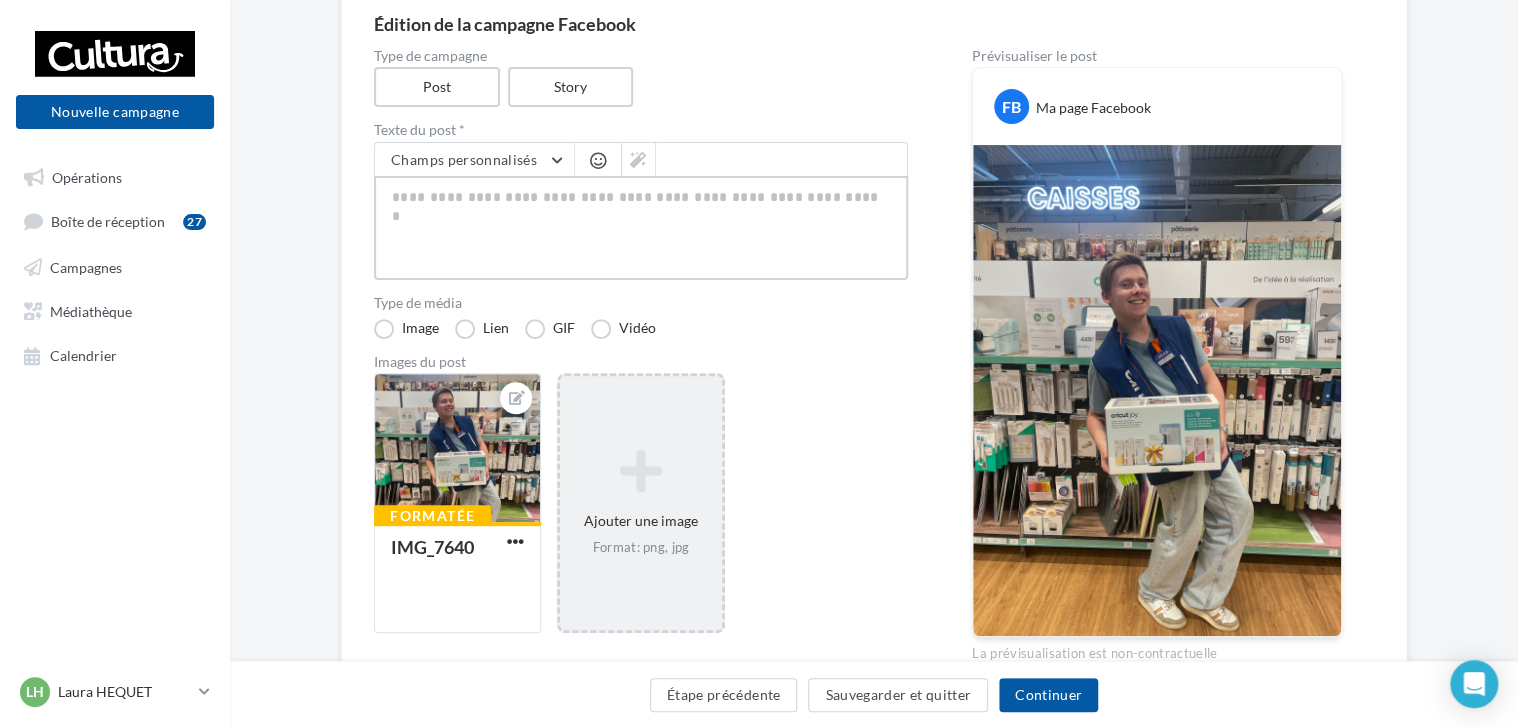 click at bounding box center (641, 228) 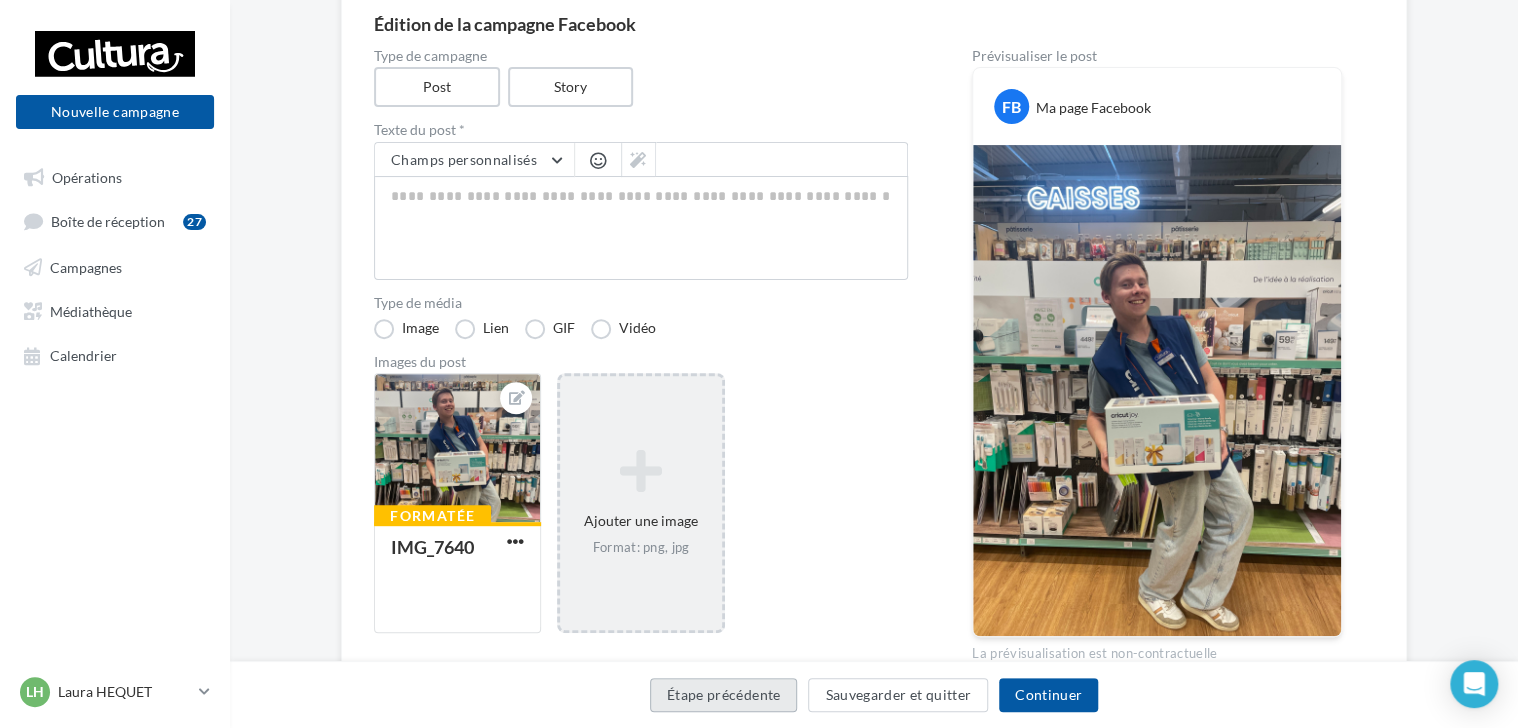 click on "Étape précédente" at bounding box center (724, 695) 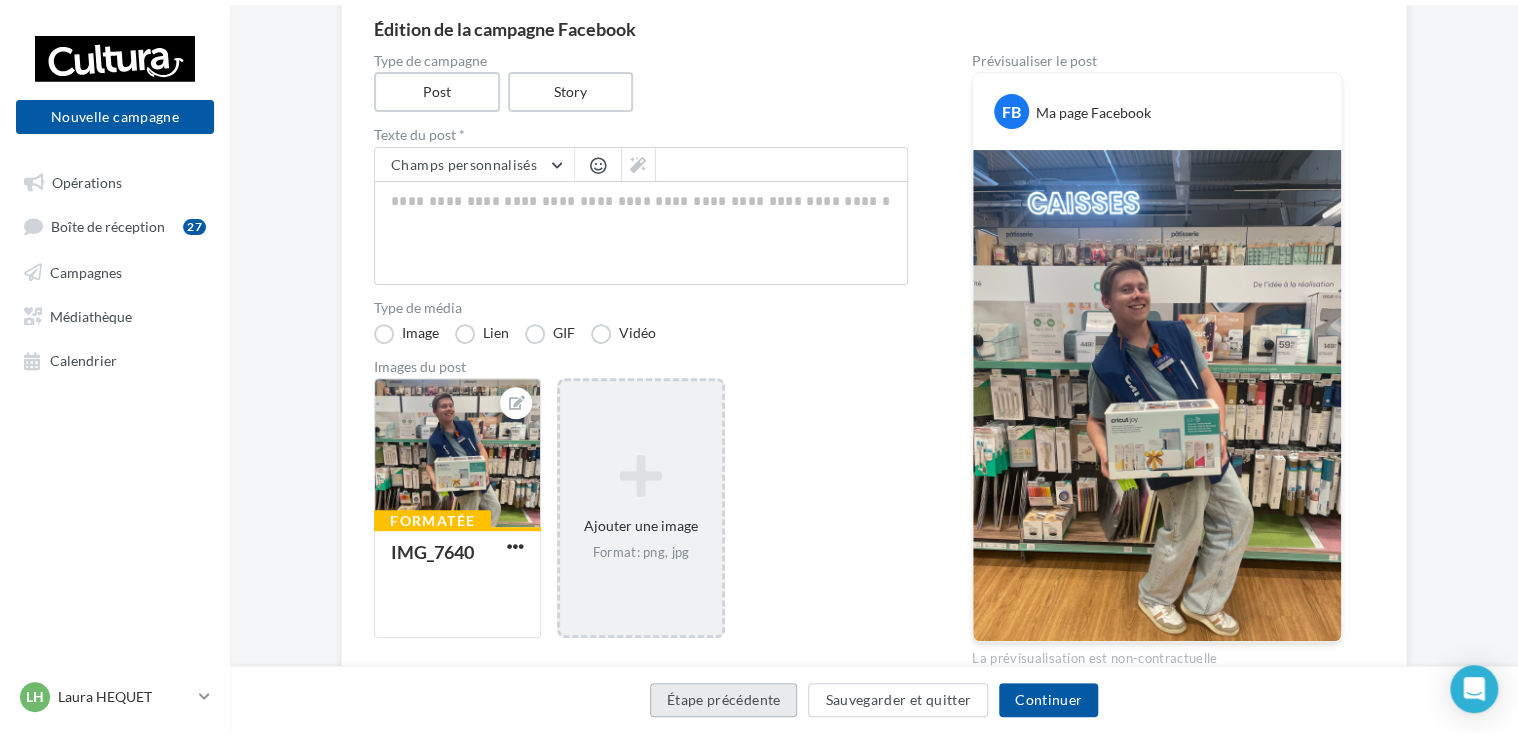 scroll, scrollTop: 0, scrollLeft: 0, axis: both 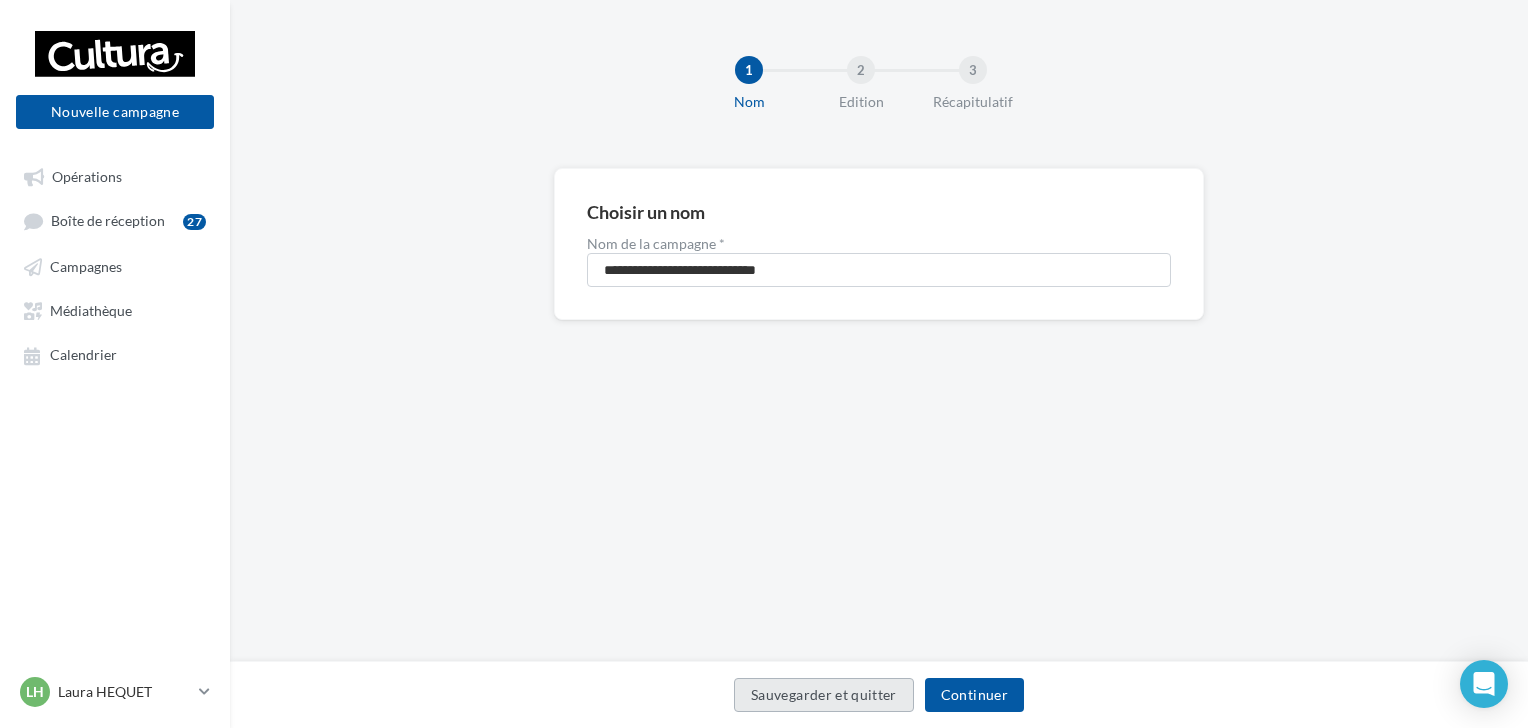 click on "Sauvegarder et quitter" at bounding box center [824, 695] 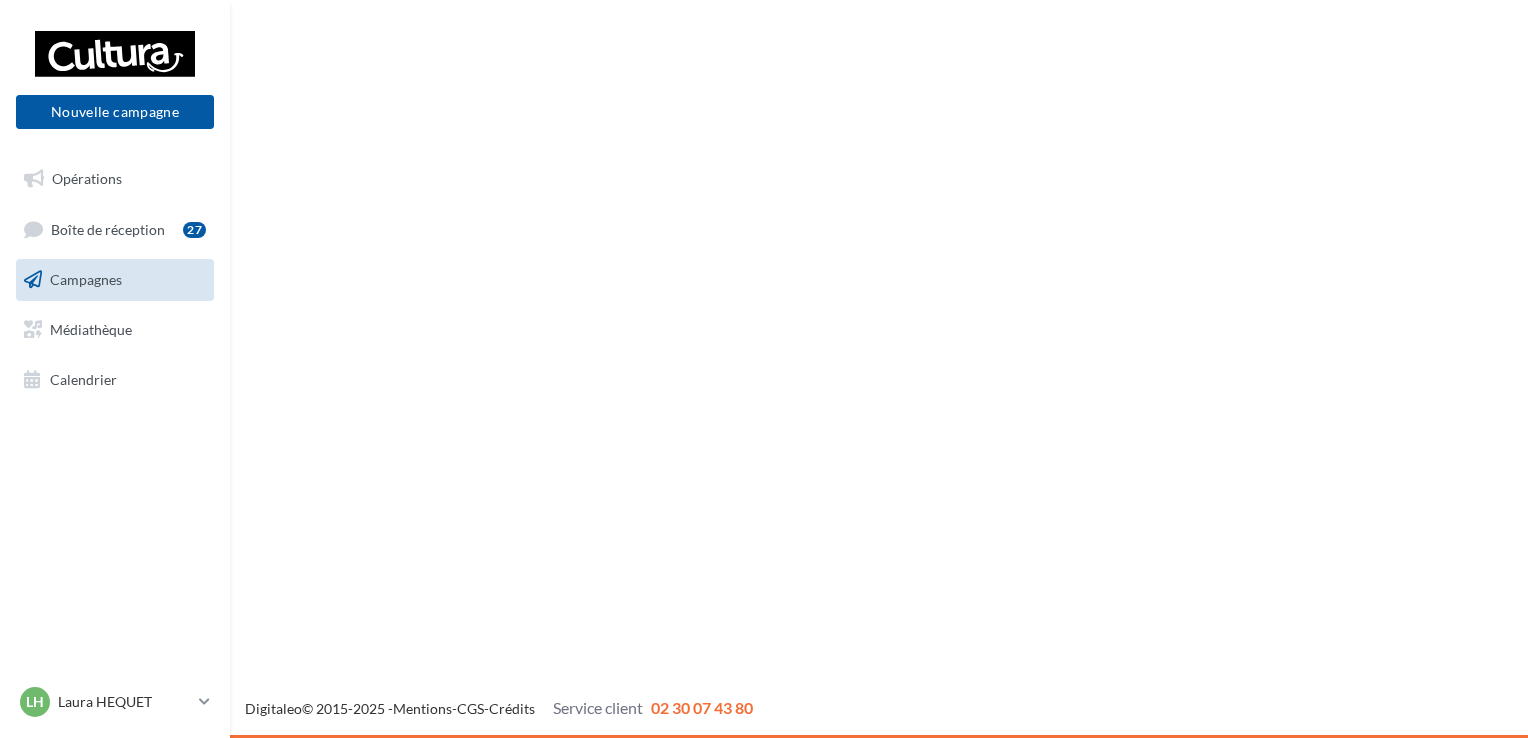 scroll, scrollTop: 0, scrollLeft: 0, axis: both 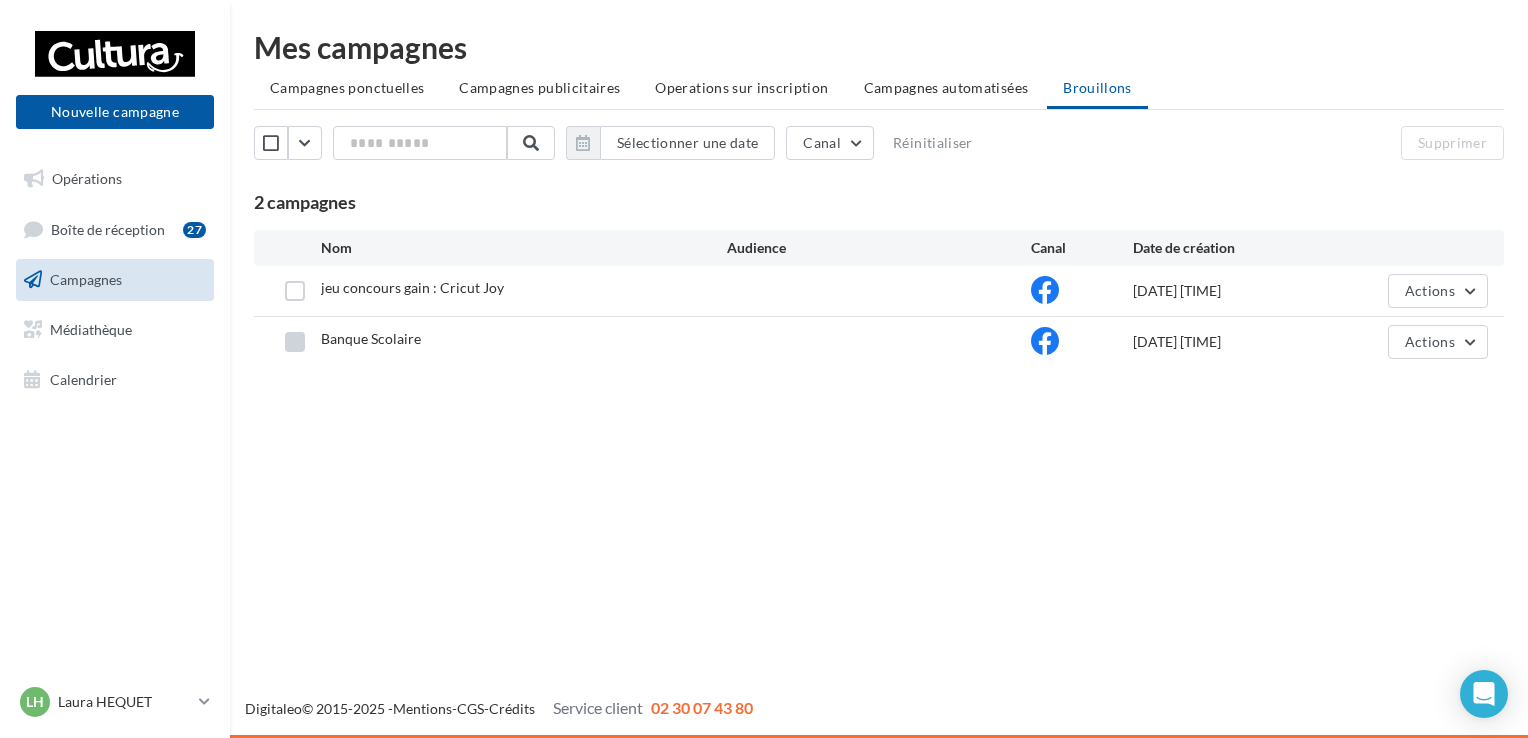 click at bounding box center (295, 342) 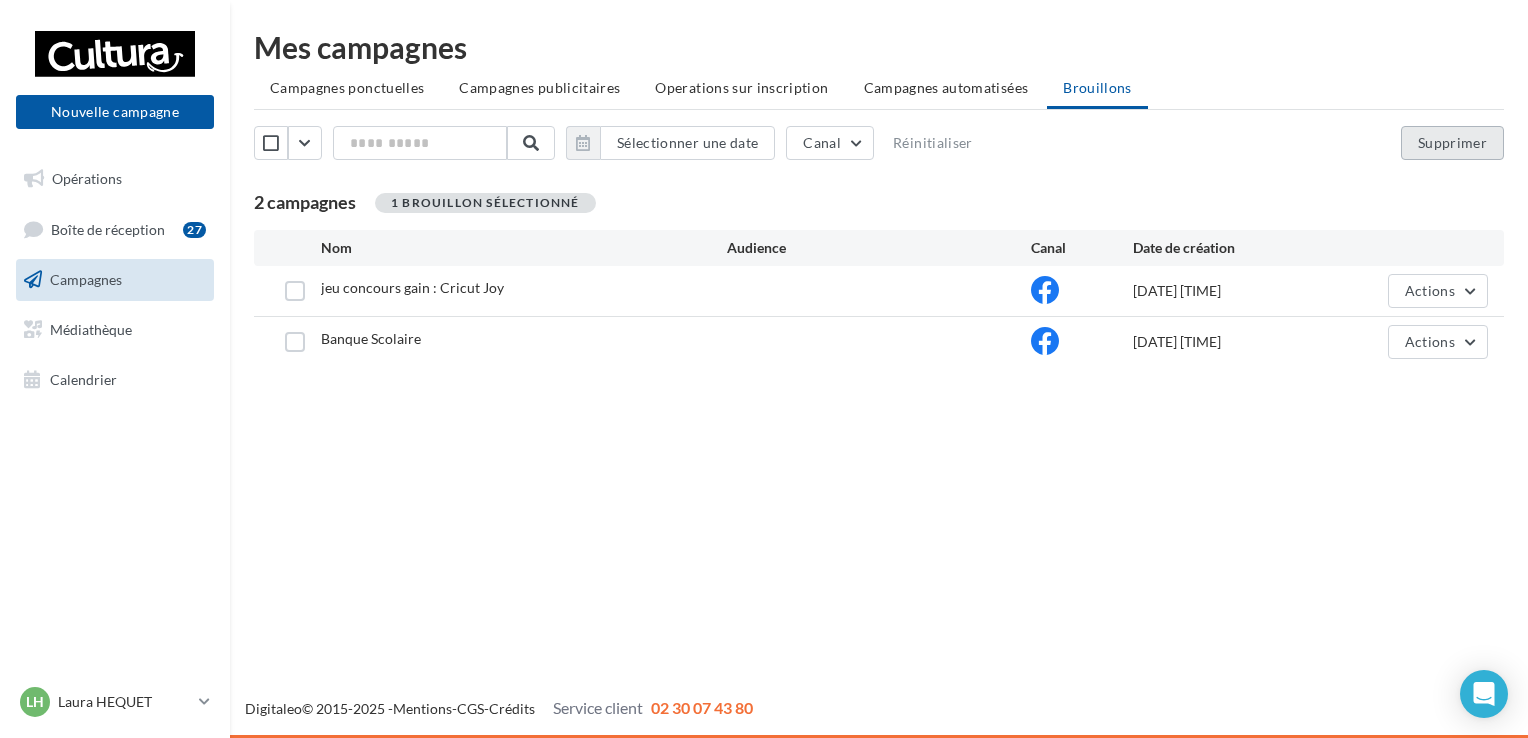 click on "Supprimer" at bounding box center [1452, 143] 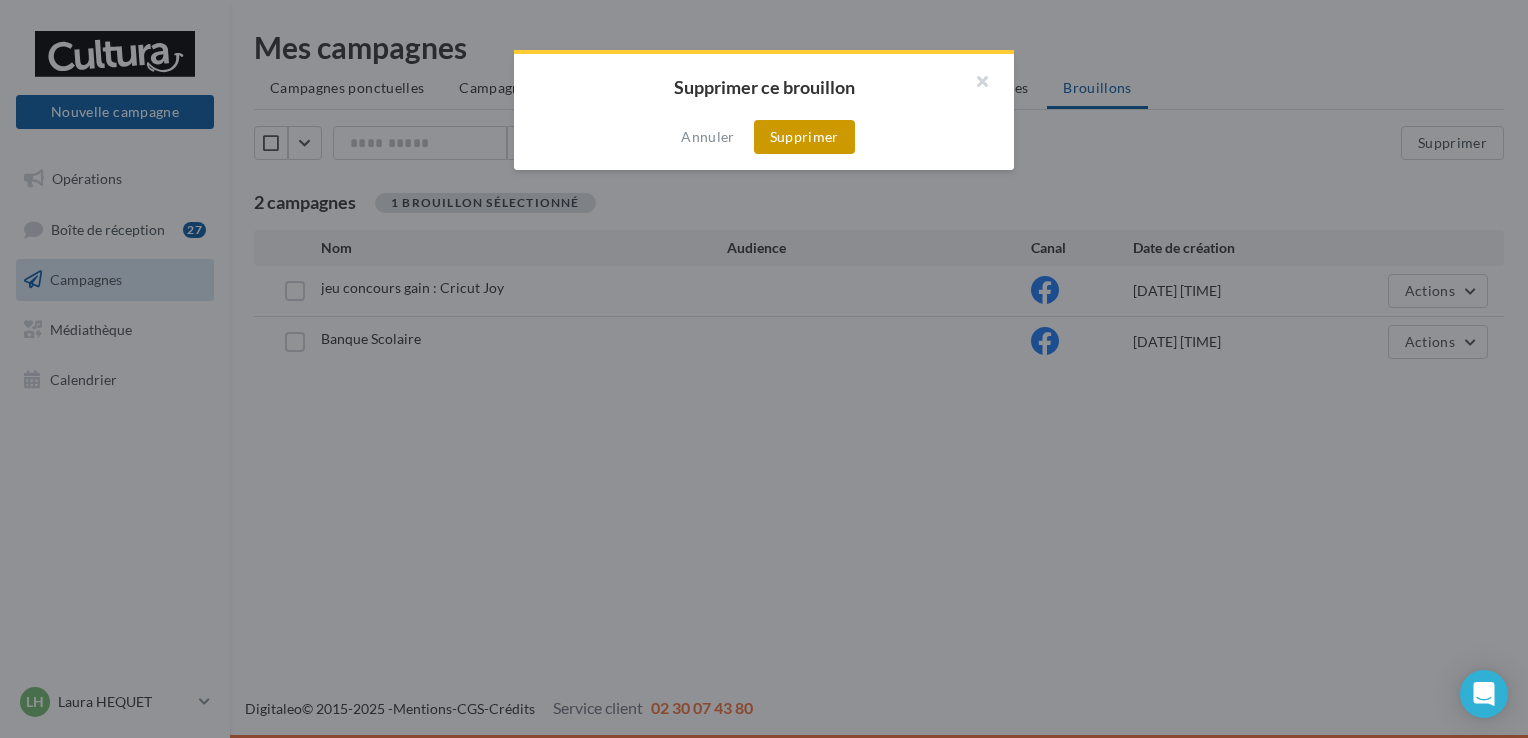 click on "Supprimer" at bounding box center (804, 137) 